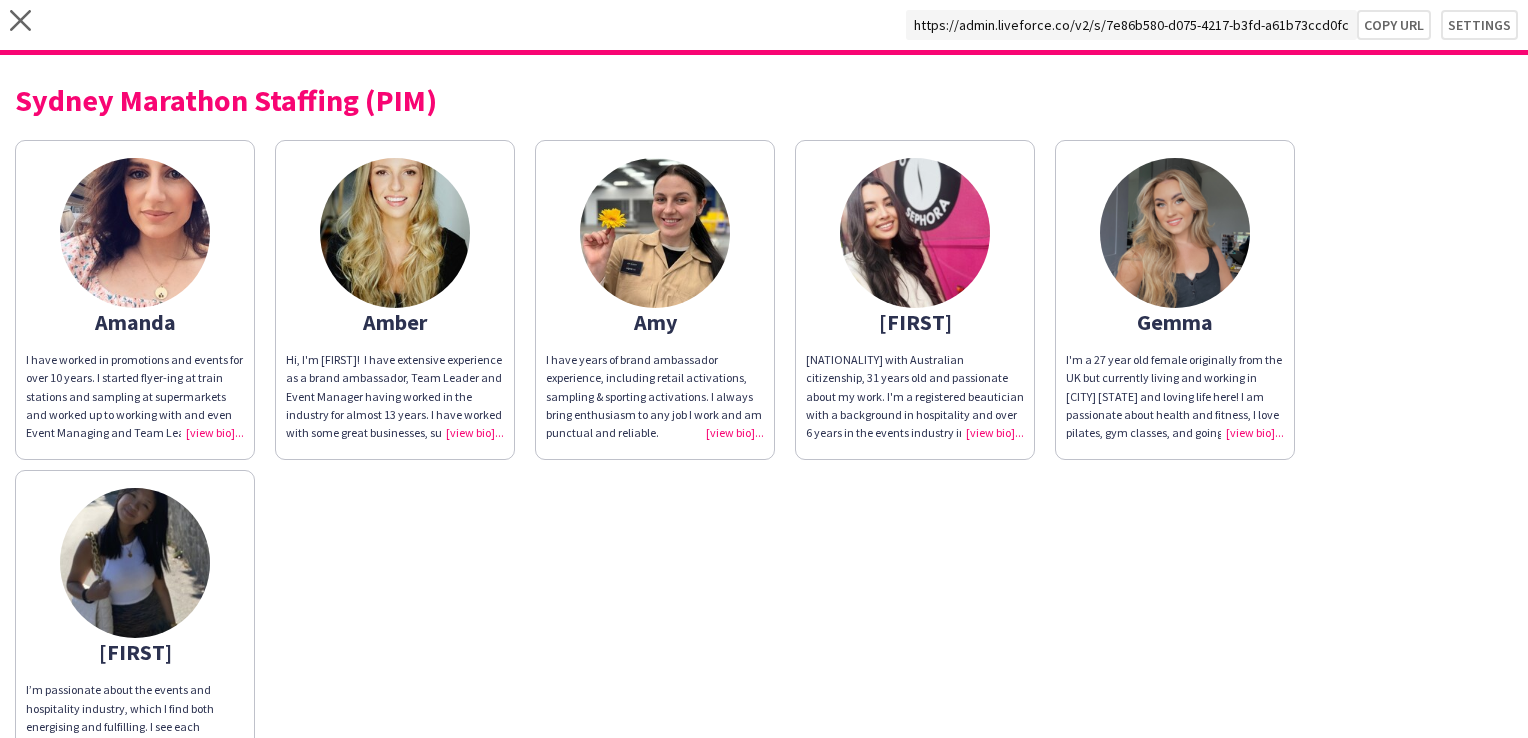 scroll, scrollTop: 0, scrollLeft: 0, axis: both 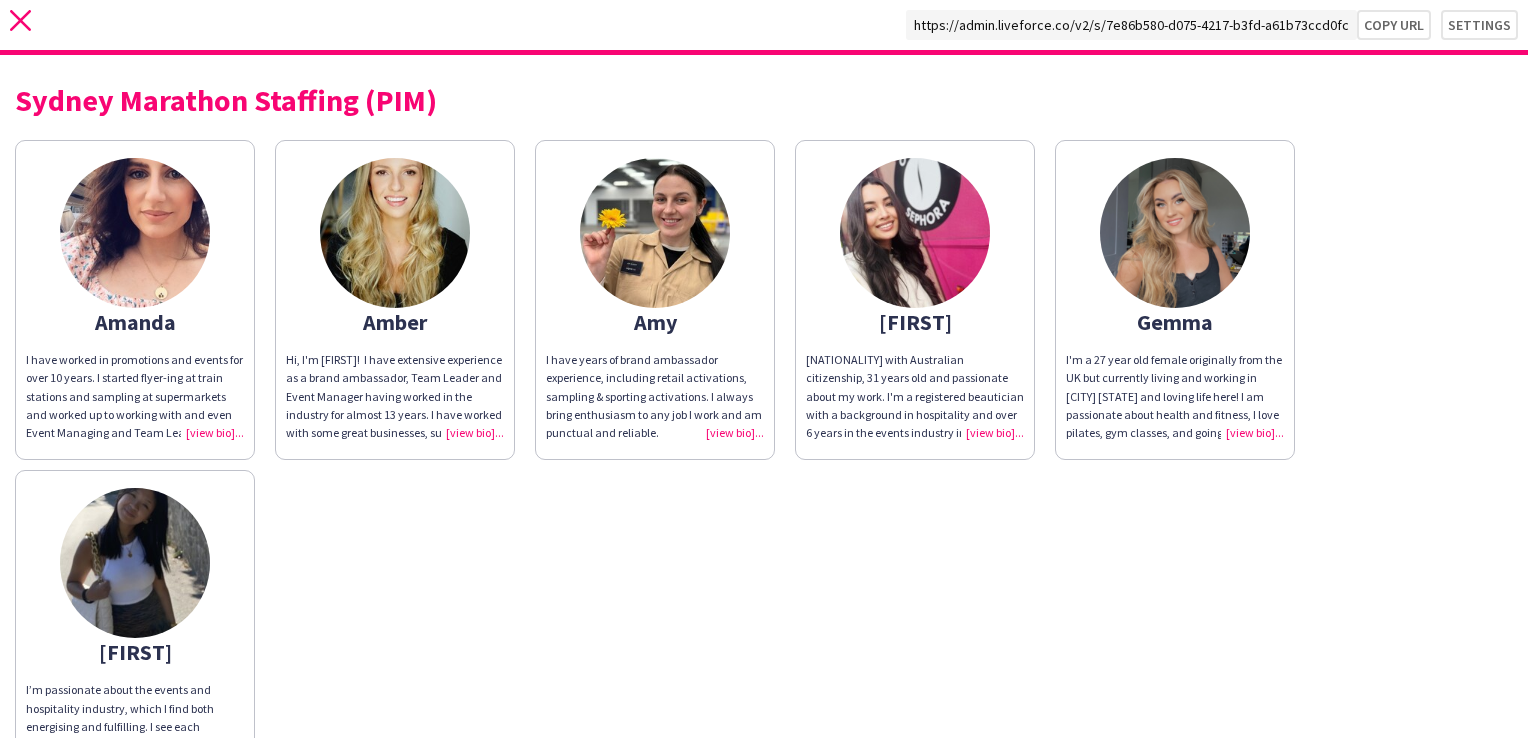 click on "close" 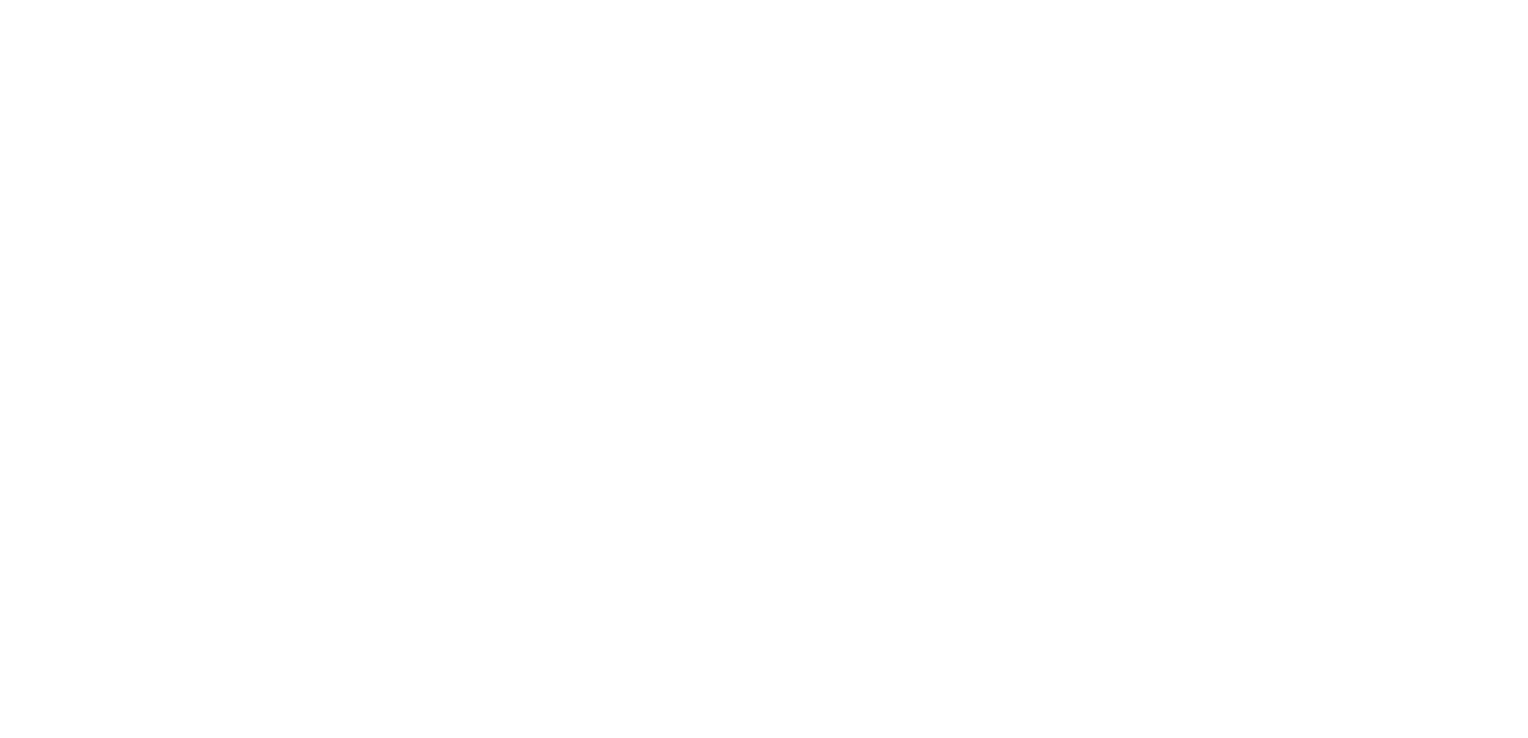 scroll, scrollTop: 0, scrollLeft: 0, axis: both 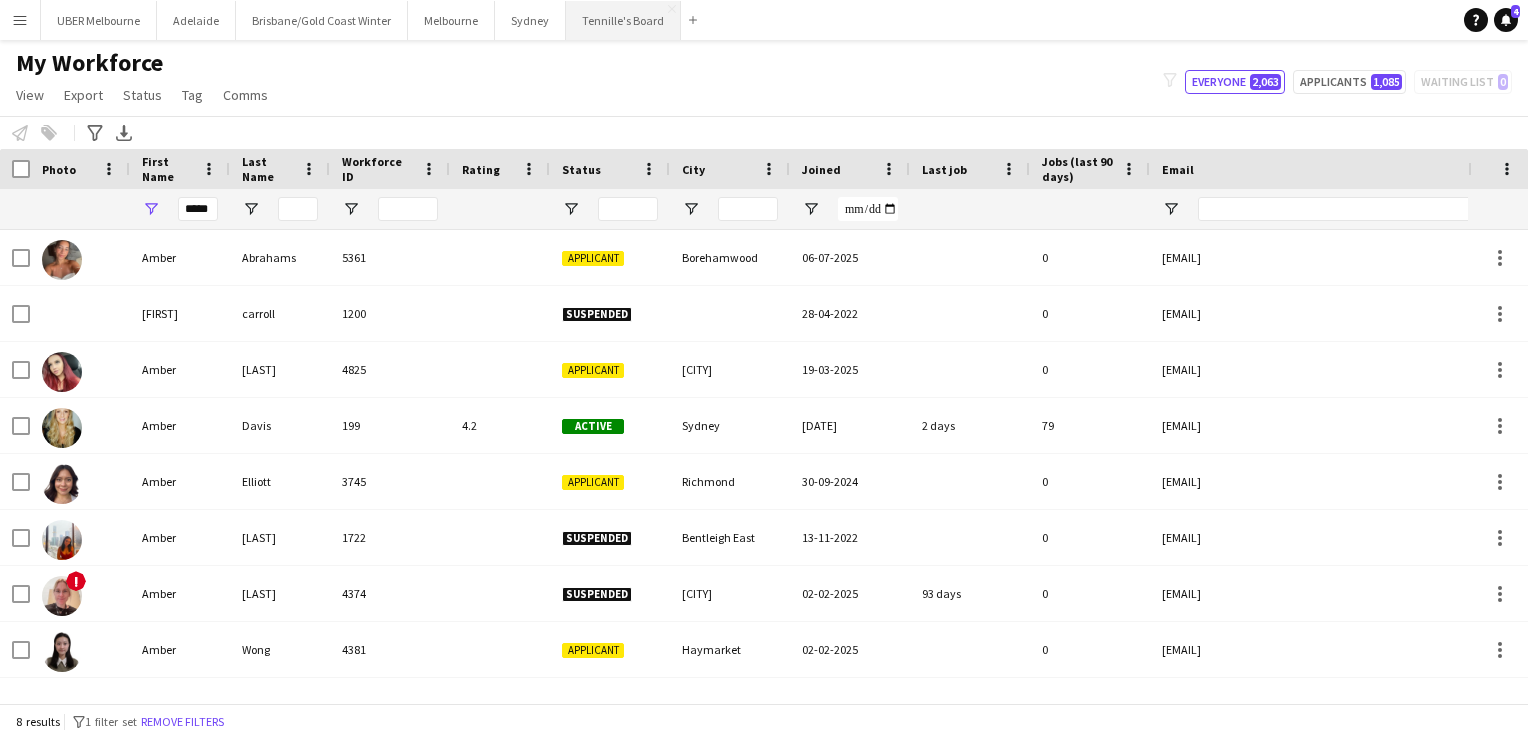click on "Tennille's Board
Close" at bounding box center (623, 20) 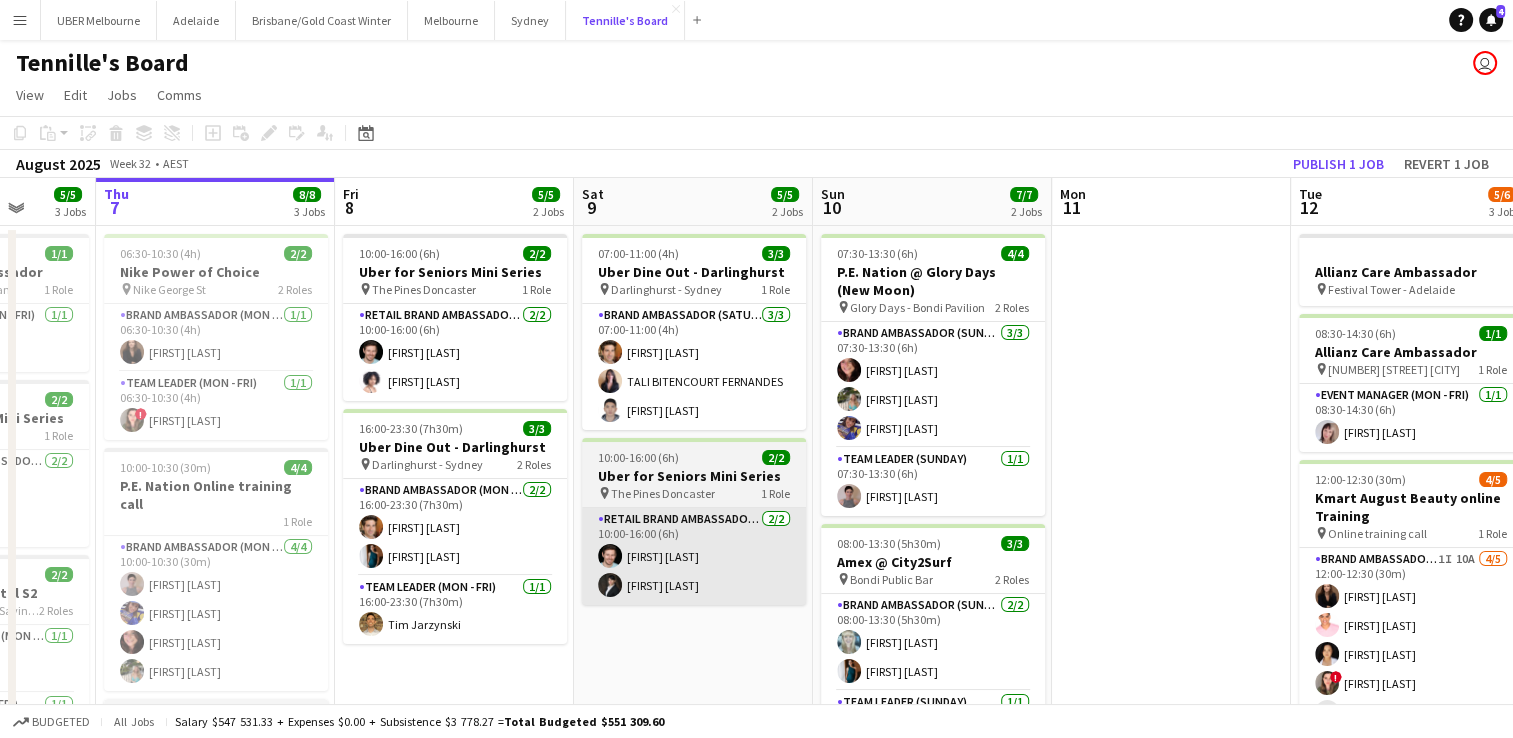 scroll, scrollTop: 0, scrollLeft: 742, axis: horizontal 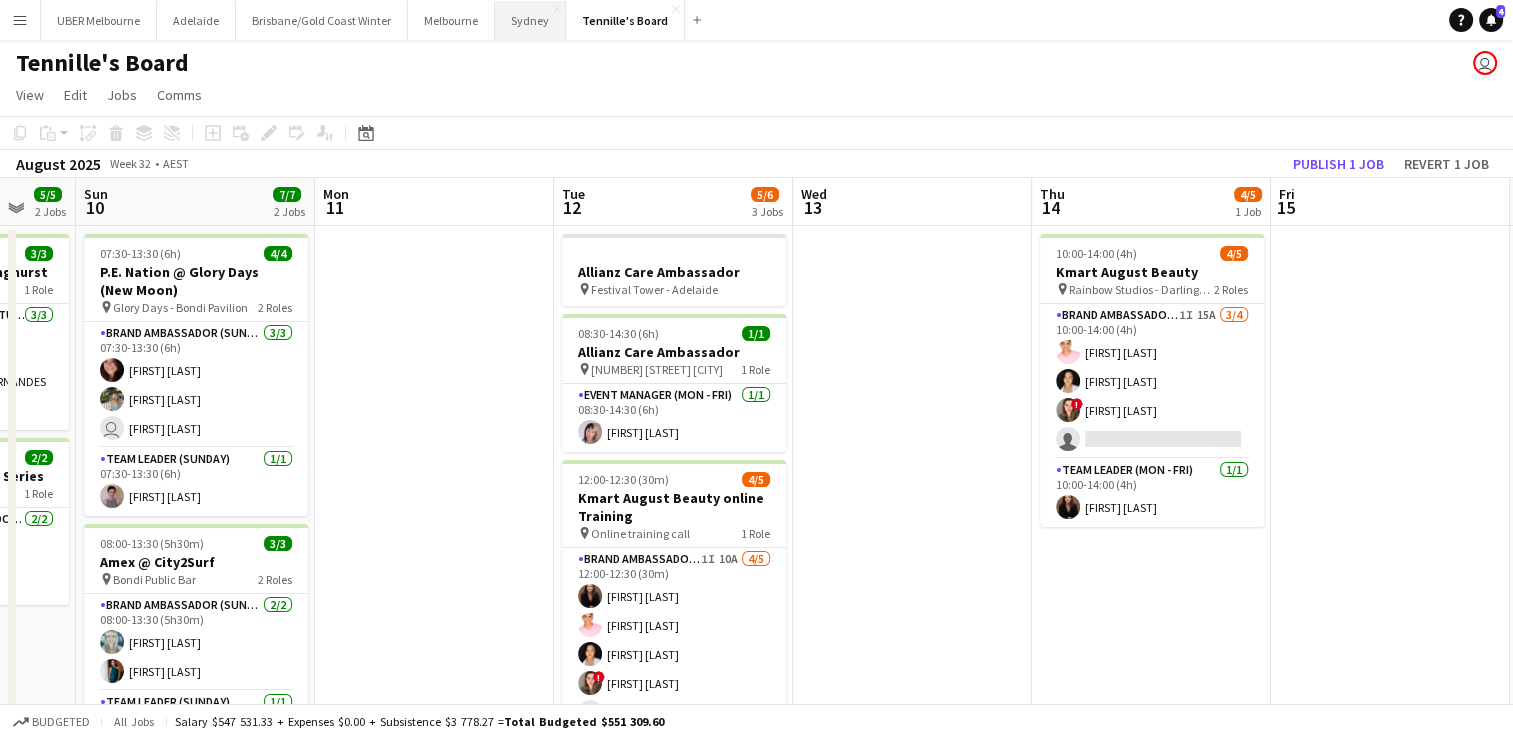 click on "Sydney
Close" at bounding box center [530, 20] 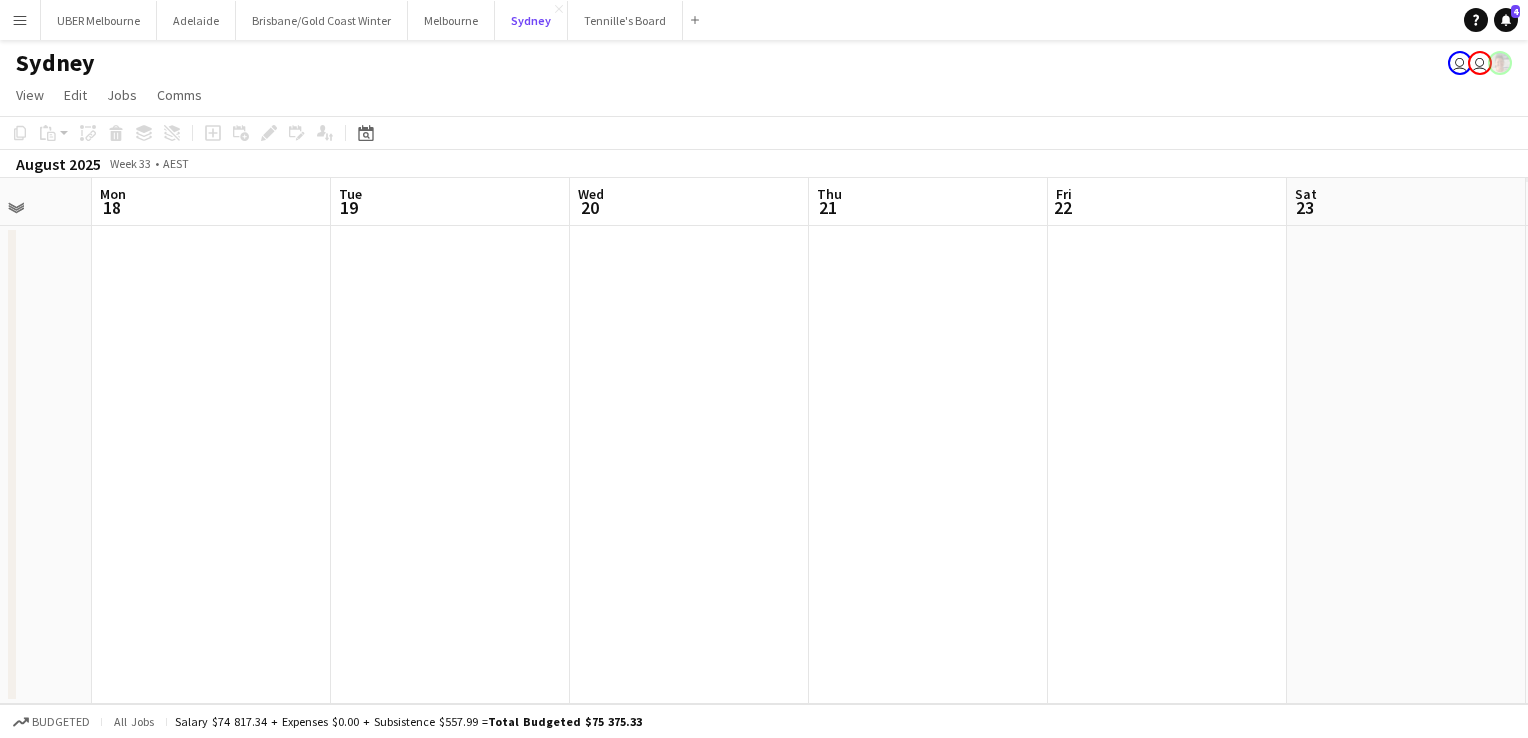 scroll, scrollTop: 0, scrollLeft: 692, axis: horizontal 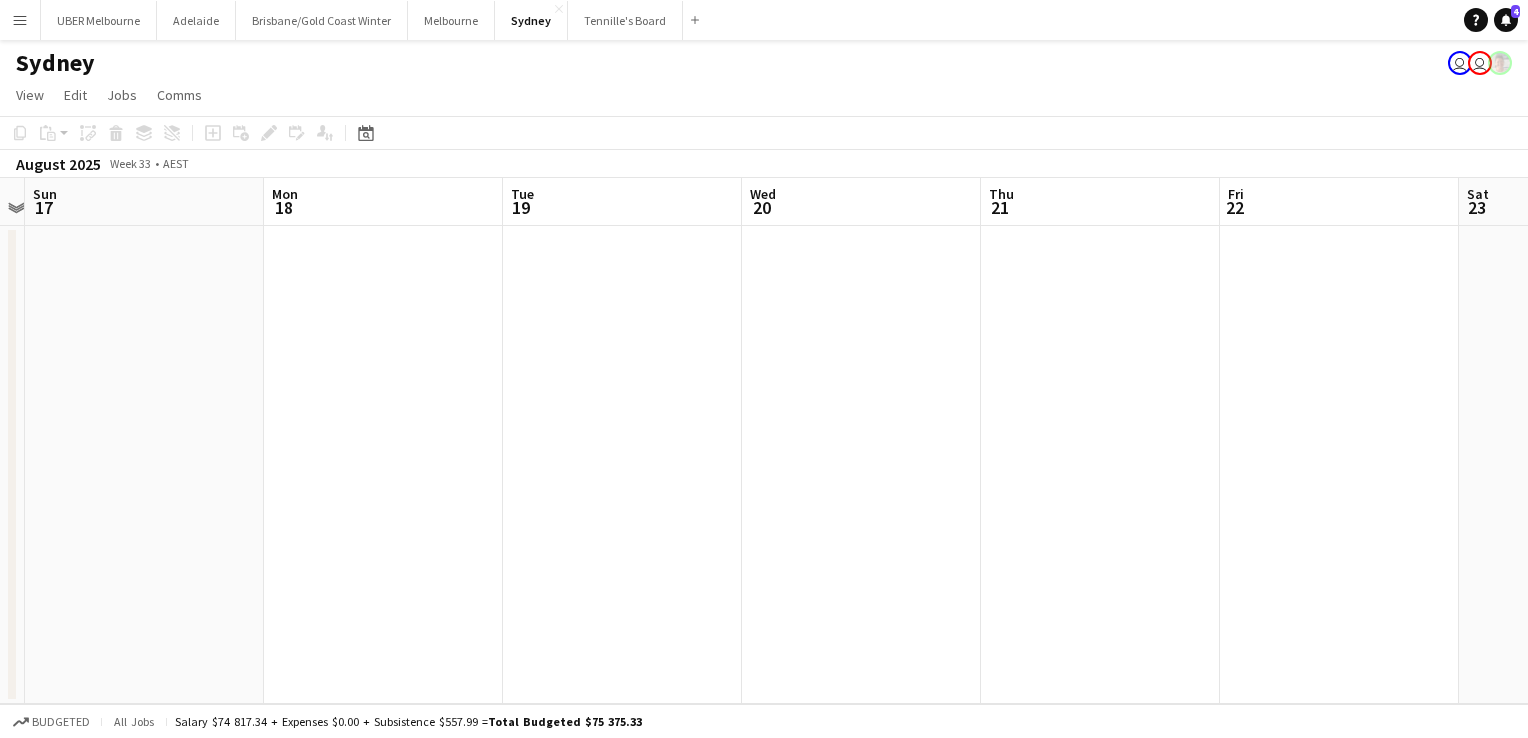 click at bounding box center [383, 465] 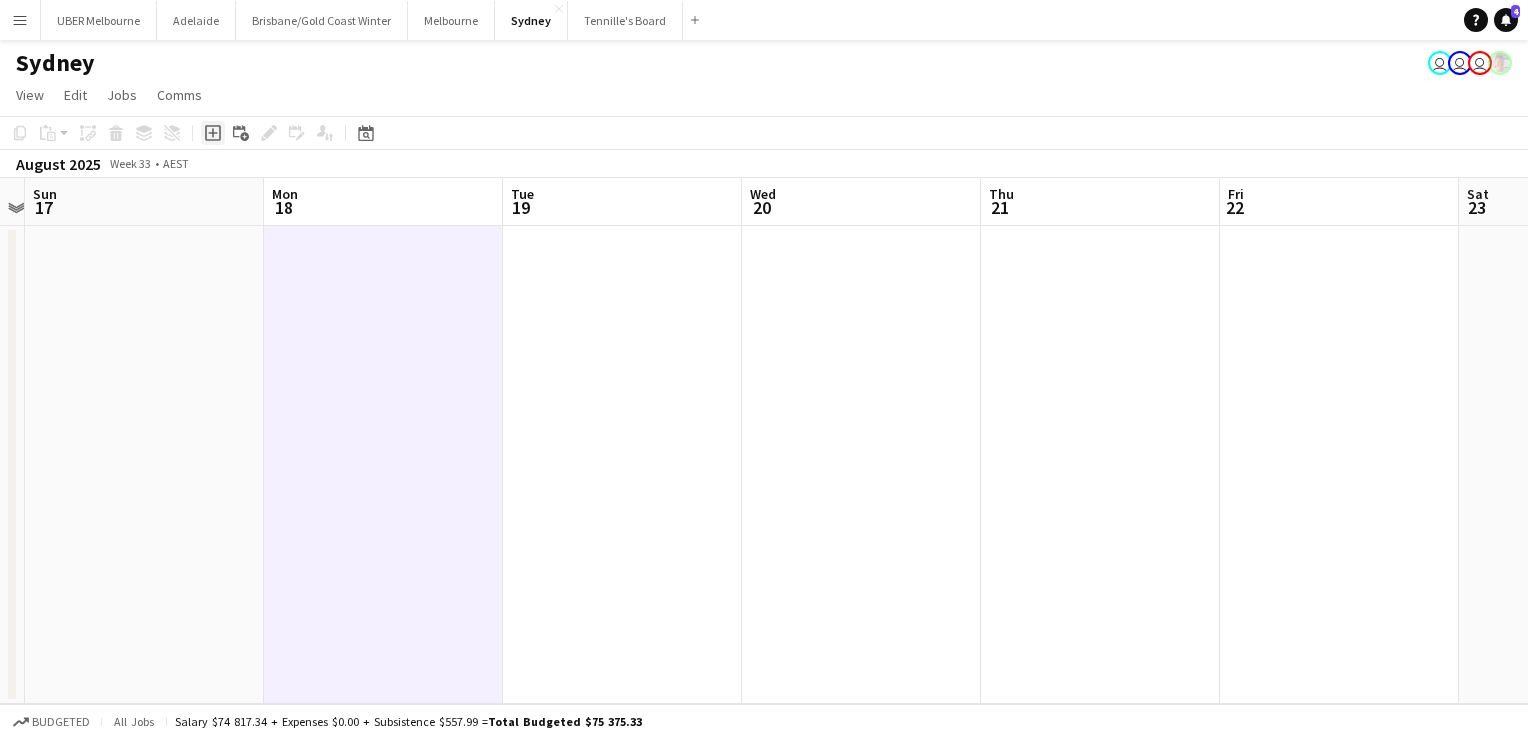click 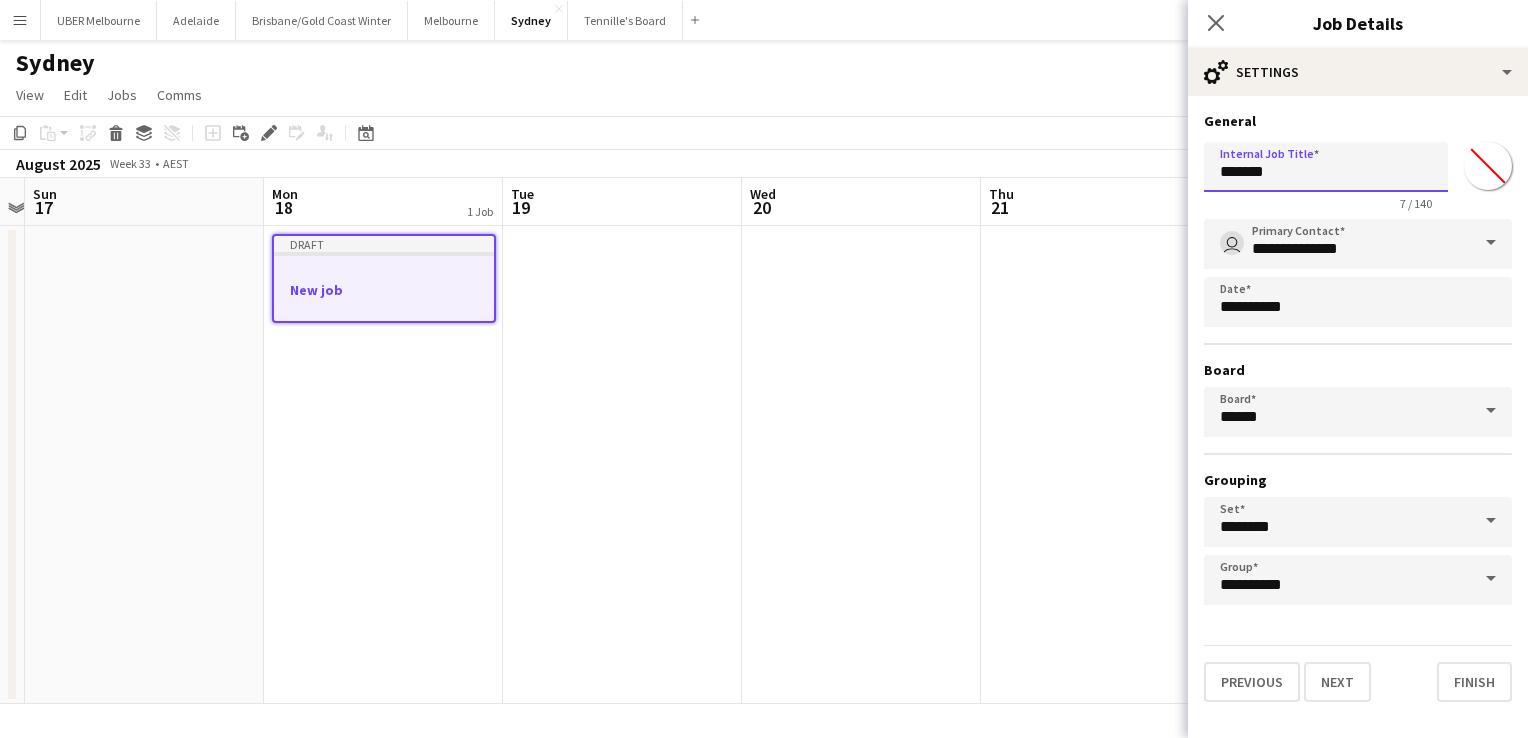 drag, startPoint x: 1304, startPoint y: 168, endPoint x: 1081, endPoint y: 158, distance: 223.2241 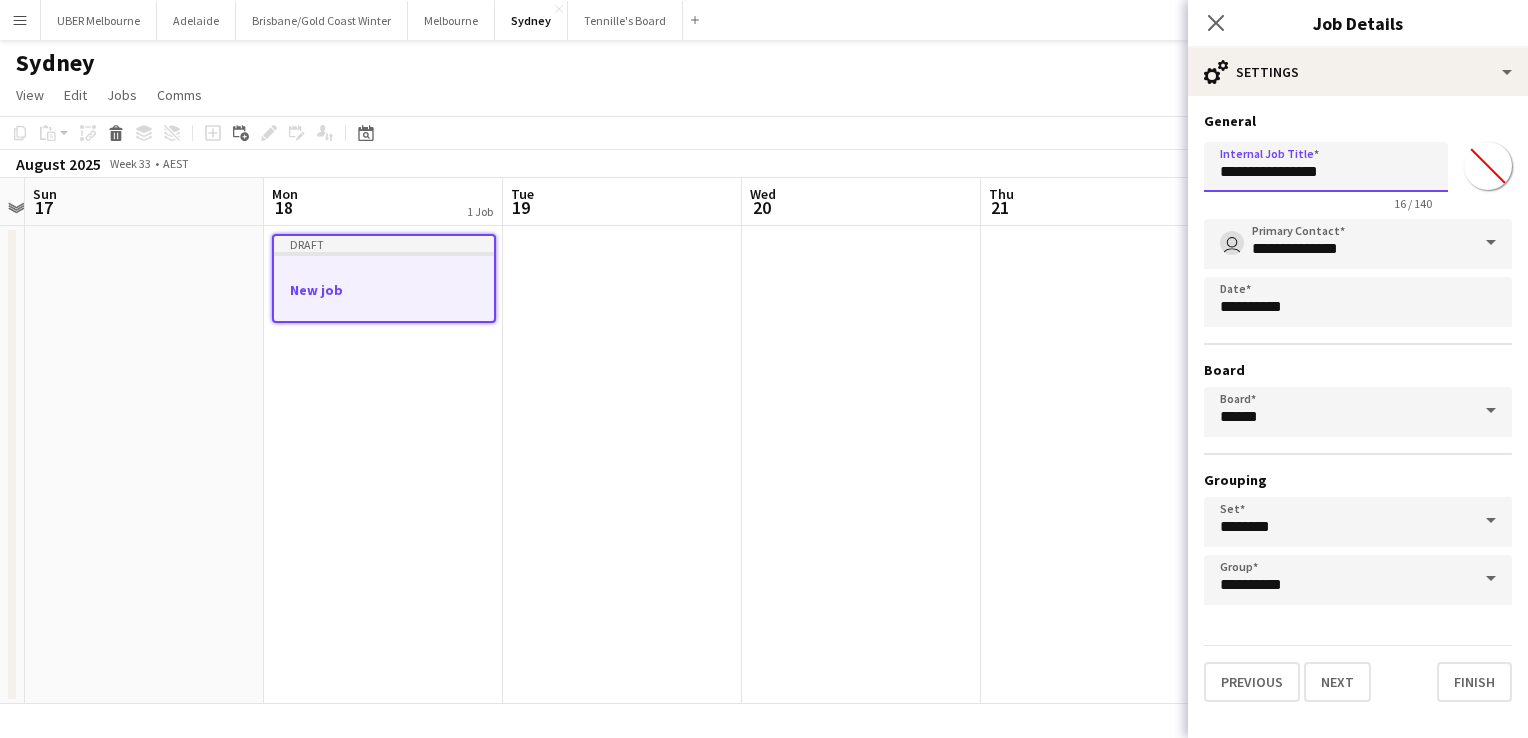 click on "**********" at bounding box center (1326, 167) 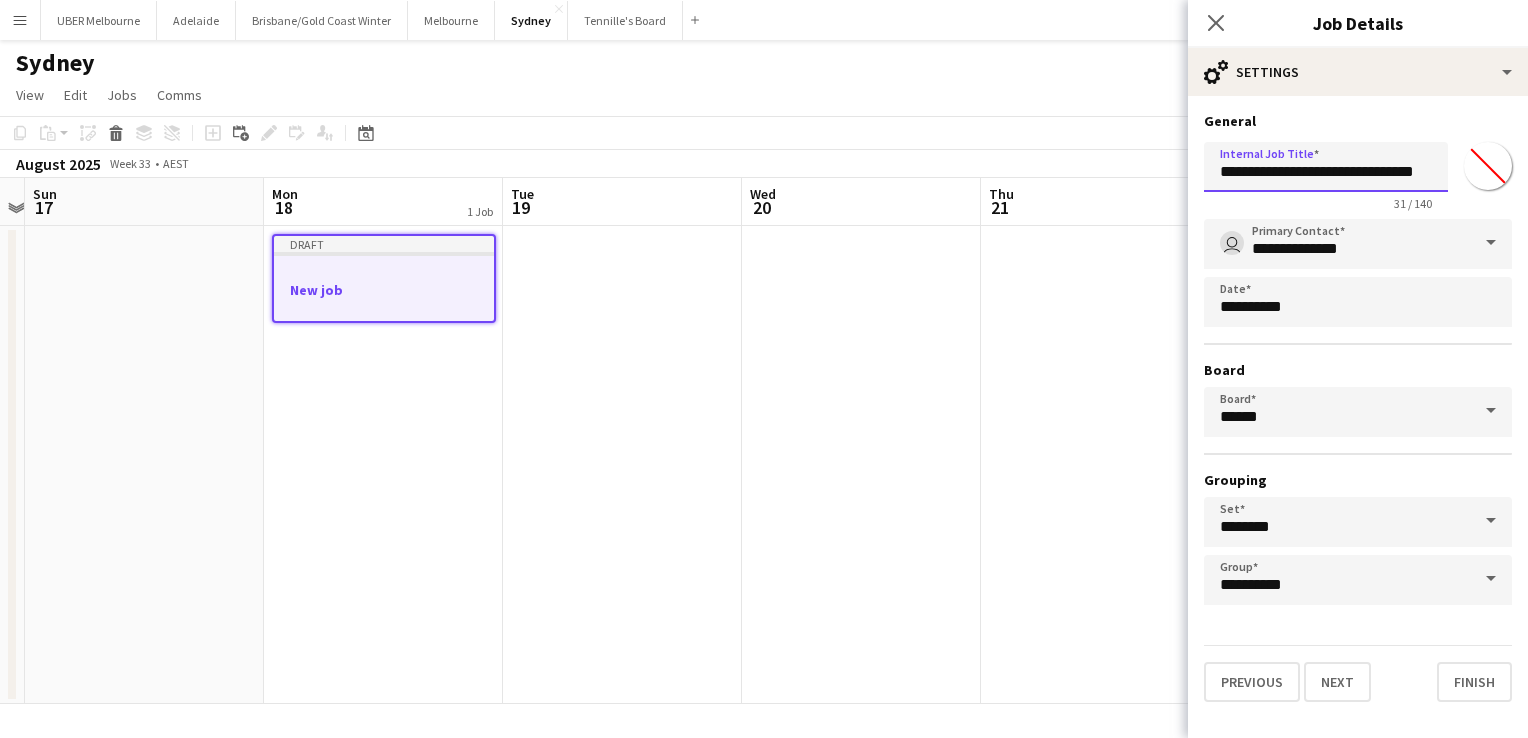 type on "**********" 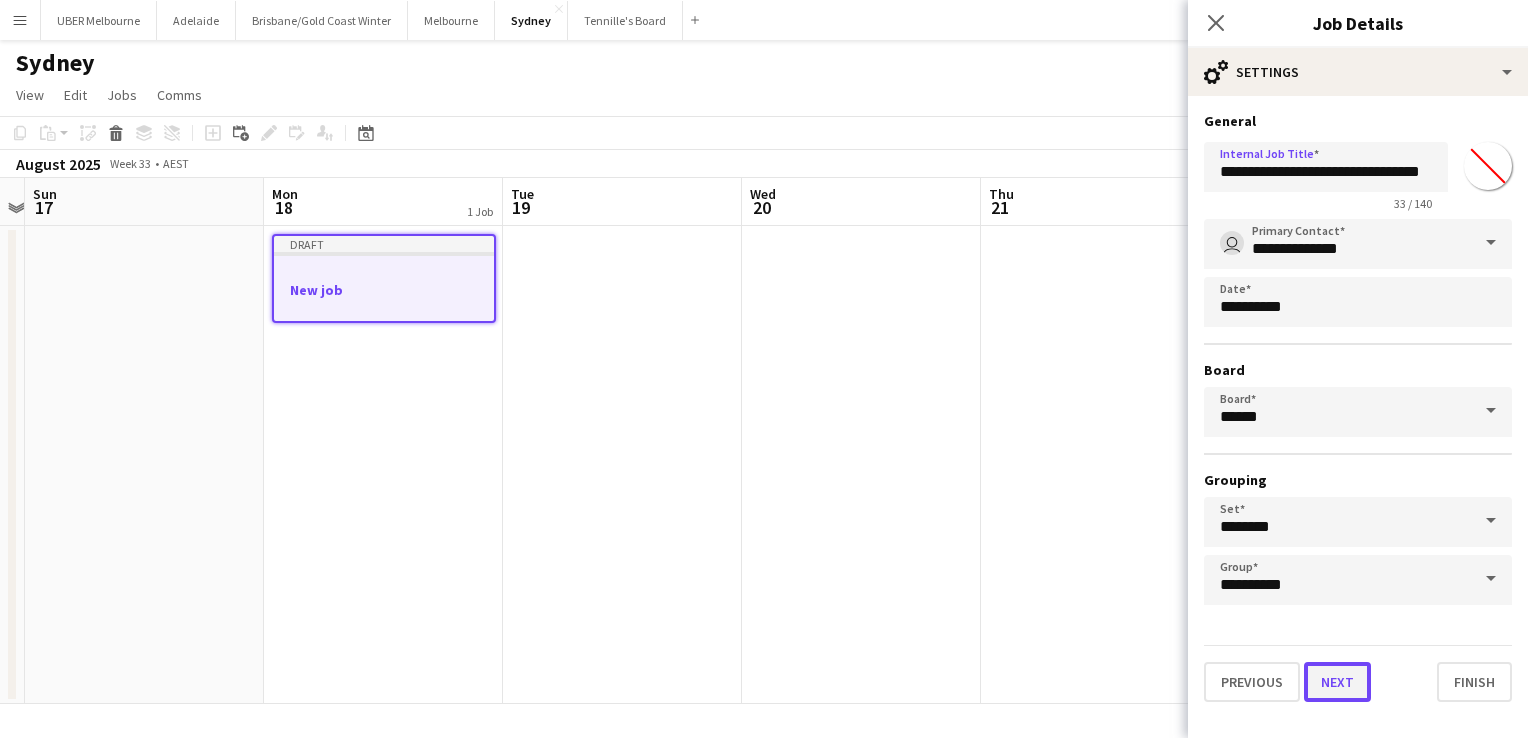 click on "Next" at bounding box center (1337, 682) 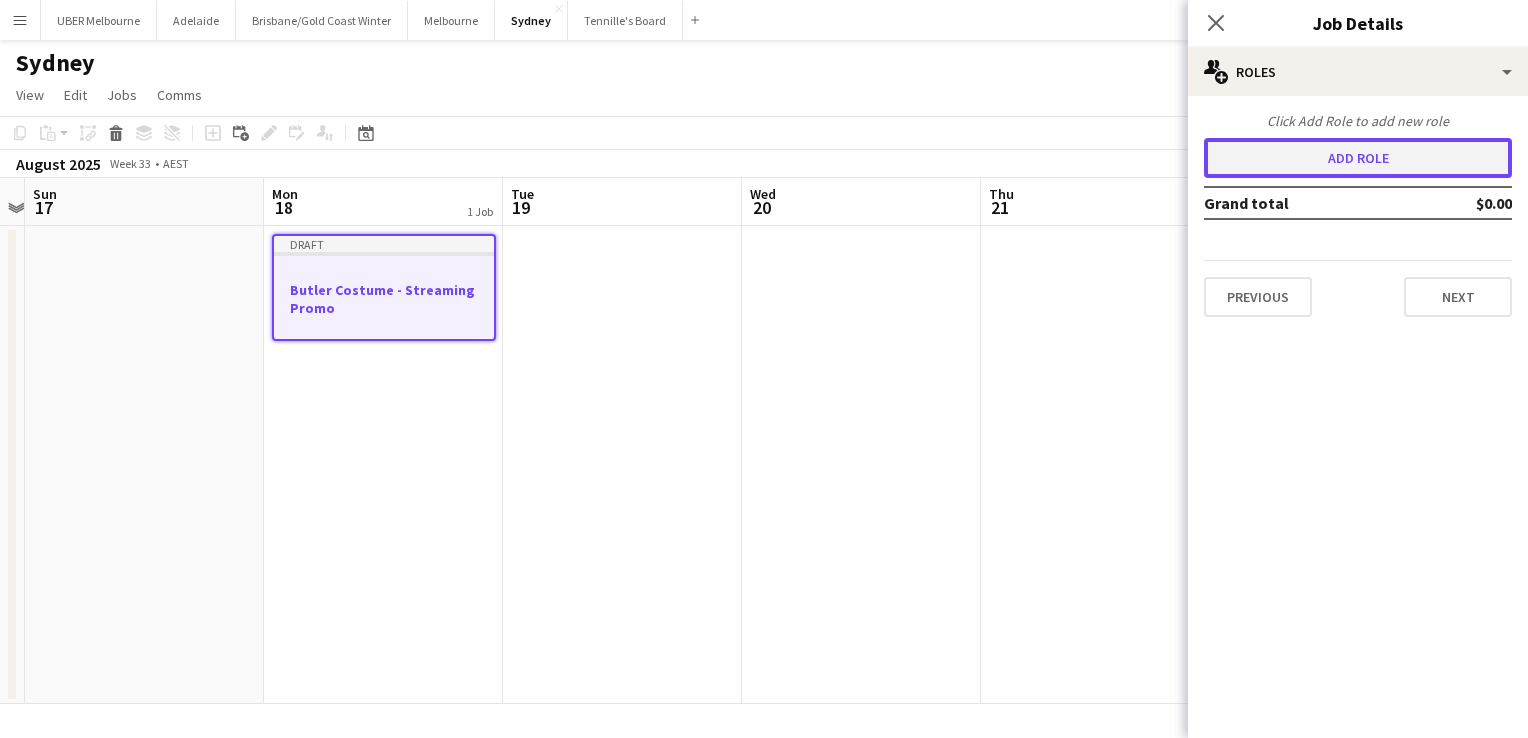 click on "Add role" at bounding box center [1358, 158] 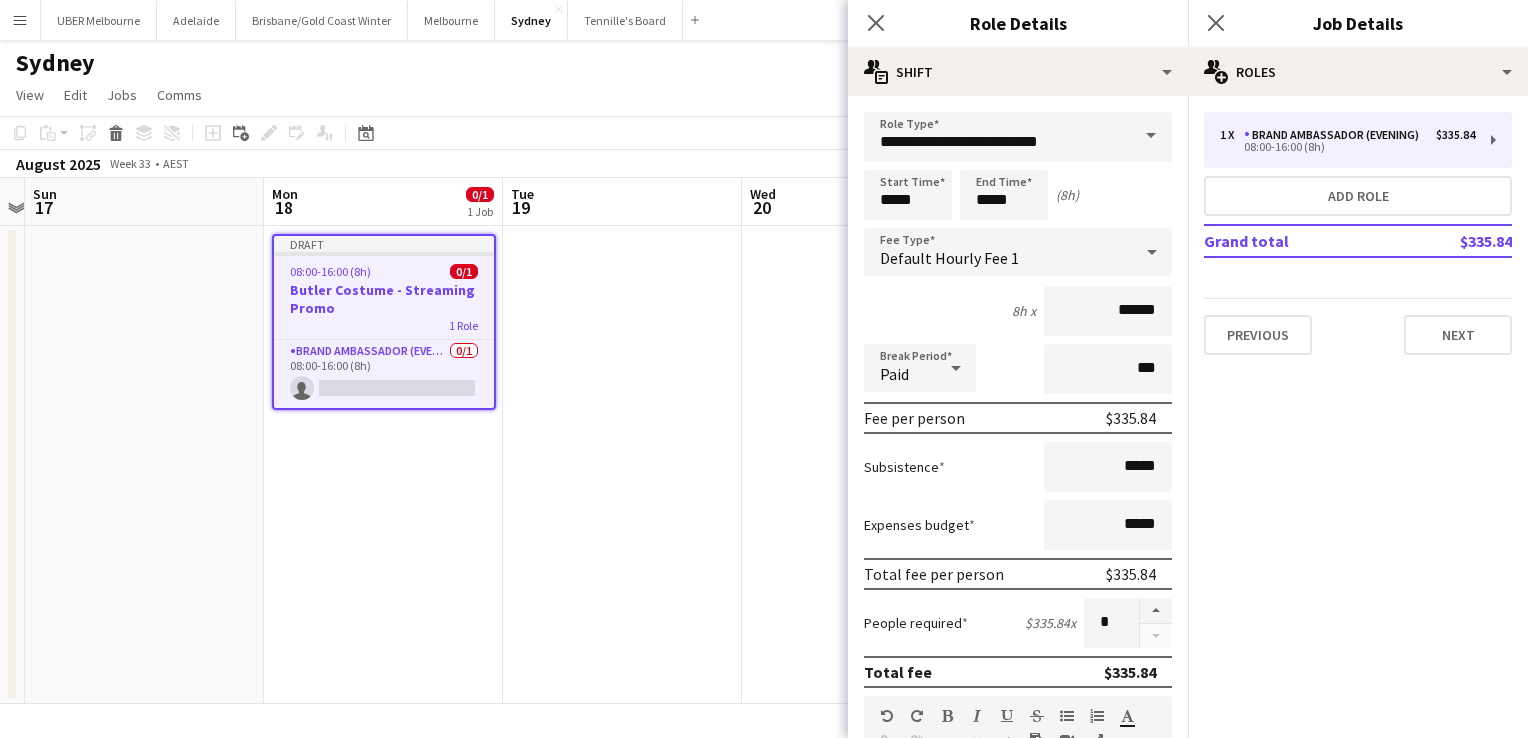 click at bounding box center [1151, 136] 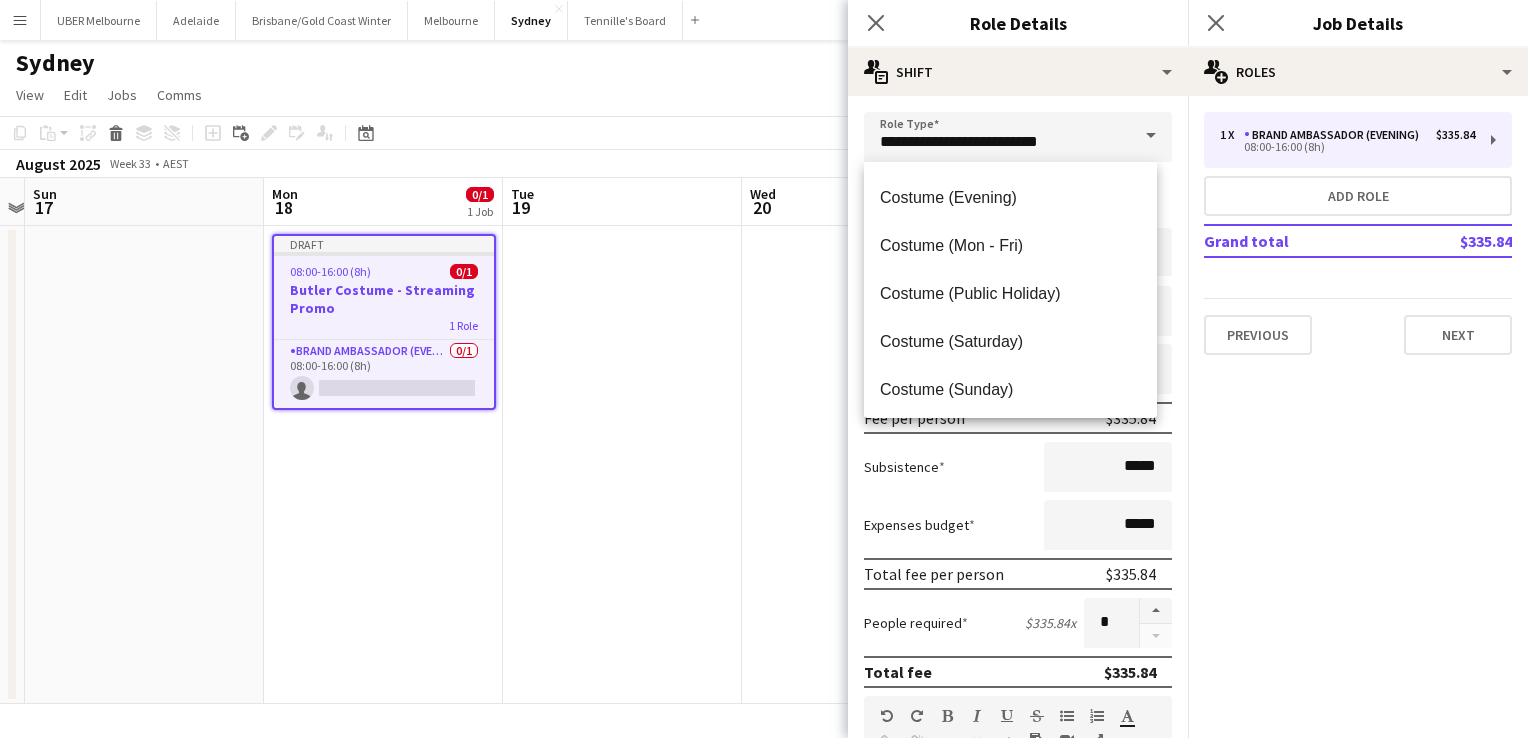 scroll, scrollTop: 474, scrollLeft: 0, axis: vertical 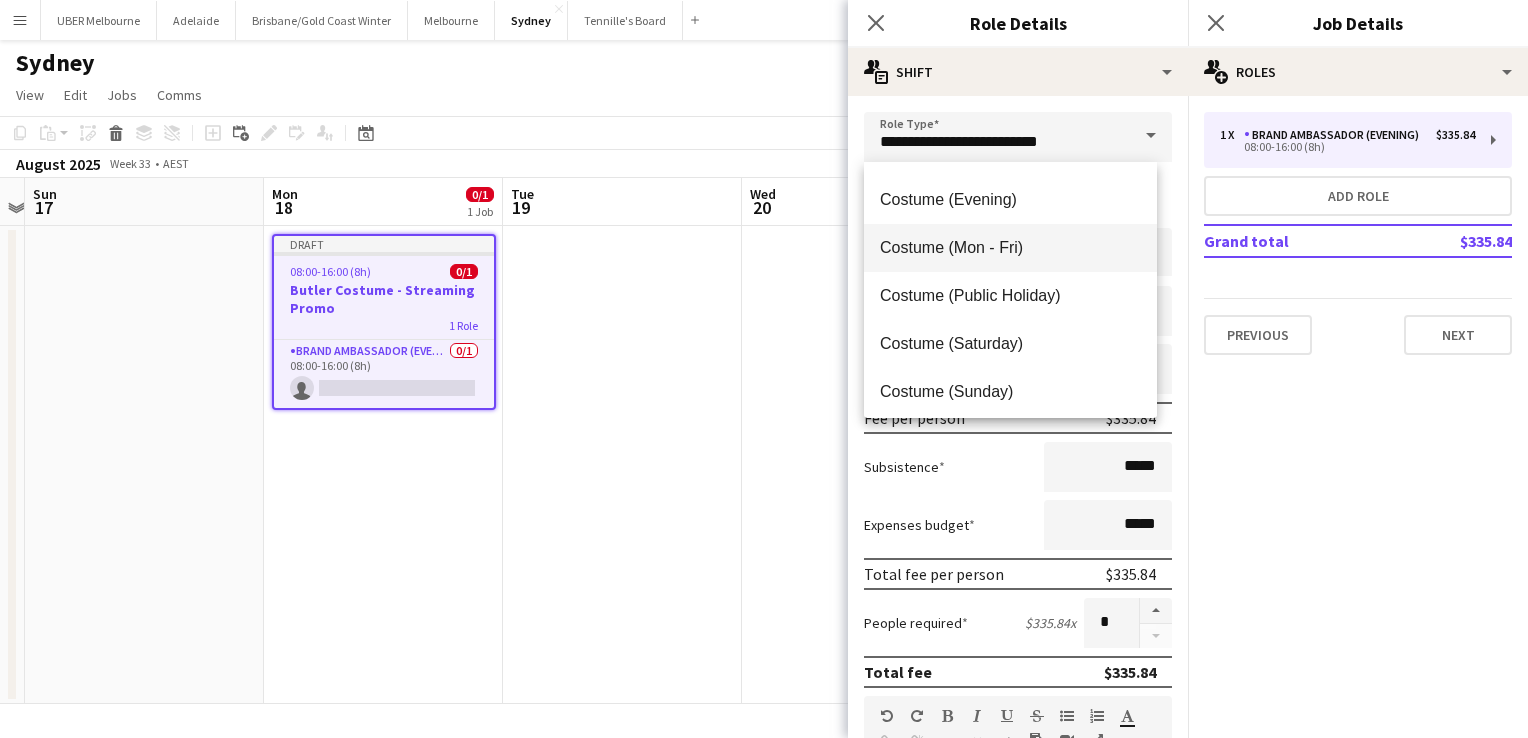 click on "Costume (Mon - Fri)" at bounding box center [1010, 247] 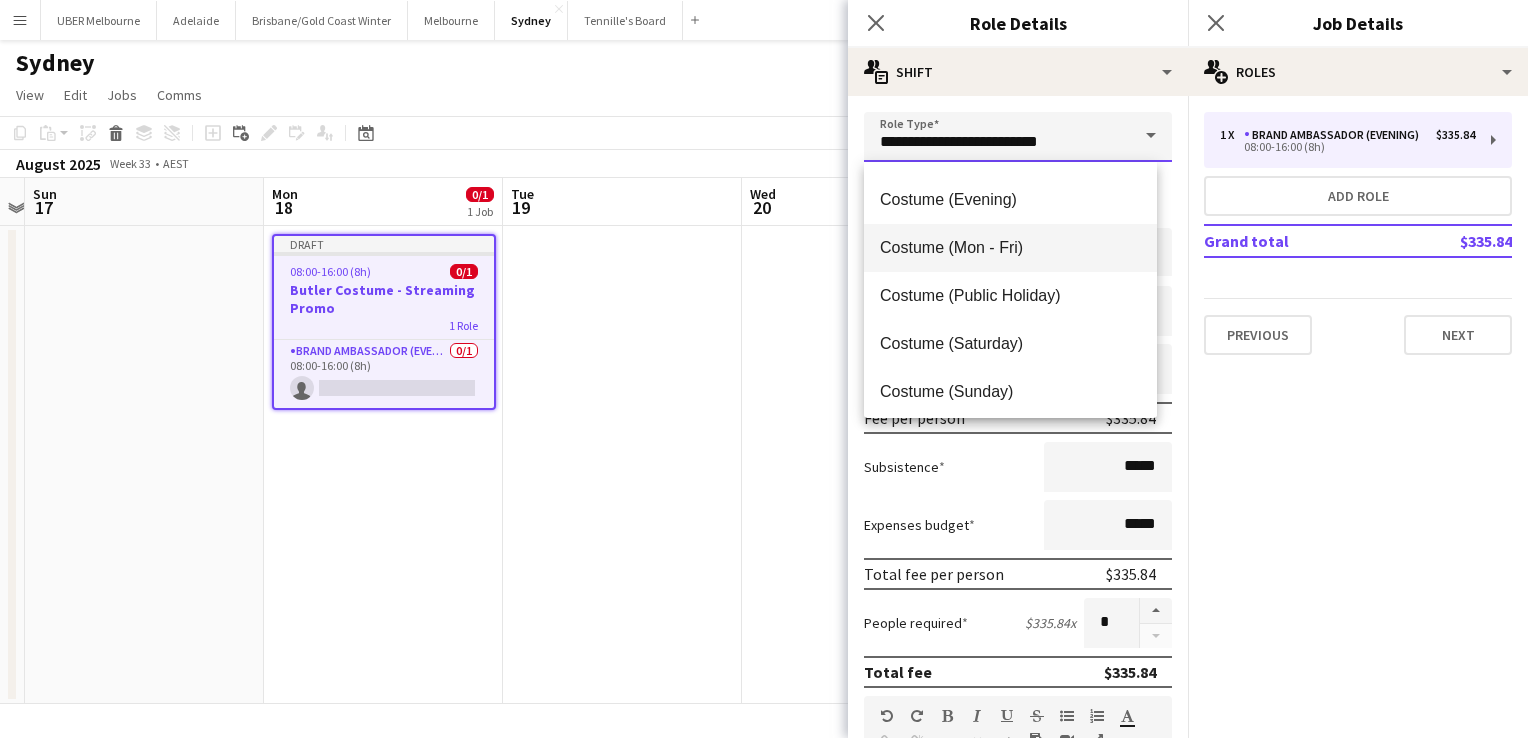 type on "**********" 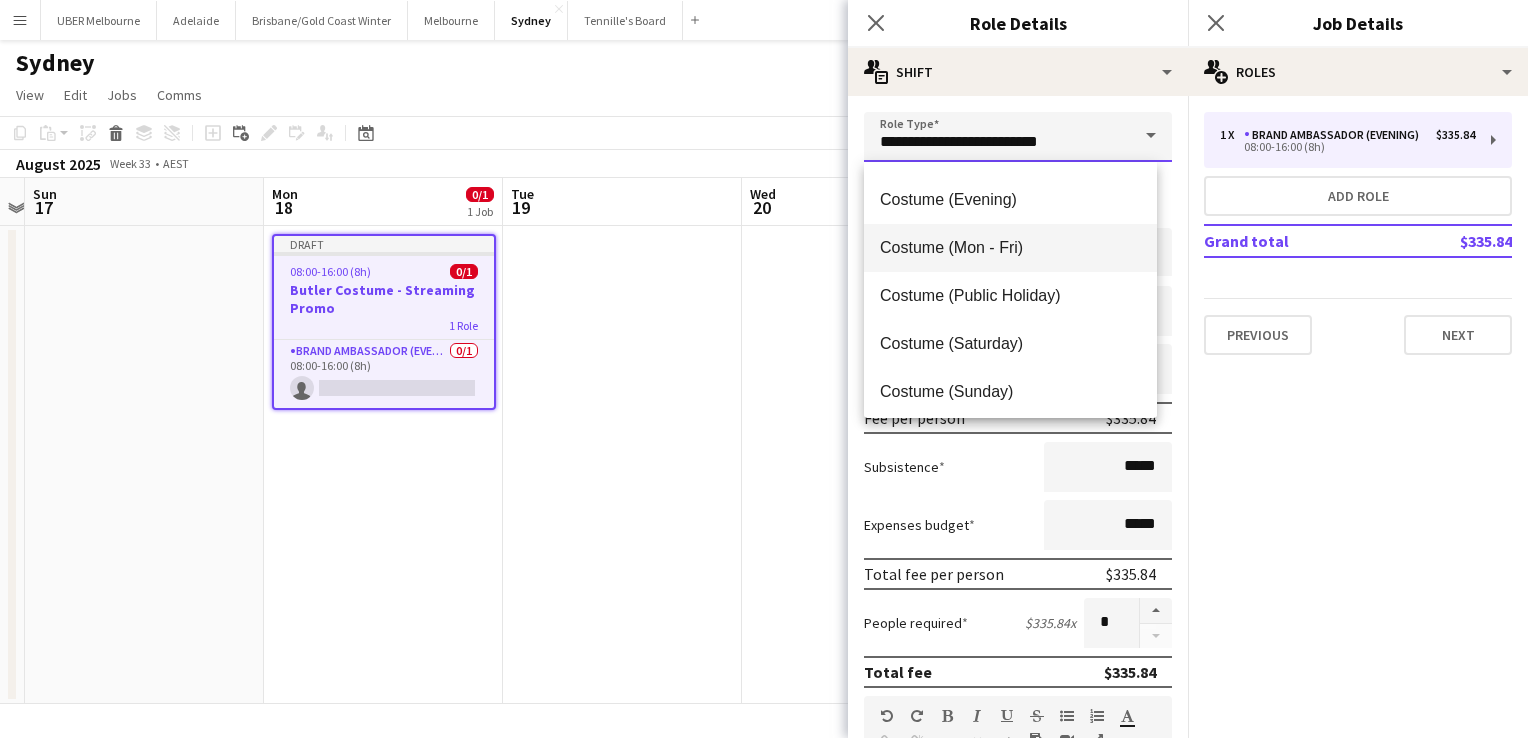 type on "******" 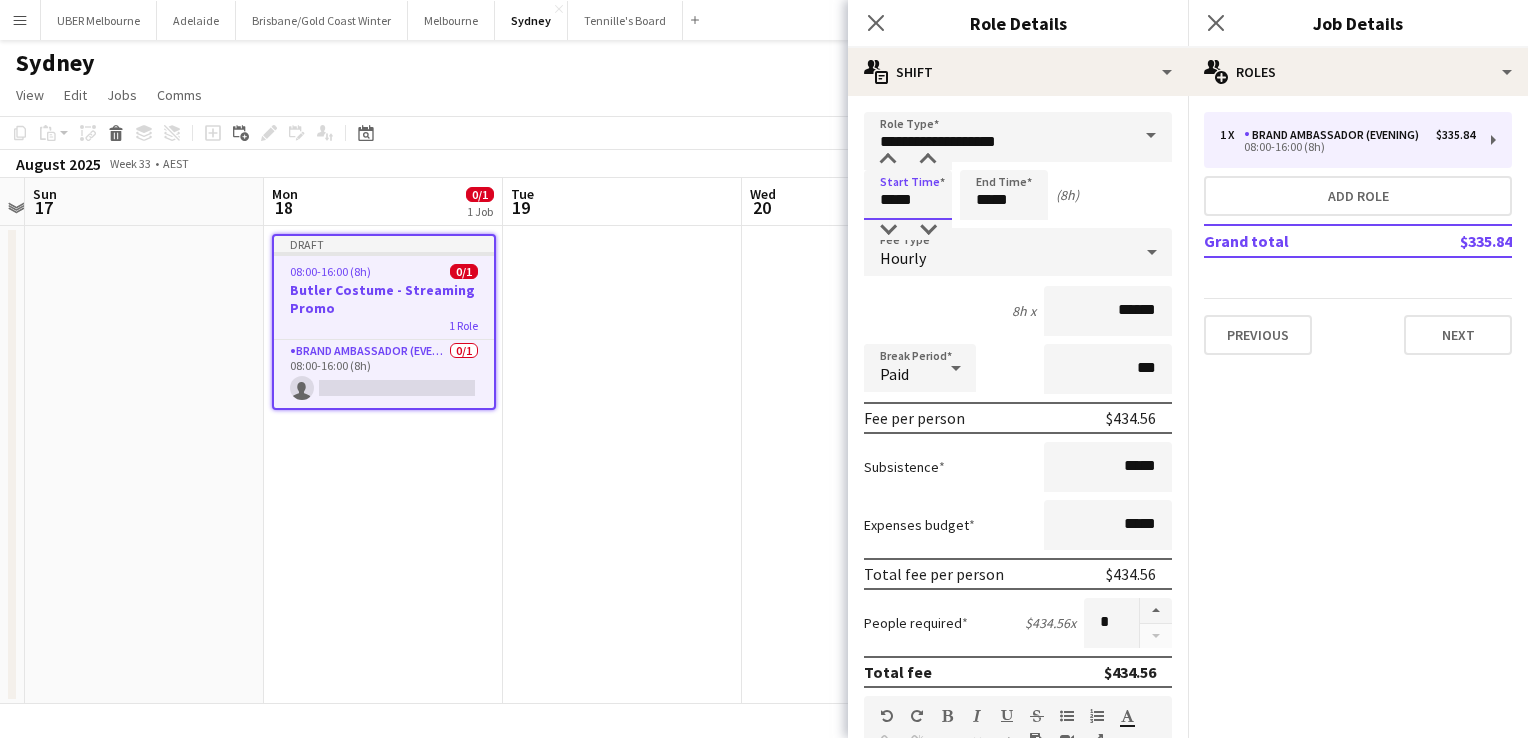 drag, startPoint x: 885, startPoint y: 202, endPoint x: 796, endPoint y: 190, distance: 89.80534 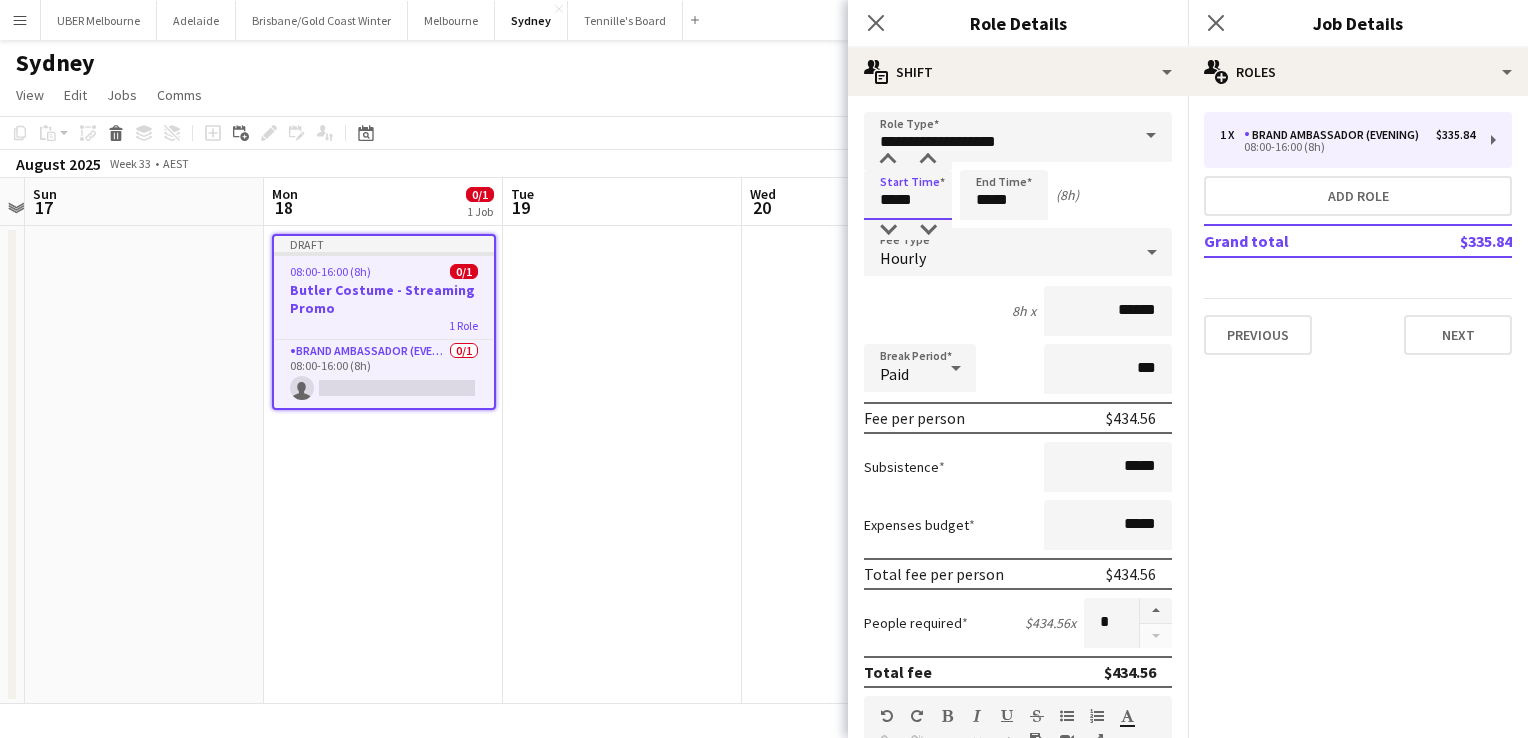 click on "Menu
Boards
Boards   Boards   All jobs   Status
Workforce
Workforce   My Workforce   Recruiting
Comms
Comms
Pay
Pay   Approvals
Platform Settings
Platform Settings   Your settings
Training Academy
Training Academy
Knowledge Base
Knowledge Base
Product Updates
Product Updates   Log Out   Privacy   UBER Melbourne
Close
Adelaide
Close
Brisbane/Gold Coast Winter
Close
Melbourne
Close
Sydney
Close
Tennille's Board
Close
Add
Help
Notifications
4   Sydney
user" at bounding box center (764, 369) 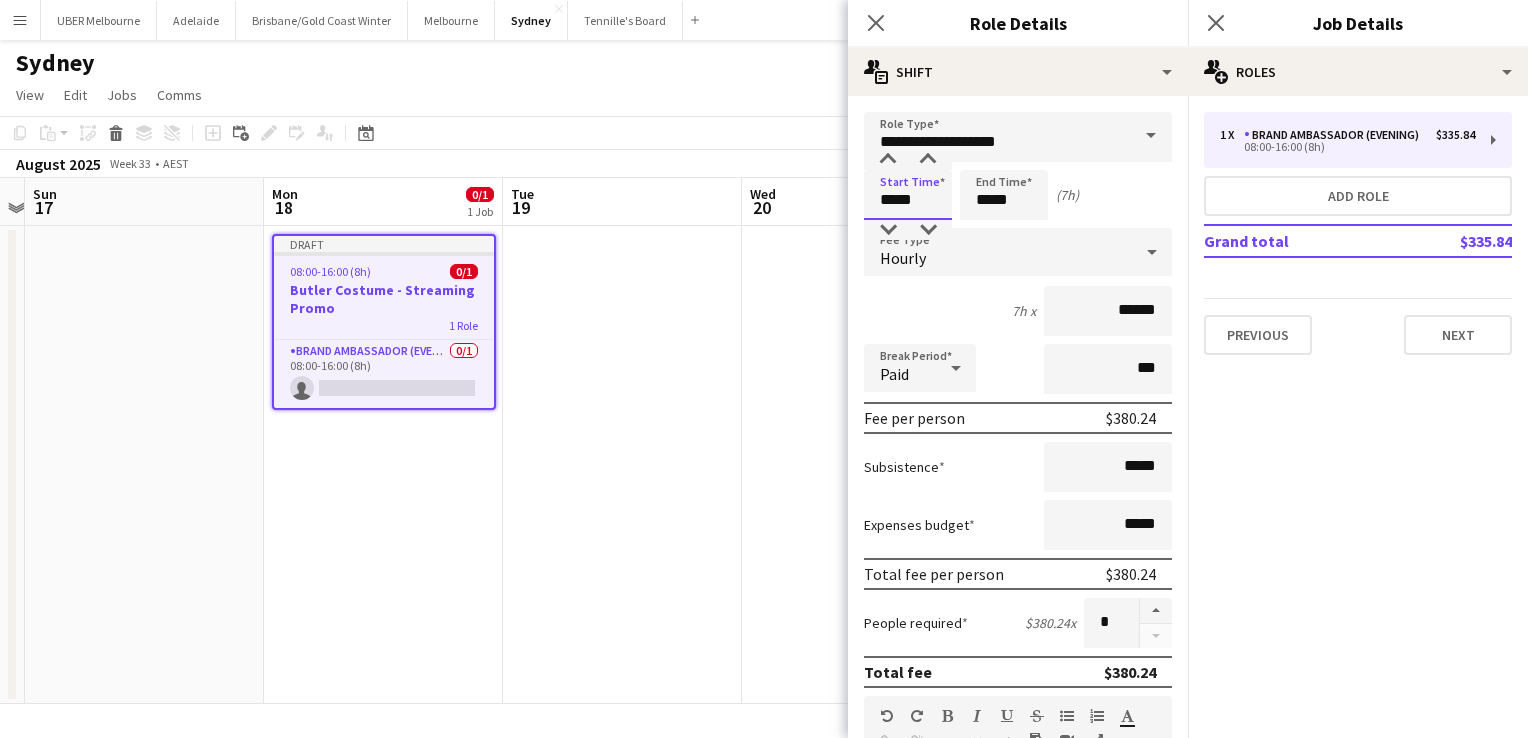 type on "*****" 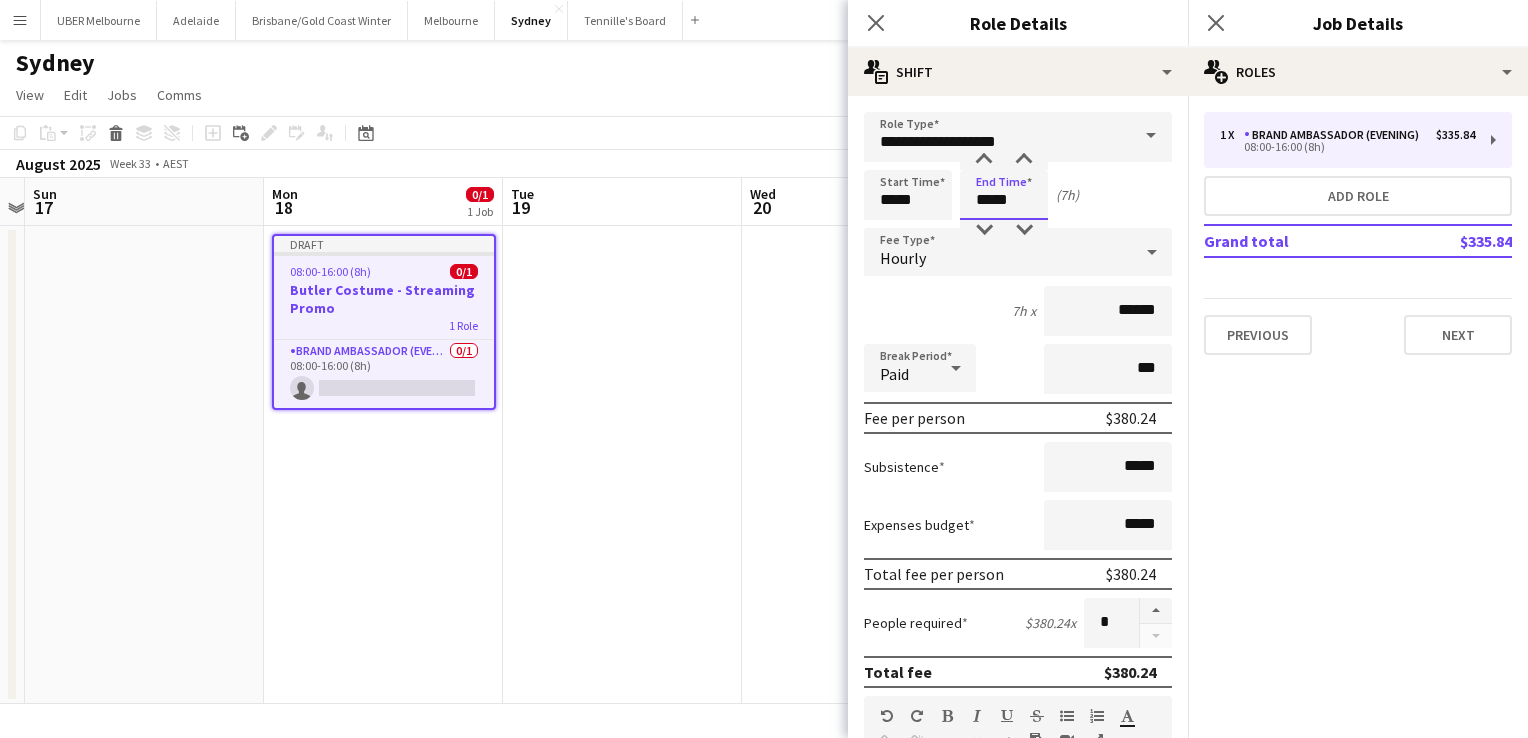 drag, startPoint x: 1023, startPoint y: 201, endPoint x: 920, endPoint y: 203, distance: 103.01942 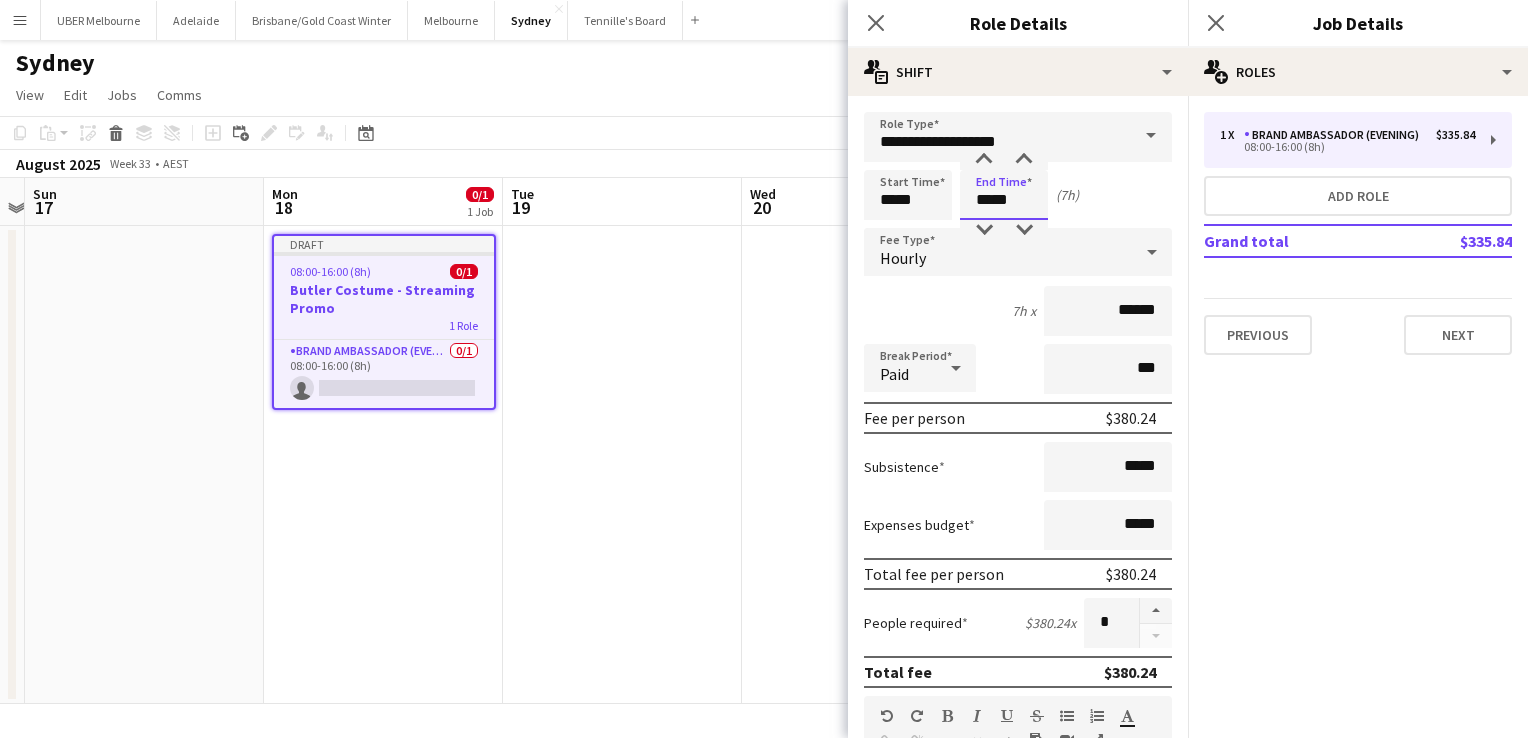 click on "Start Time  *****  End Time  *****  (7h)" at bounding box center (1018, 195) 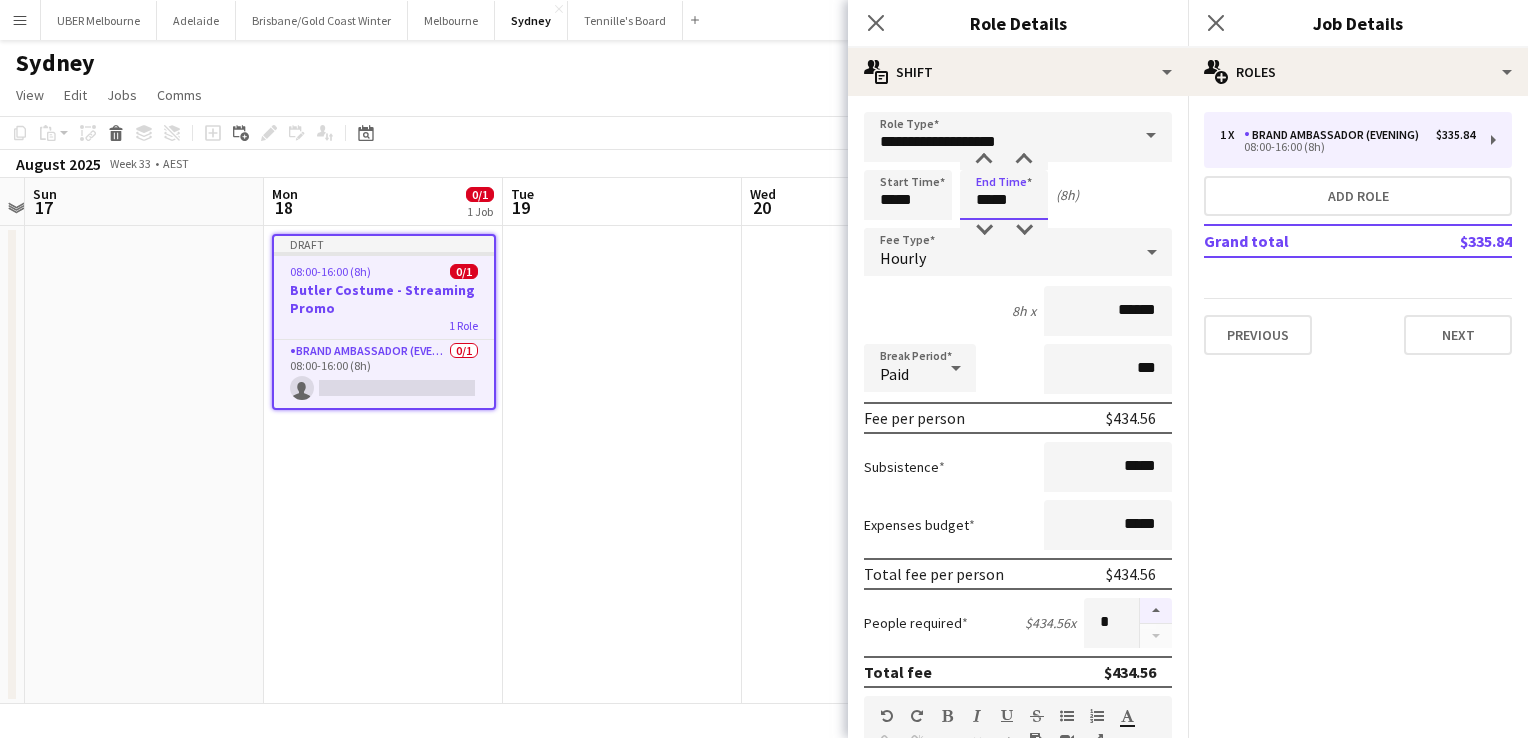 type on "*****" 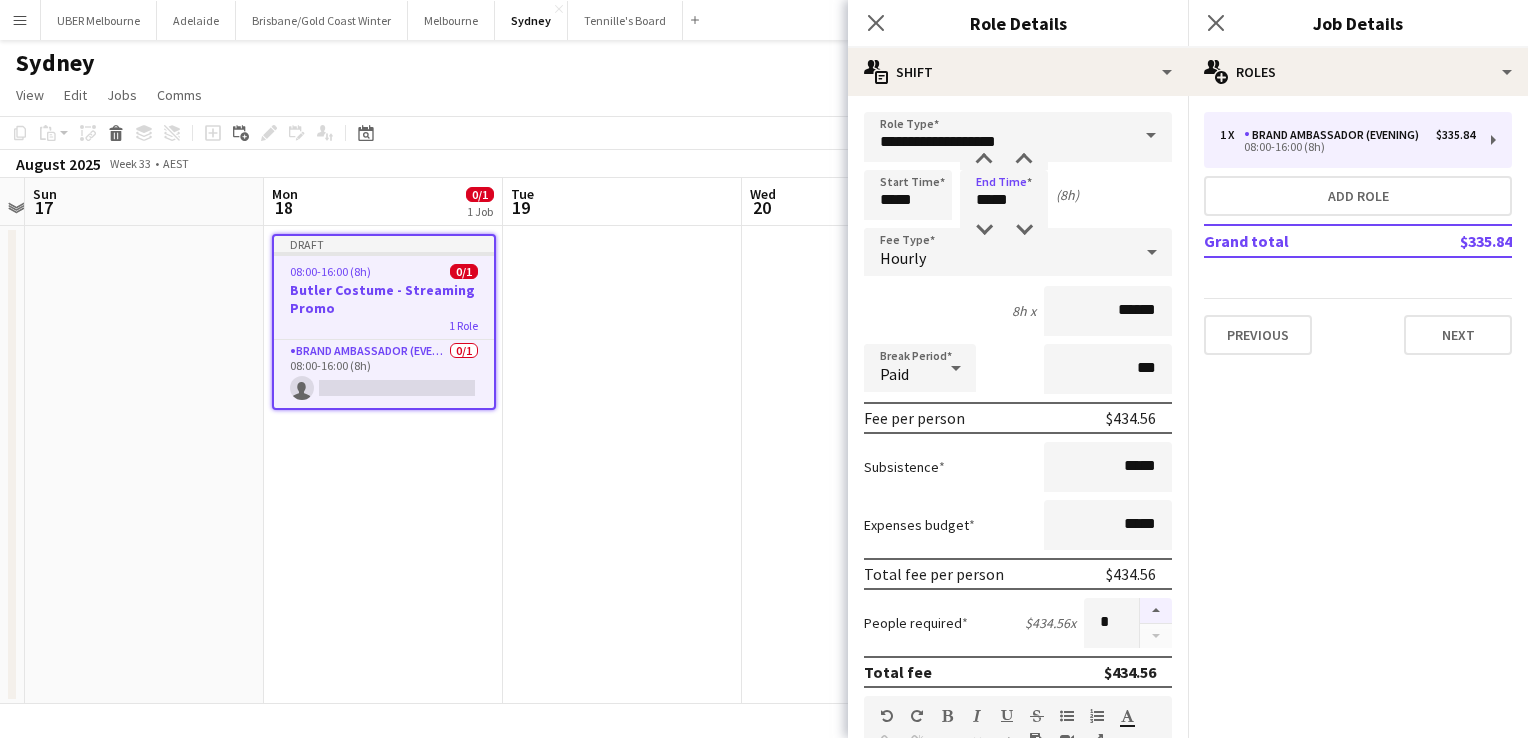 click at bounding box center [1156, 611] 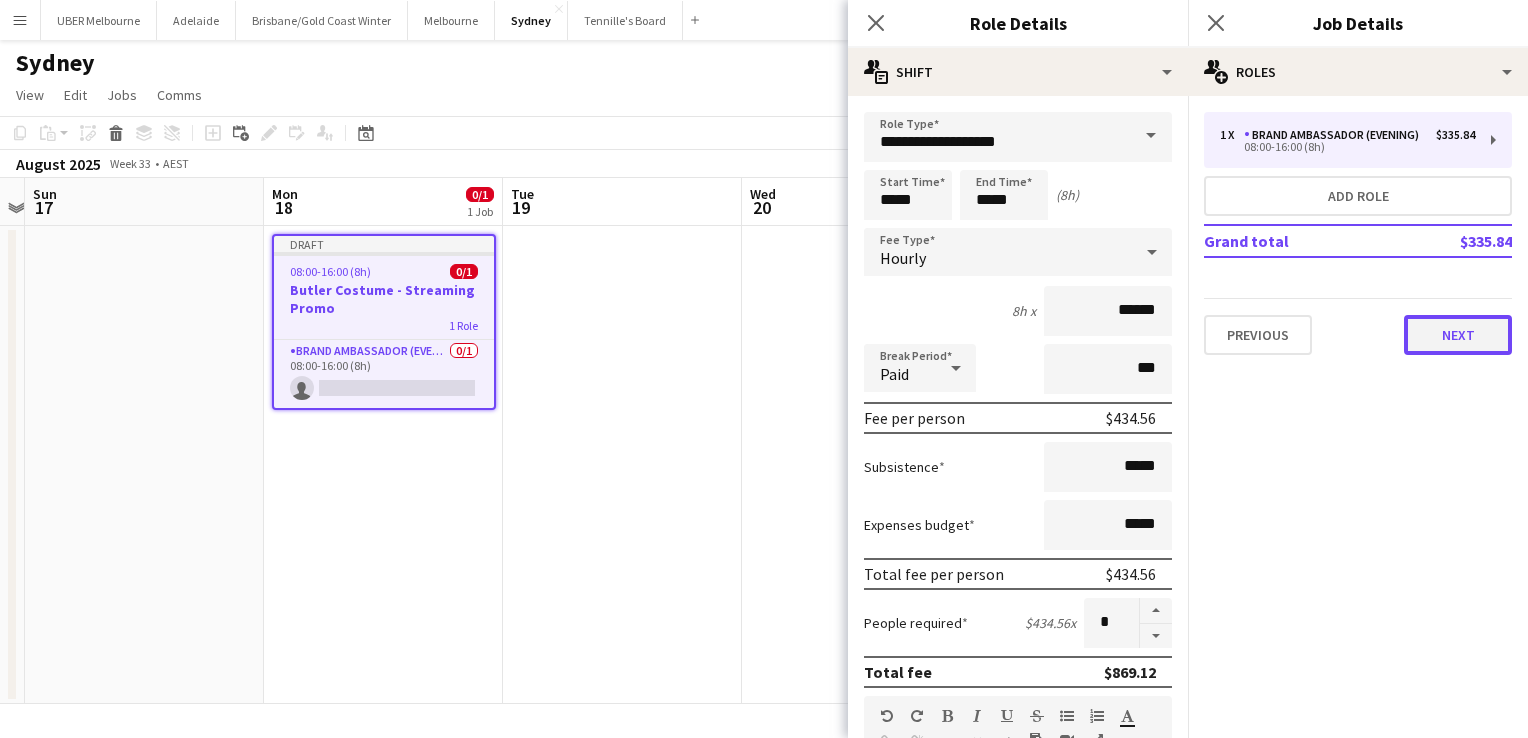 click on "Next" at bounding box center [1458, 335] 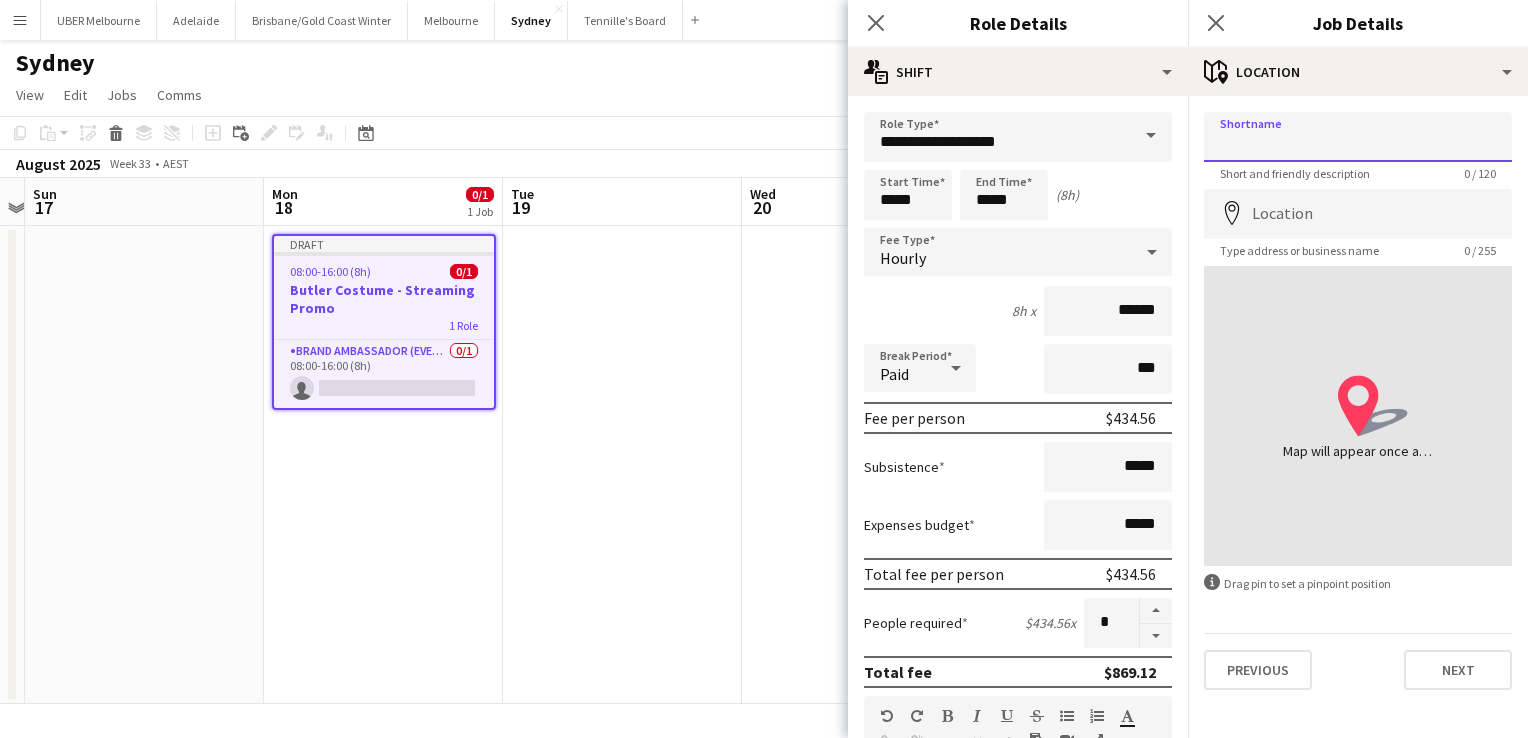 click on "Shortname" at bounding box center [1358, 137] 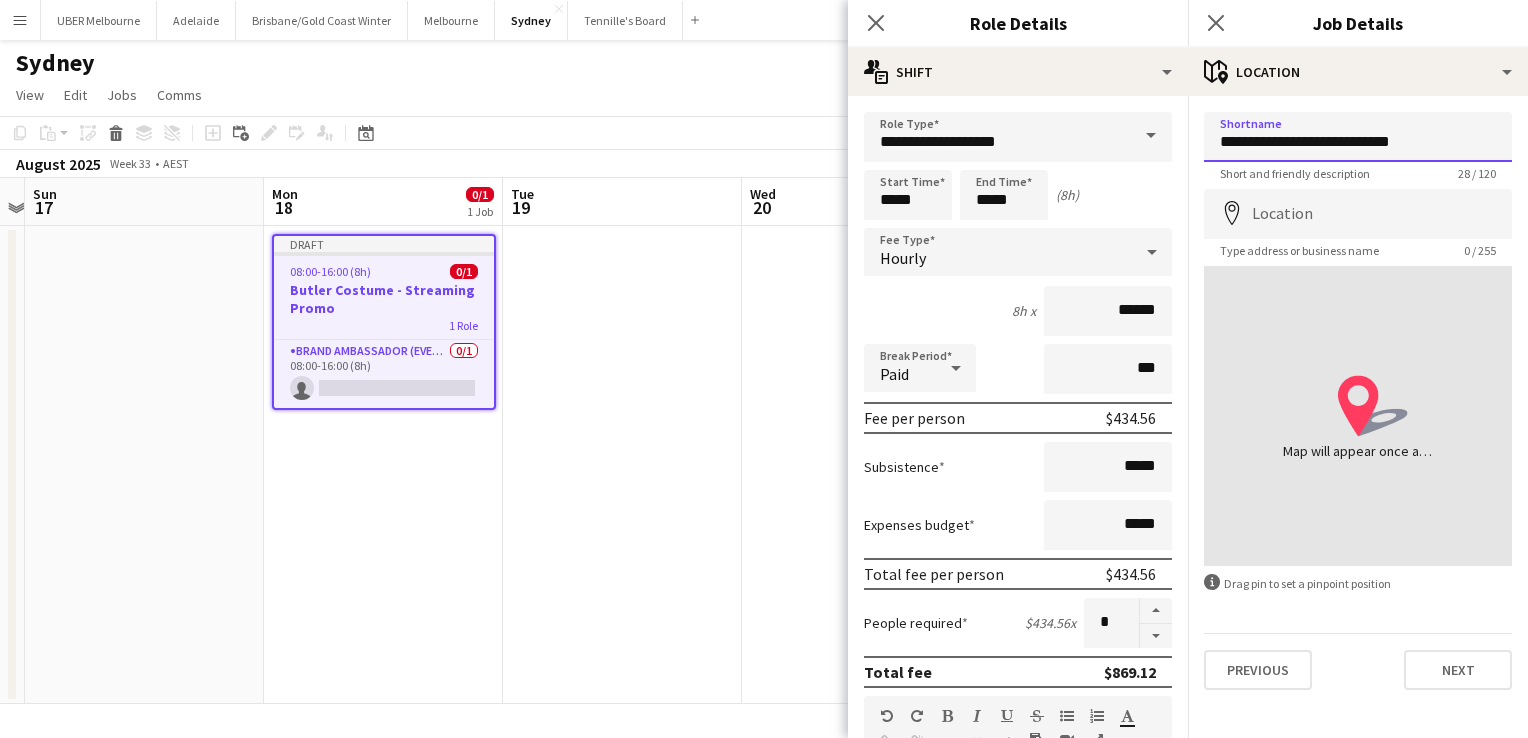 type on "**********" 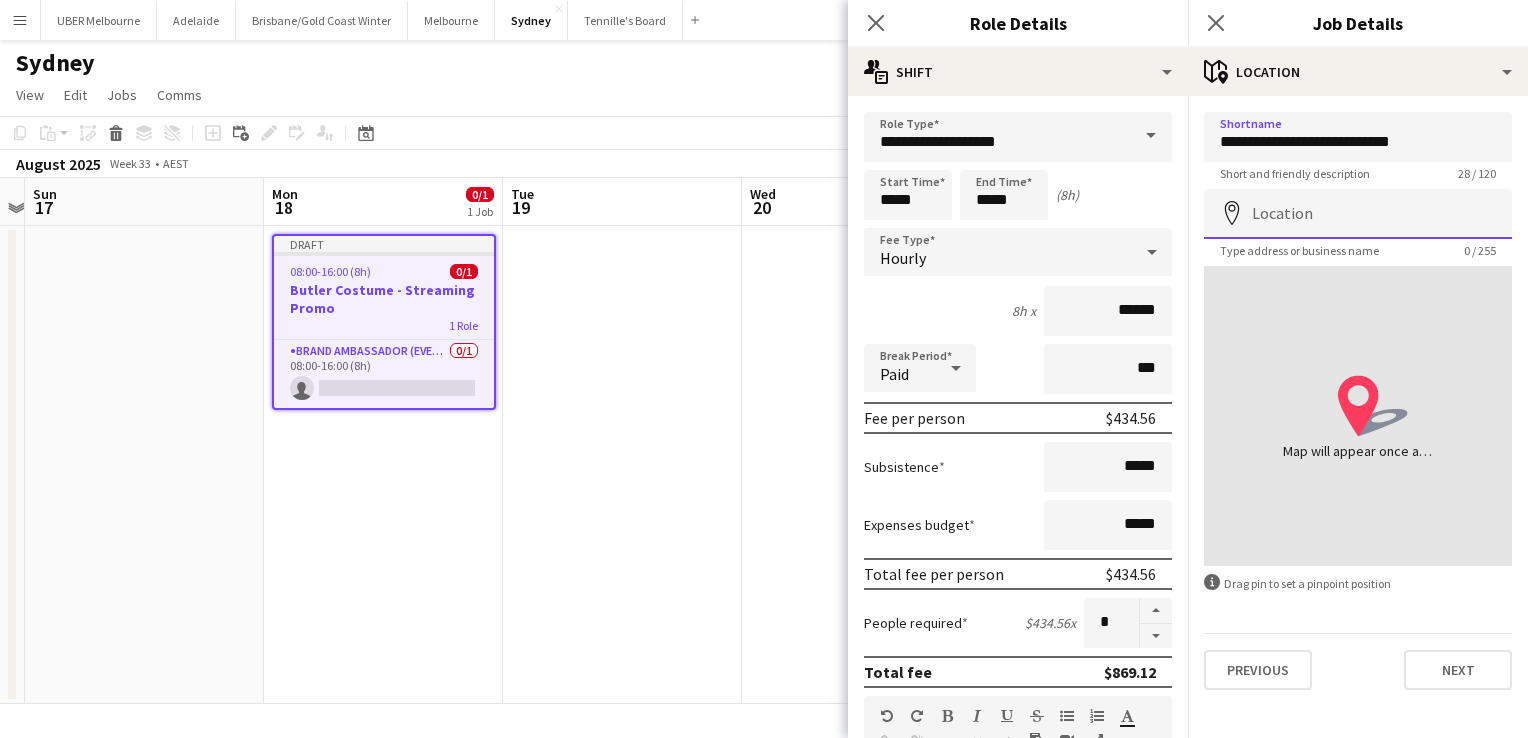 click on "Location" at bounding box center [1358, 214] 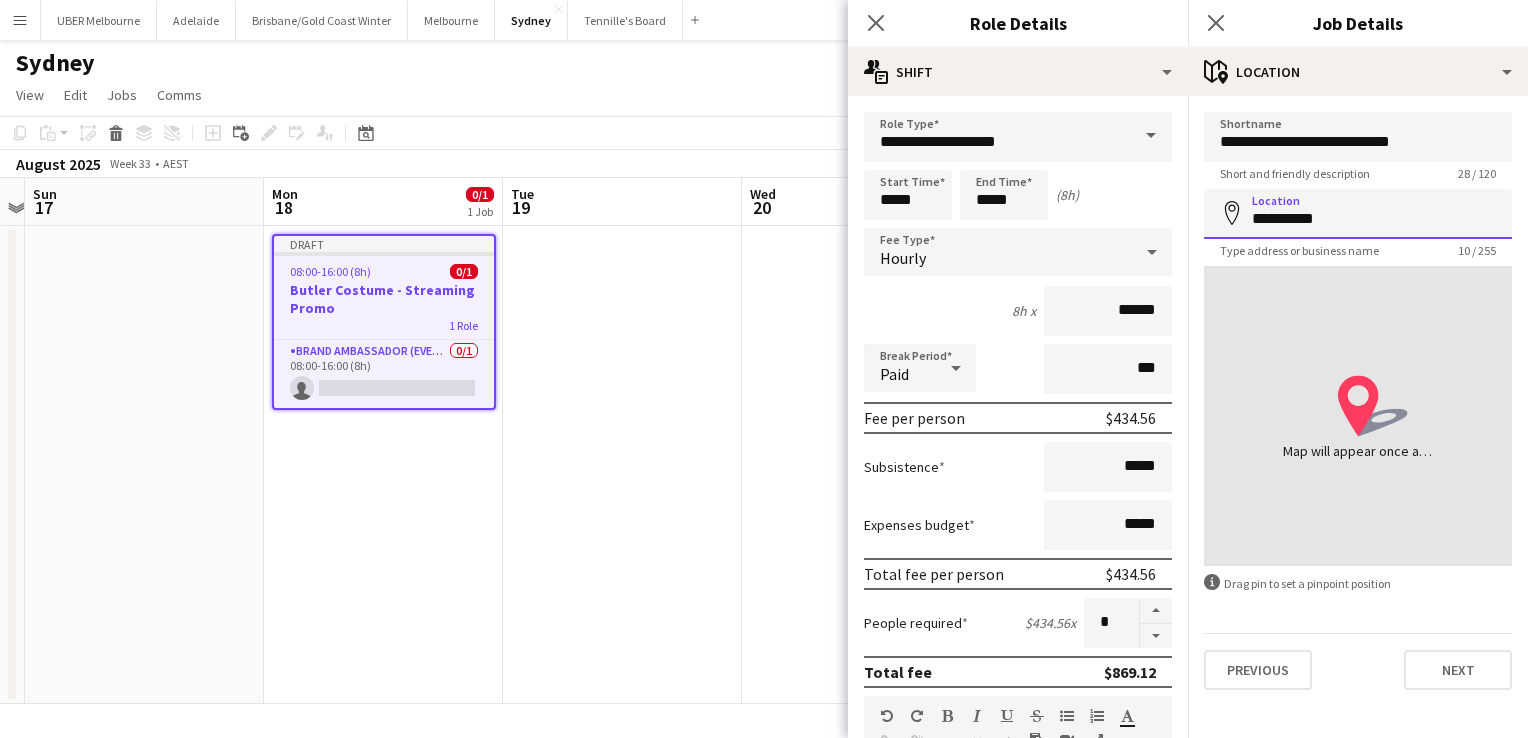 click on "**********" at bounding box center (1358, 214) 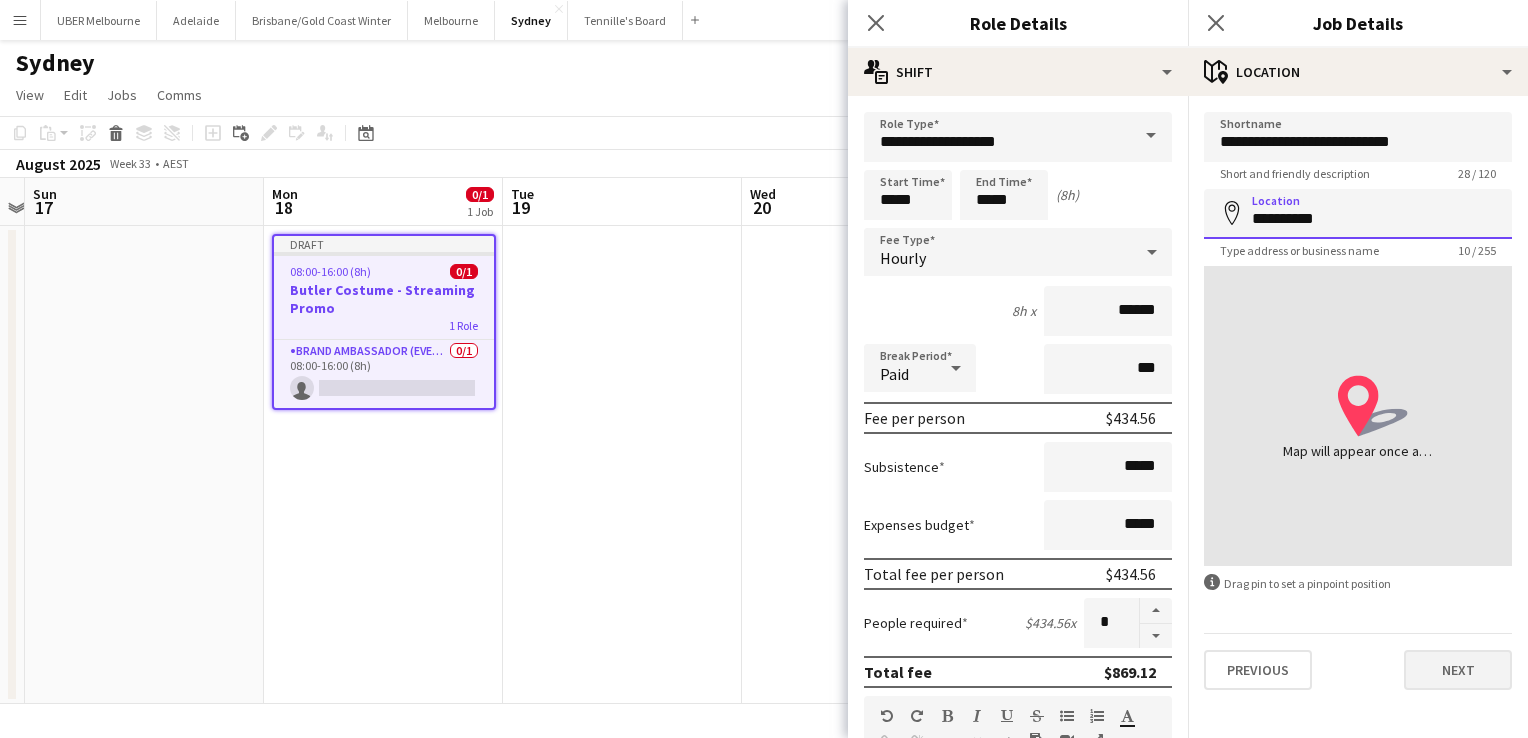 type on "**********" 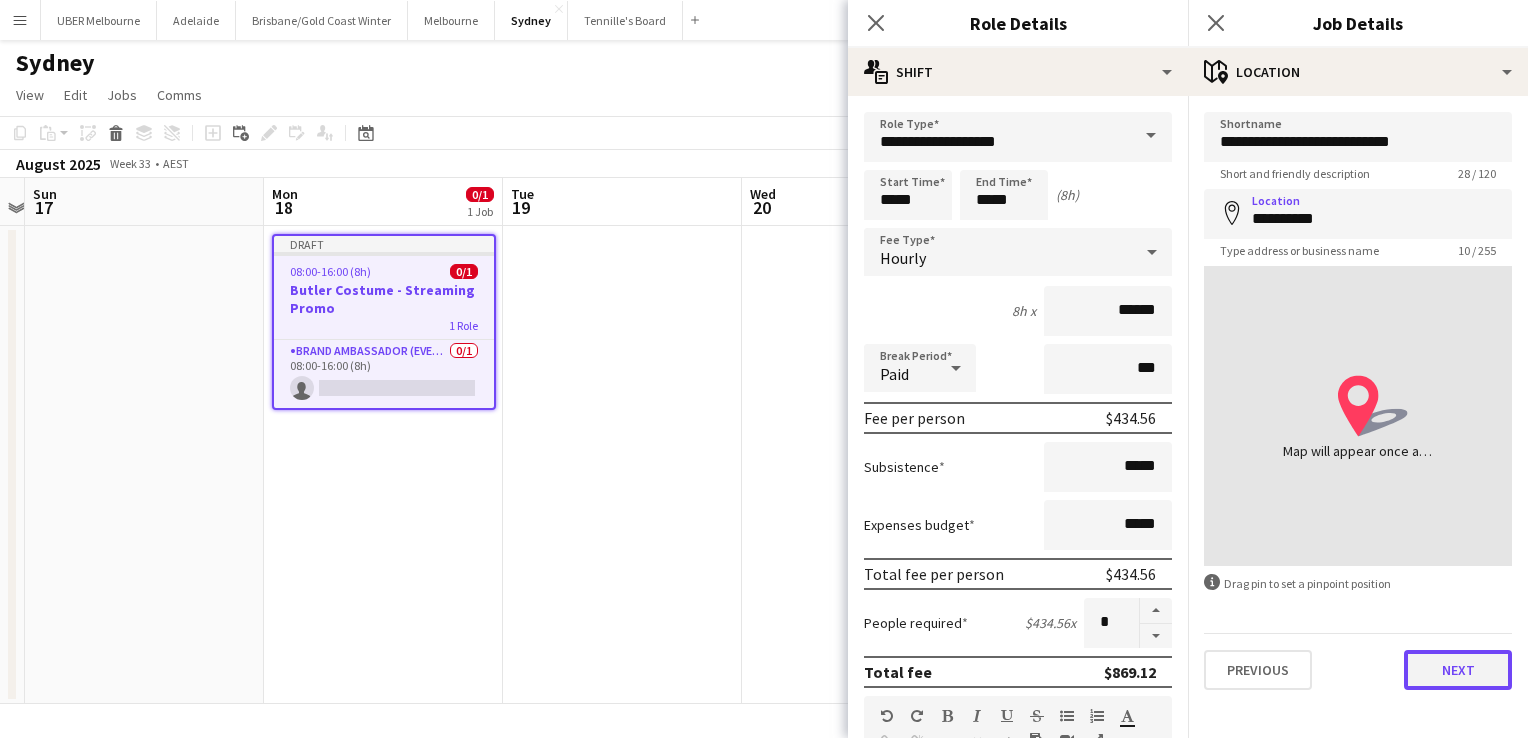 click on "Next" at bounding box center [1458, 670] 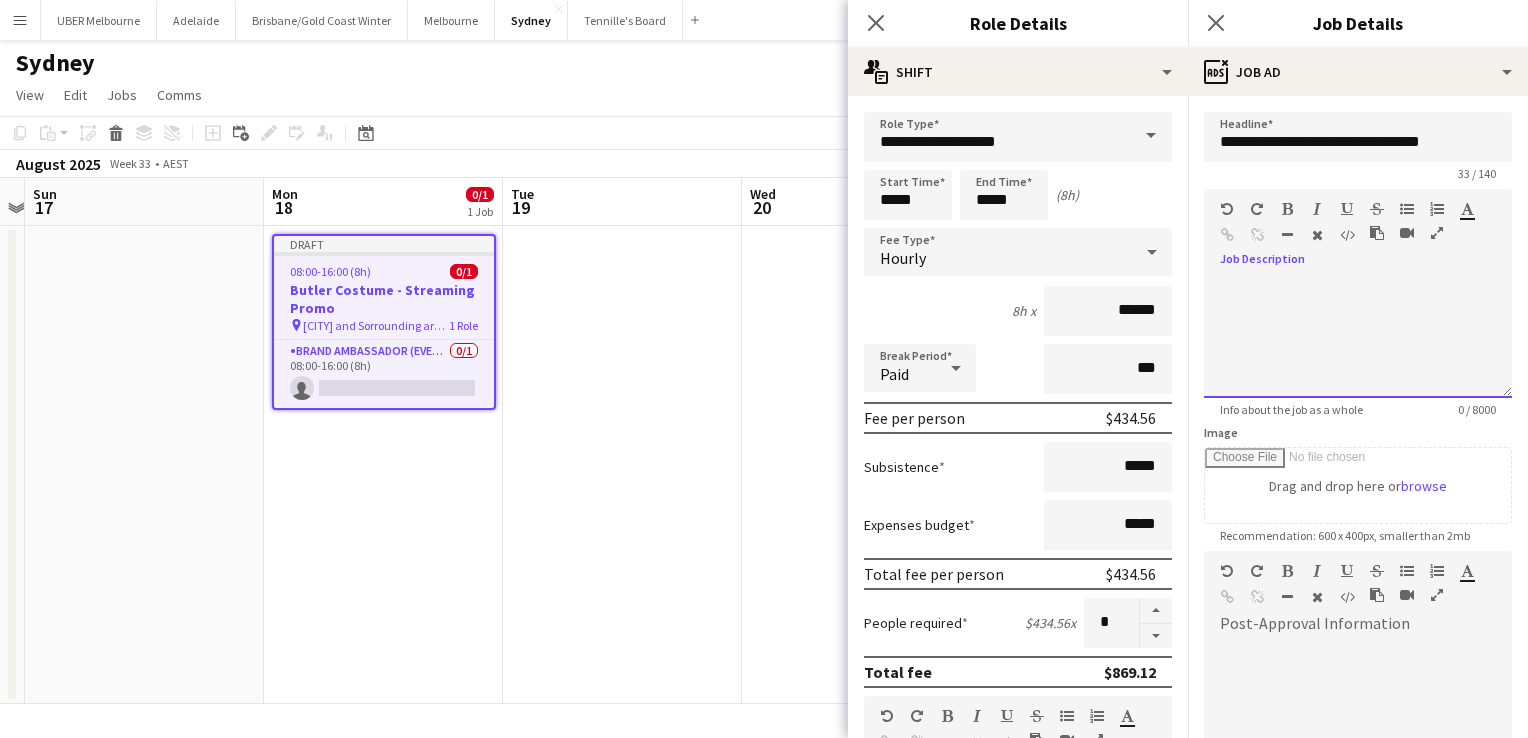 click at bounding box center (1358, 338) 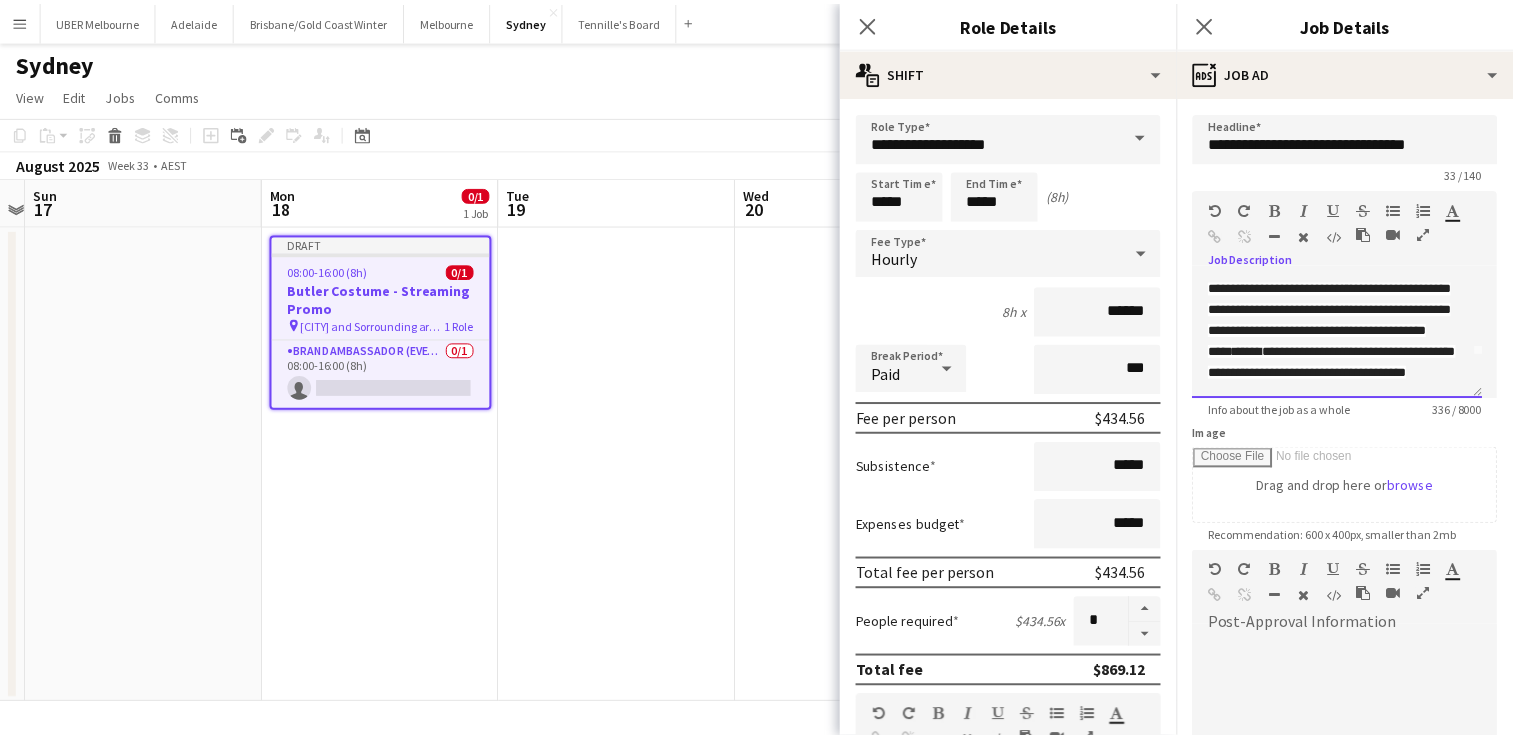 scroll, scrollTop: 0, scrollLeft: 0, axis: both 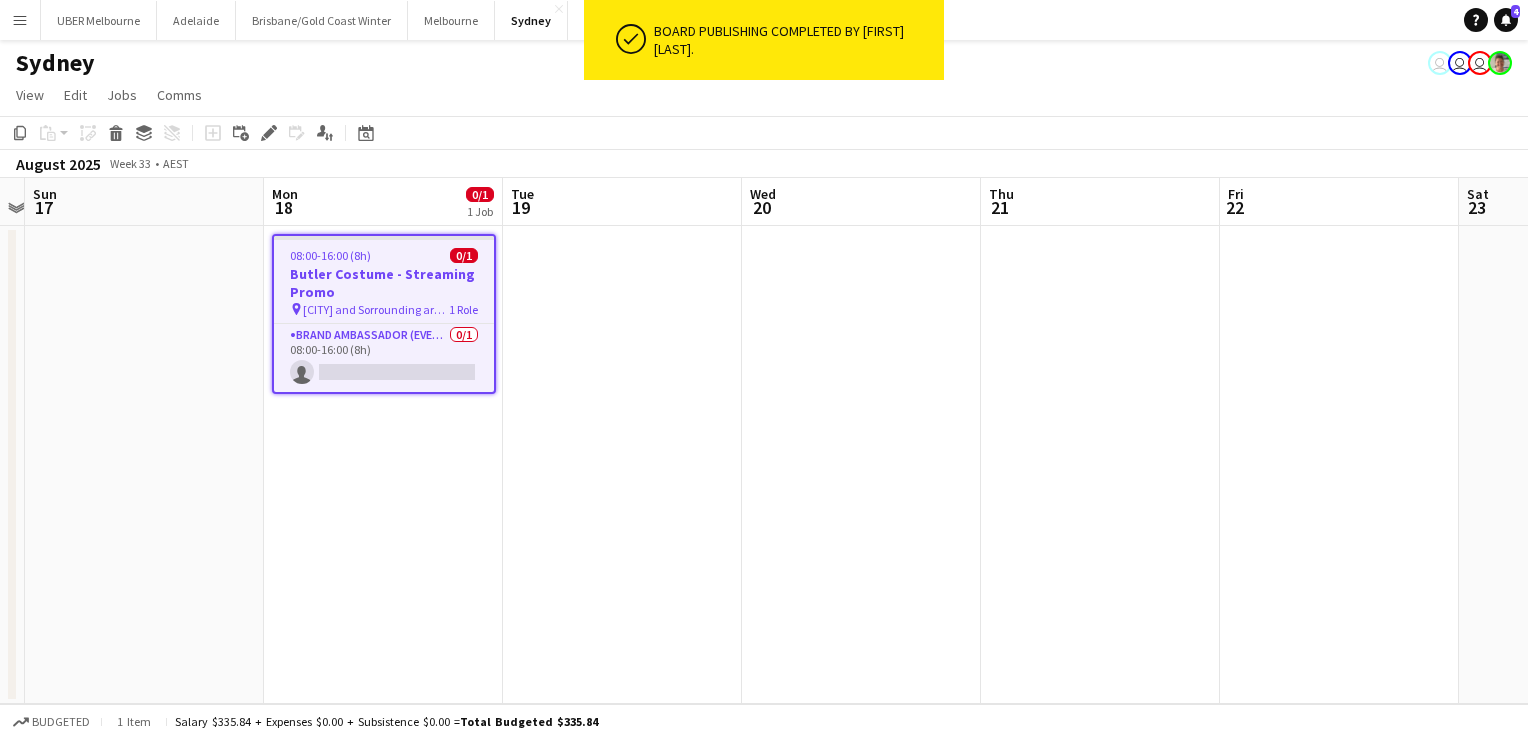 click on "08:00-16:00 (8h)    0/1   Butler Costume - Streaming Promo
pin
Sydney and Sorrounding areas   1 Role   Brand Ambassador (Evening)   0/1   08:00-16:00 (8h)
single-neutral-actions" at bounding box center (384, 314) 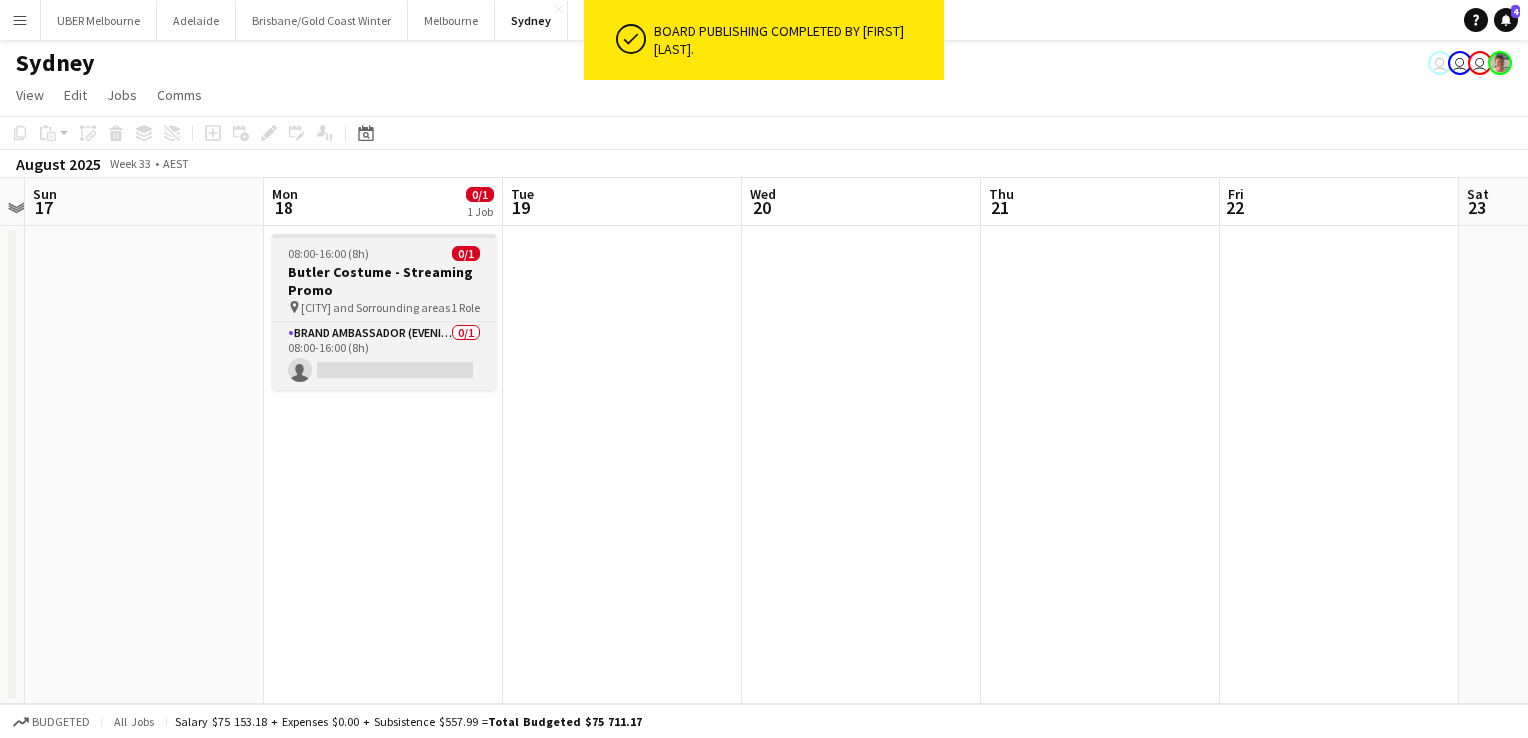 click on "Butler Costume - Streaming Promo" at bounding box center [384, 281] 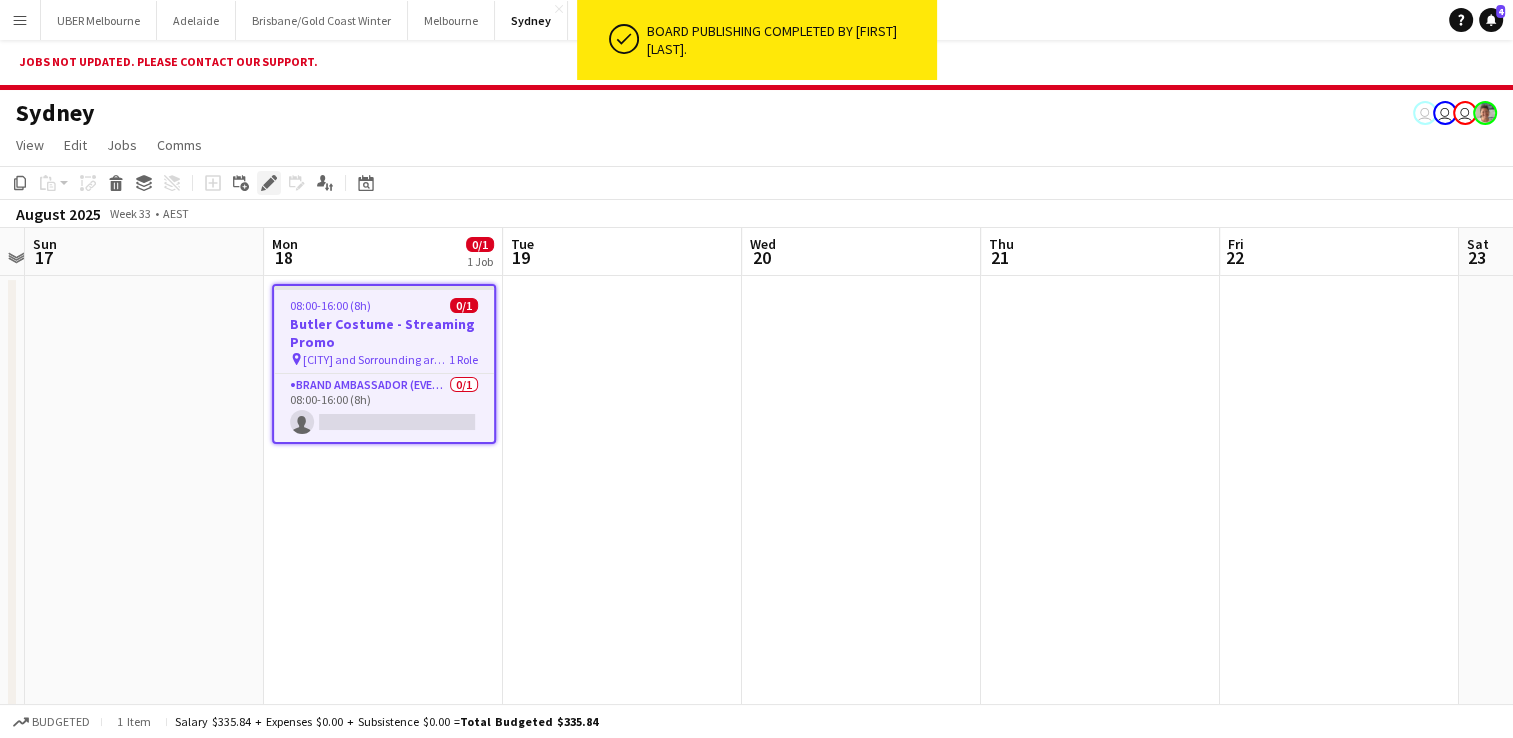 click on "Edit" 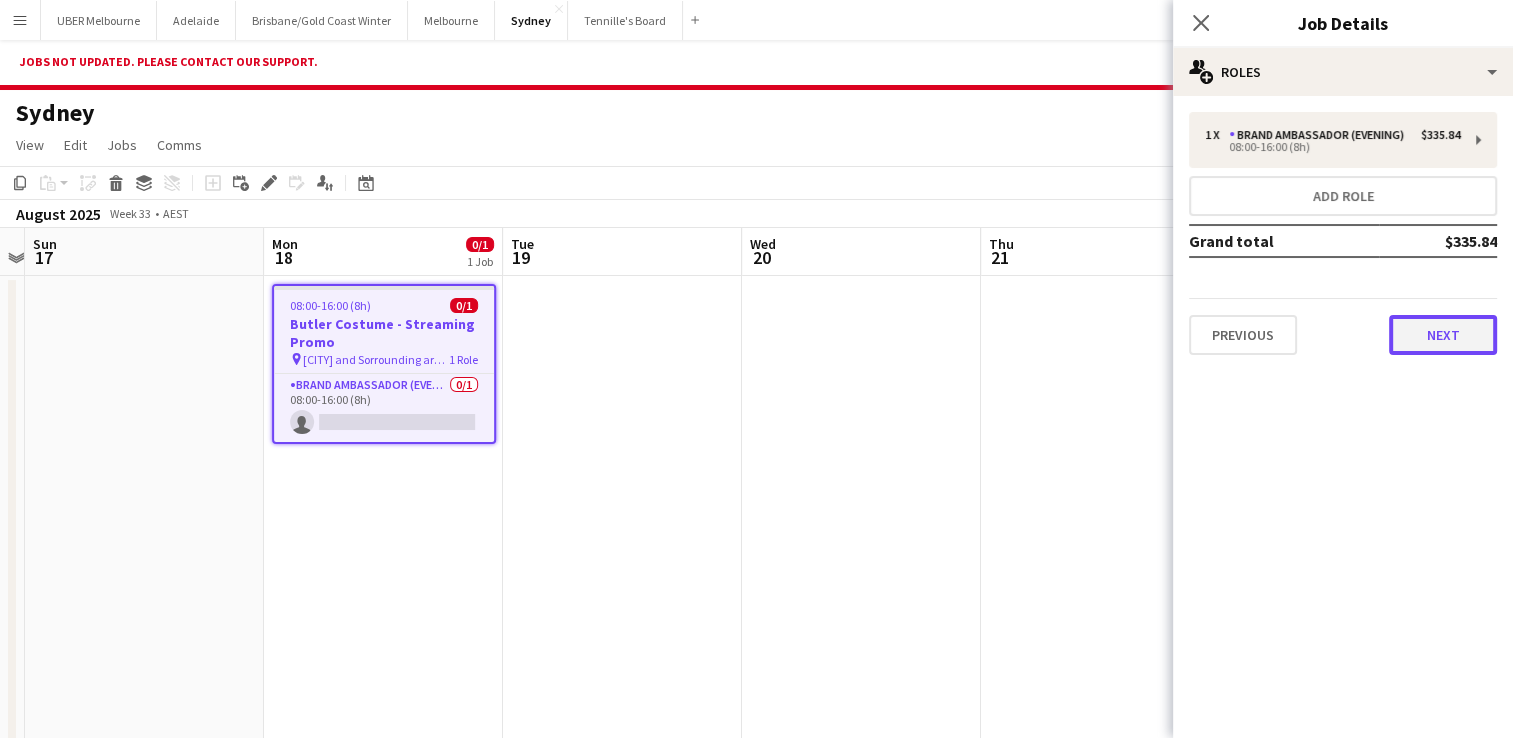 click on "Next" at bounding box center (1443, 335) 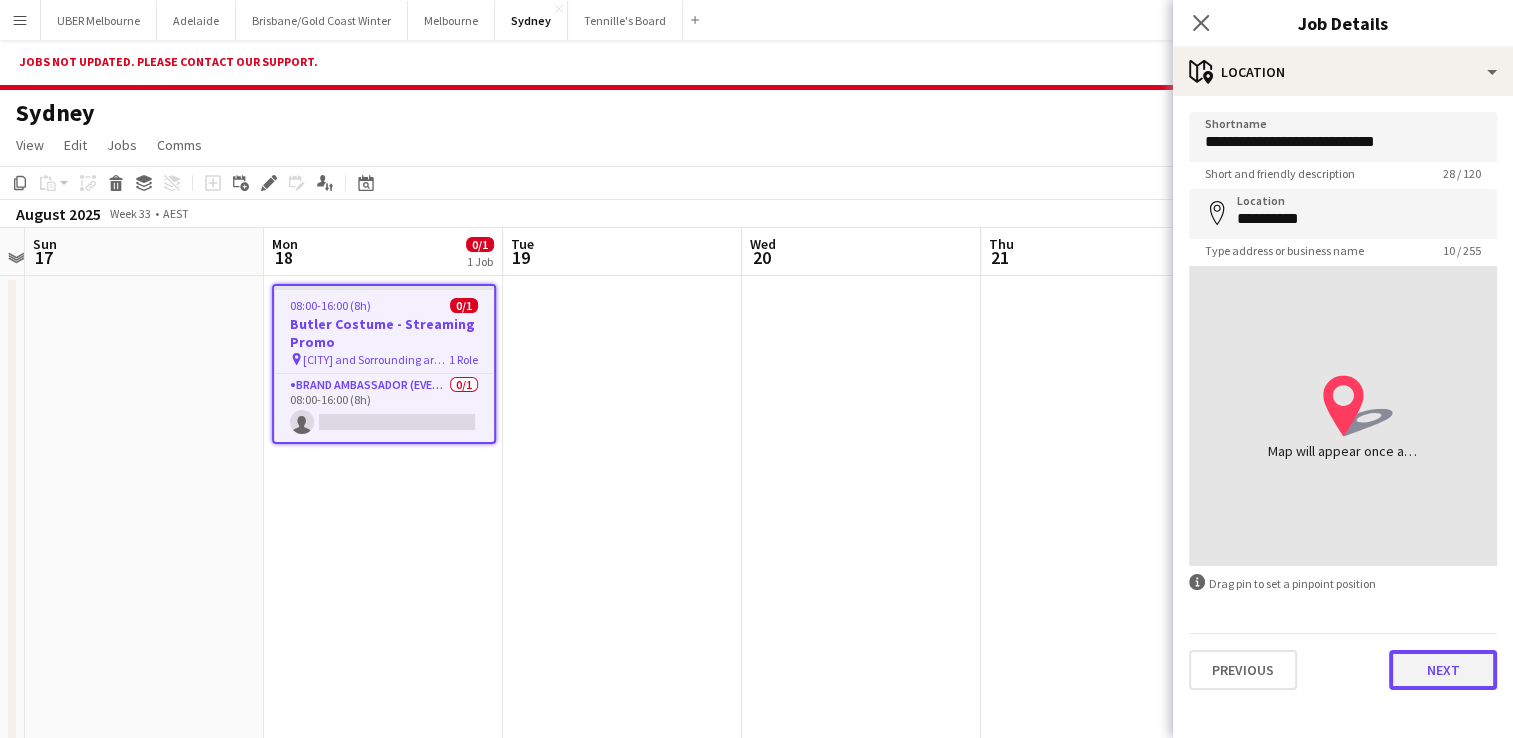 click on "Next" at bounding box center (1443, 670) 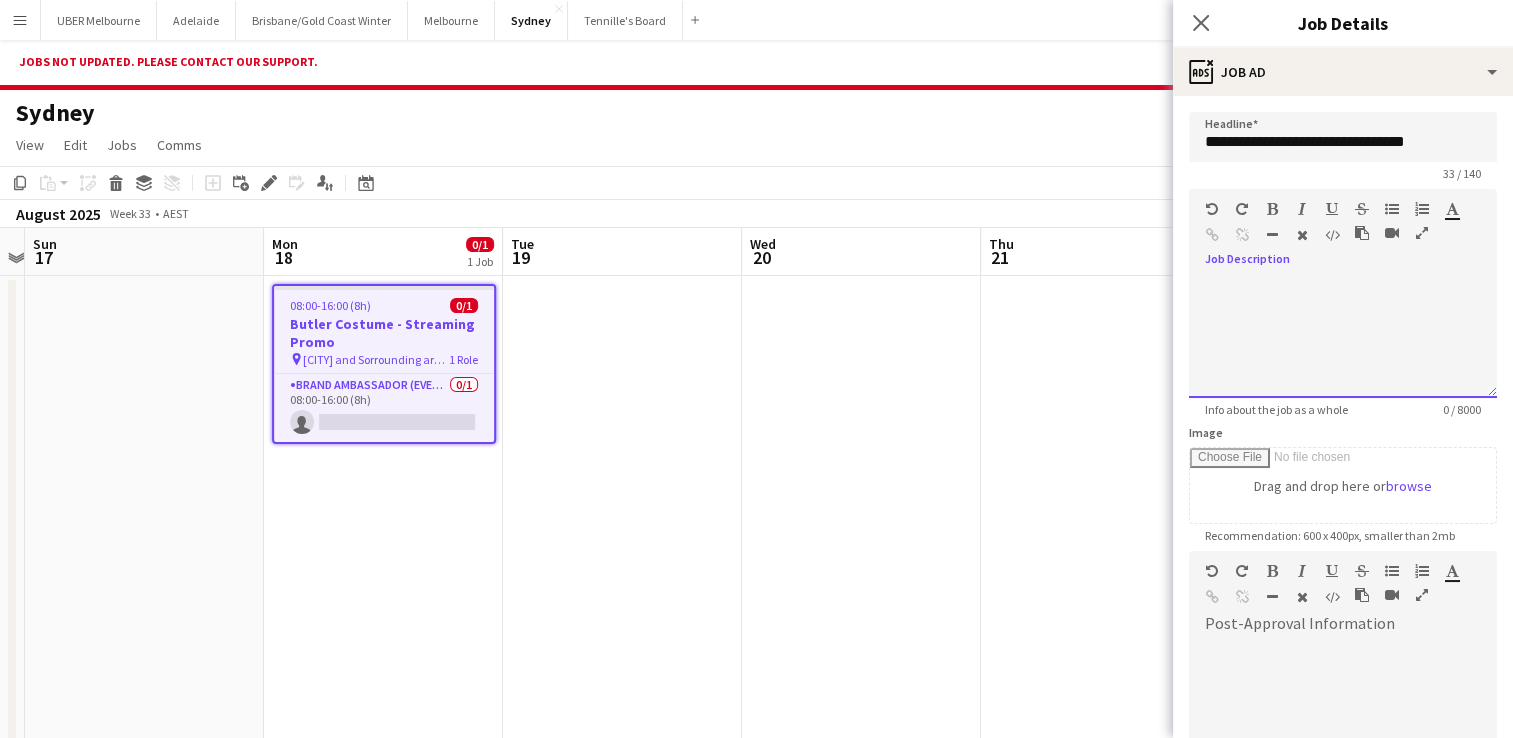drag, startPoint x: 1322, startPoint y: 302, endPoint x: 1244, endPoint y: 274, distance: 82.8734 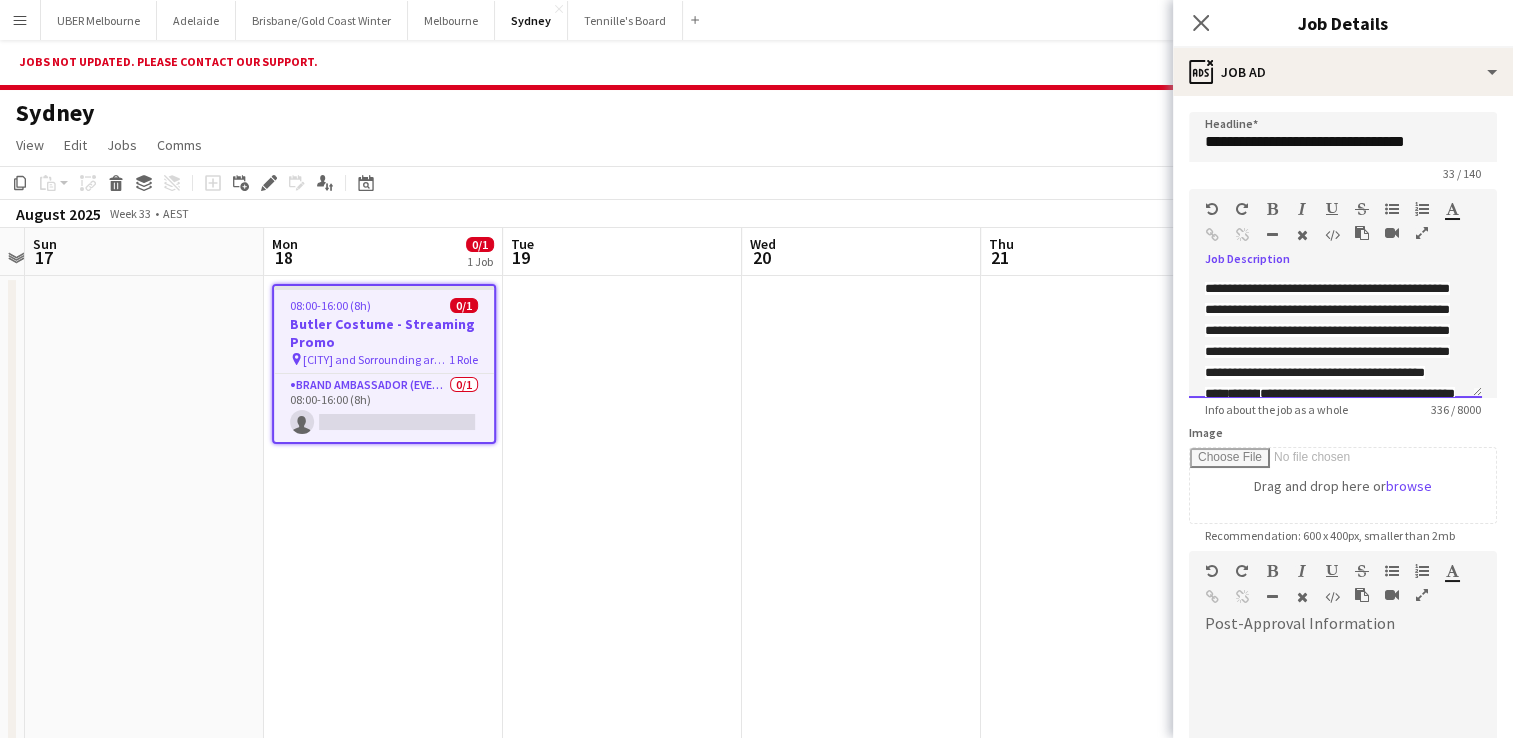 scroll, scrollTop: 0, scrollLeft: 0, axis: both 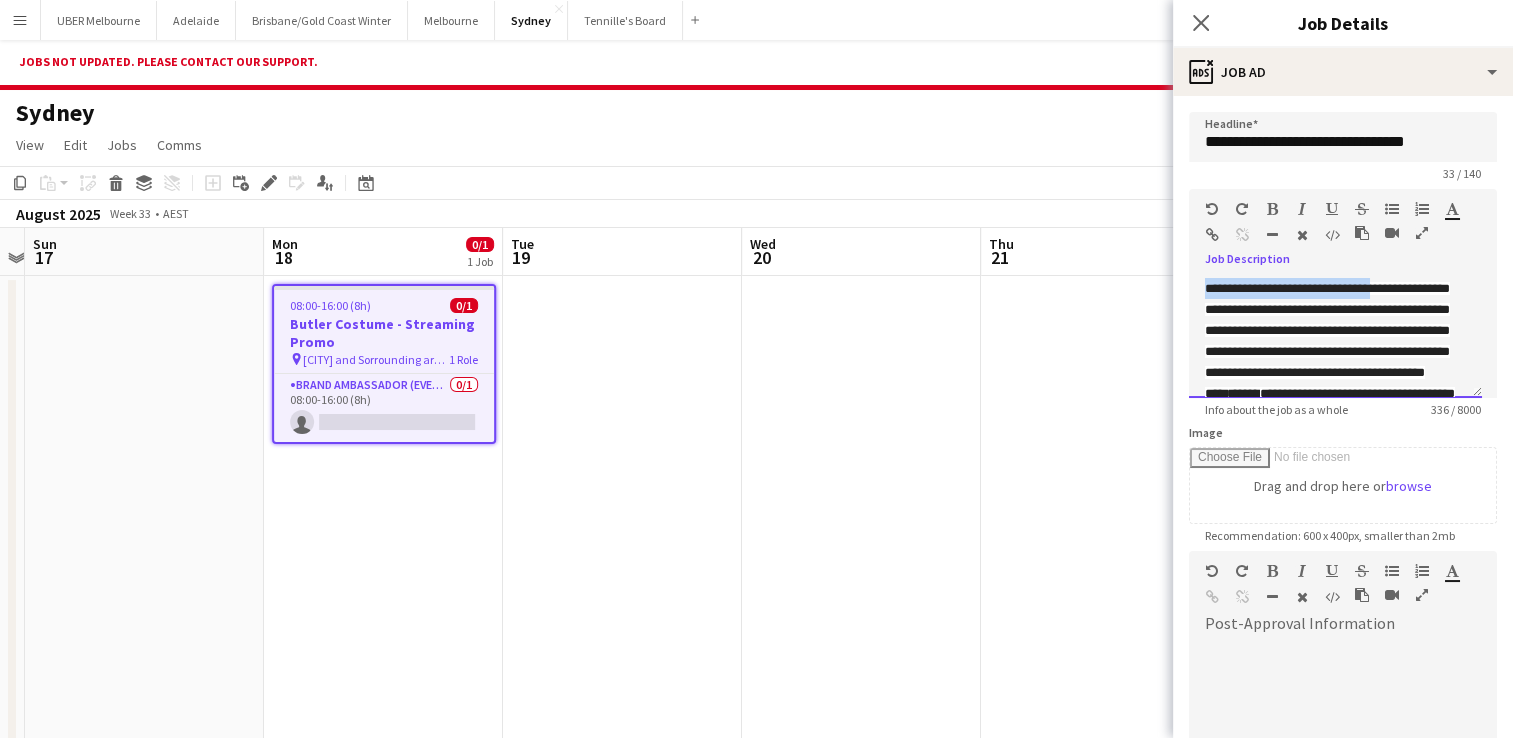drag, startPoint x: 1386, startPoint y: 286, endPoint x: 1210, endPoint y: 267, distance: 177.0226 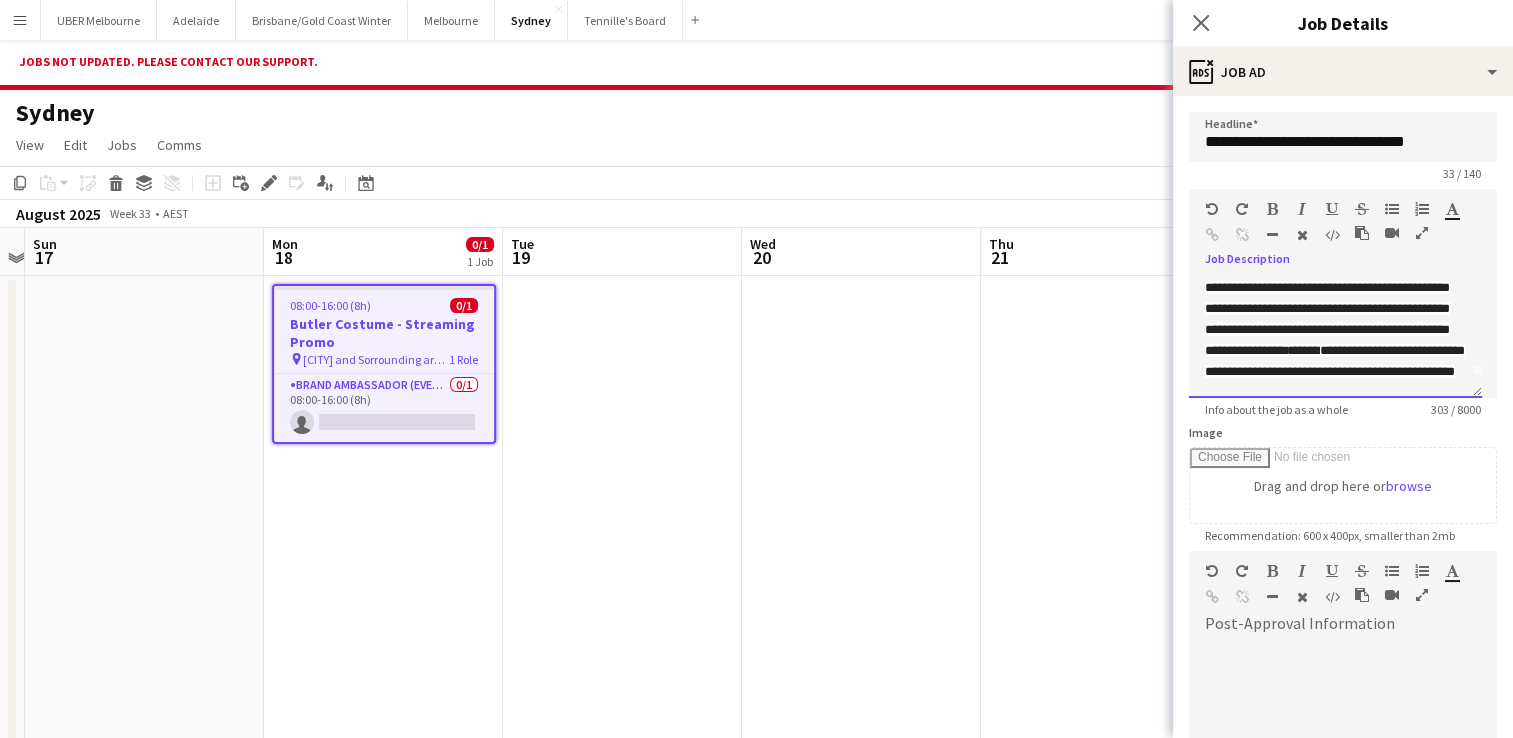 scroll, scrollTop: 29, scrollLeft: 0, axis: vertical 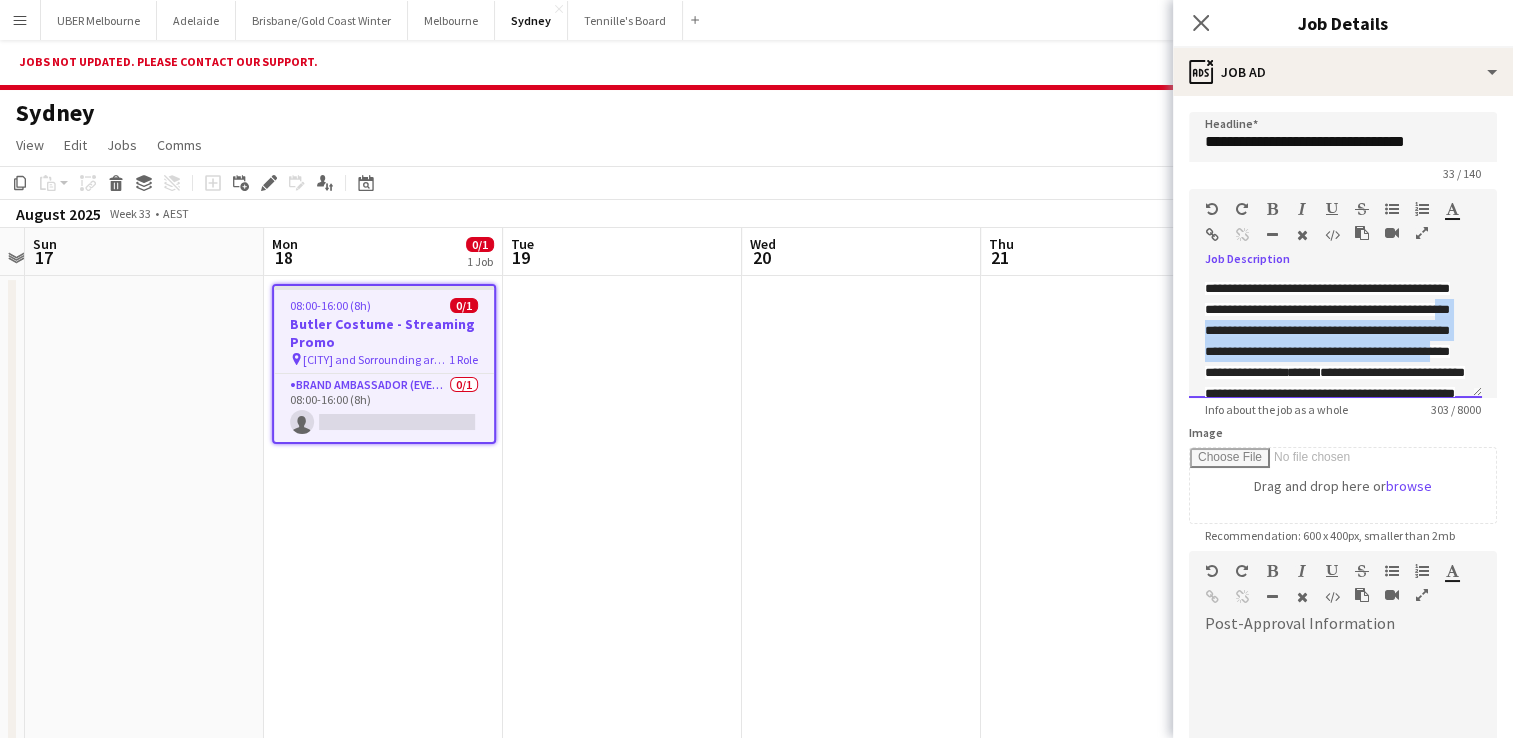 drag, startPoint x: 1240, startPoint y: 366, endPoint x: 1344, endPoint y: 330, distance: 110.054535 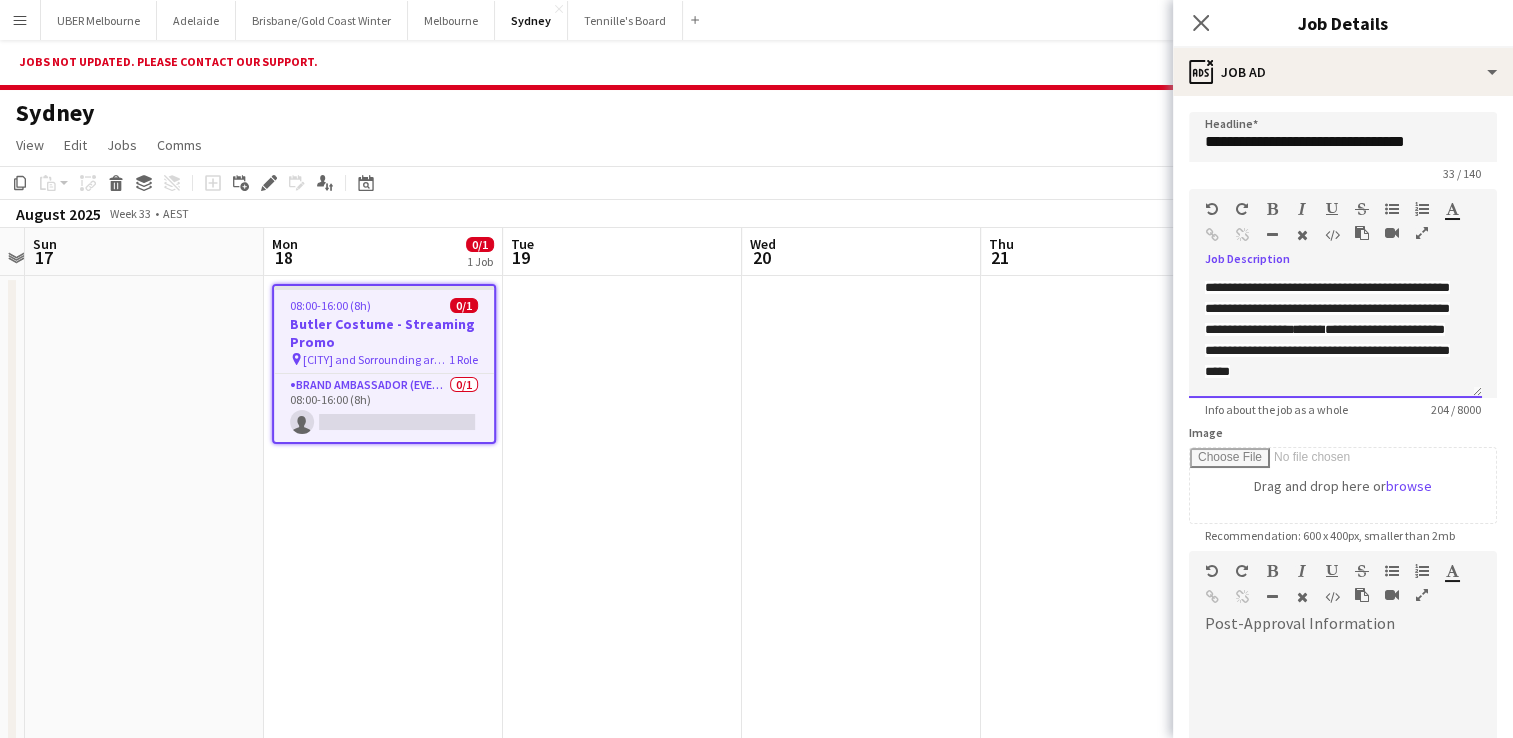scroll, scrollTop: 0, scrollLeft: 0, axis: both 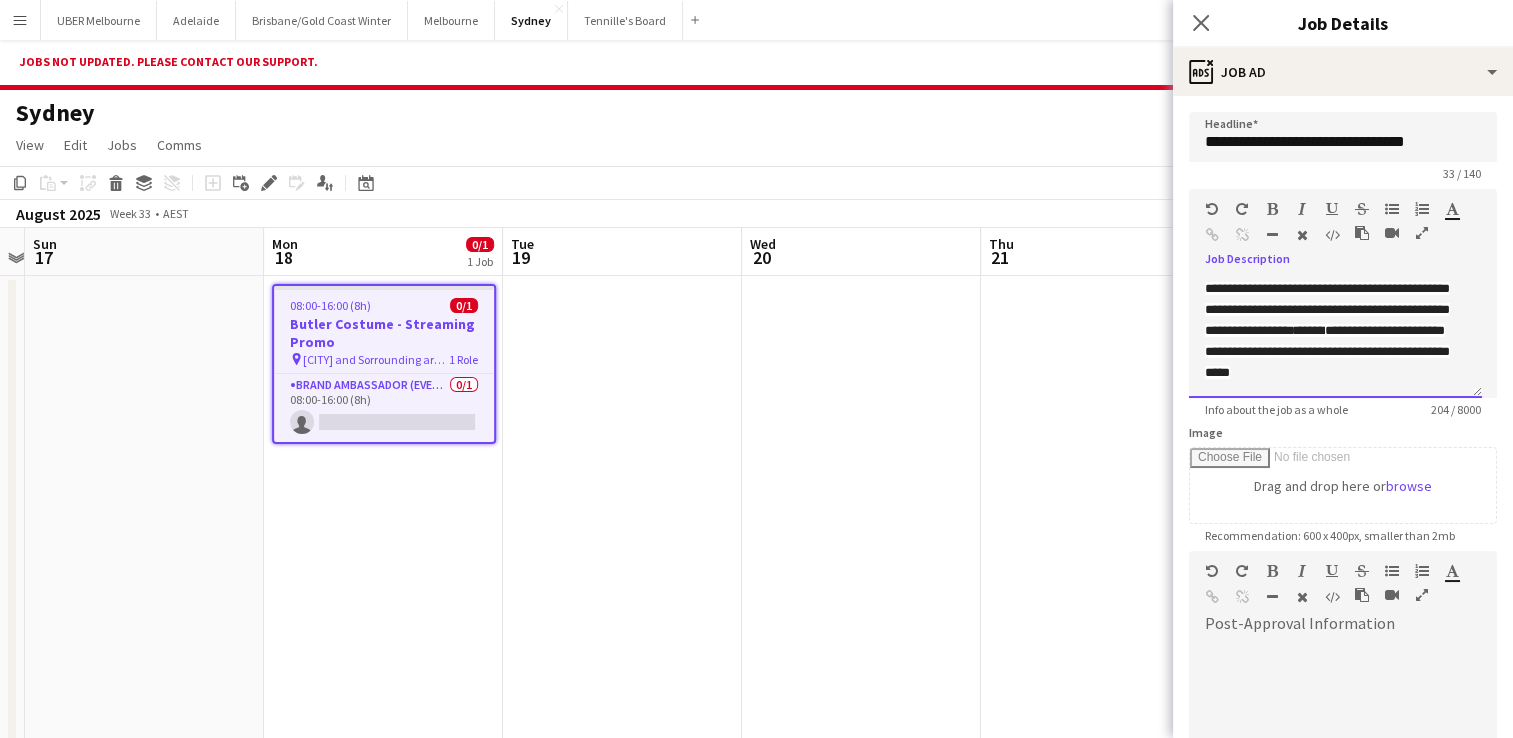 click on "**********" at bounding box center (1327, 309) 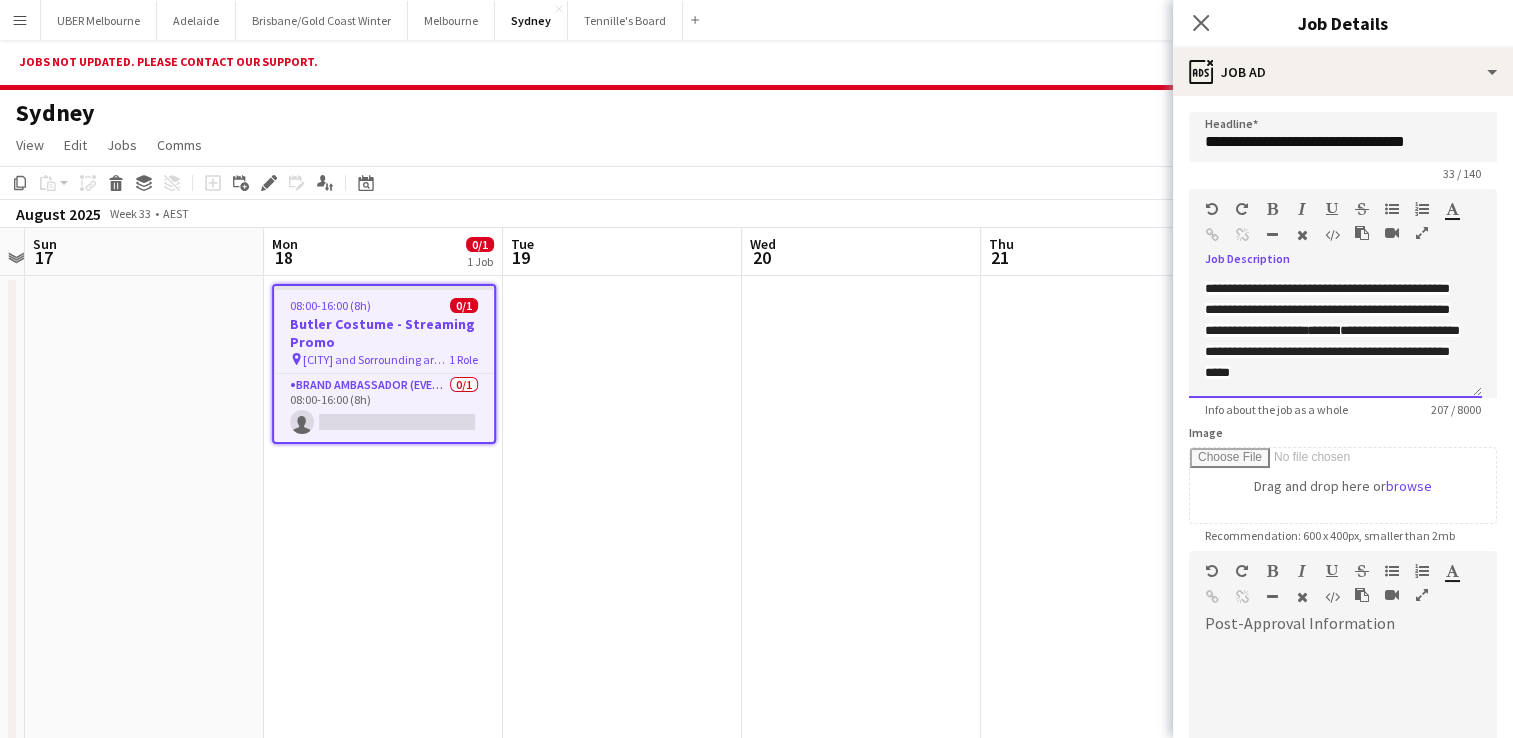 click on "**********" at bounding box center (1327, 309) 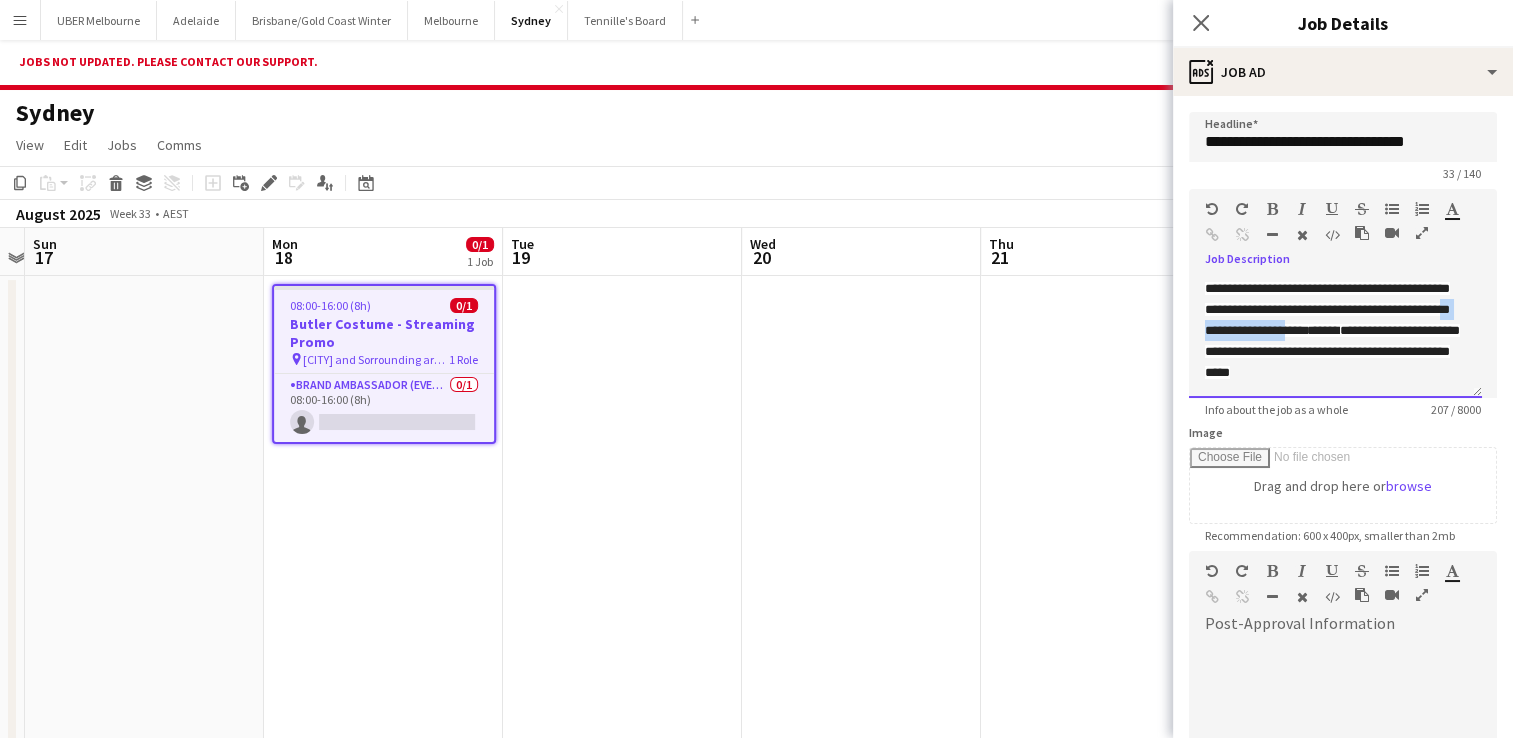 drag, startPoint x: 1448, startPoint y: 333, endPoint x: 1338, endPoint y: 335, distance: 110.01818 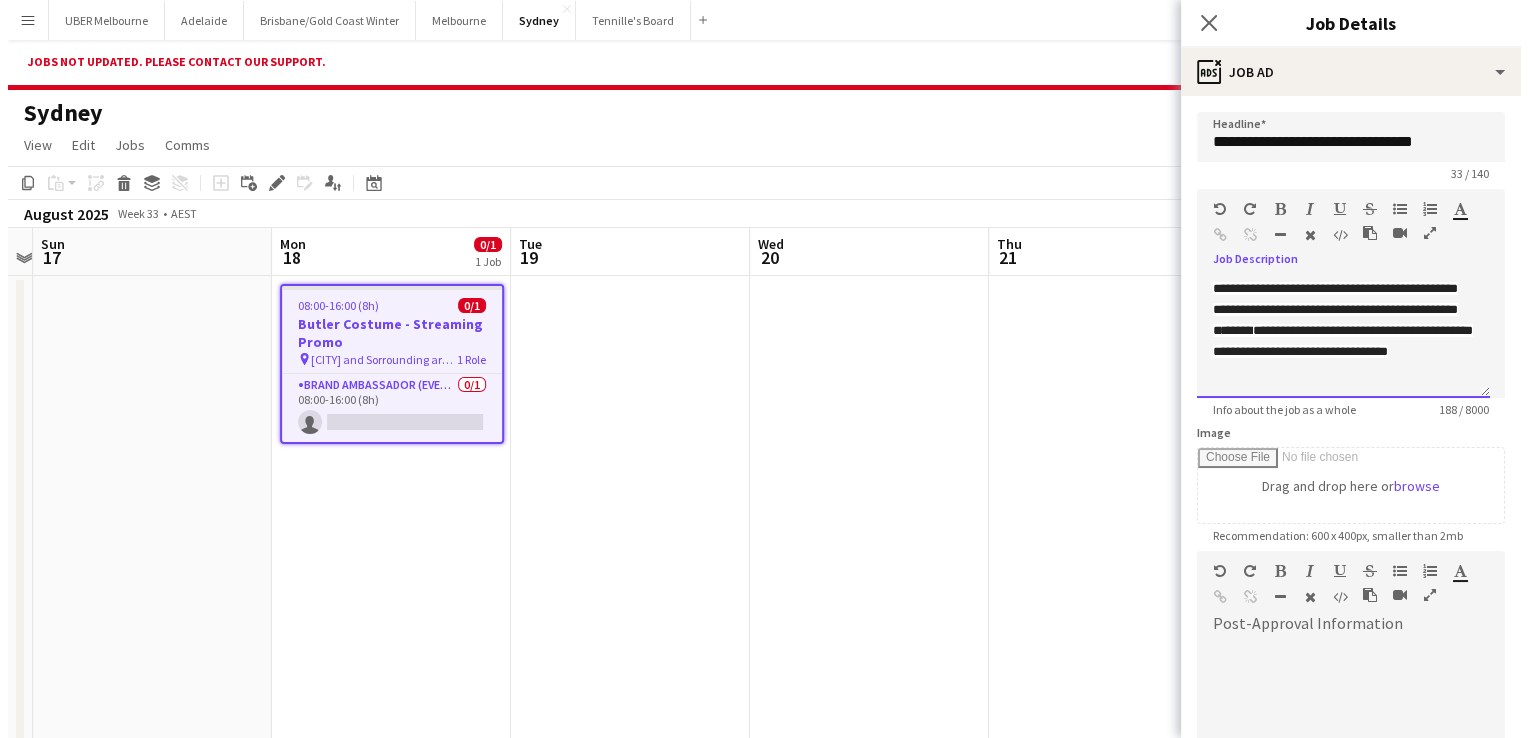 scroll, scrollTop: 4, scrollLeft: 0, axis: vertical 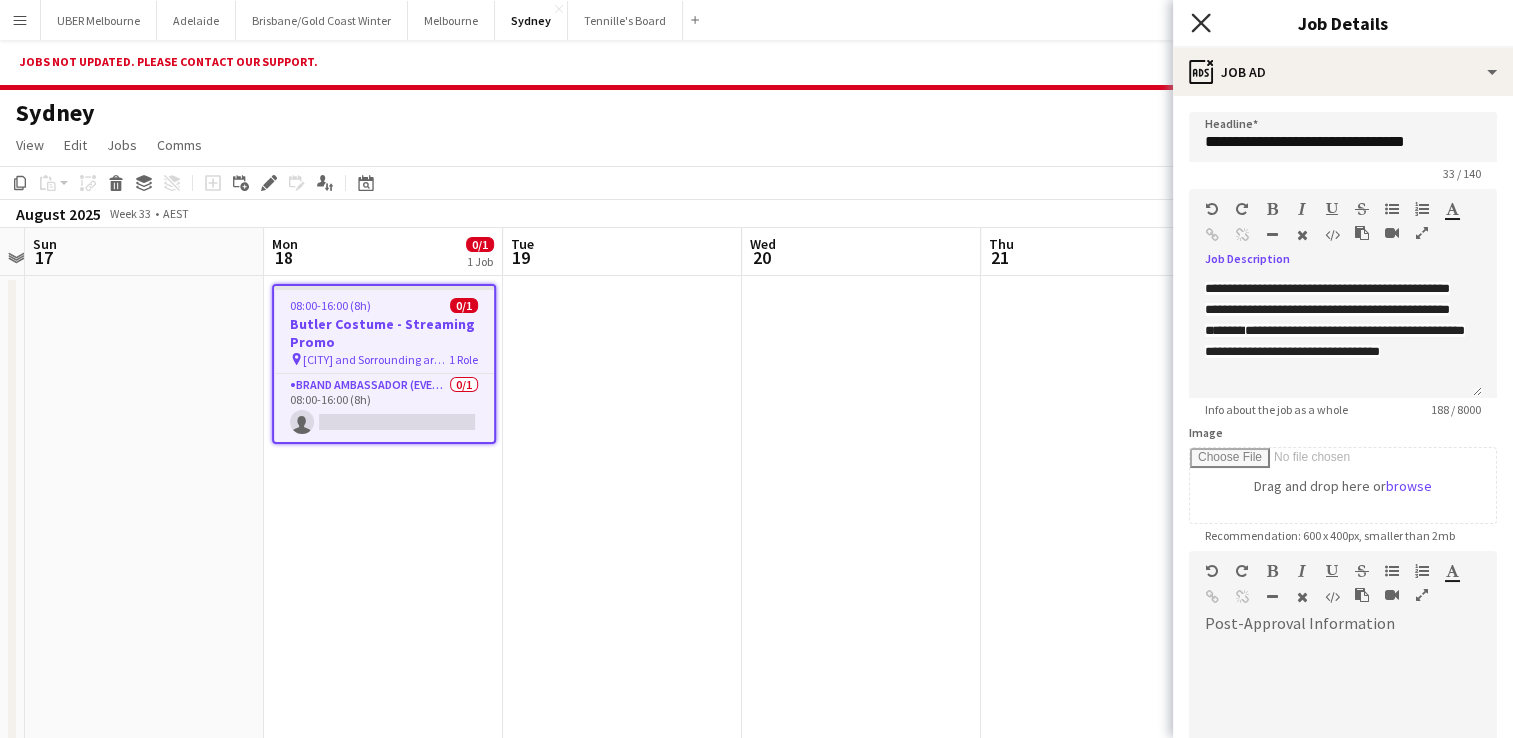 click 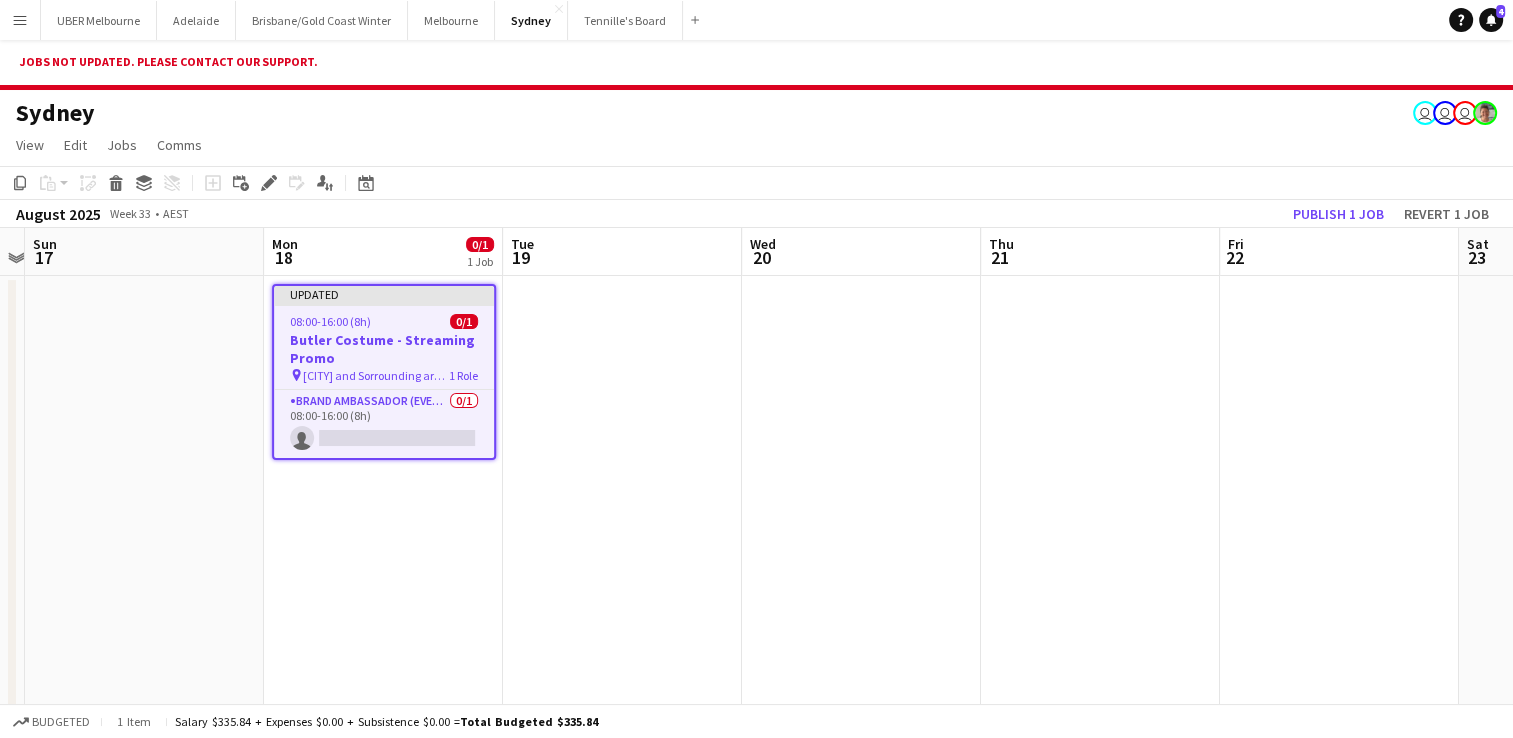 click on "08:00-16:00 (8h)" at bounding box center (330, 321) 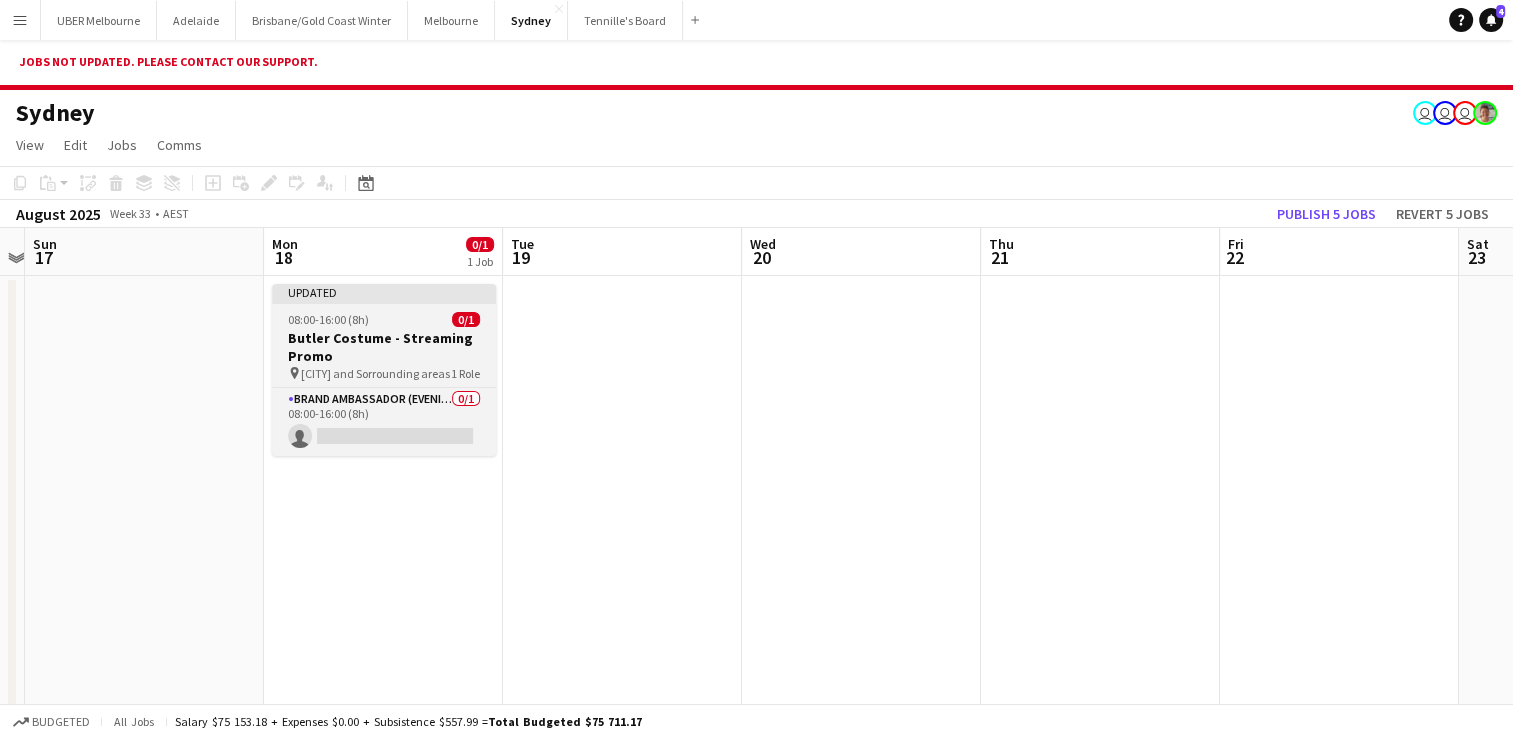 click on "Updated   08:00-16:00 (8h)    0/1   Butler Costume - Streaming Promo
pin
Sydney and Sorrounding areas   1 Role   Brand Ambassador (Evening)   0/1   08:00-16:00 (8h)
single-neutral-actions" at bounding box center (384, 370) 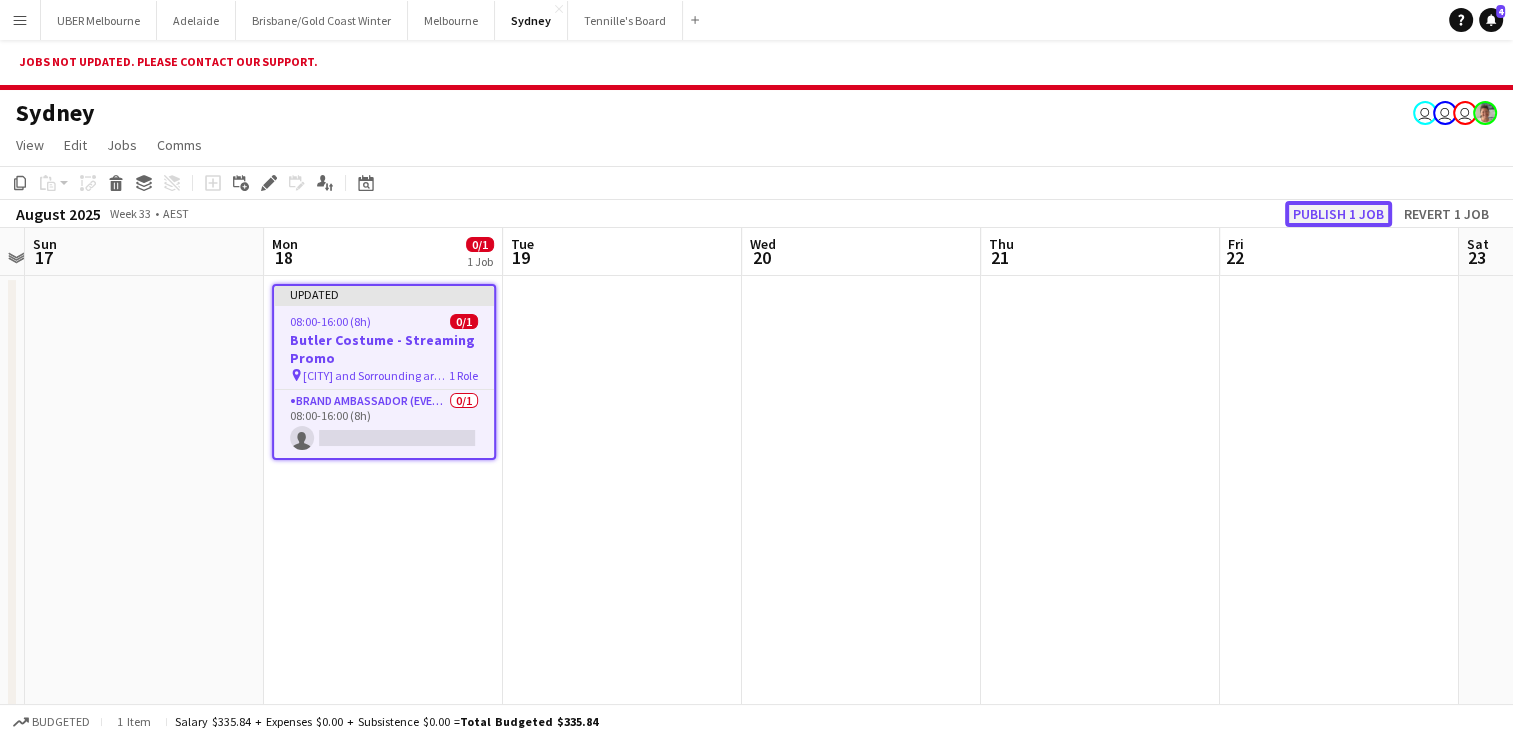 click on "Publish 1 job" 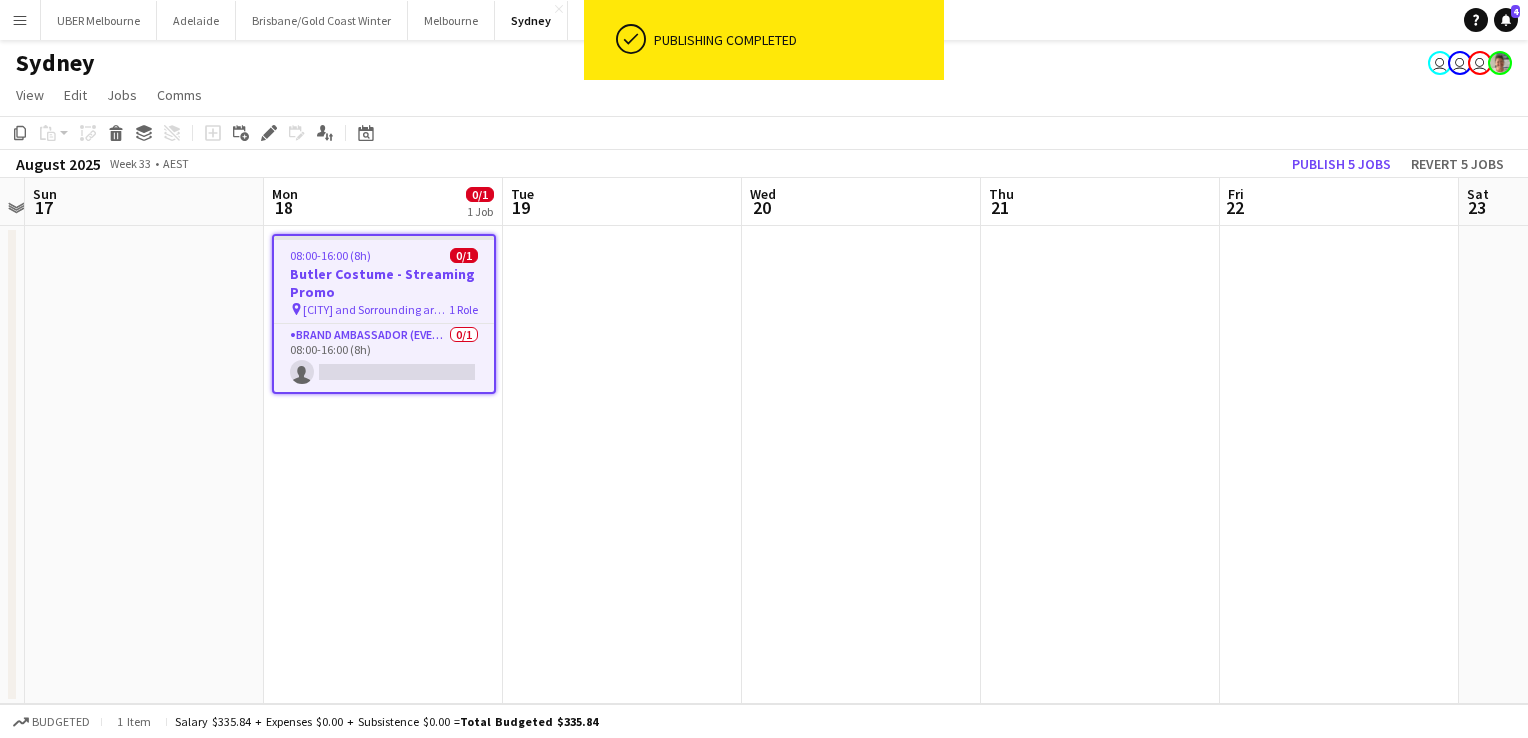 click on "08:00-16:00 (8h)    0/1   Butler Costume - Streaming Promo
pin
Sydney and Sorrounding areas   1 Role   Brand Ambassador (Evening)   0/1   08:00-16:00 (8h)
single-neutral-actions" at bounding box center [383, 465] 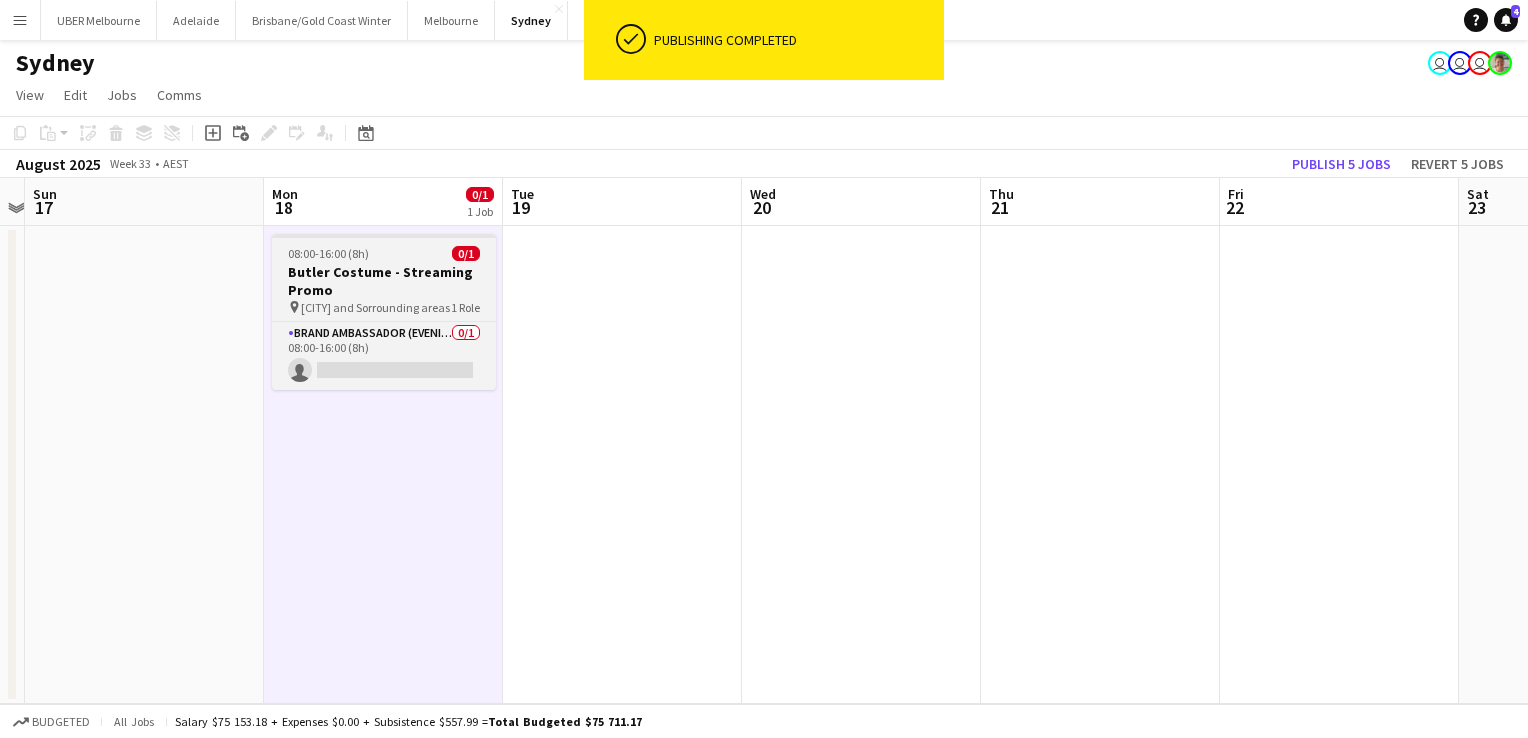 click on "Butler Costume - Streaming Promo" at bounding box center [384, 281] 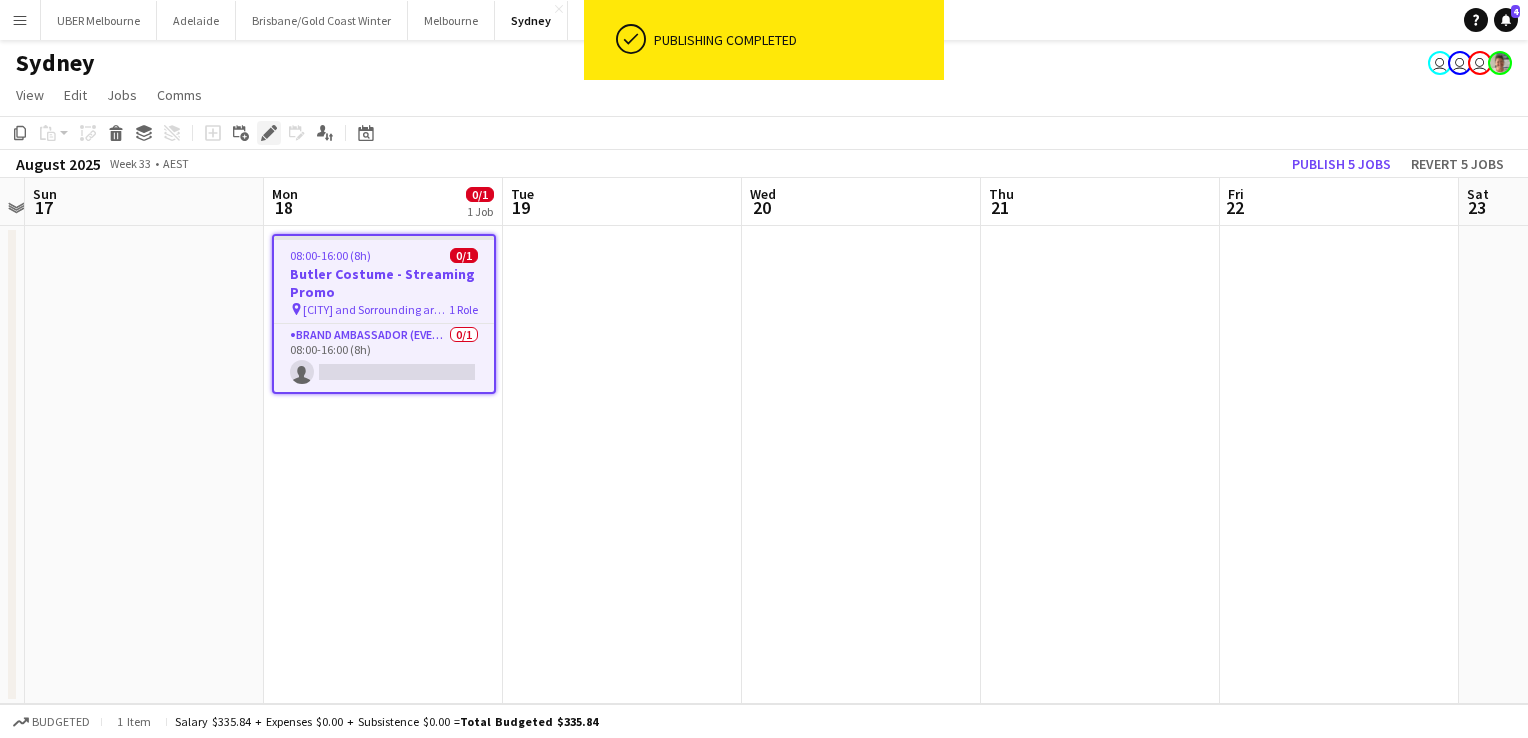 click 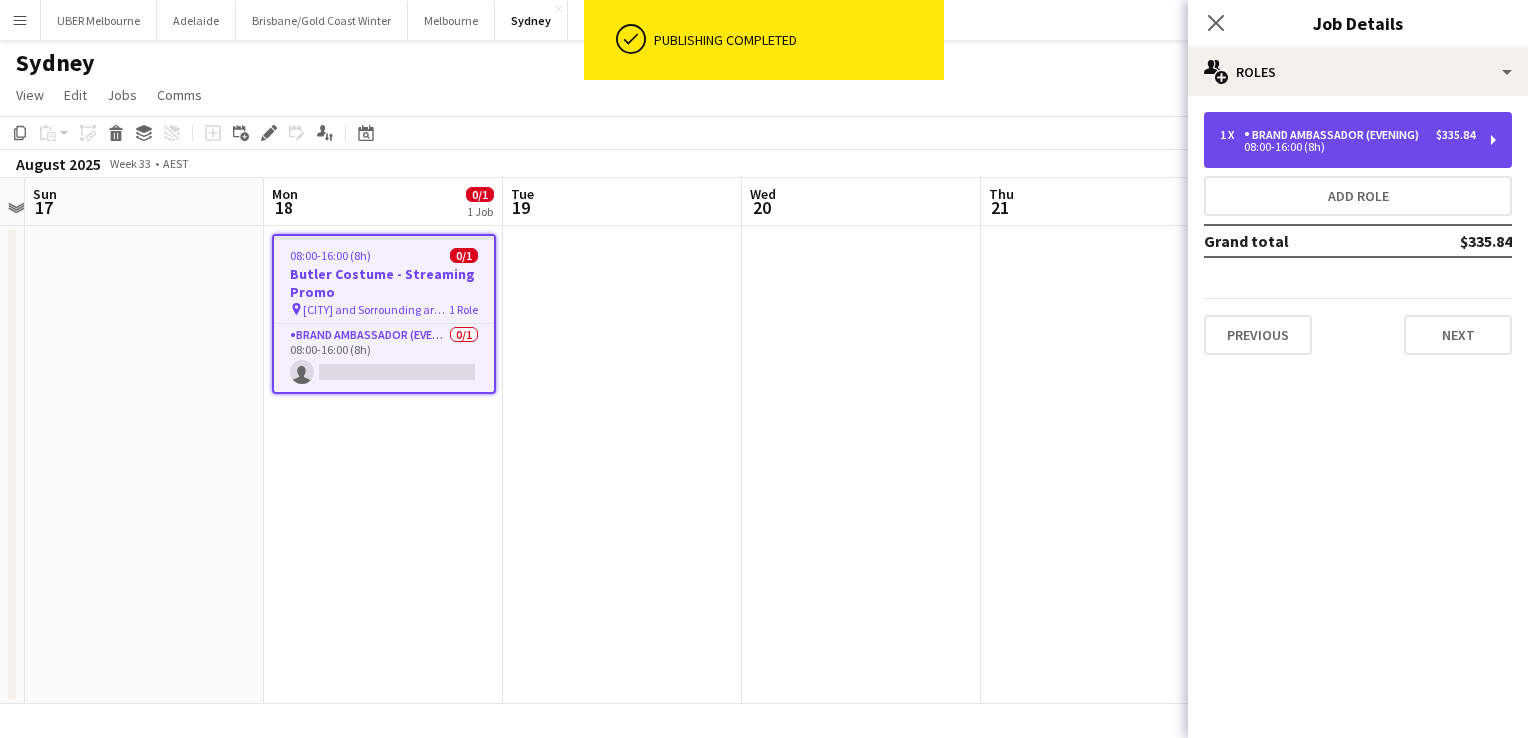 click on "Brand Ambassador (Evening)" at bounding box center (1335, 135) 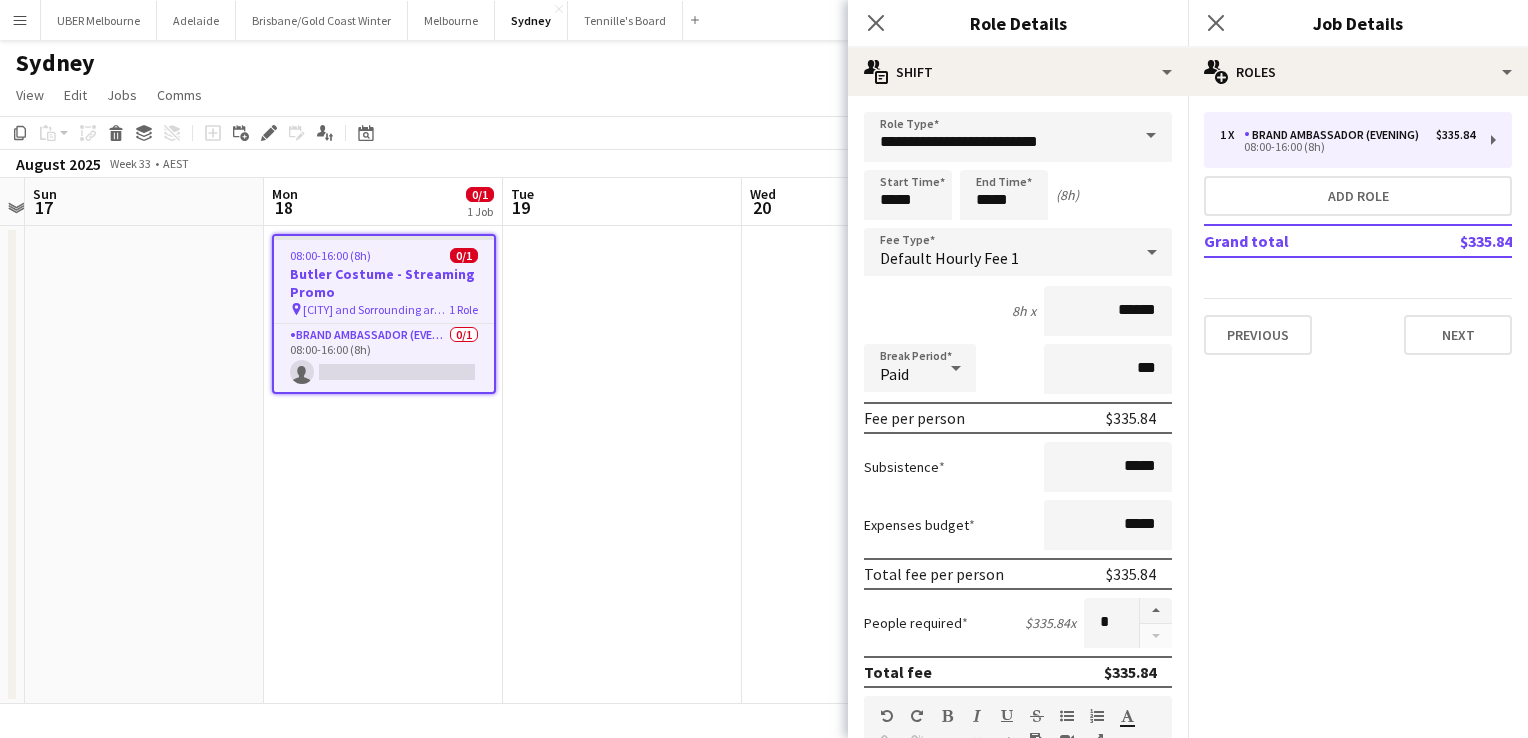 click at bounding box center (1151, 136) 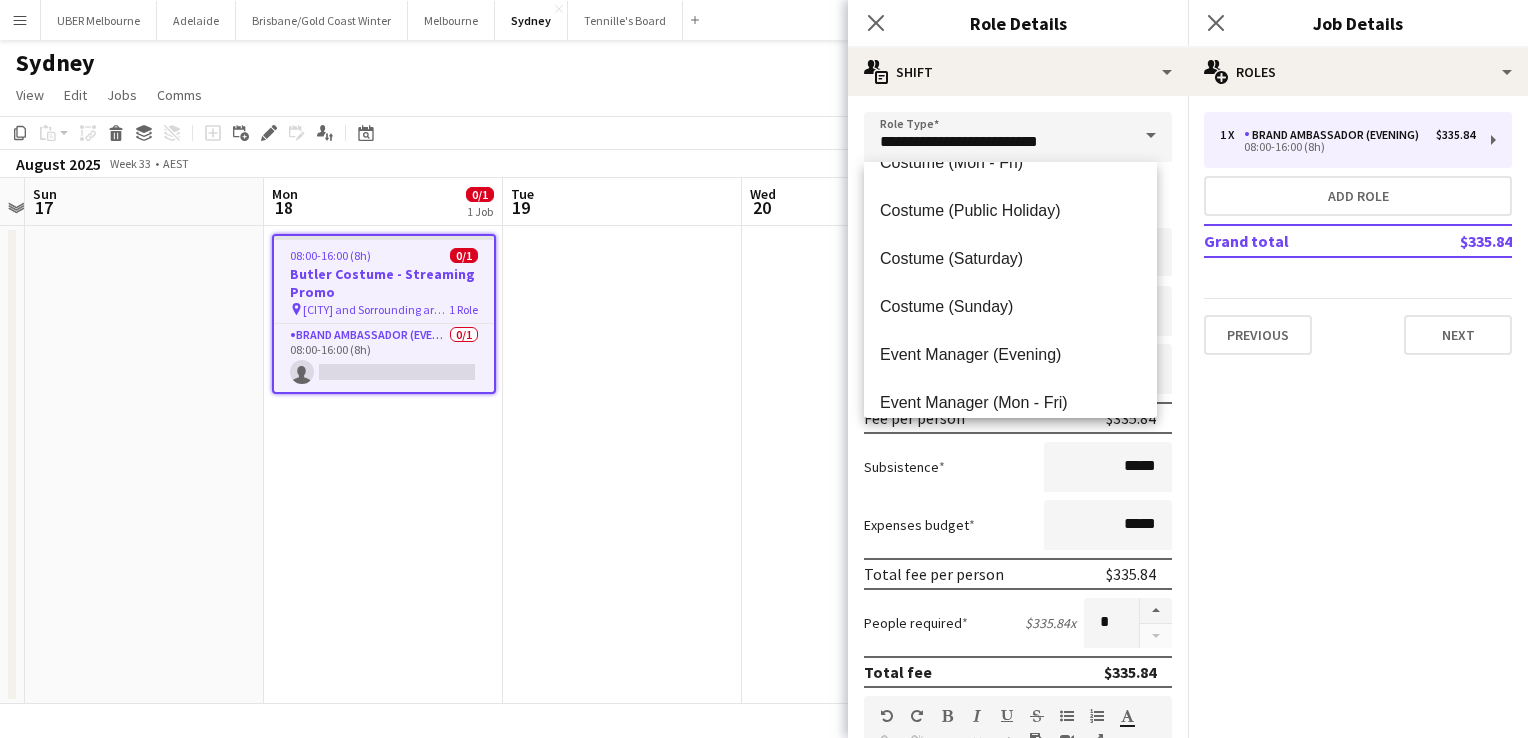 scroll, scrollTop: 500, scrollLeft: 0, axis: vertical 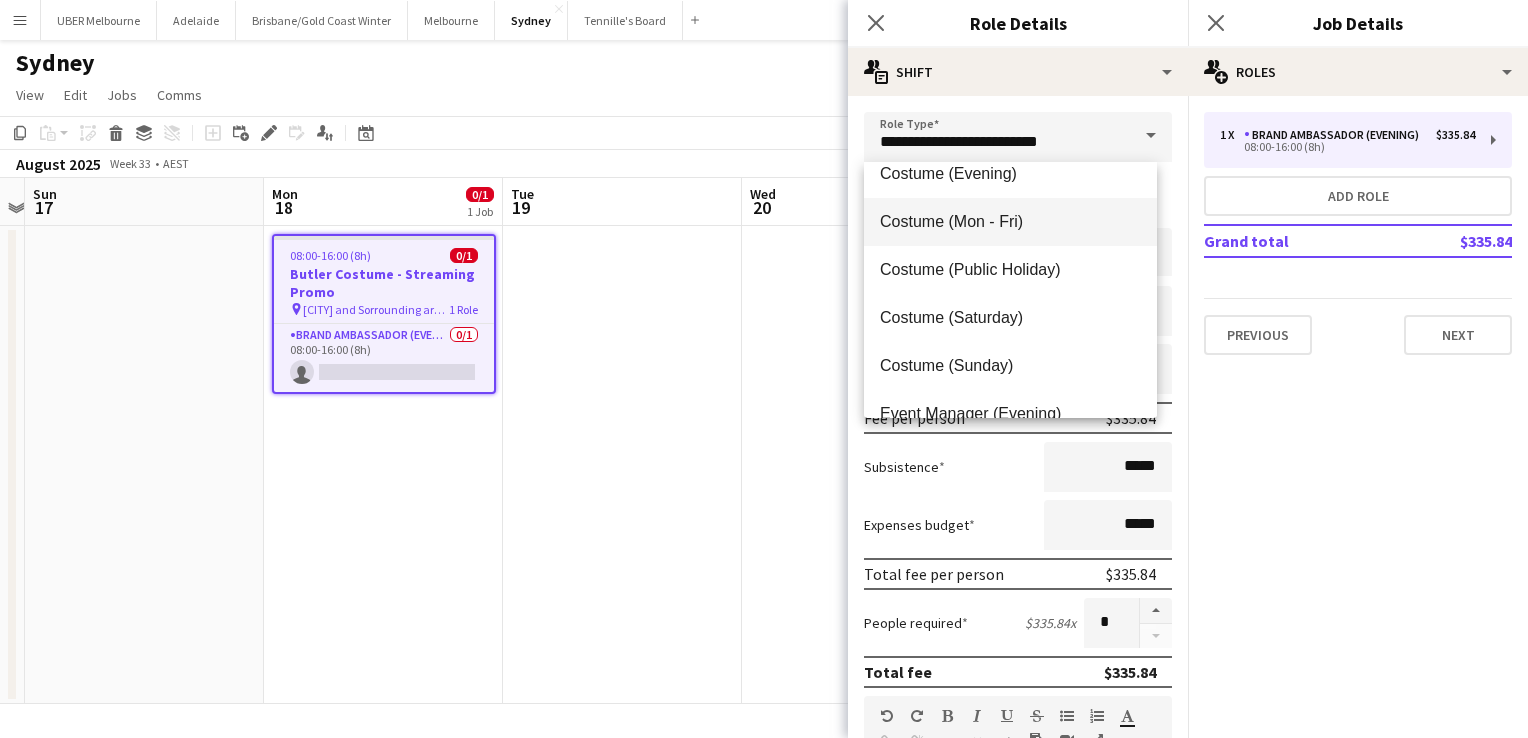 click on "Costume (Mon - Fri)" at bounding box center [1010, 221] 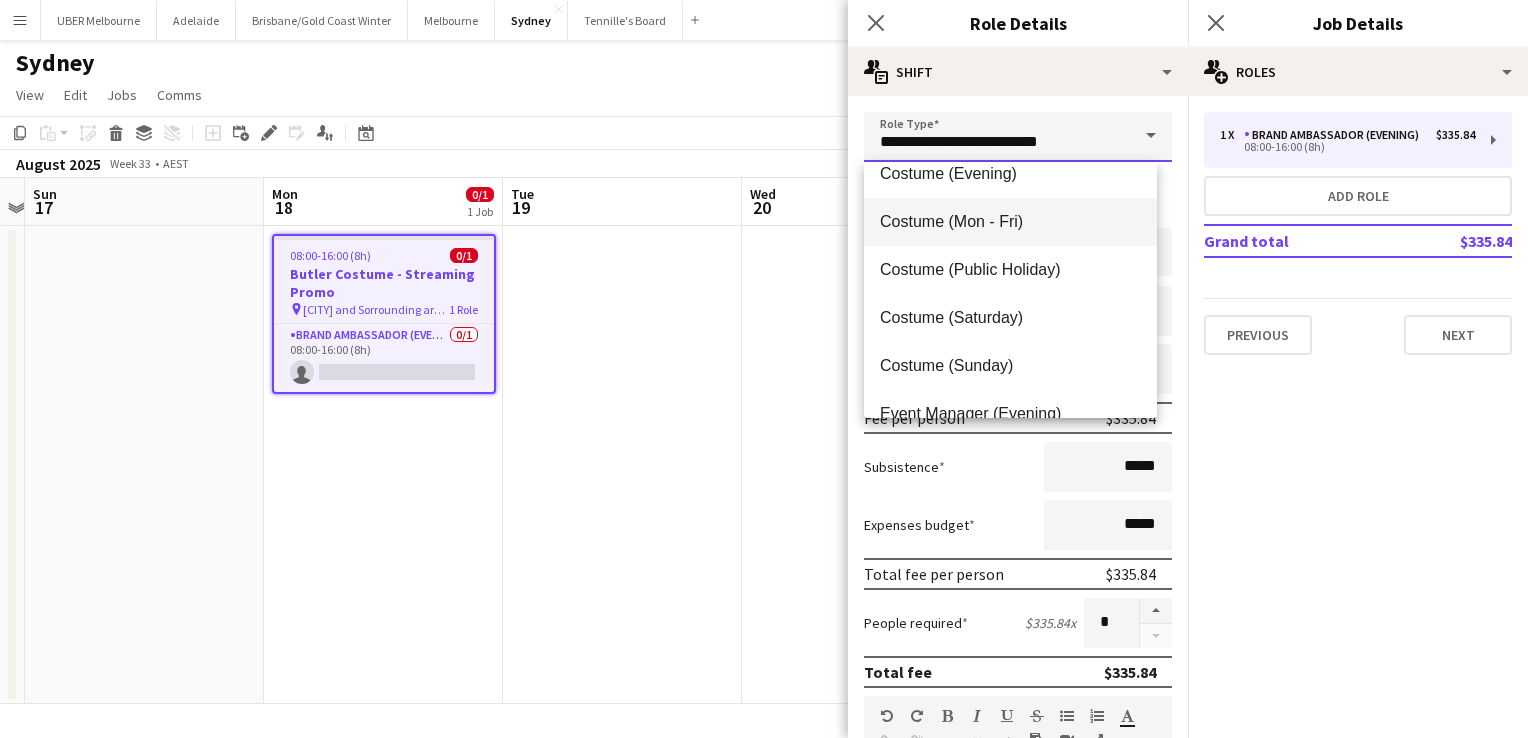 type on "**********" 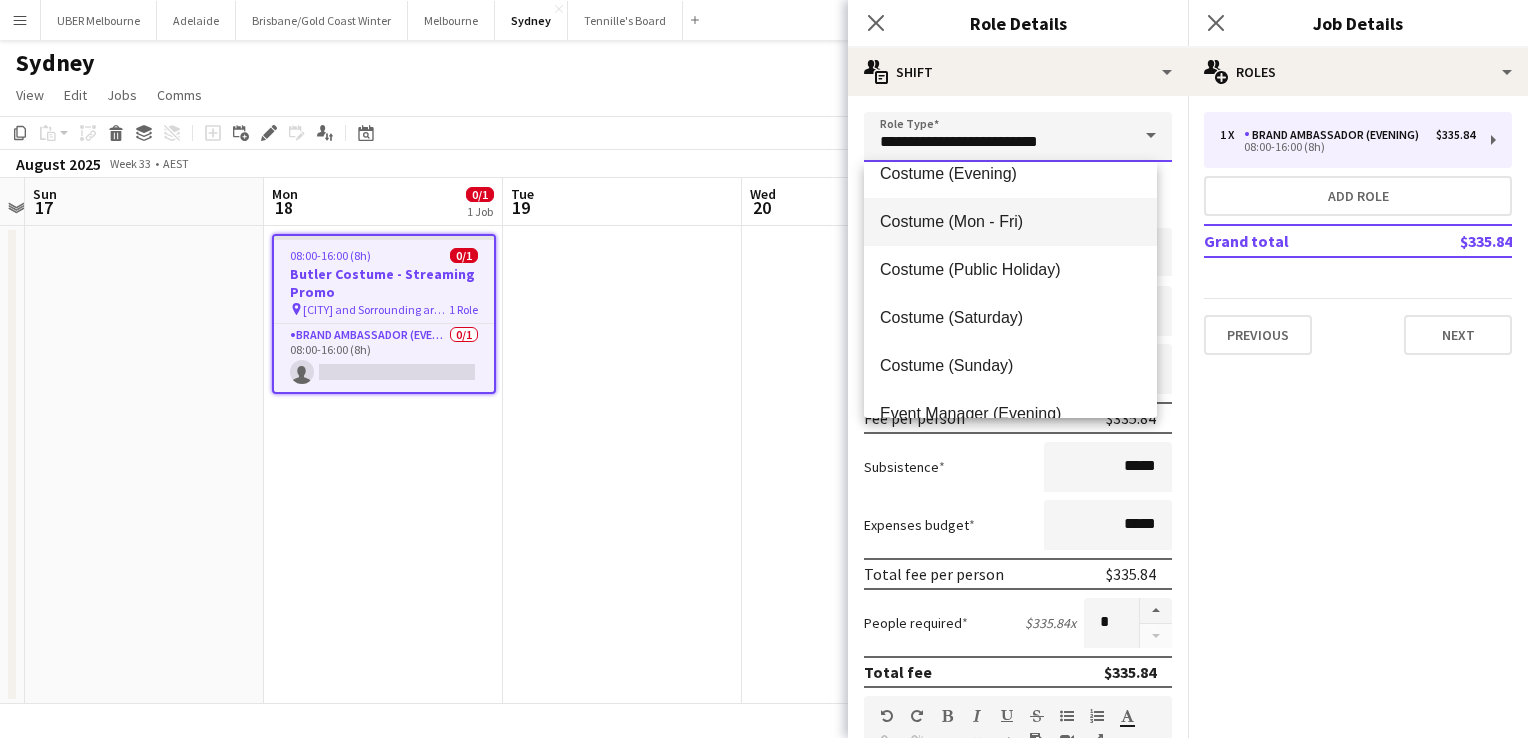 type on "******" 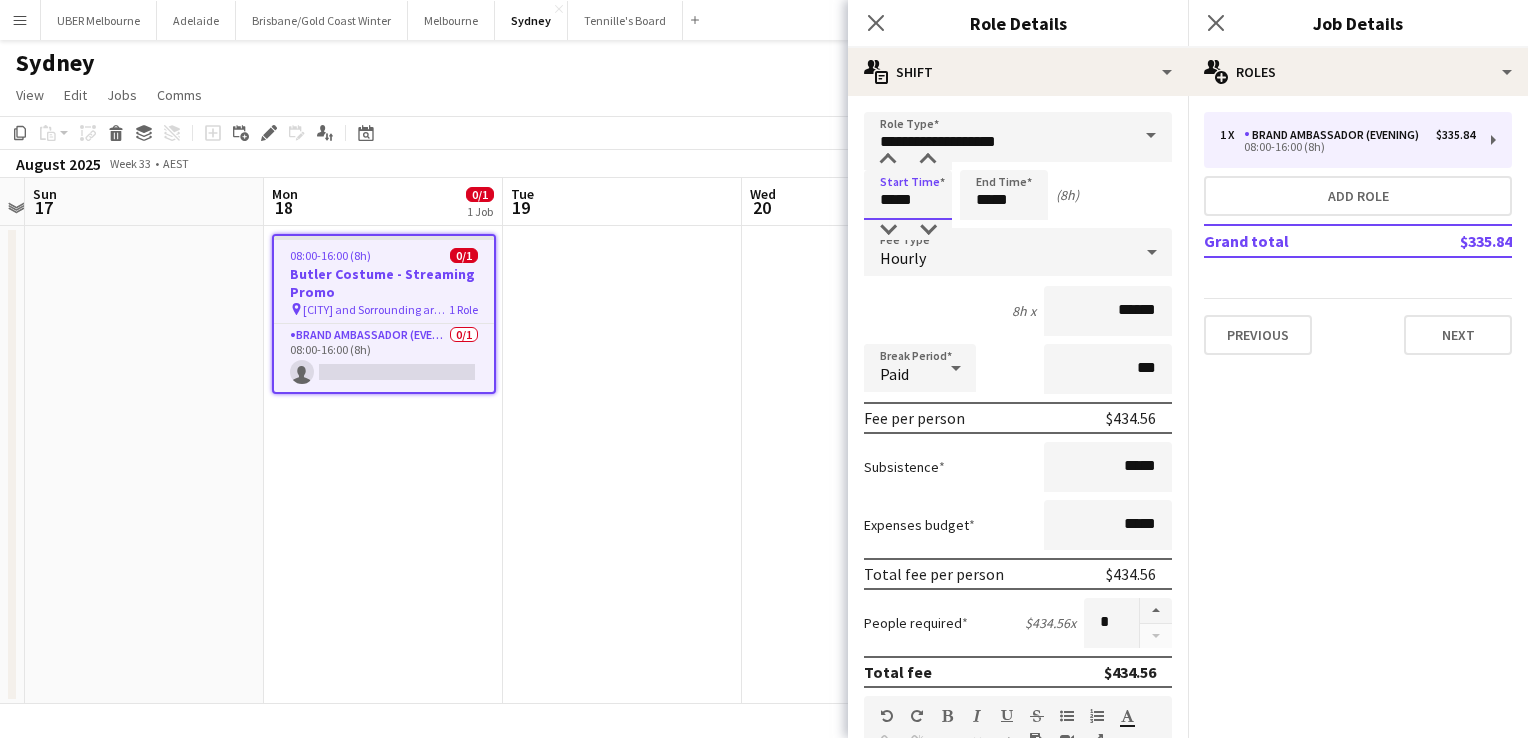 drag, startPoint x: 924, startPoint y: 200, endPoint x: 784, endPoint y: 179, distance: 141.56624 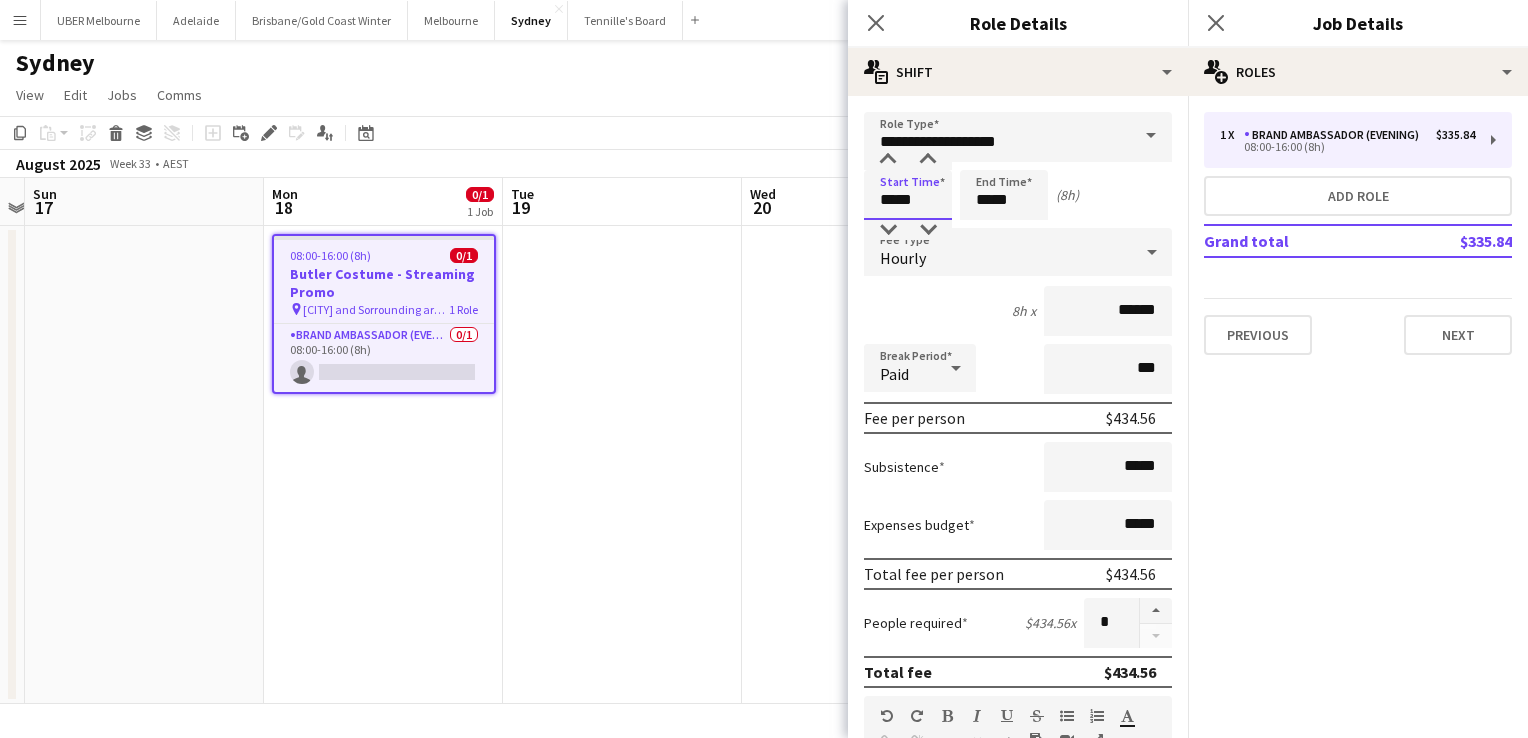 click on "Menu
Boards
Boards   Boards   All jobs   Status
Workforce
Workforce   My Workforce   Recruiting
Comms
Comms
Pay
Pay   Approvals
Platform Settings
Platform Settings   Your settings
Training Academy
Training Academy
Knowledge Base
Knowledge Base
Product Updates
Product Updates   Log Out   Privacy   UBER Melbourne
Close
Adelaide
Close
Brisbane/Gold Coast Winter
Close
Melbourne
Close
Sydney
Close
Tennille's Board
Close
Add
Help
Notifications
4   Sydney
user" at bounding box center [764, 369] 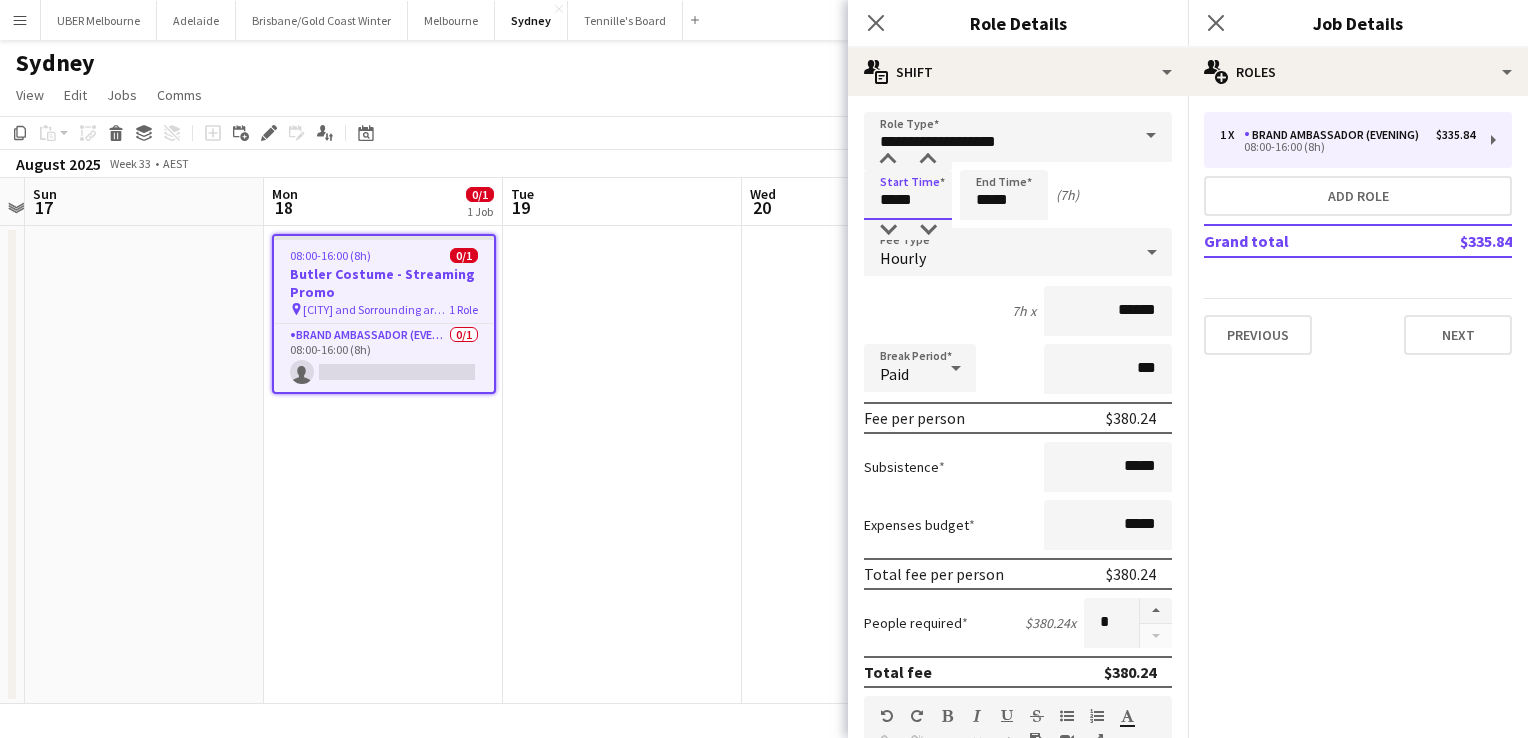 type on "*****" 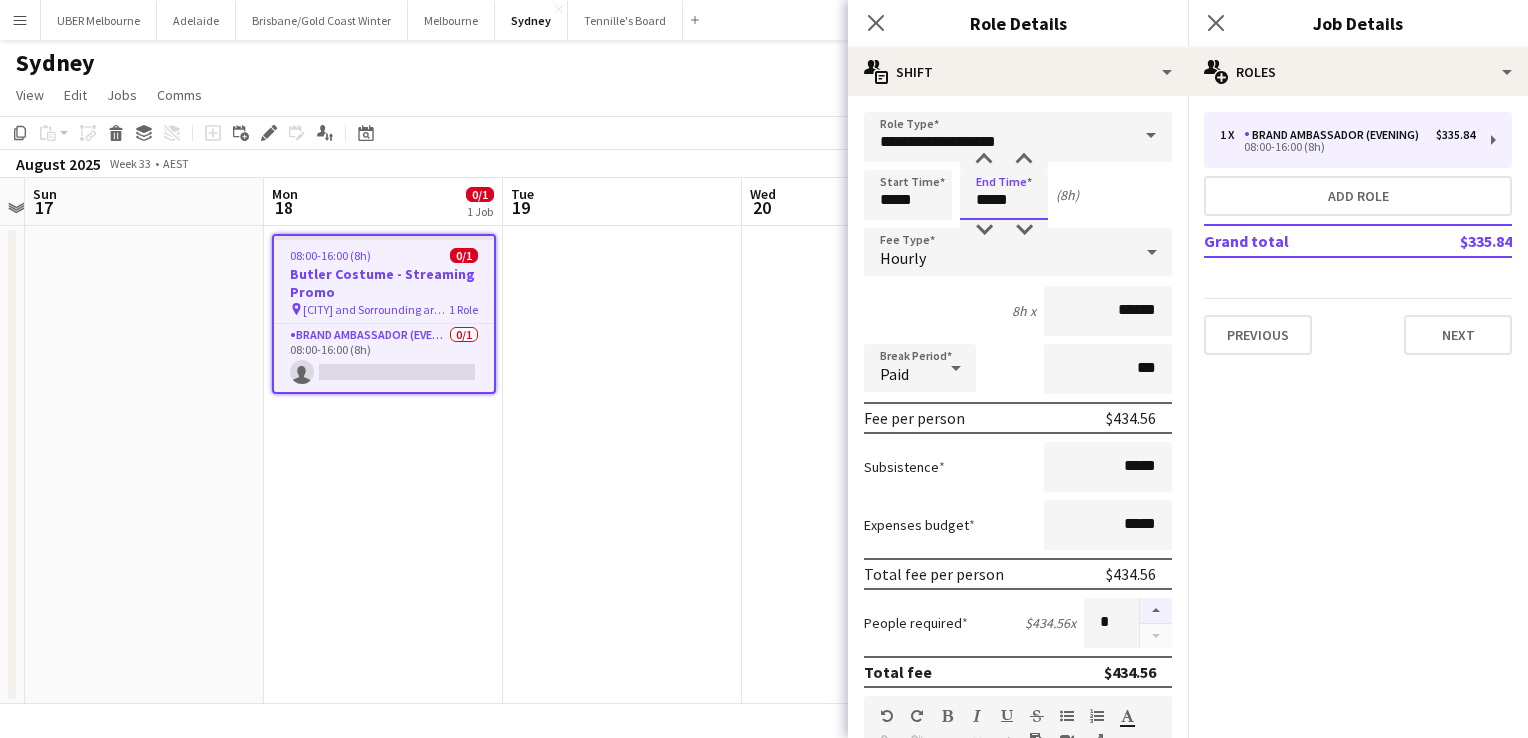 type on "*****" 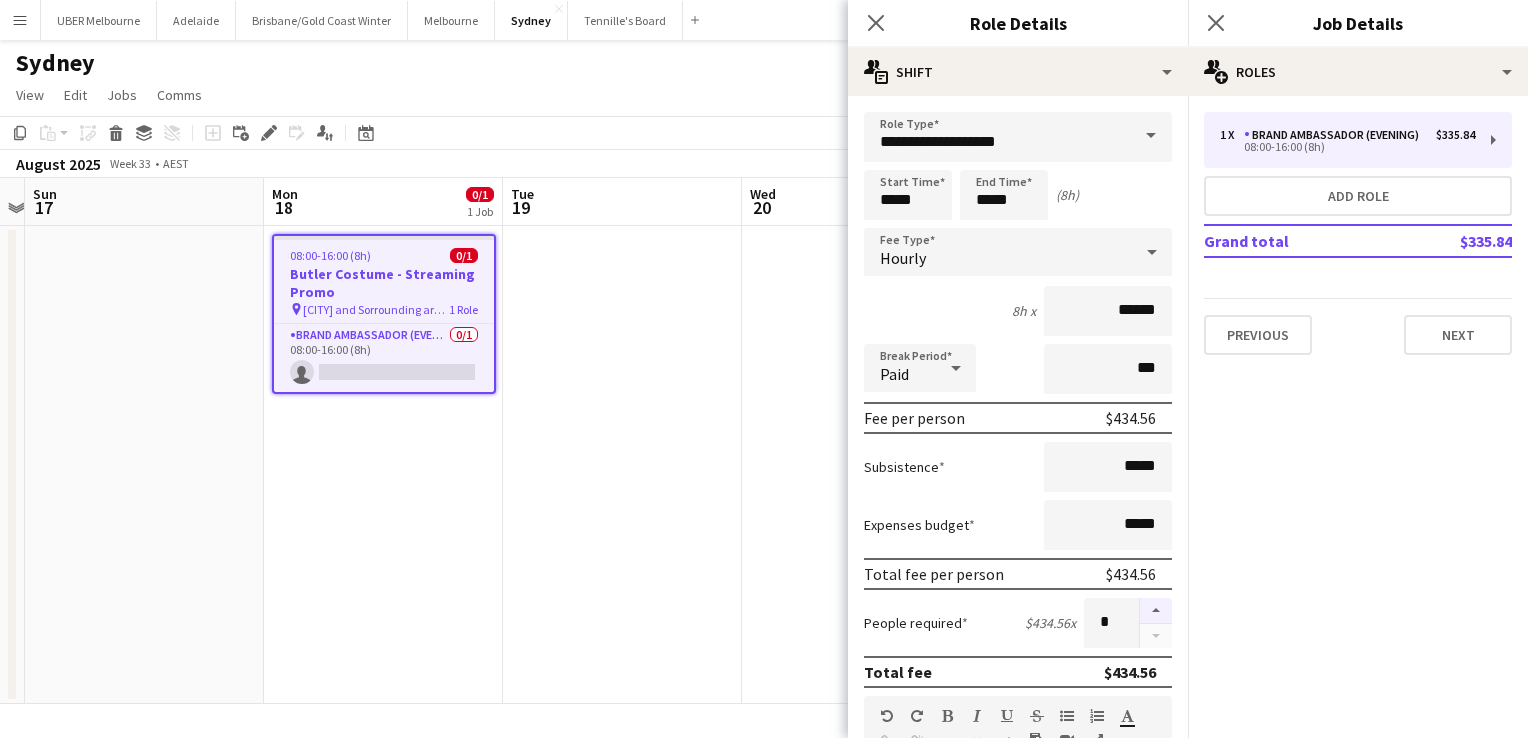 click at bounding box center [1156, 611] 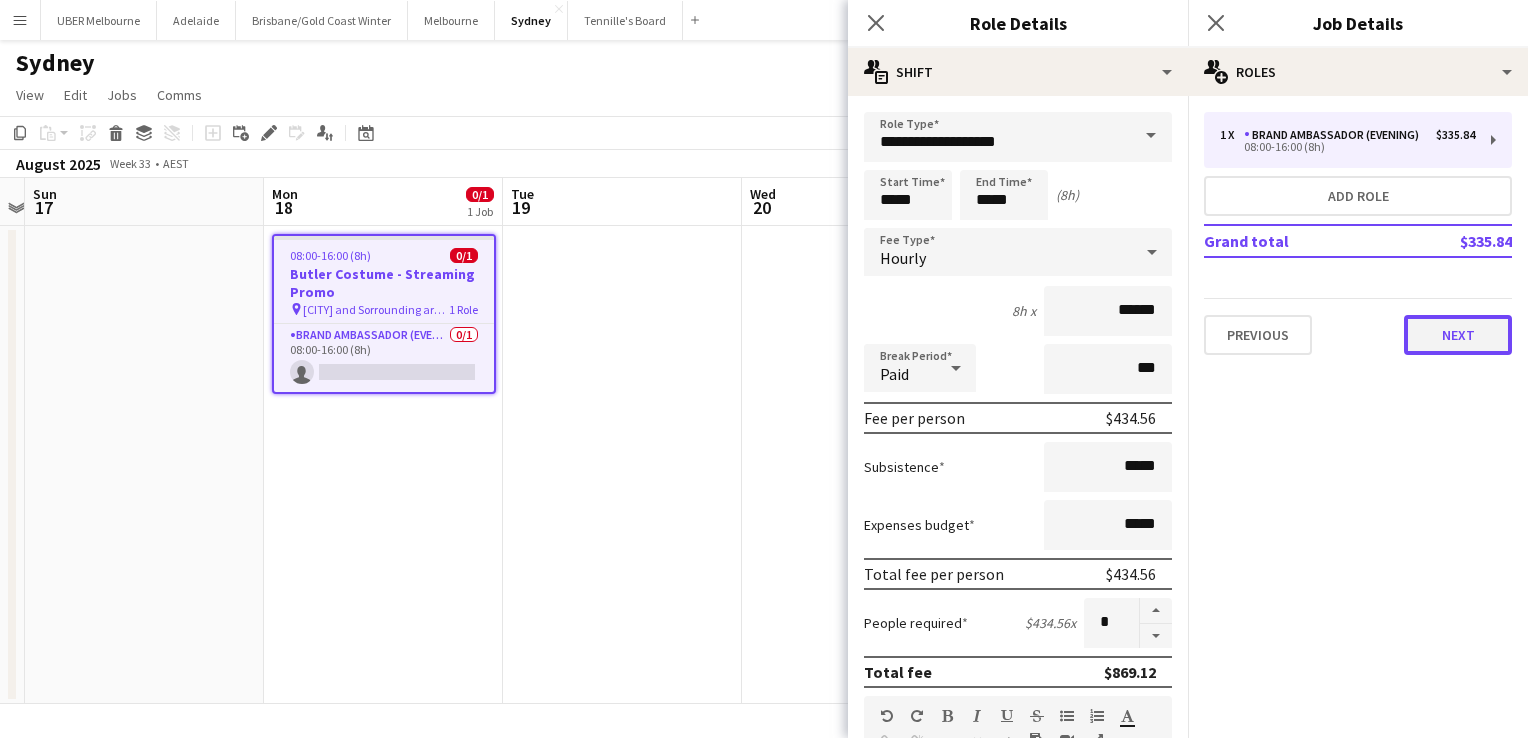 click on "Next" at bounding box center (1458, 335) 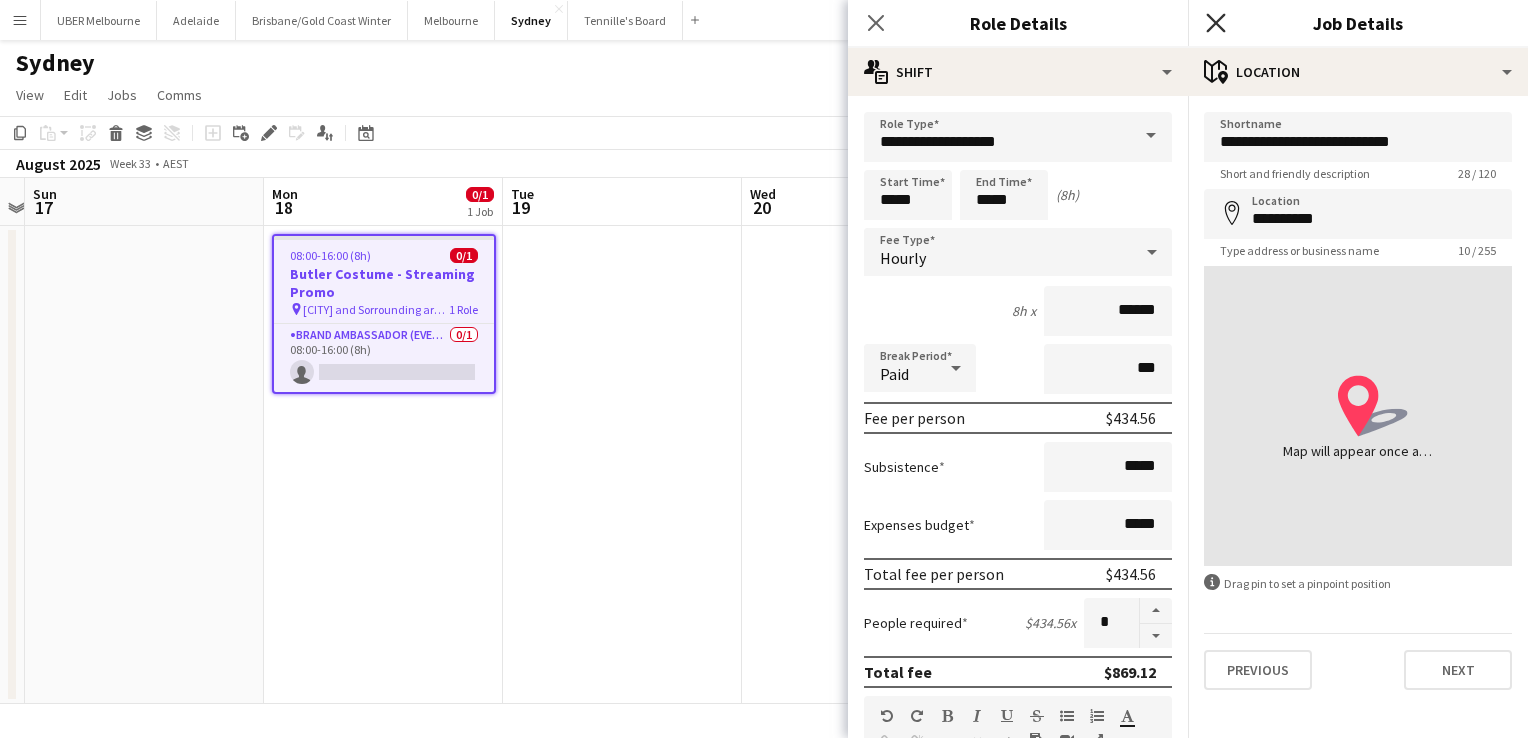 click 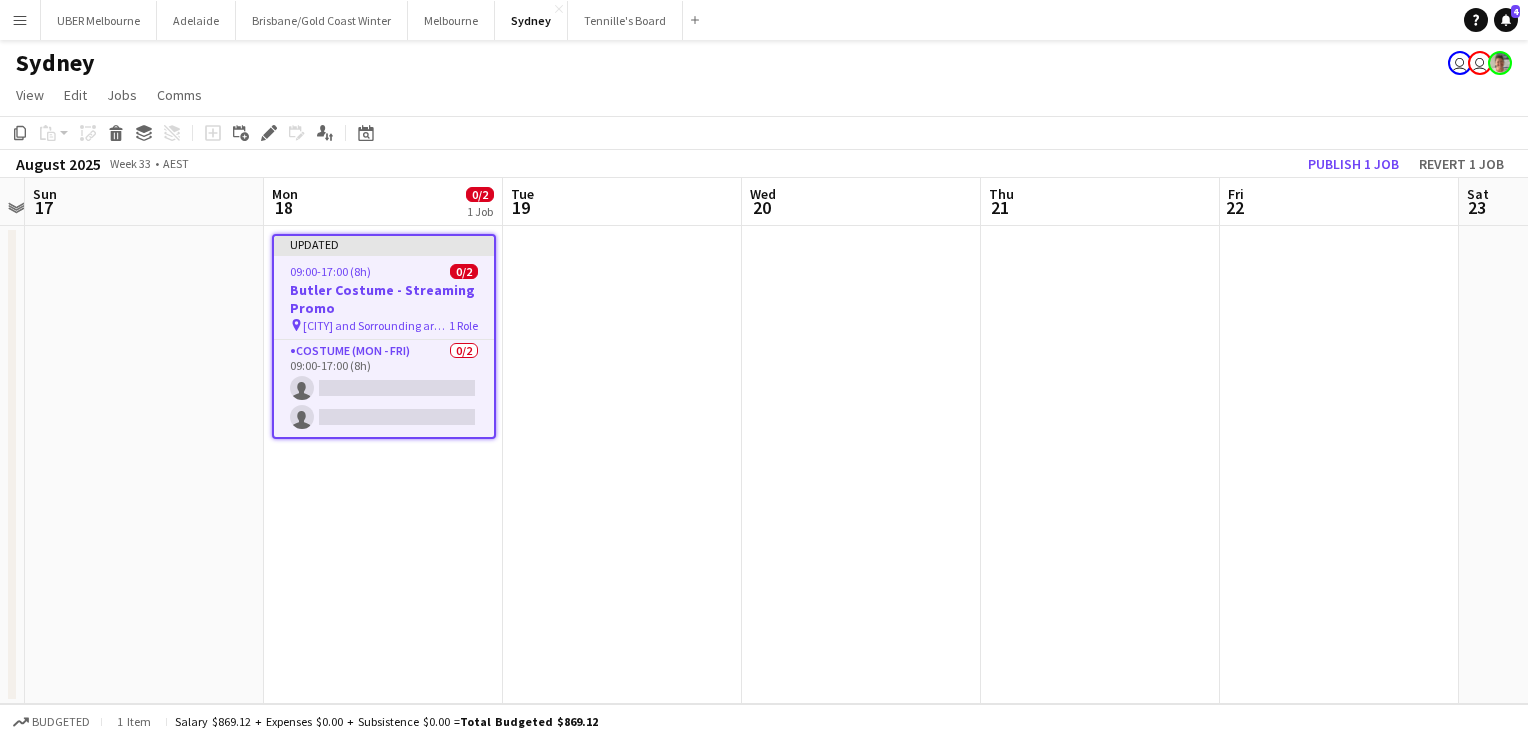 click on "09:00-17:00 (8h)" at bounding box center (330, 271) 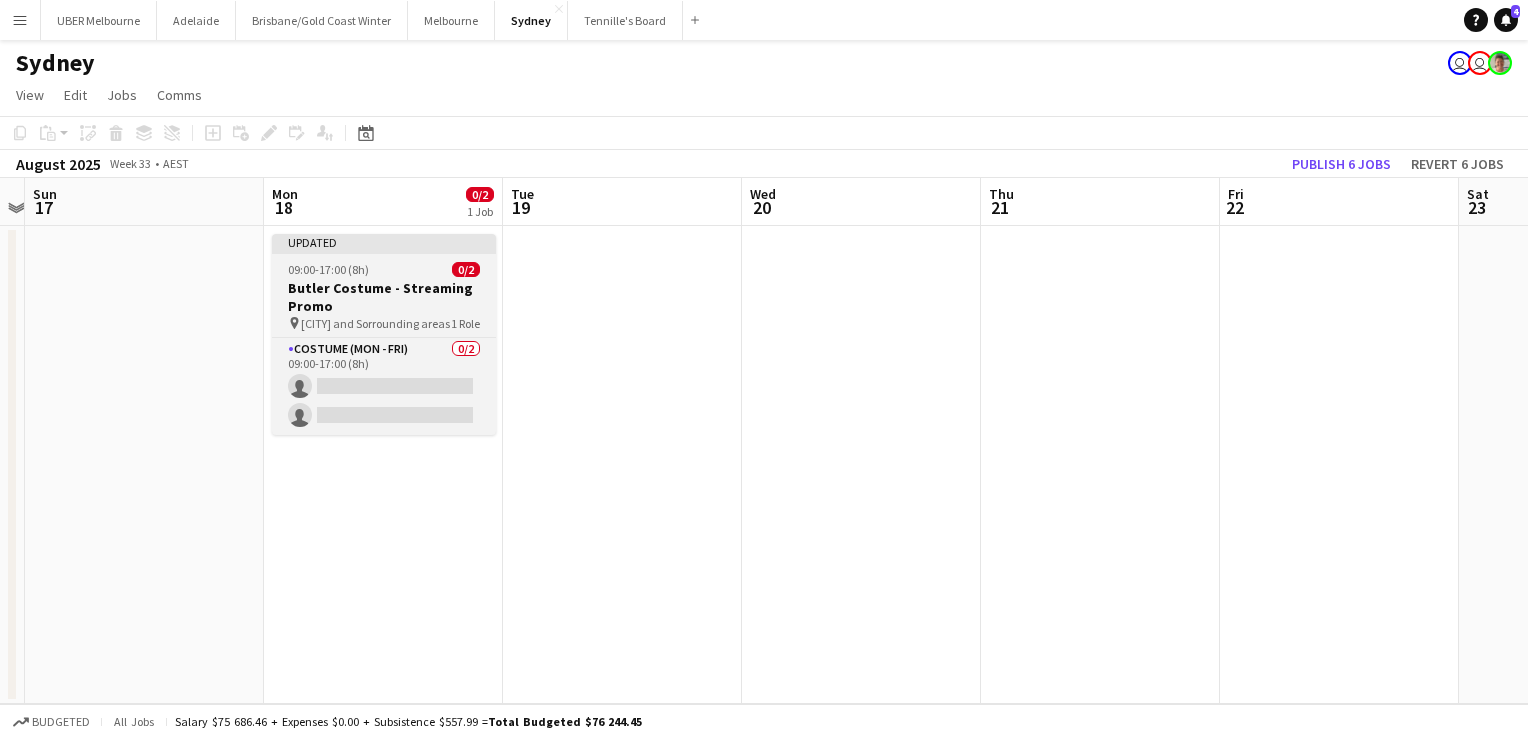 click on "Updated   09:00-17:00 (8h)    0/2   Butler Costume - Streaming Promo
pin
Sydney and Sorrounding areas   1 Role   Costume (Mon - Fri)   0/2   09:00-17:00 (8h)
single-neutral-actions
single-neutral-actions" at bounding box center (384, 334) 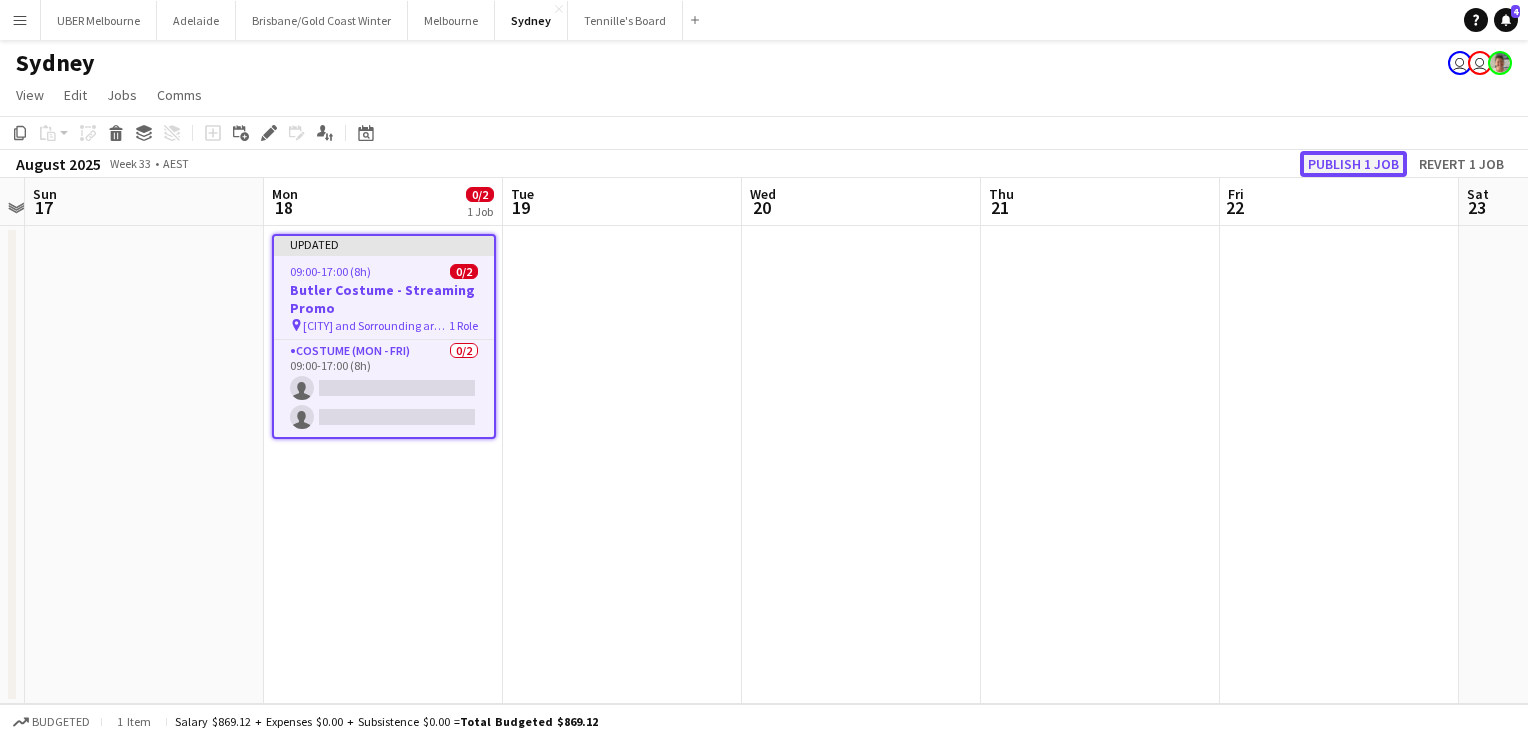 click on "Publish 1 job" 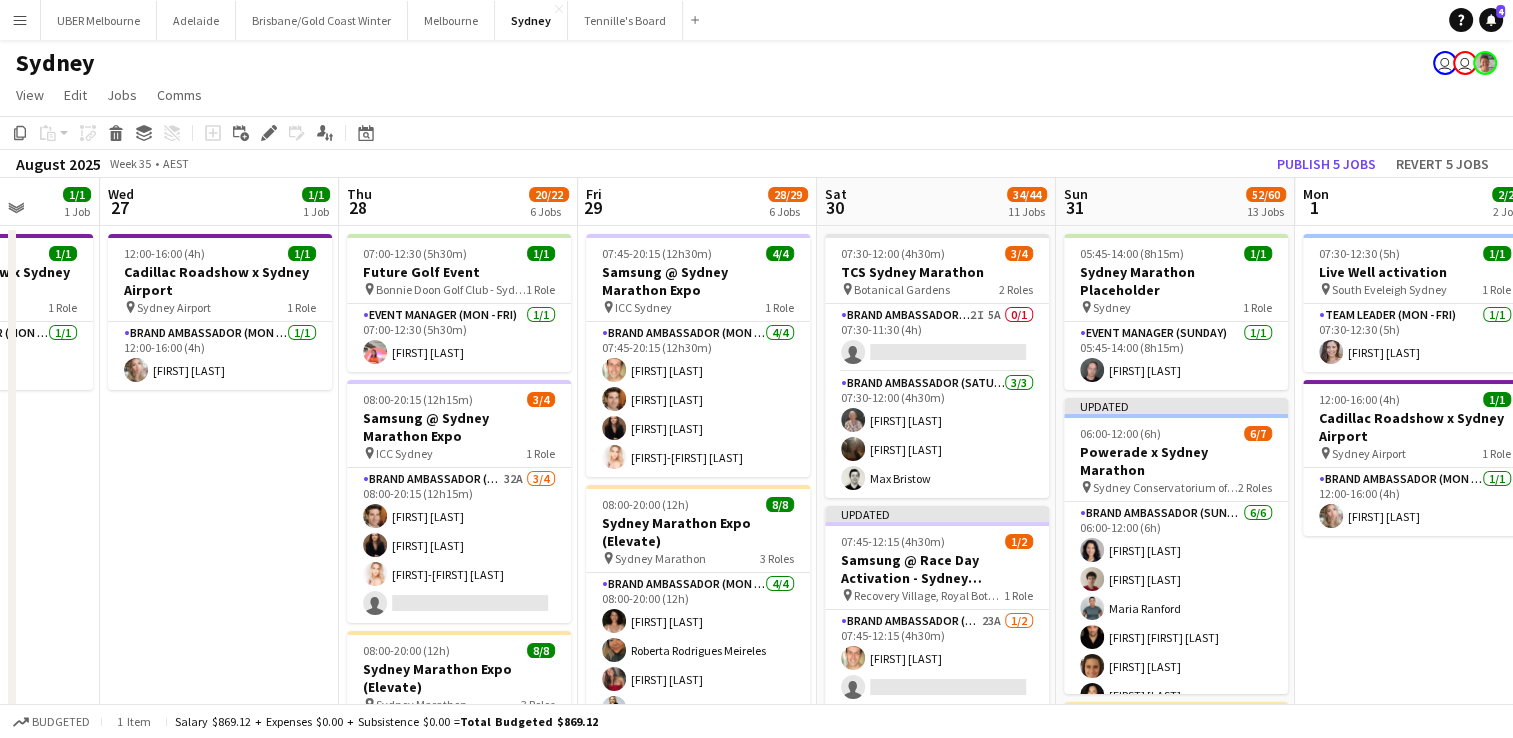 scroll, scrollTop: 0, scrollLeft: 504, axis: horizontal 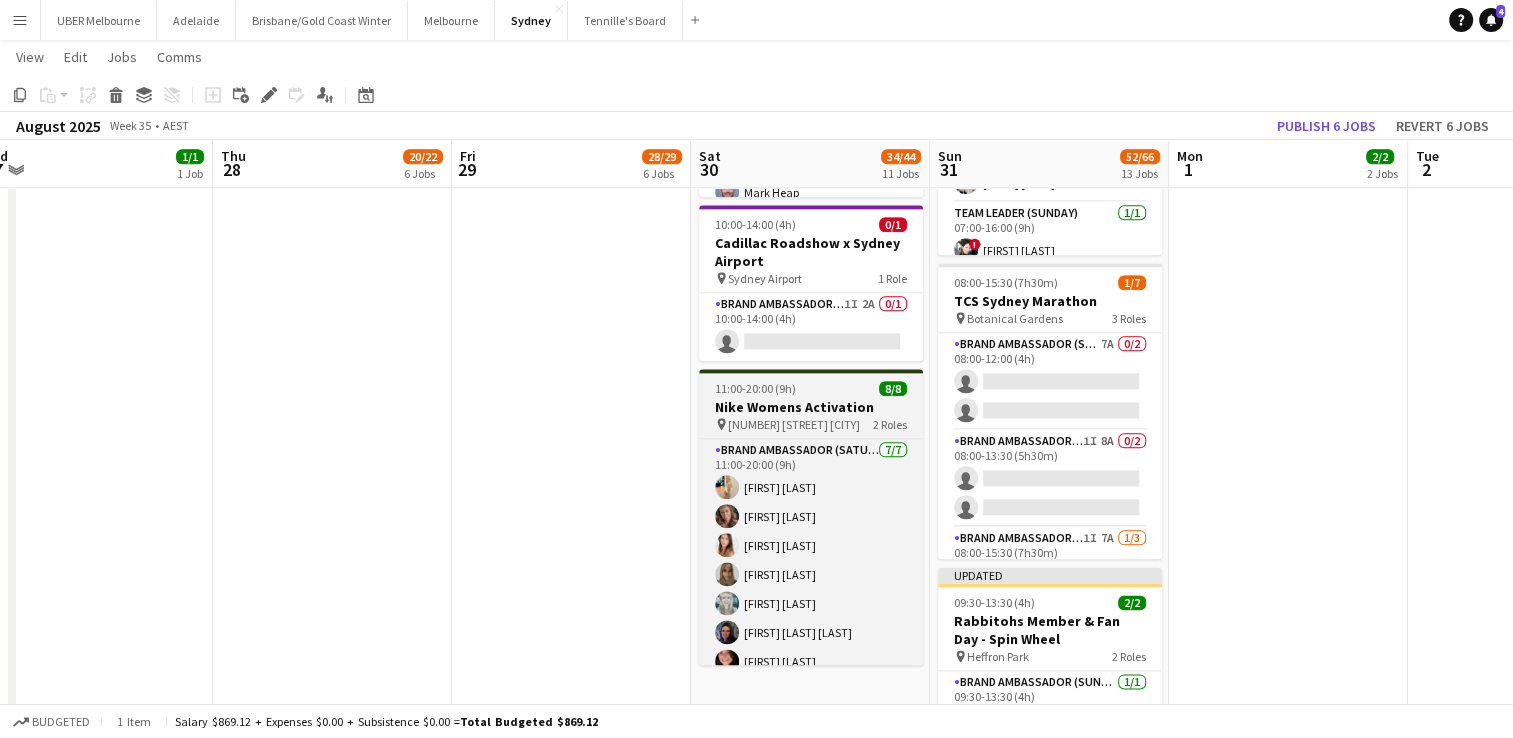 click on "11:00-20:00 (9h)    8/8   Nike Womens Activation
pin
[NUMBER] [STREET] [CITY]   2 Roles   Brand Ambassador (Saturday)   7/7   11:00-20:00 (9h)
[FIRST] [LAST] [FIRST] [LAST] [FIRST] [LAST] [FIRST] [LAST] [FIRST] [LAST] [FIRST] [LAST] [FIRST] [LAST]  Team Leader (Saturday)   1/1   11:00-20:00 (9h)
[FIRST] [LAST]" at bounding box center [811, 517] 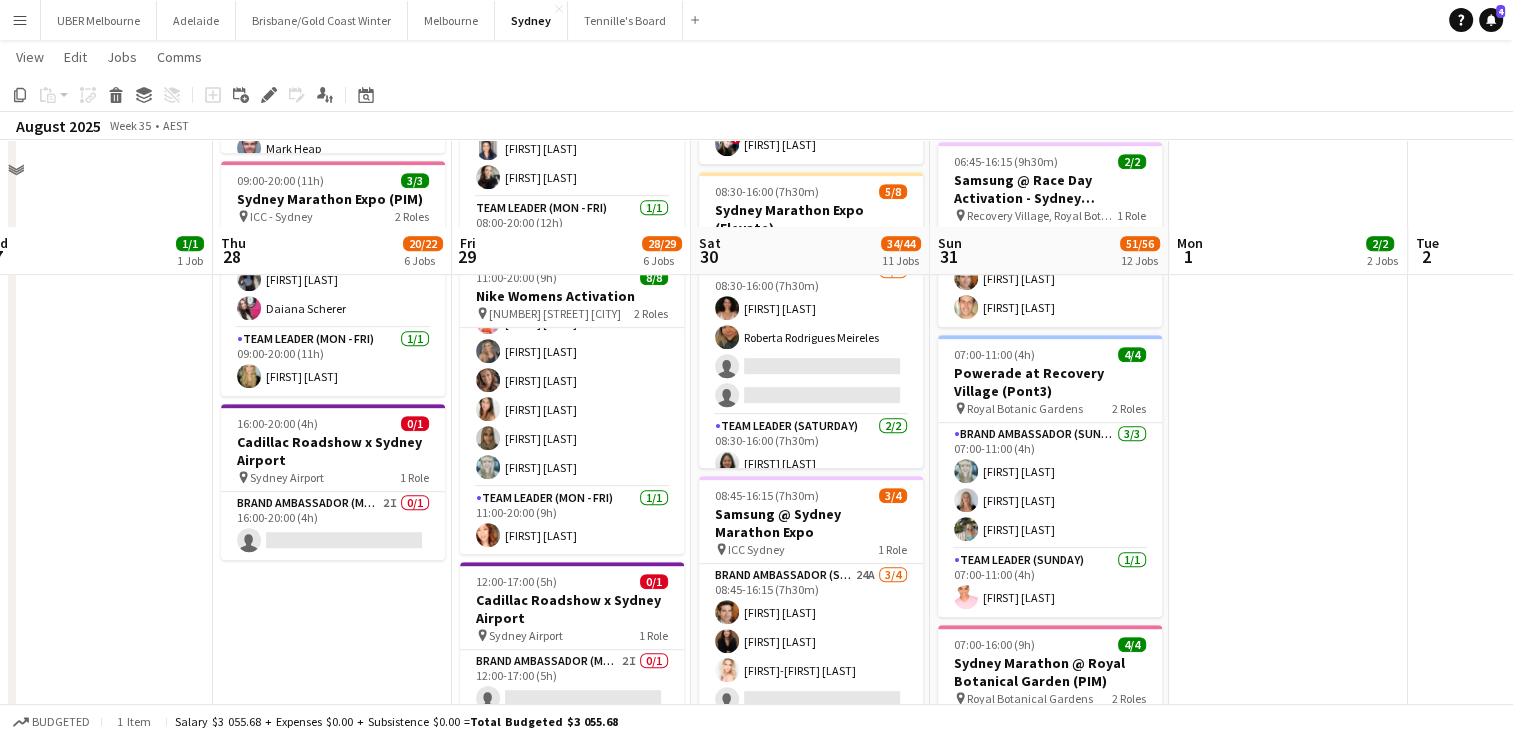 scroll, scrollTop: 1064, scrollLeft: 0, axis: vertical 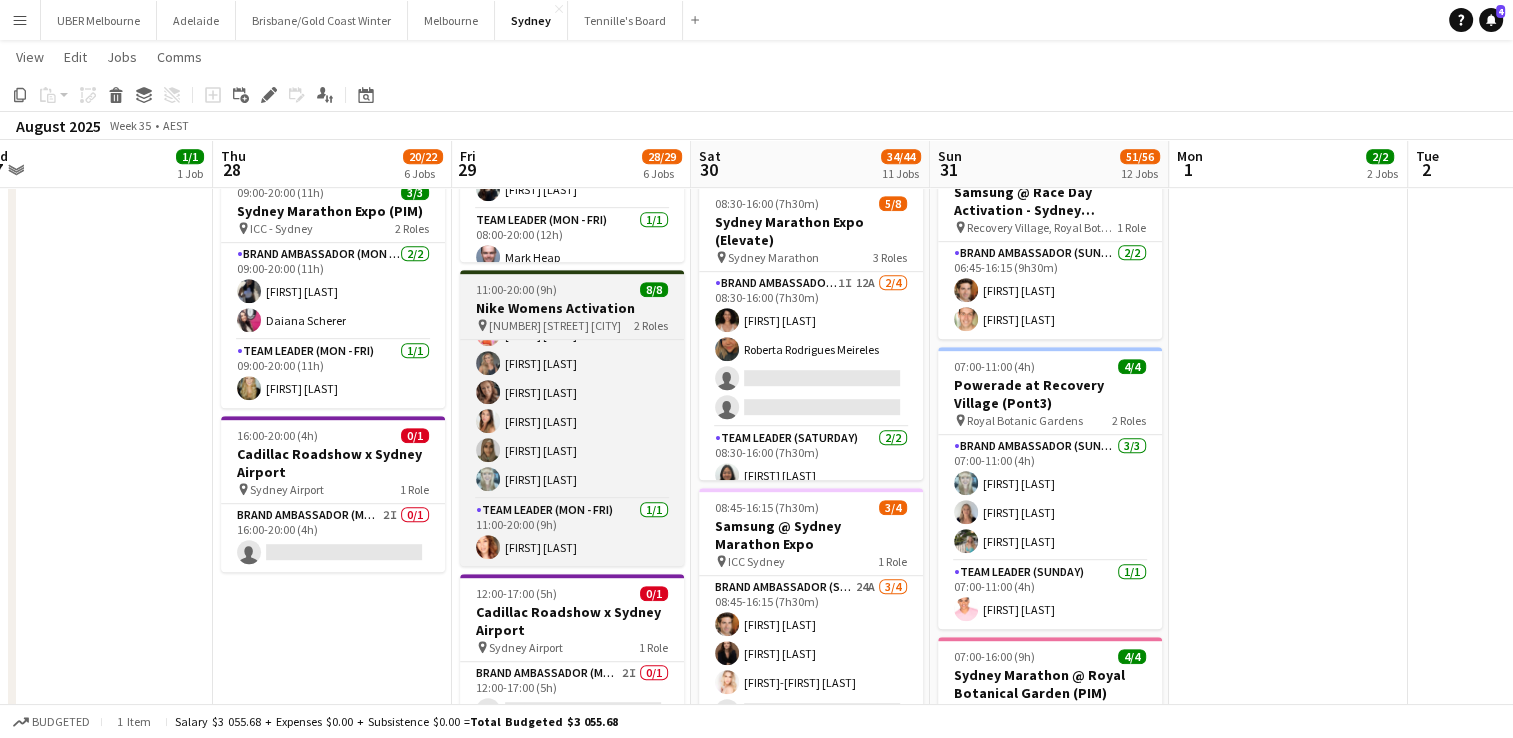 click on "11:00-20:00 (9h)    8/8" at bounding box center (572, 289) 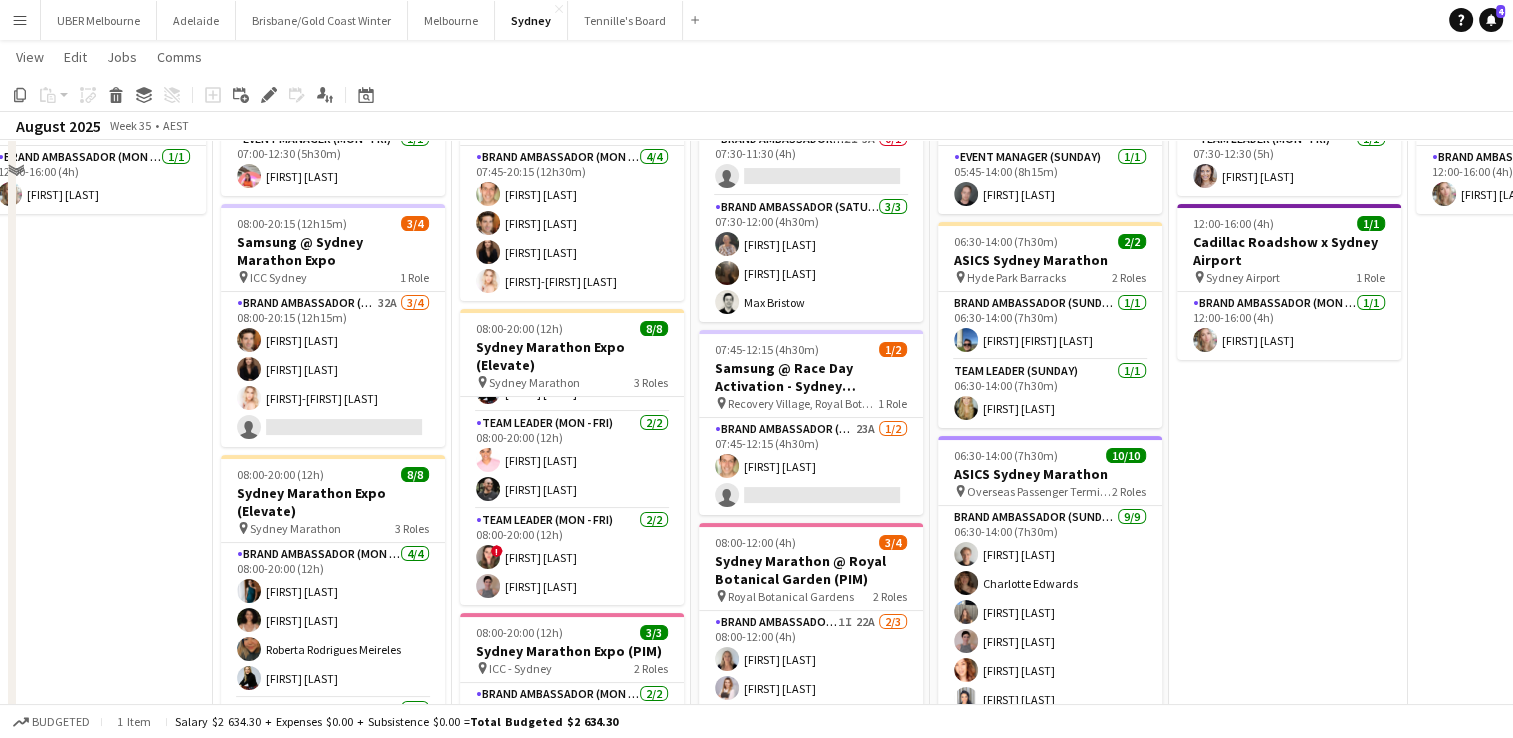 scroll, scrollTop: 70, scrollLeft: 0, axis: vertical 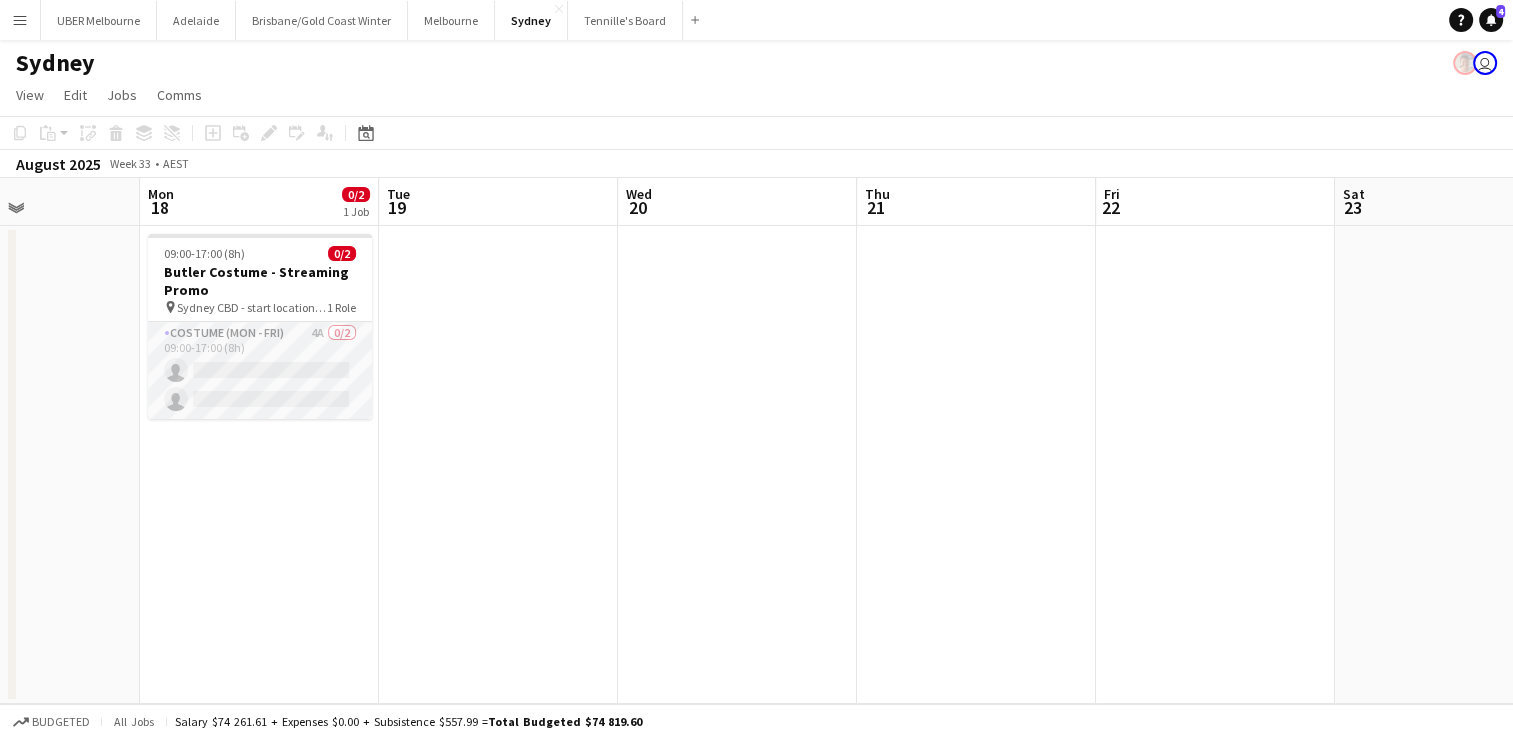 click on "Costume (Mon - Fri)   4A   0/2   09:00-17:00 (8h)
single-neutral-actions
single-neutral-actions" at bounding box center (260, 370) 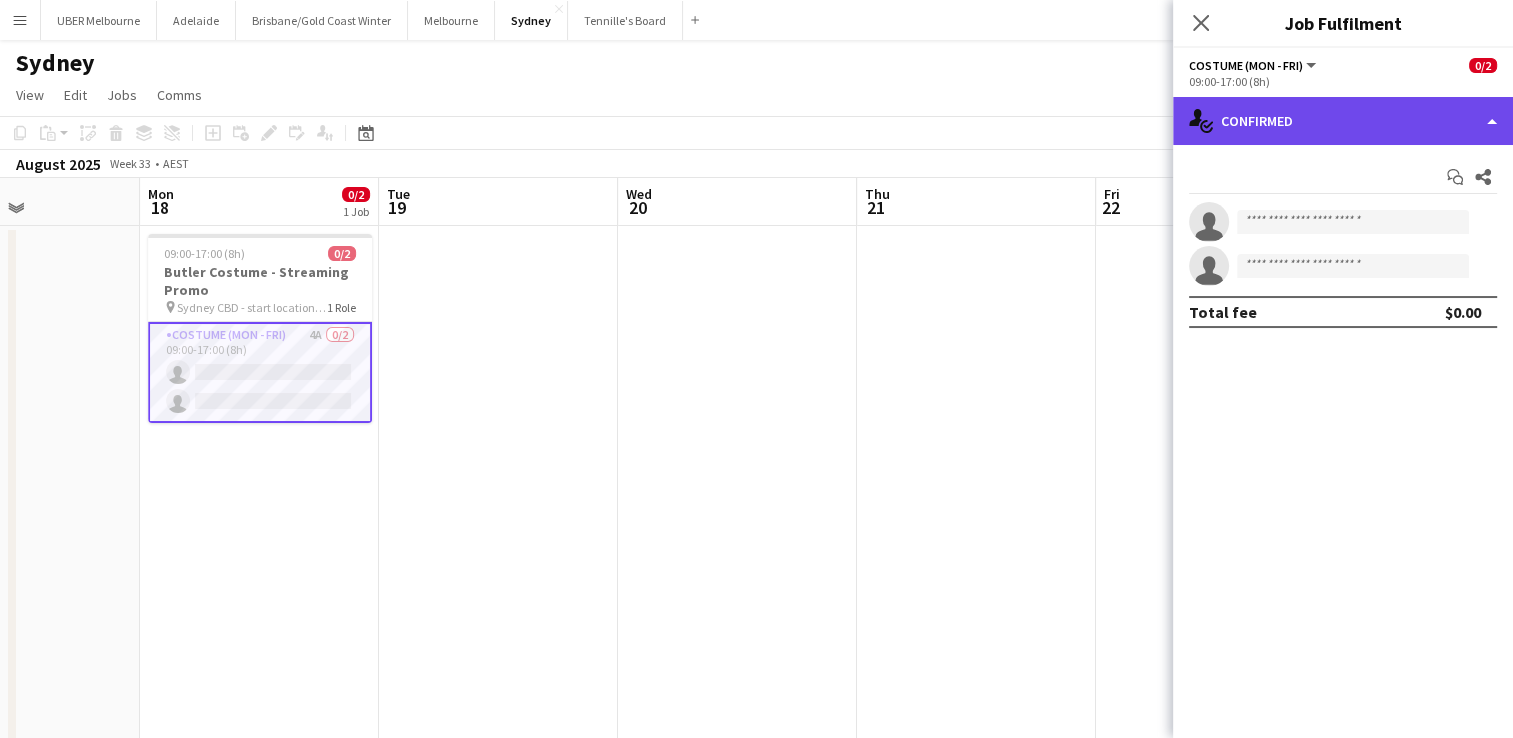 click on "single-neutral-actions-check-2
Confirmed" 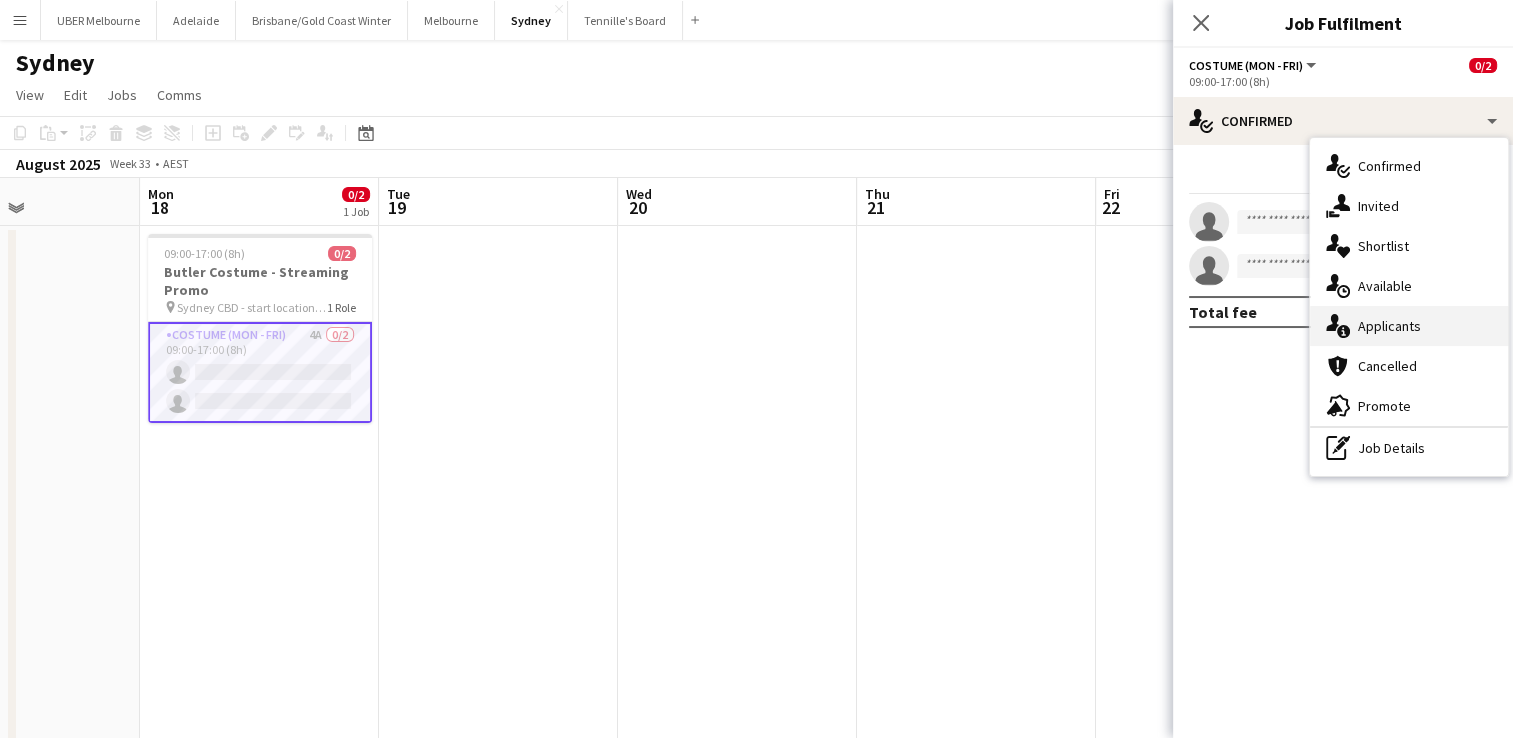 click on "single-neutral-actions-information
Applicants" at bounding box center [1409, 326] 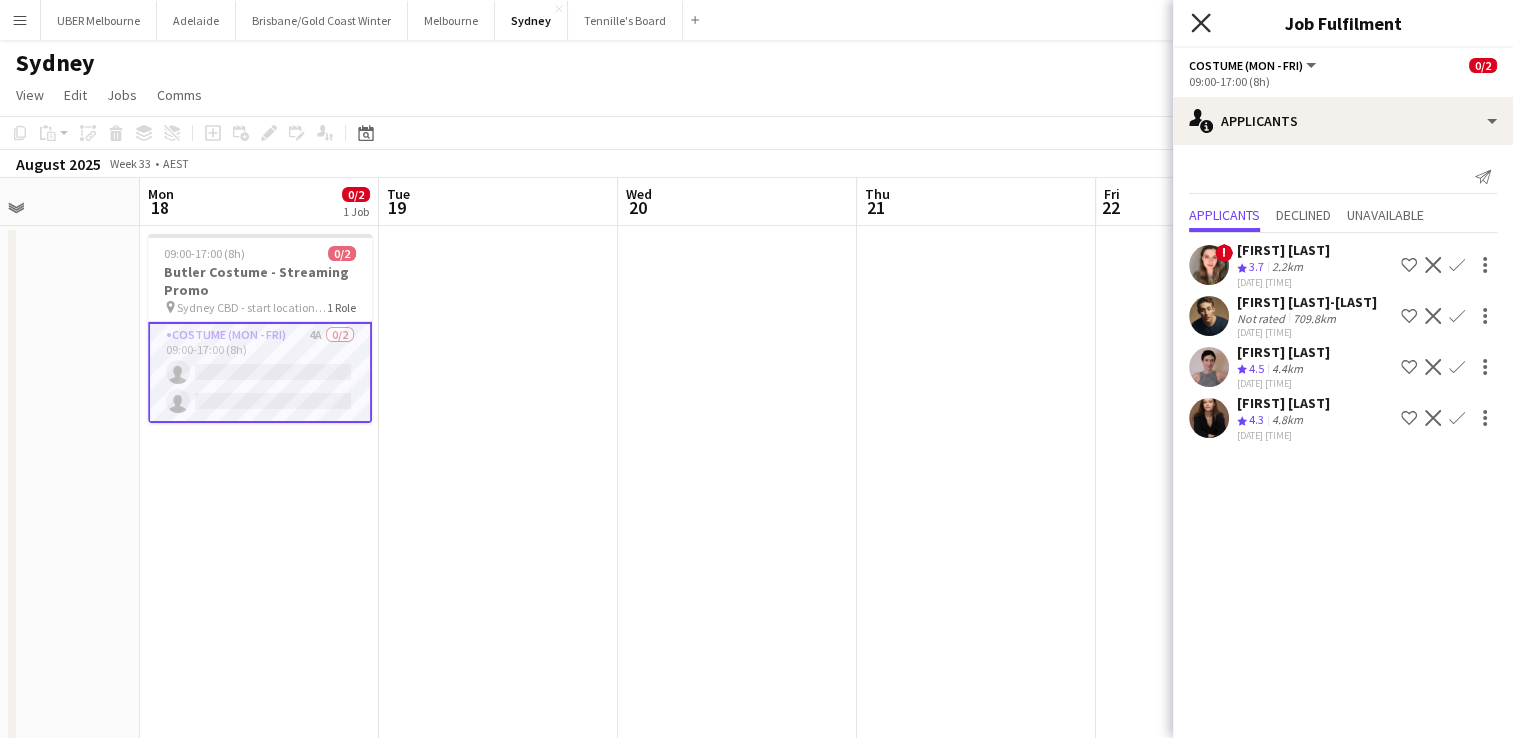 click 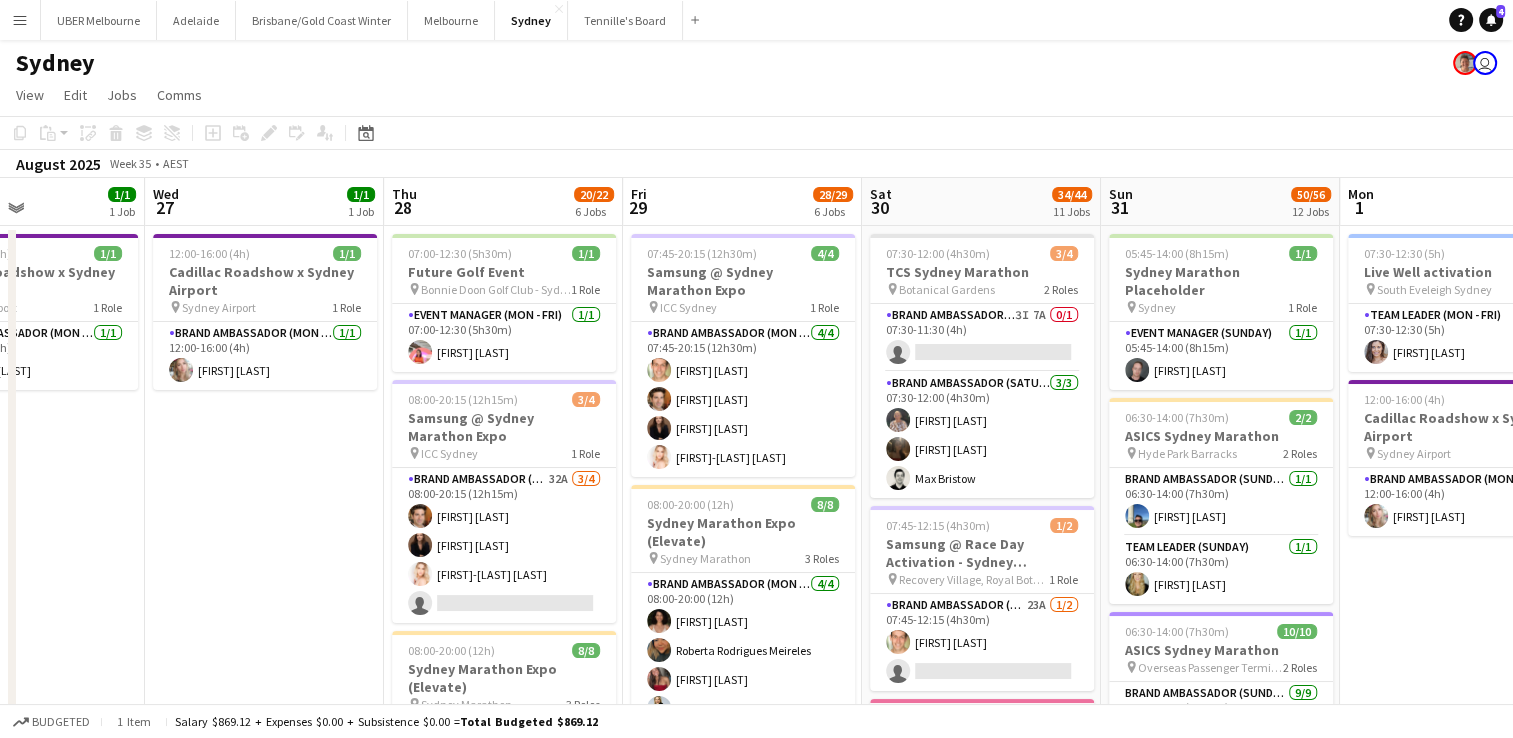 scroll, scrollTop: 0, scrollLeft: 907, axis: horizontal 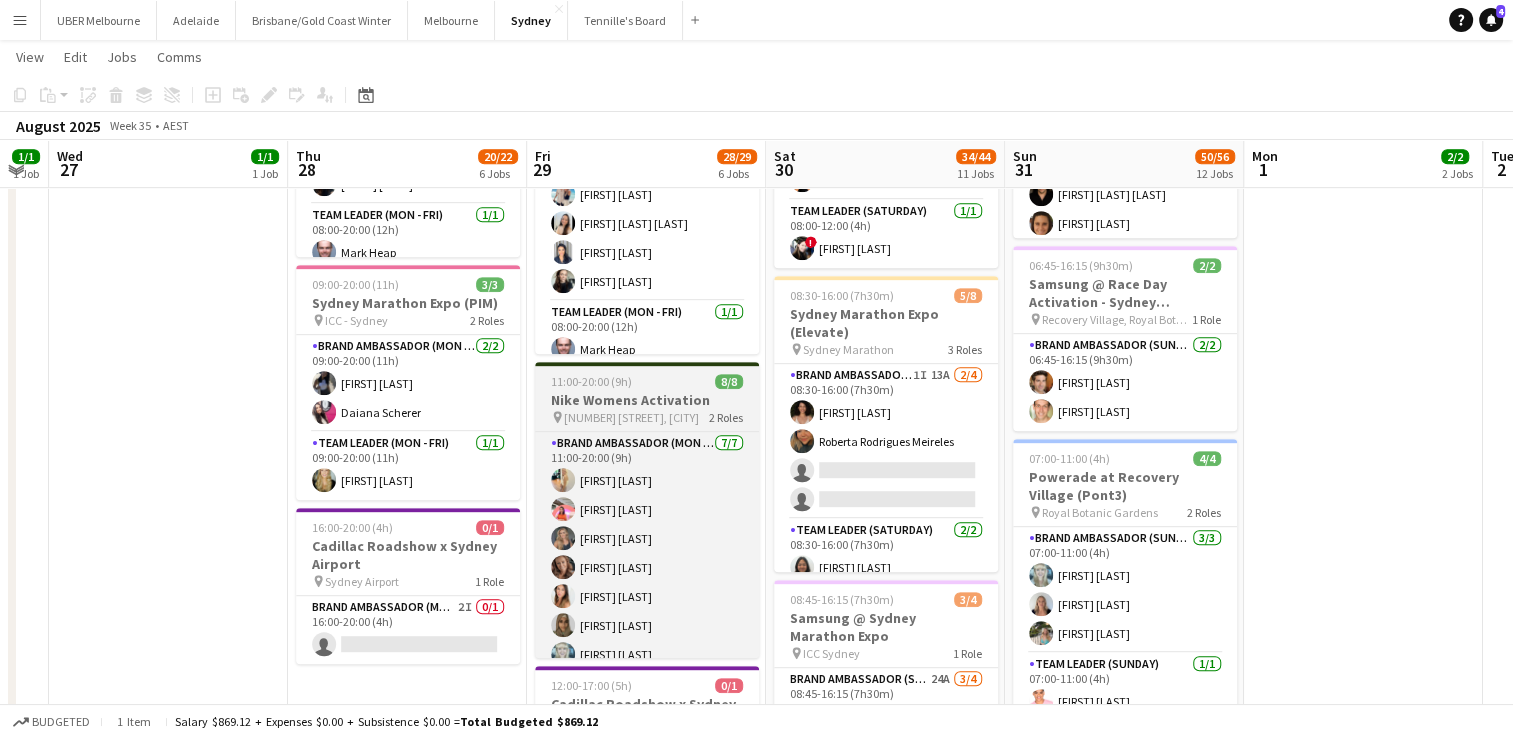 click on "11:00-20:00 (9h)" at bounding box center [591, 381] 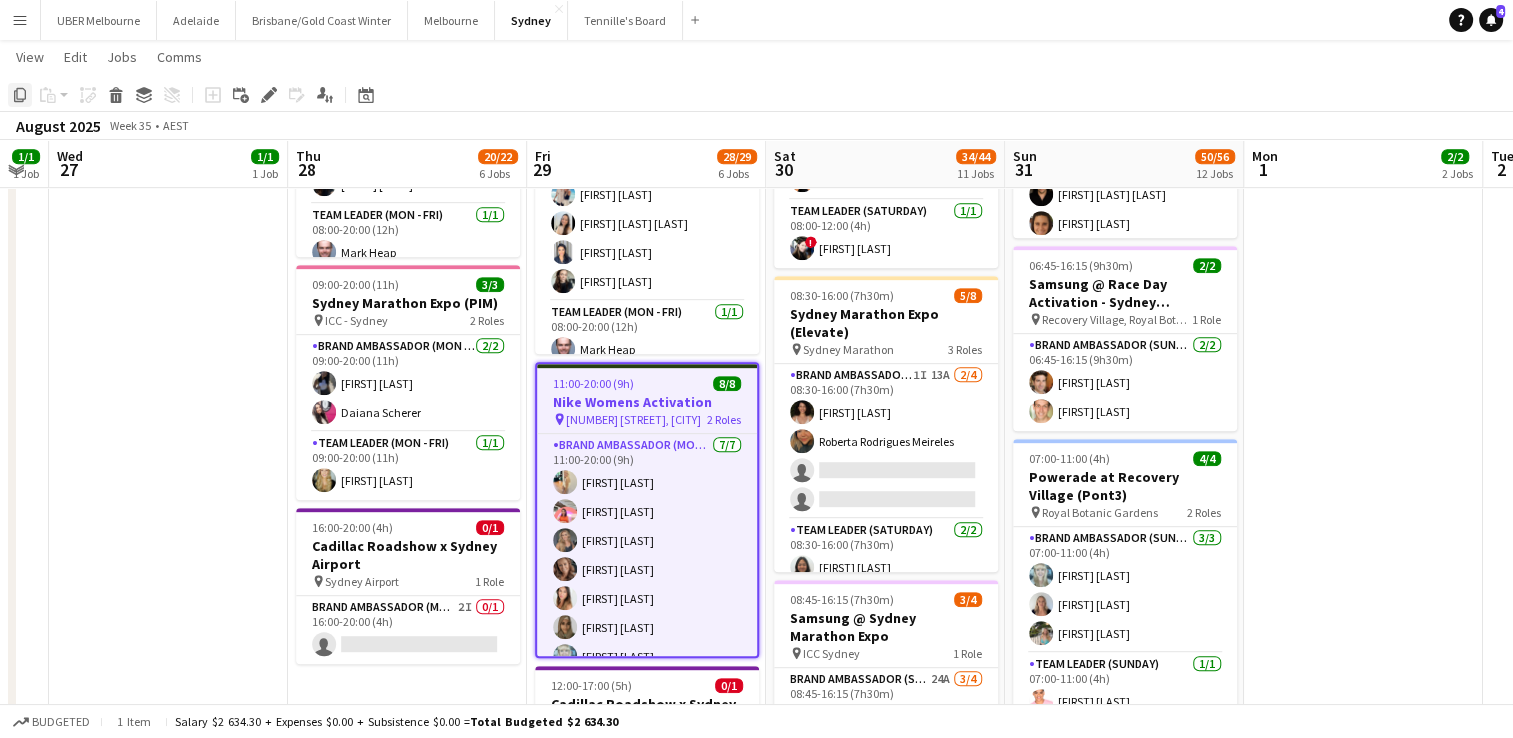 click on "Copy" 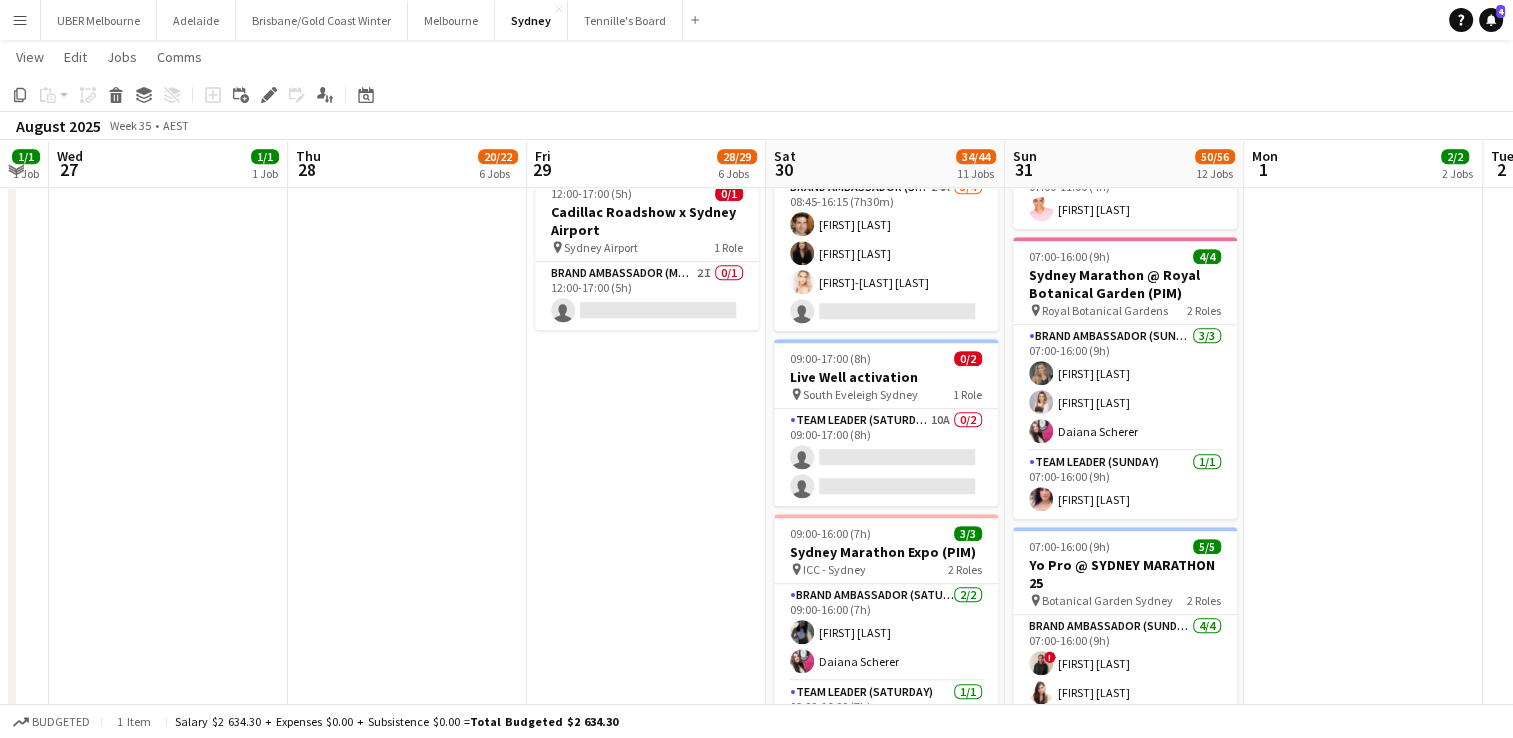 scroll, scrollTop: 1464, scrollLeft: 0, axis: vertical 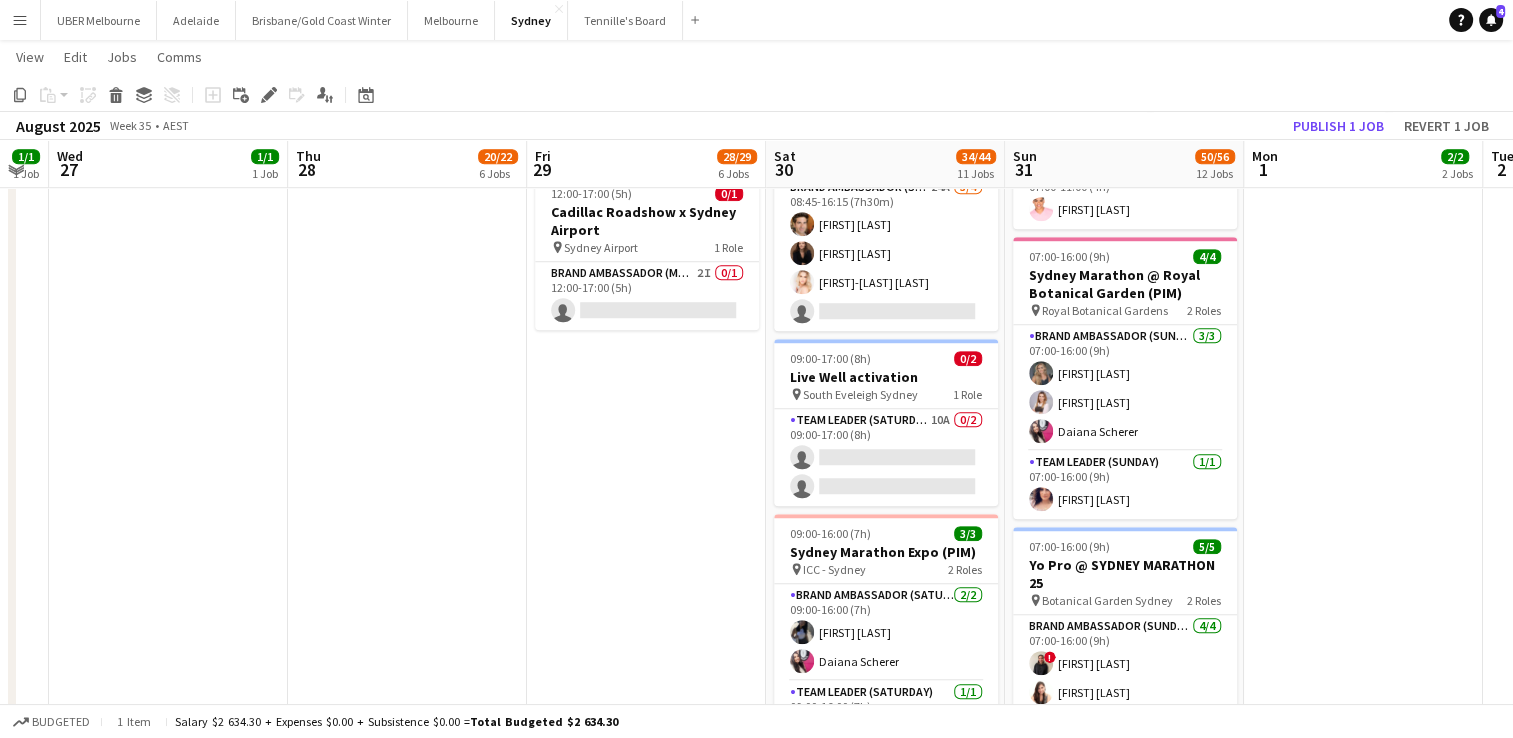 click on "07:00-12:30 (5h30m)    1/1   Future Golf Event
pin
[CLUB_NAME] - Sydney   1 Role   Event Manager (Mon - Fri)   1/1   07:00-12:30 (5h30m)
[FIRST] [LAST]     08:00-20:15 (12h15m)    3/4   Samsung @ Sydney Marathon Expo
pin
ICC Sydney   1 Role   Brand Ambassador (Mon - Fri)   32A   3/4   08:00-20:15 (12h15m)
[FIRST] [LAST] [FIRST] [LAST] [FIRST]-[LAST]
single-neutral-actions
08:00-20:00 (12h)    8/8   Sydney Marathon Expo (Elevate)
pin
Sydney Marathon   3 Roles   Brand Ambassador (Mon - Fri)   4/4   08:00-20:00 (12h)
[FIRST] [LAST] [FIRST] [LAST] [FIRST] [LAST] [FIRST] [LAST]  Team Leader (Mon - Fri)   2/2   08:00-20:00 (12h)
[FIRST] [LAST] [FIRST] [LAST]  Team Leader (Mon - Fri)   2/2   08:00-20:00 (12h)
! [FIRST] [LAST] [FIRST] [LAST]     08:00-20:00 (12h)    5/5   Yo Pro @ SYDNEY MARATHON 25
pin" at bounding box center [407, 328] 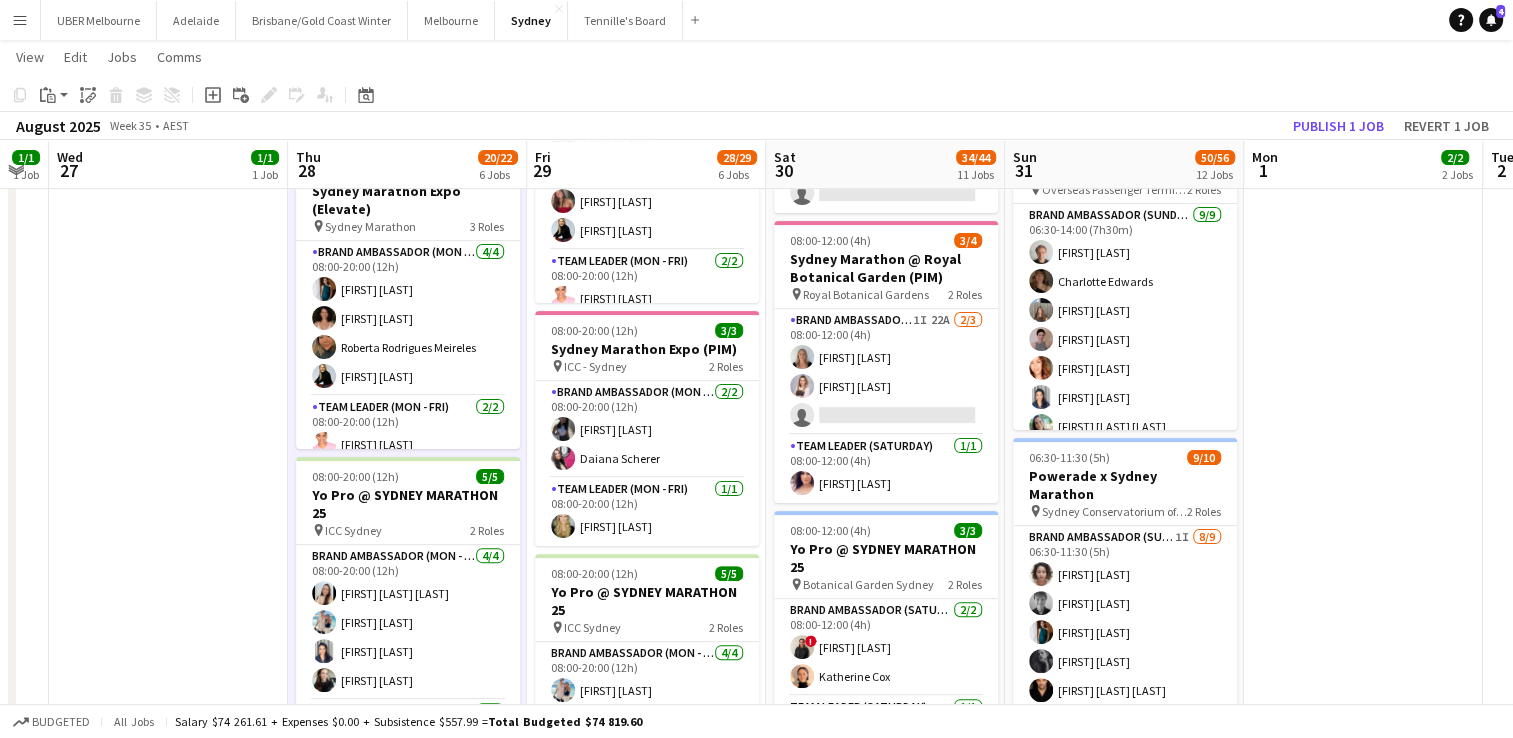 scroll, scrollTop: 525, scrollLeft: 0, axis: vertical 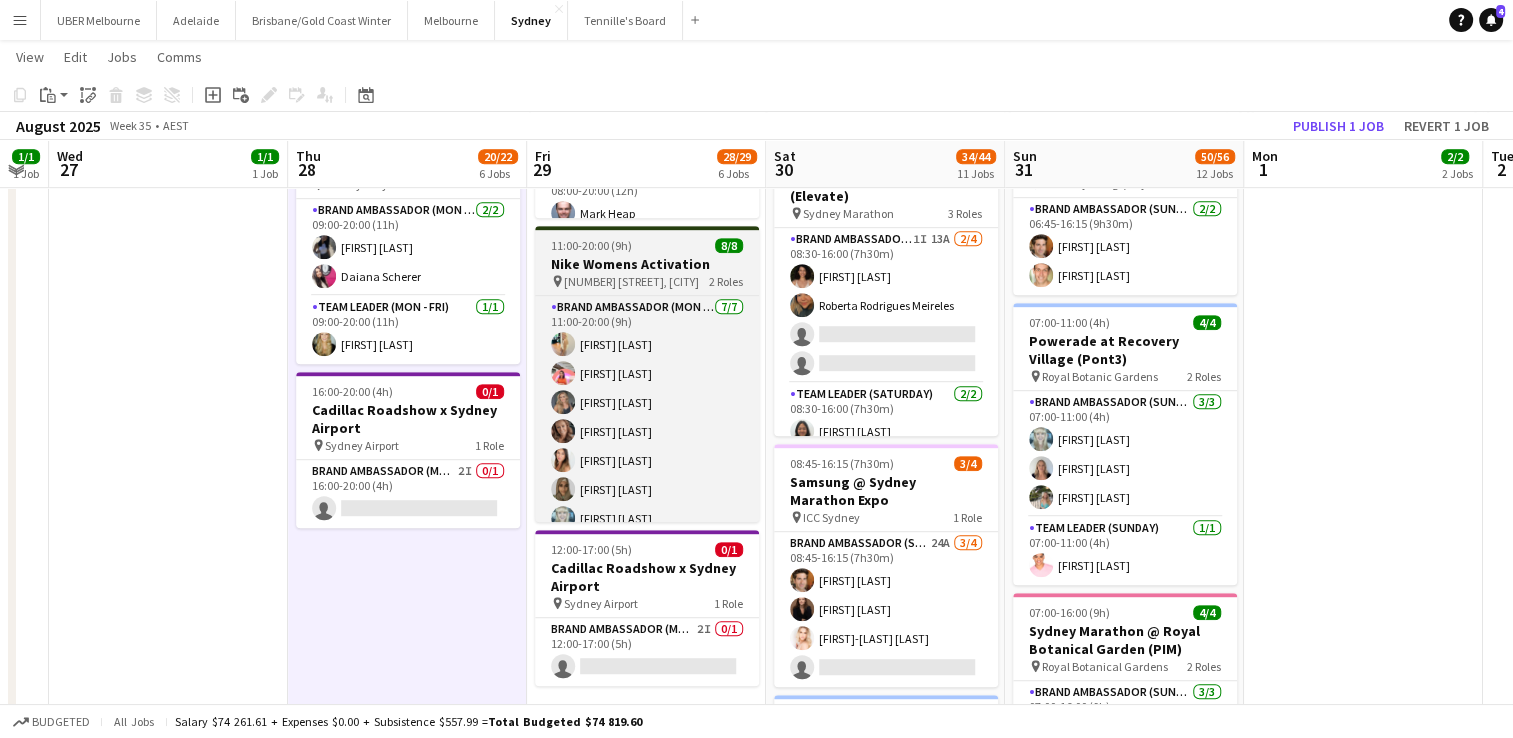 click on "11:00-20:00 (9h)    8/8" at bounding box center (647, 245) 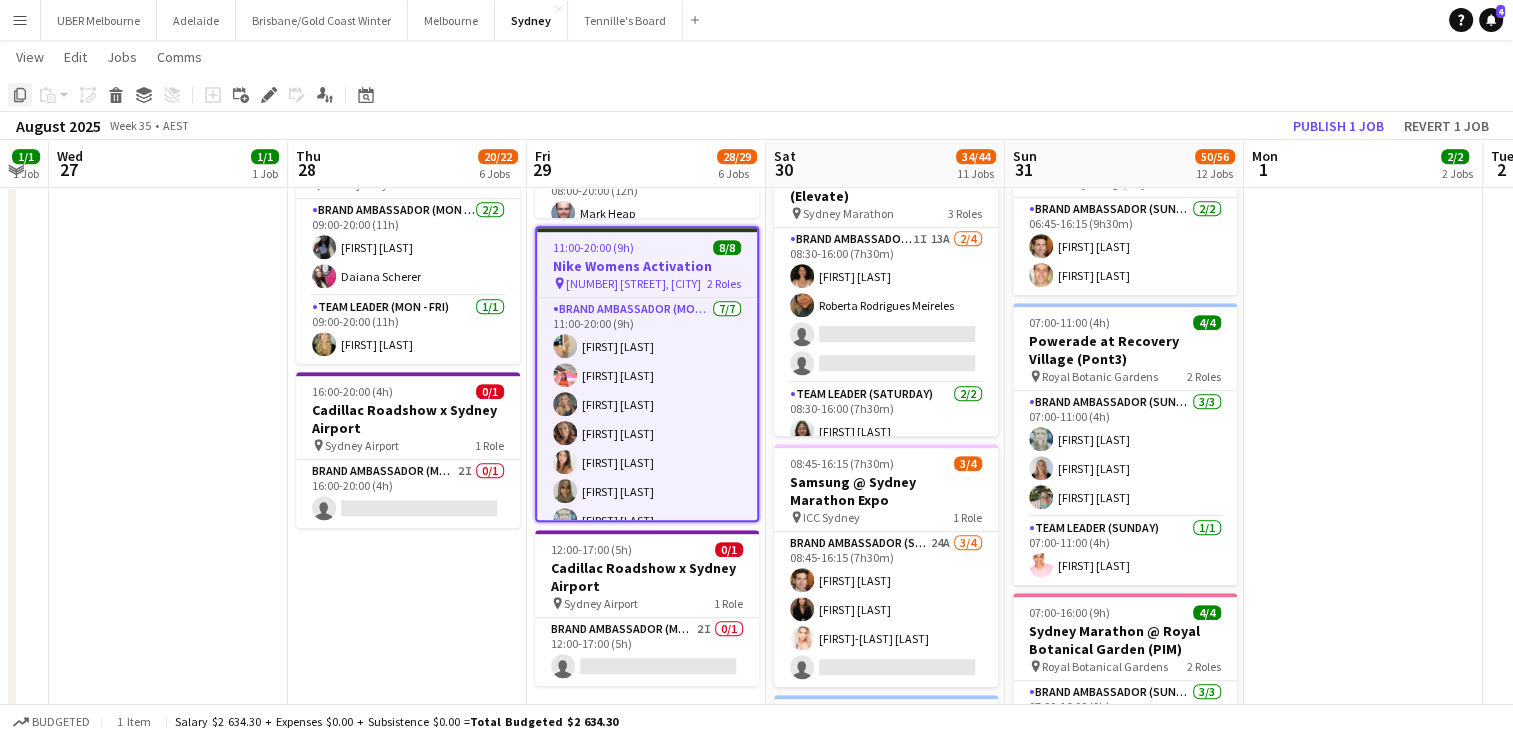 click 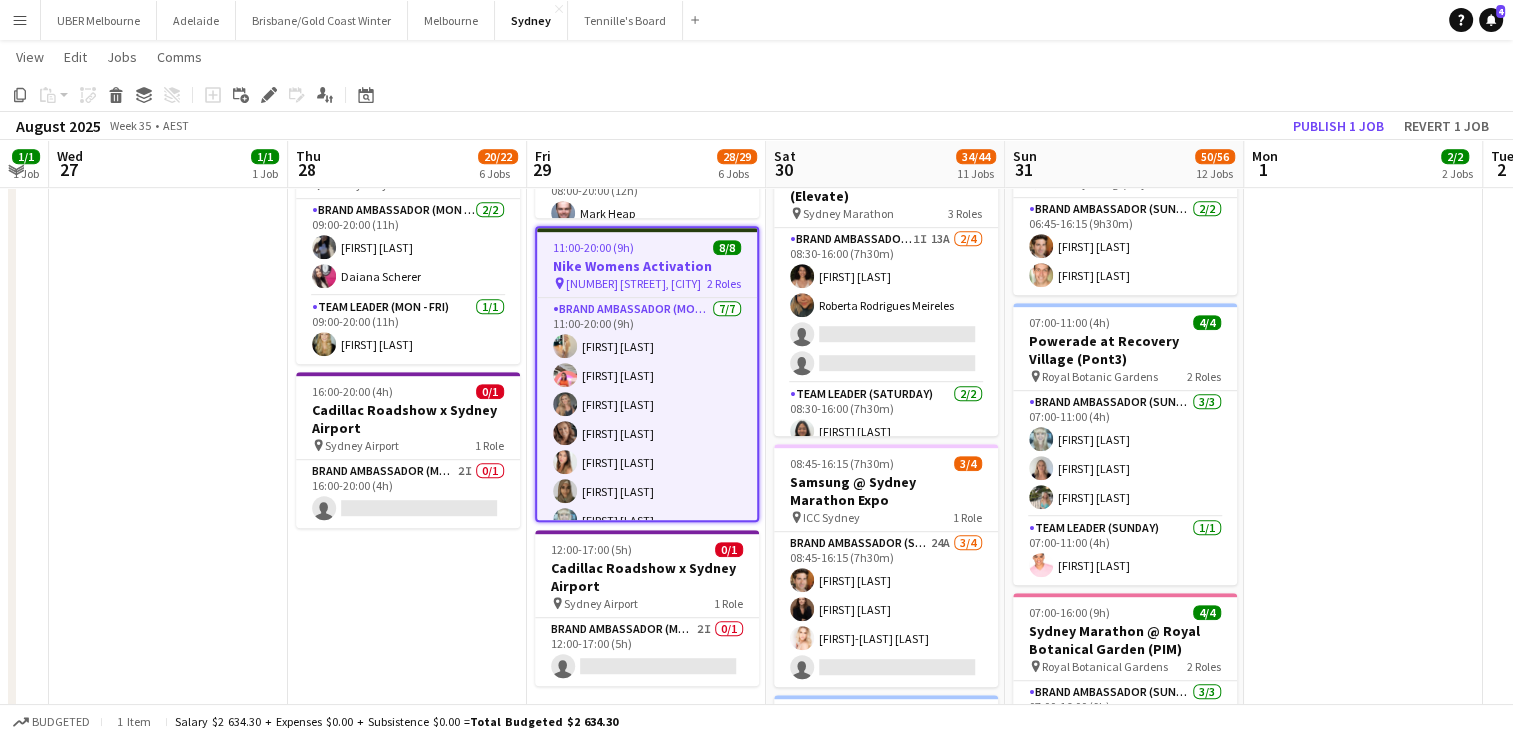 click on "07:00-12:30 (5h30m)    1/1   Future Golf Event
pin
[CLUB_NAME] - Sydney   1 Role   Event Manager (Mon - Fri)   1/1   07:00-12:30 (5h30m)
[FIRST] [LAST]     08:00-20:15 (12h15m)    3/4   Samsung @ Sydney Marathon Expo
pin
ICC Sydney   1 Role   Brand Ambassador (Mon - Fri)   32A   3/4   08:00-20:15 (12h15m)
[FIRST] [LAST] [FIRST] [LAST] [FIRST]-[LAST]
single-neutral-actions
08:00-20:00 (12h)    8/8   Sydney Marathon Expo (Elevate)
pin
Sydney Marathon   3 Roles   Brand Ambassador (Mon - Fri)   4/4   08:00-20:00 (12h)
[FIRST] [LAST] [FIRST] [LAST] [FIRST] [LAST] [FIRST] [LAST]  Team Leader (Mon - Fri)   2/2   08:00-20:00 (12h)
[FIRST] [LAST] [FIRST] [LAST]  Team Leader (Mon - Fri)   2/2   08:00-20:00 (12h)
! [FIRST] [LAST] [FIRST] [LAST]     08:00-20:00 (12h)    5/5   Yo Pro @ SYDNEY MARATHON 25
pin" at bounding box center [407, 684] 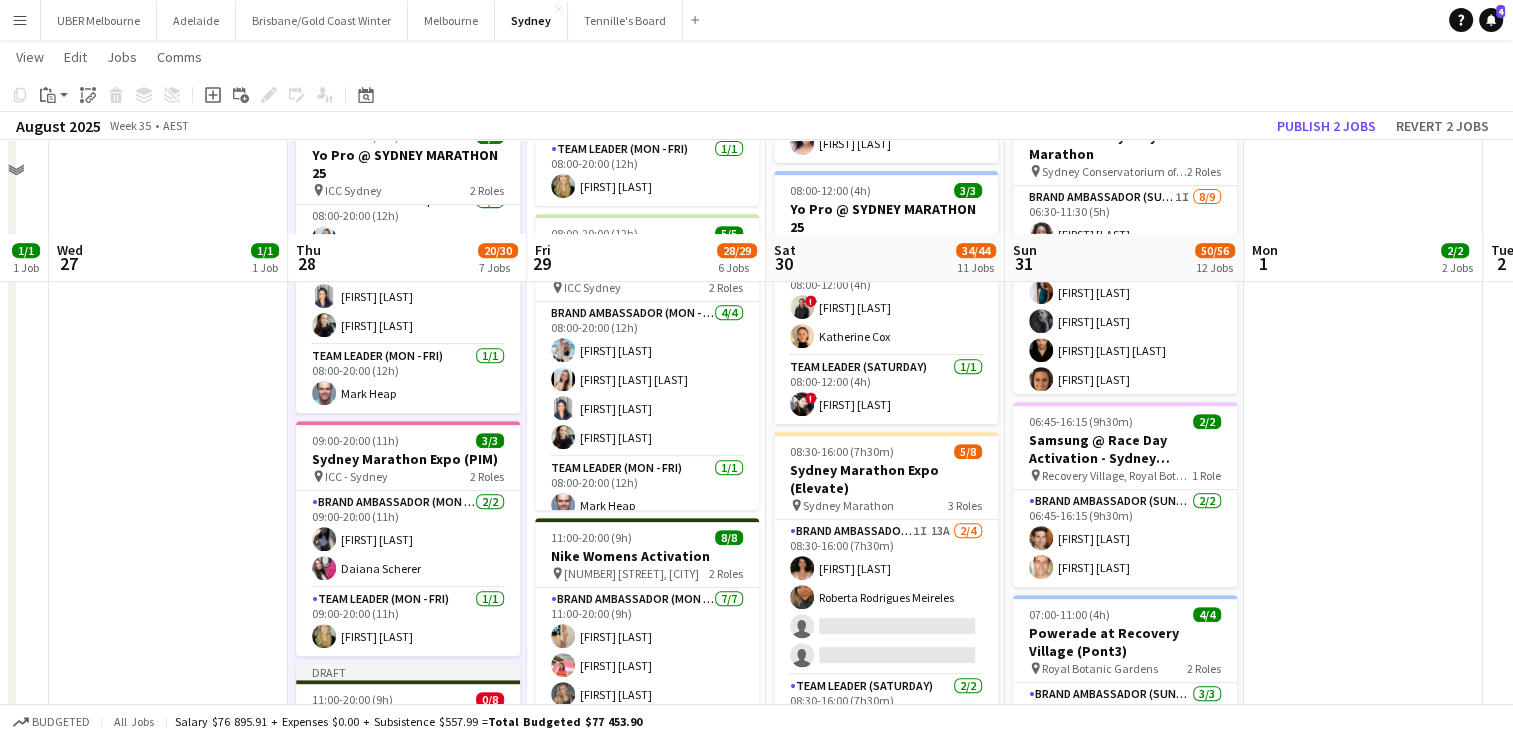 scroll, scrollTop: 1191, scrollLeft: 0, axis: vertical 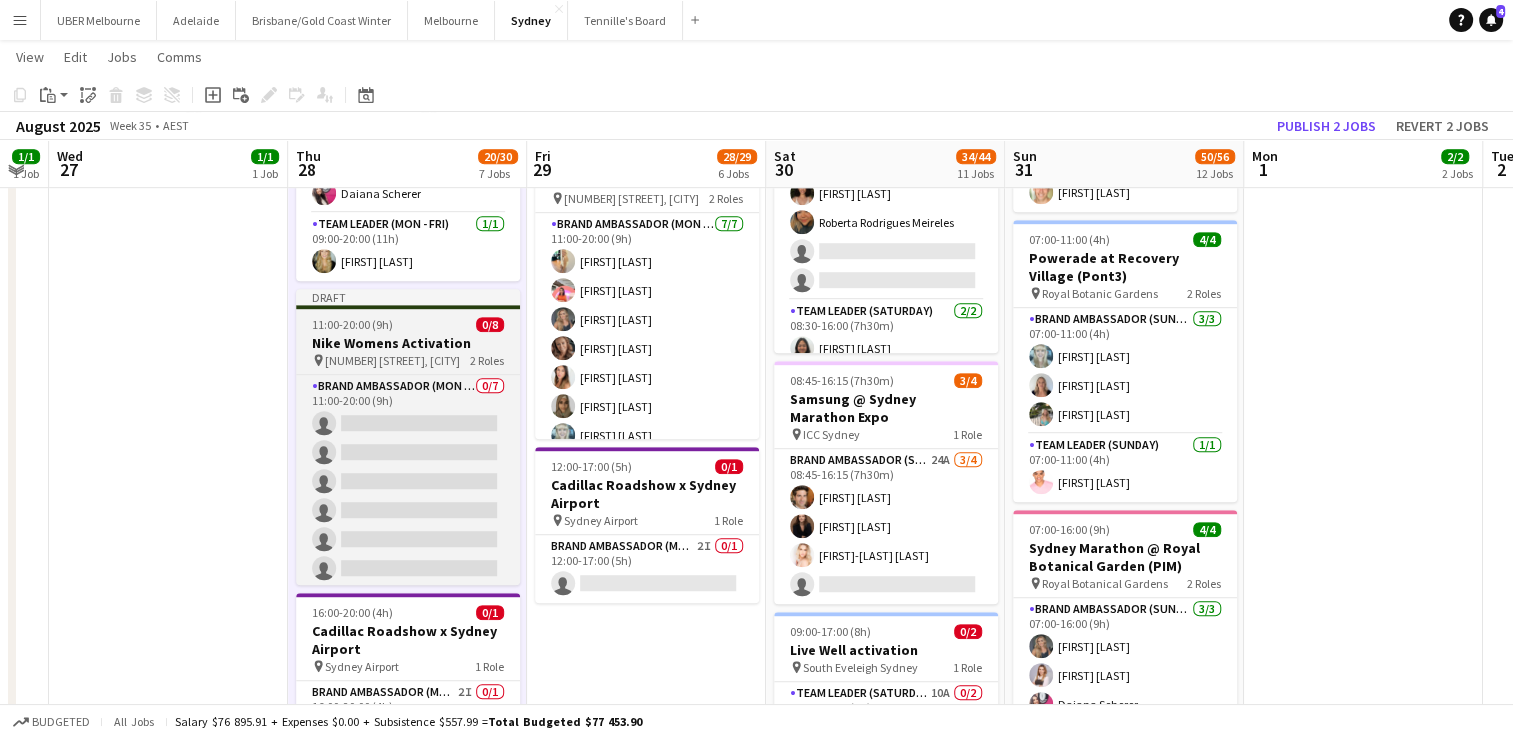 click on "11:00-20:00 (9h)    0/8" at bounding box center [408, 324] 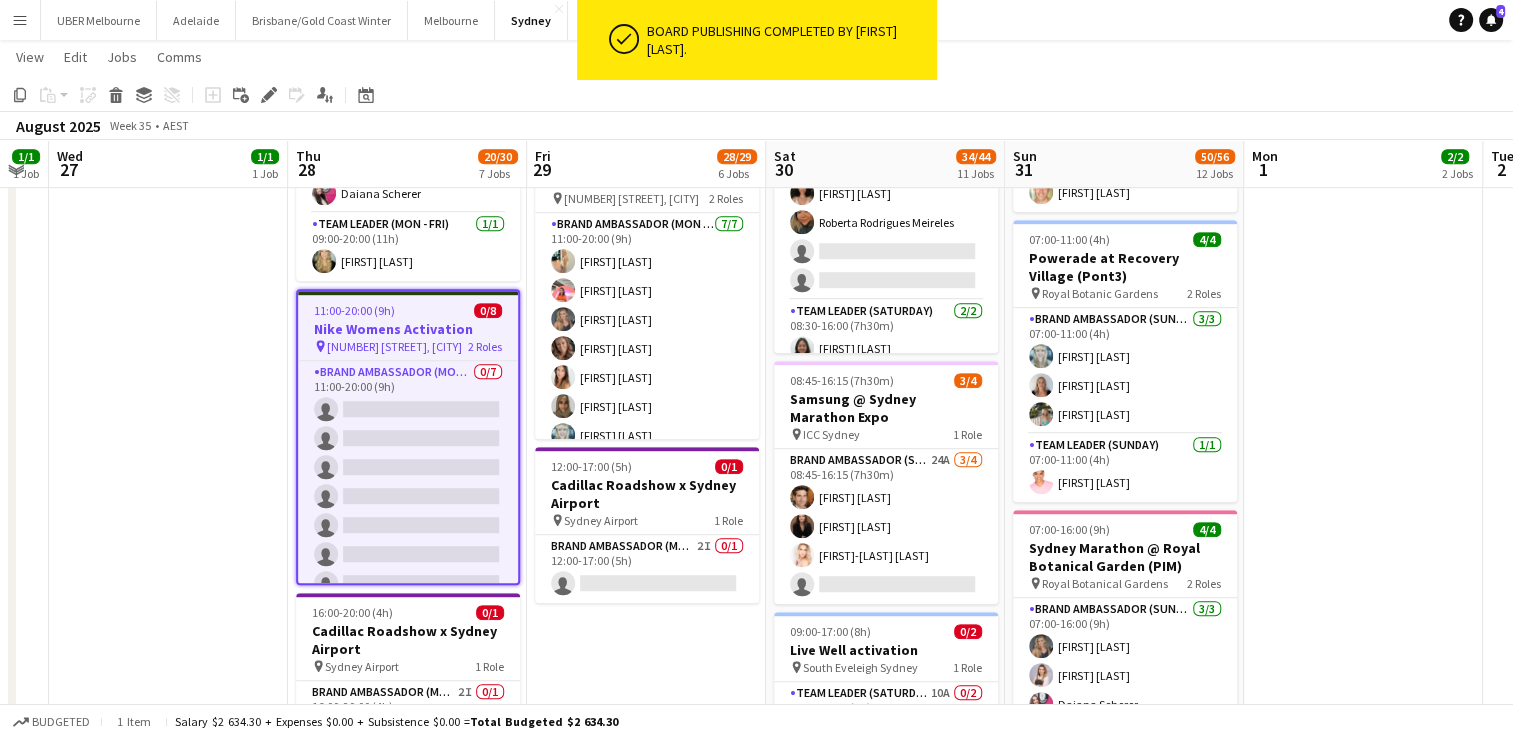 click on "Nike Womens Activation" at bounding box center [408, 329] 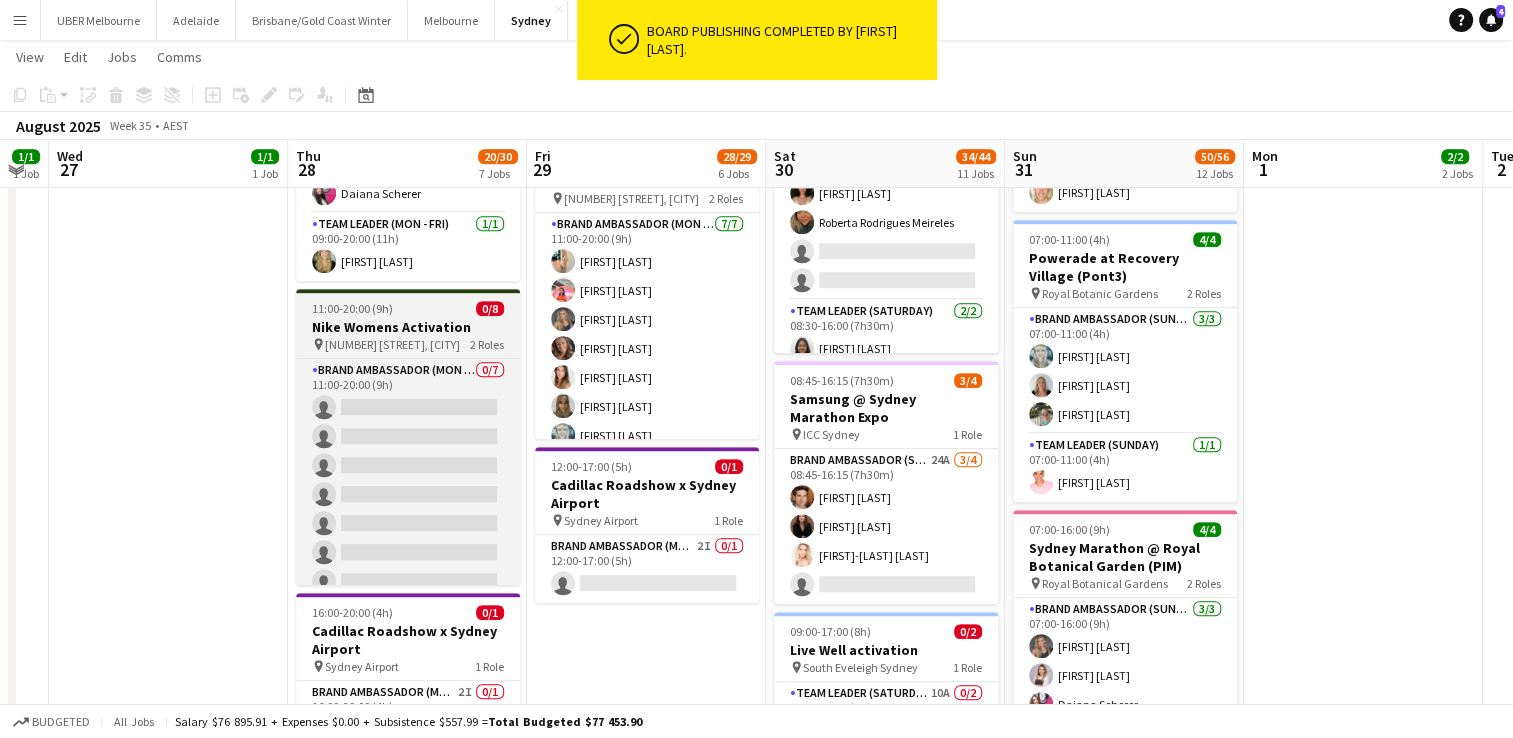 click on "Nike Womens Activation" at bounding box center [408, 327] 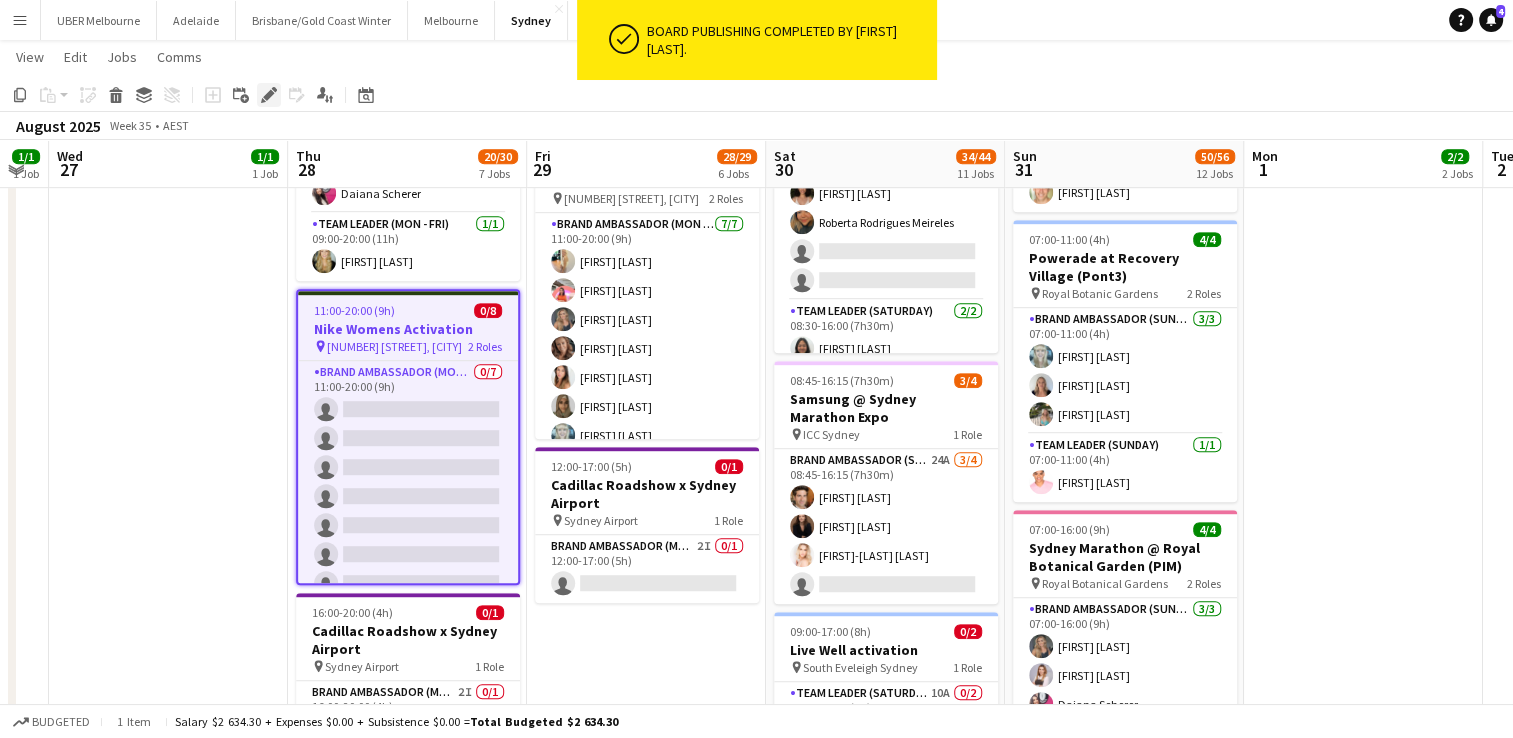 click on "Edit" 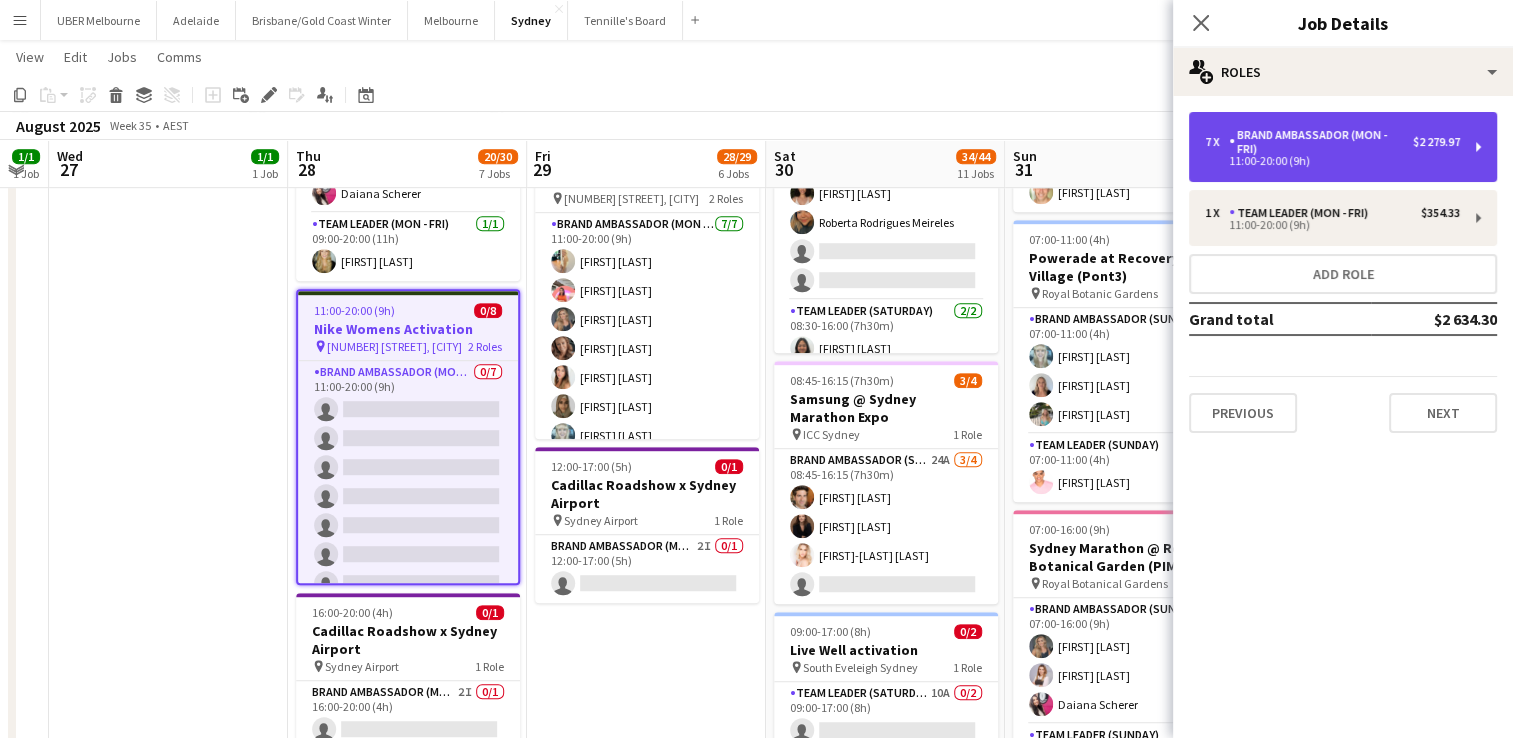 click on "Brand Ambassador (Mon - Fri)" at bounding box center (1321, 142) 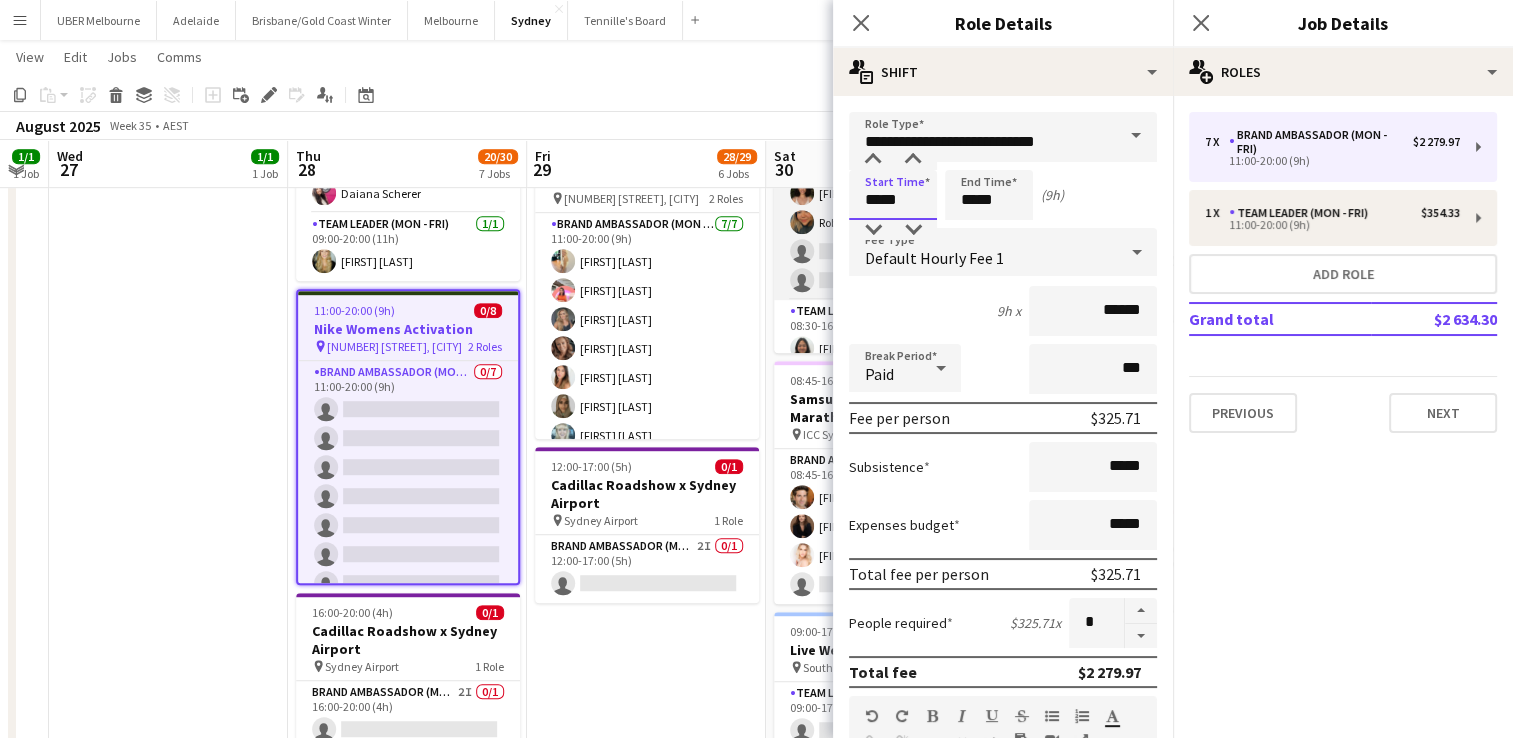 drag, startPoint x: 916, startPoint y: 202, endPoint x: 809, endPoint y: 199, distance: 107.042046 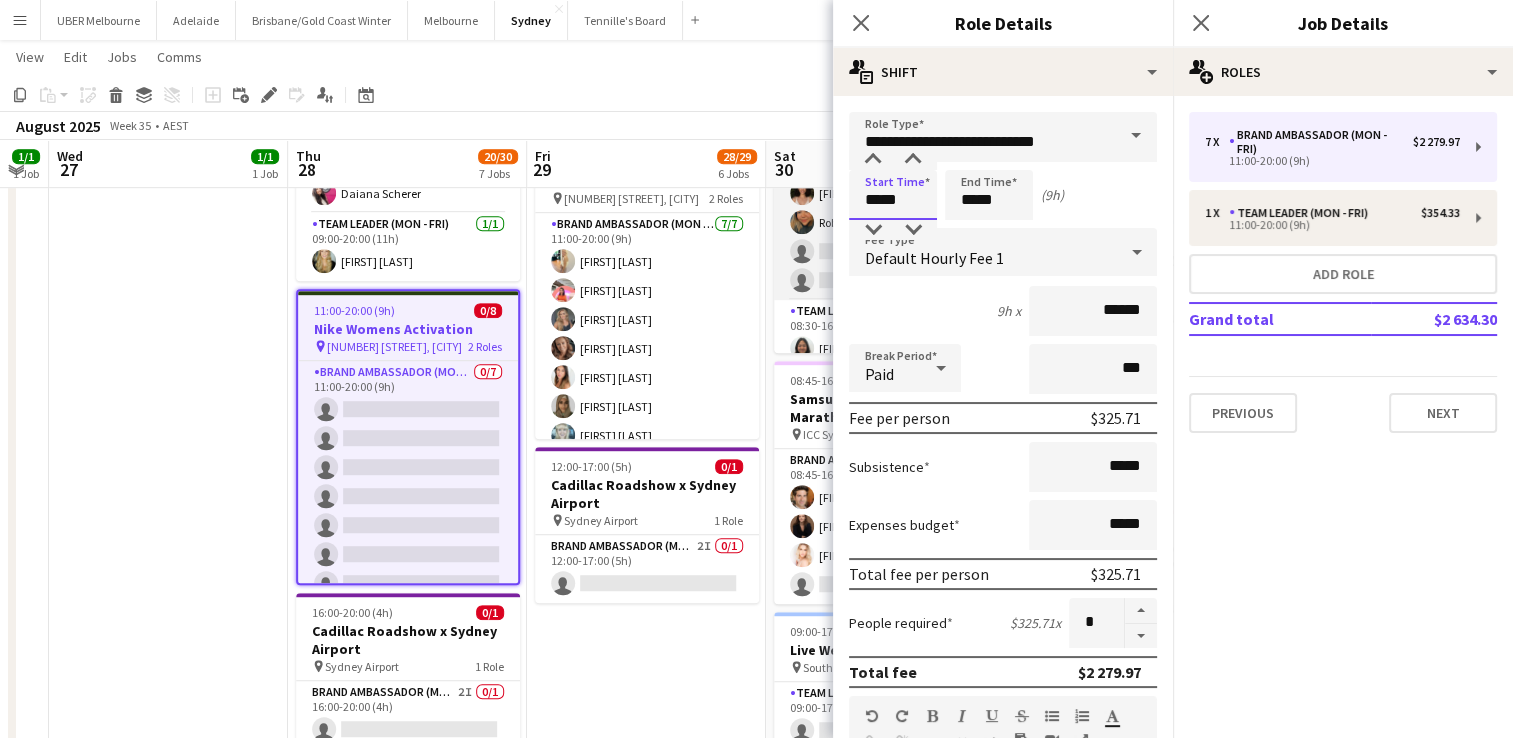 click on "Menu
Boards
Boards   Boards   All jobs   Status
Workforce
Workforce   My Workforce   Recruiting
Comms
Comms
Pay
Pay   Approvals
Platform Settings
Platform Settings   Your settings
Training Academy
Training Academy
Knowledge Base
Knowledge Base
Product Updates
Product Updates   Log Out   Privacy   UBER Melbourne
Close
Adelaide
Close
Brisbane/Gold Coast Winter
Close
Melbourne
Close
Sydney
Close
Tennille's Board
Close
Add
Help
Notifications
4   Sydney
user" at bounding box center (756, 506) 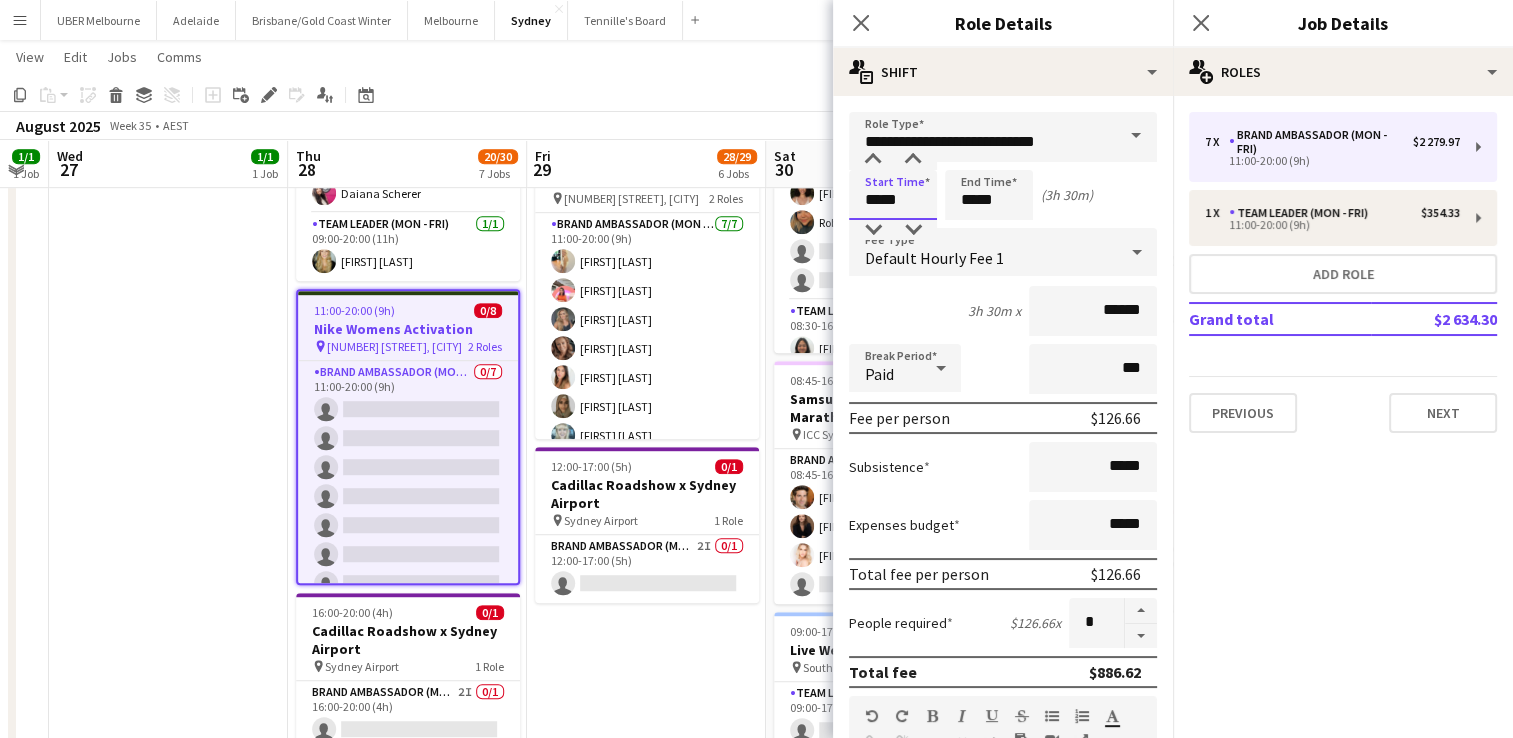 type on "*****" 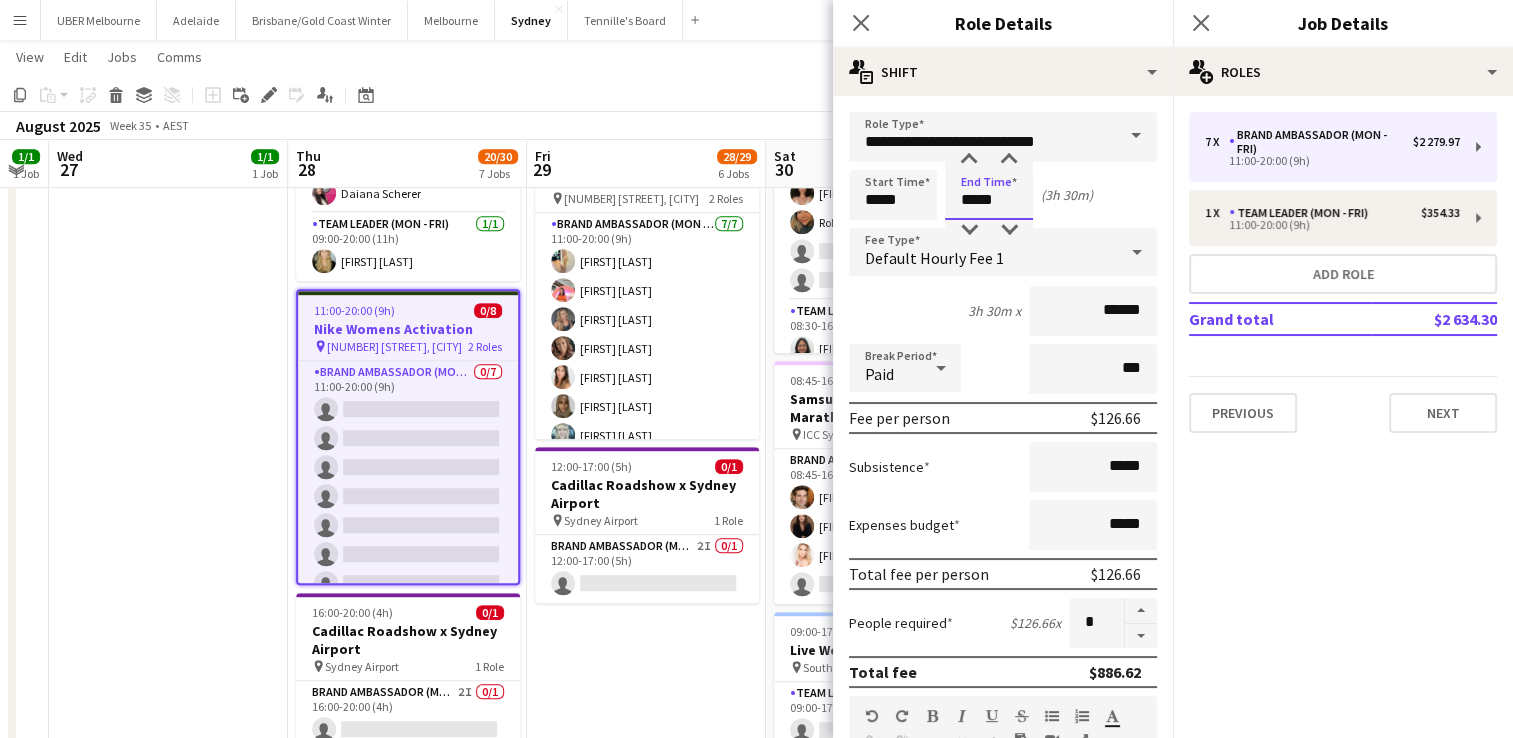 drag, startPoint x: 964, startPoint y: 197, endPoint x: 868, endPoint y: 188, distance: 96.42095 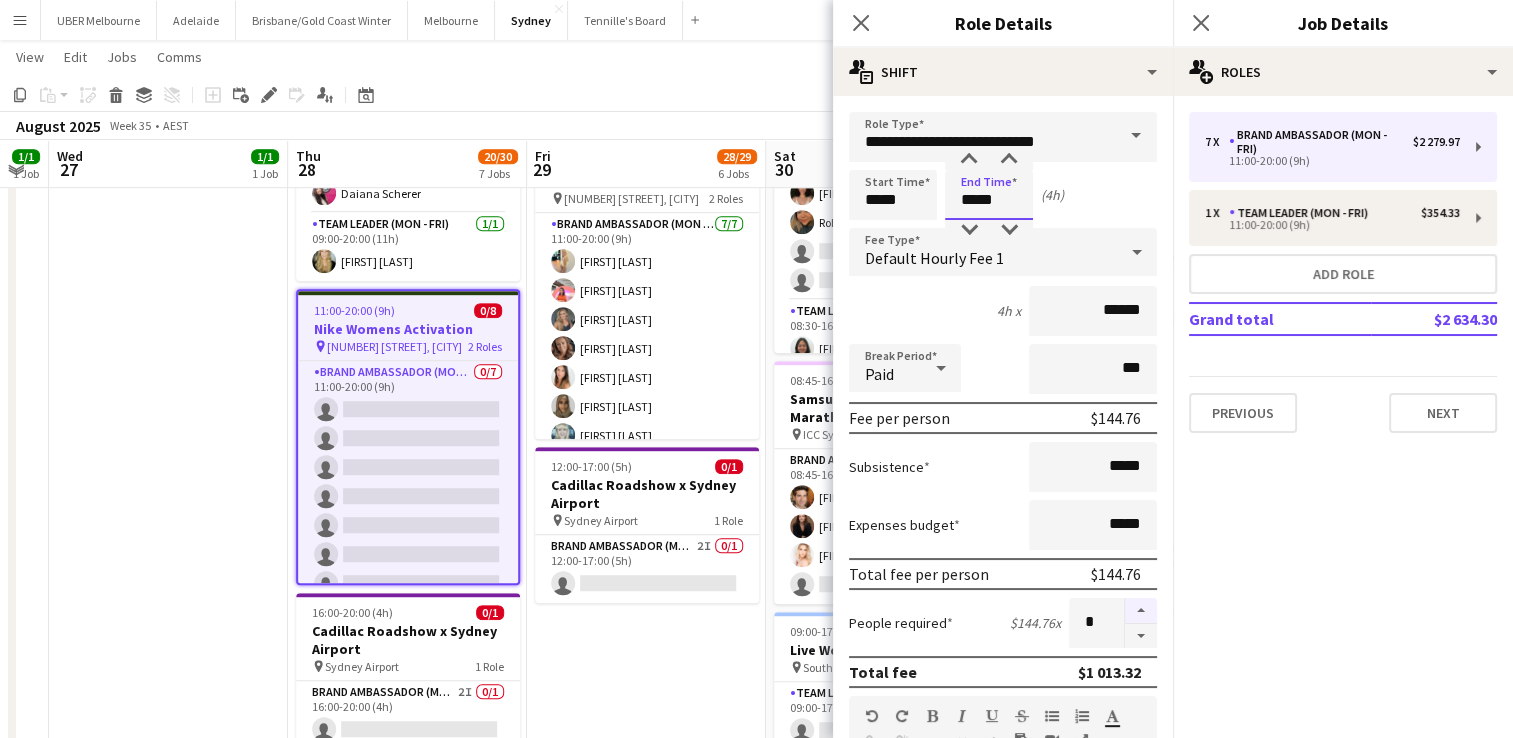 type on "*****" 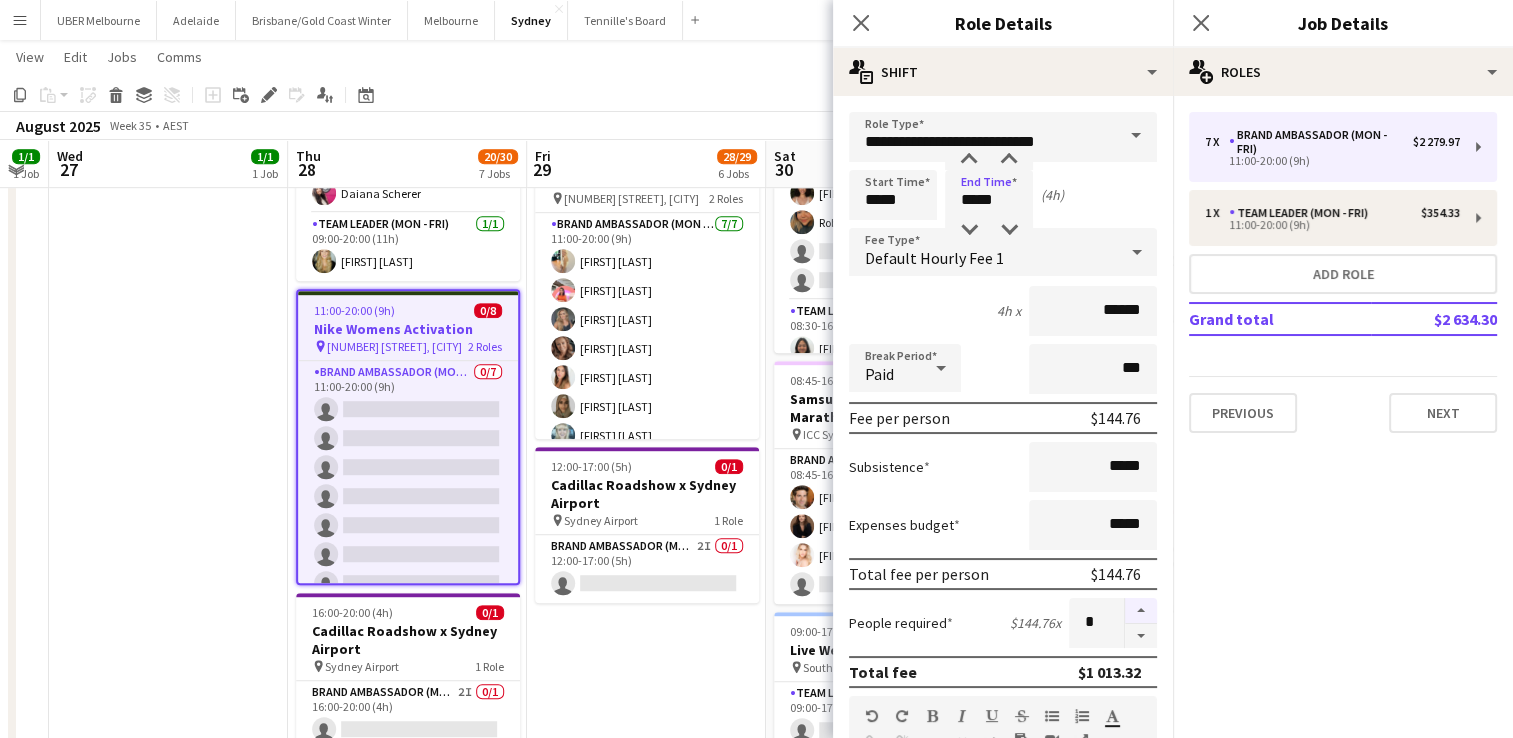 click at bounding box center [1141, 611] 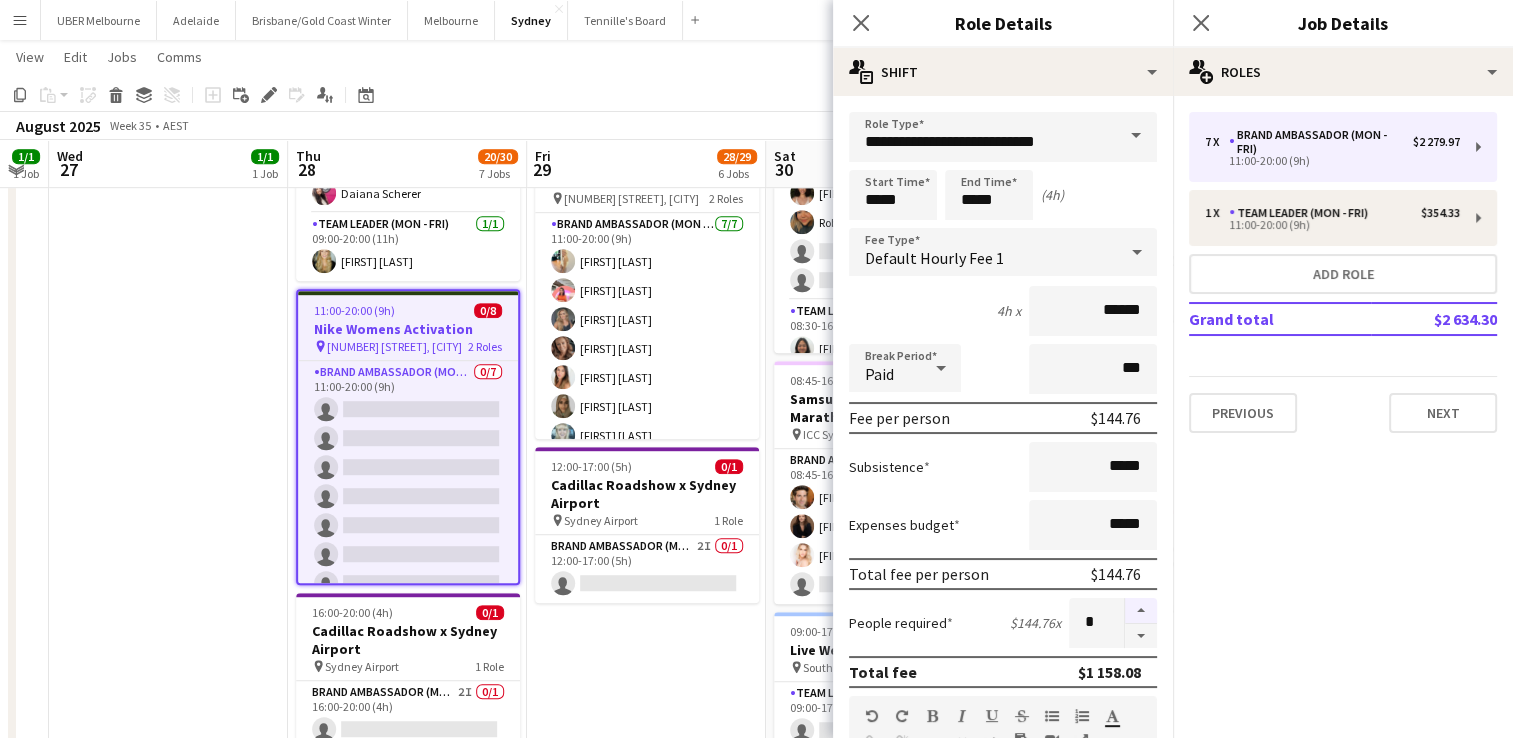 type on "*" 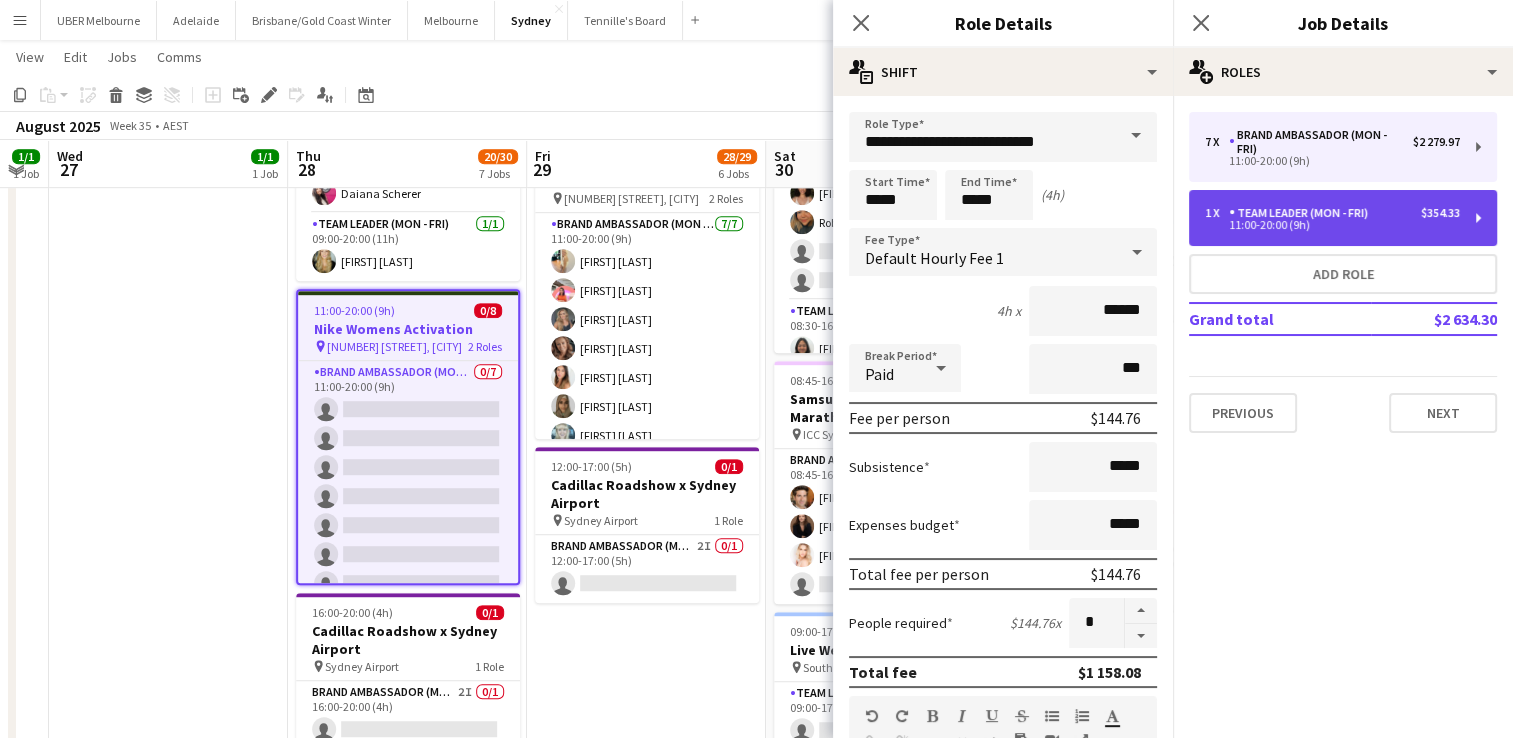 click on "Team Leader (Mon - Fri)" at bounding box center (1302, 213) 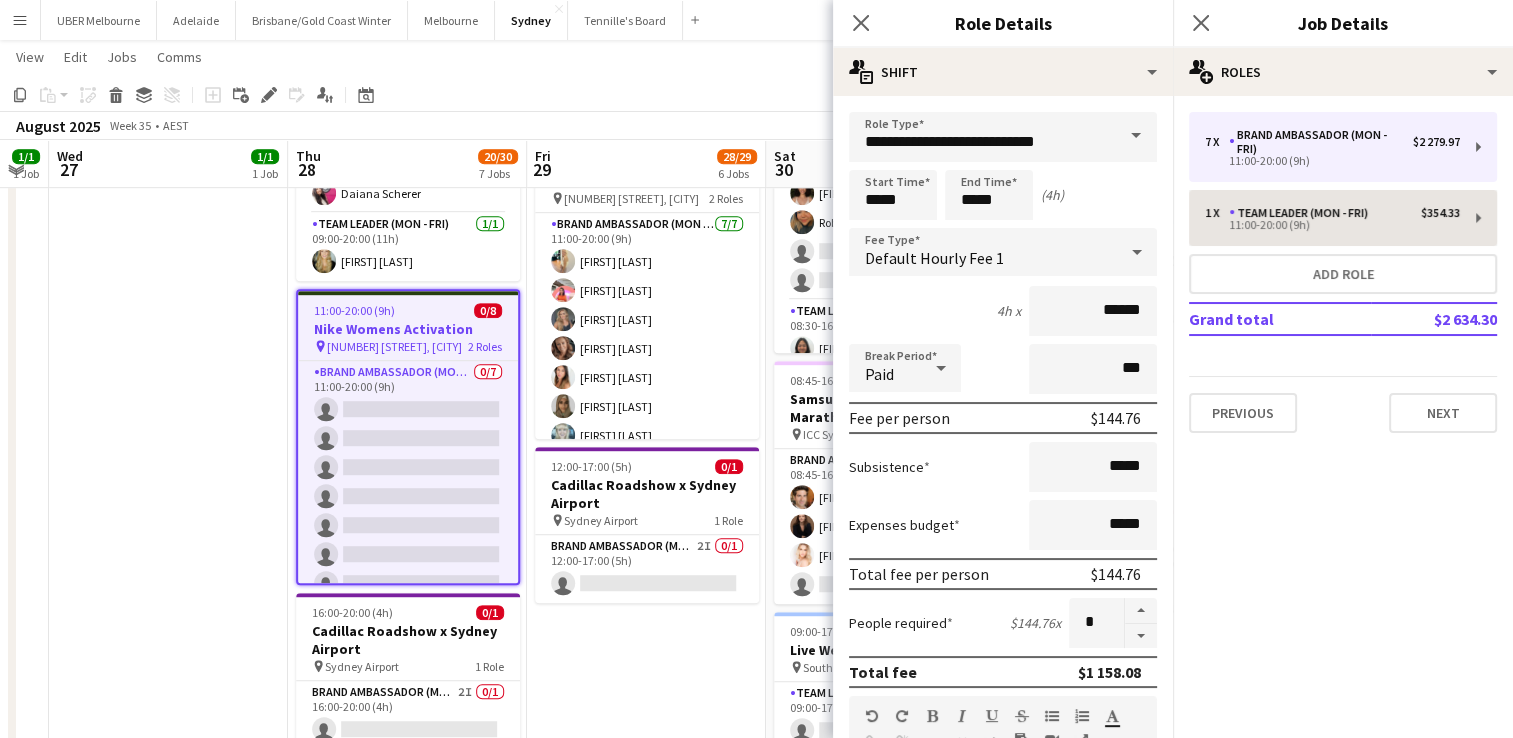 type on "**********" 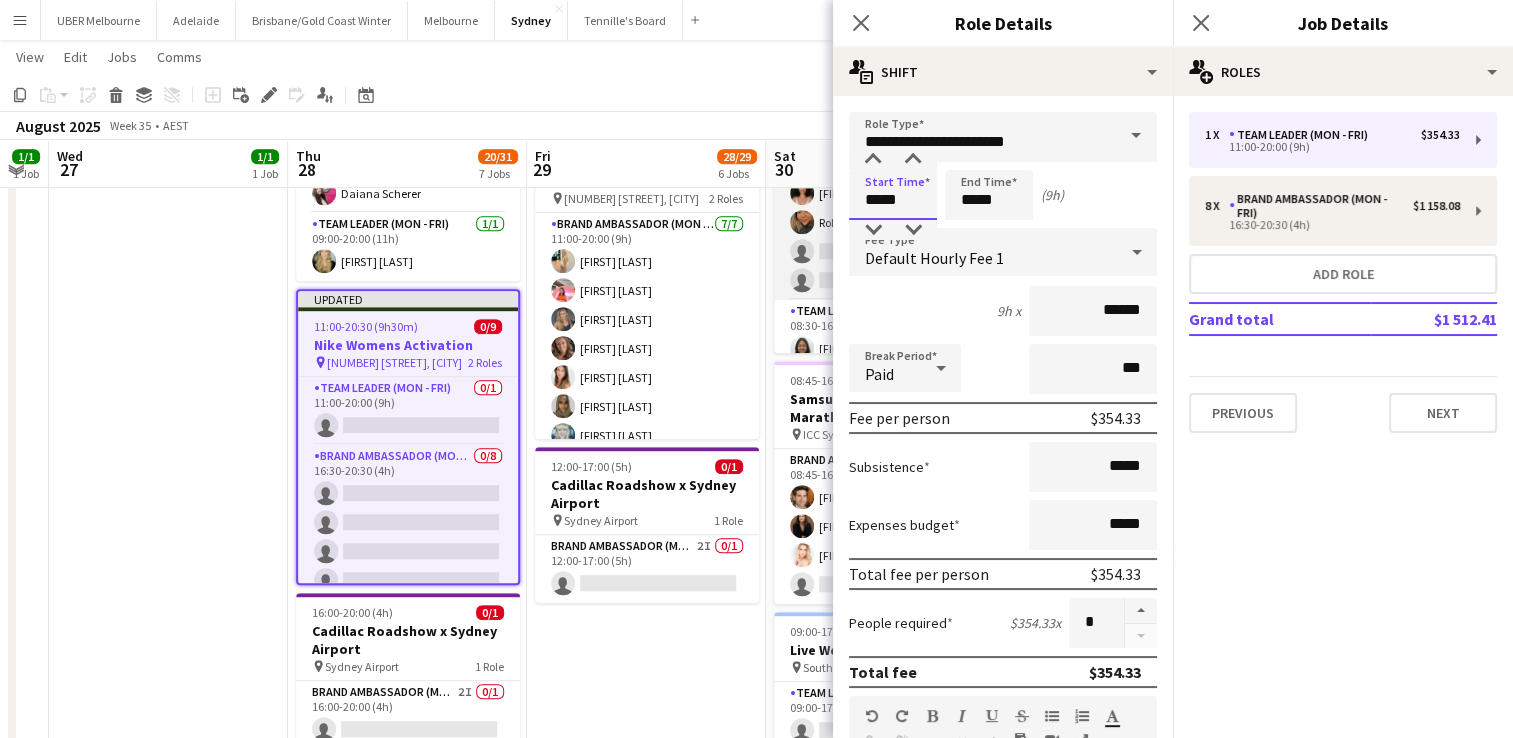 drag, startPoint x: 925, startPoint y: 206, endPoint x: 780, endPoint y: 232, distance: 147.31259 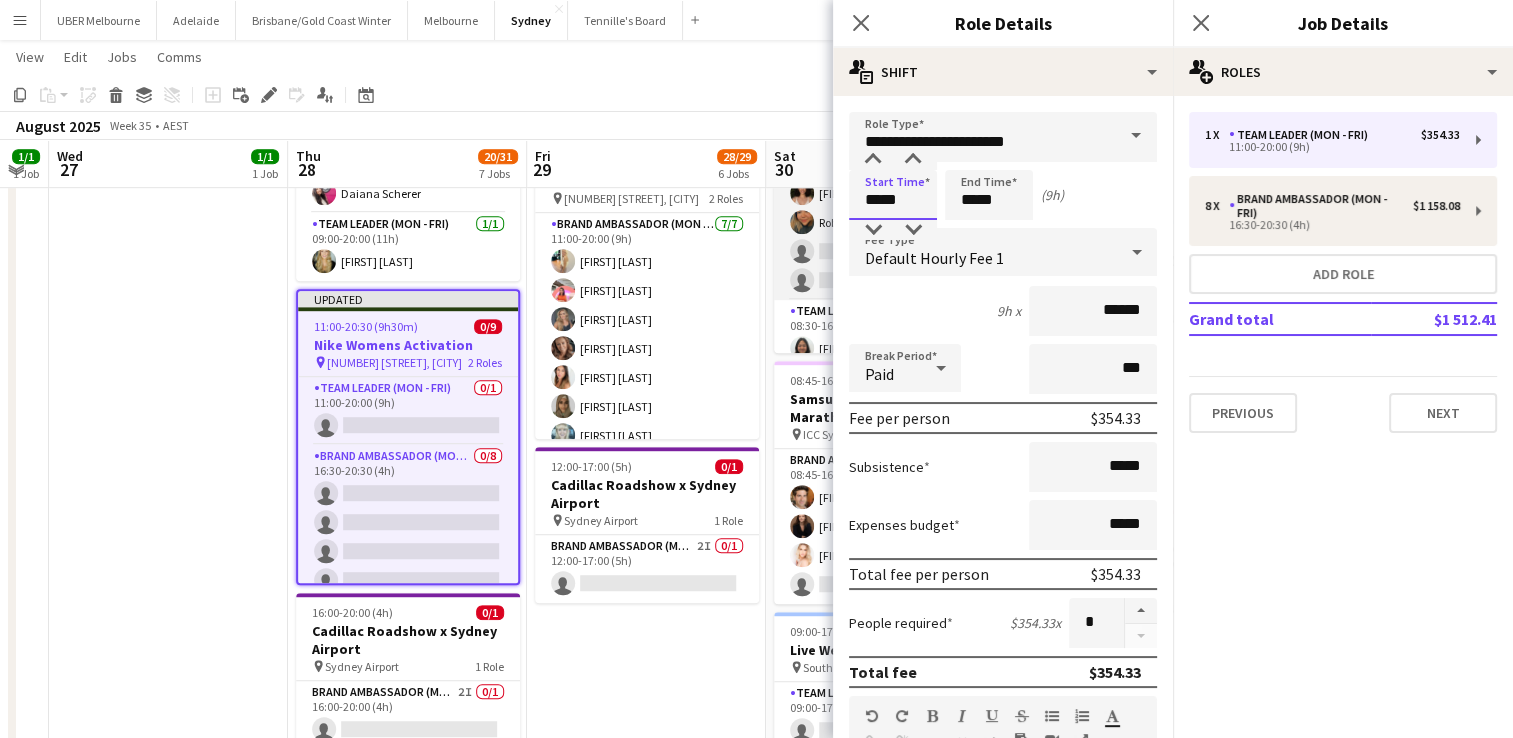 click on "Menu
Boards
Boards   Boards   All jobs   Status
Workforce
Workforce   My Workforce   Recruiting
Comms
Comms
Pay
Pay   Approvals
Platform Settings
Platform Settings   Your settings
Training Academy
Training Academy
Knowledge Base
Knowledge Base
Product Updates
Product Updates   Log Out   Privacy   UBER Melbourne
Close
Adelaide
Close
Brisbane/Gold Coast Winter
Close
Melbourne
Close
Sydney
Close
Tennille's Board
Close
Add
Help
Notifications
4   Sydney
user" at bounding box center (756, 506) 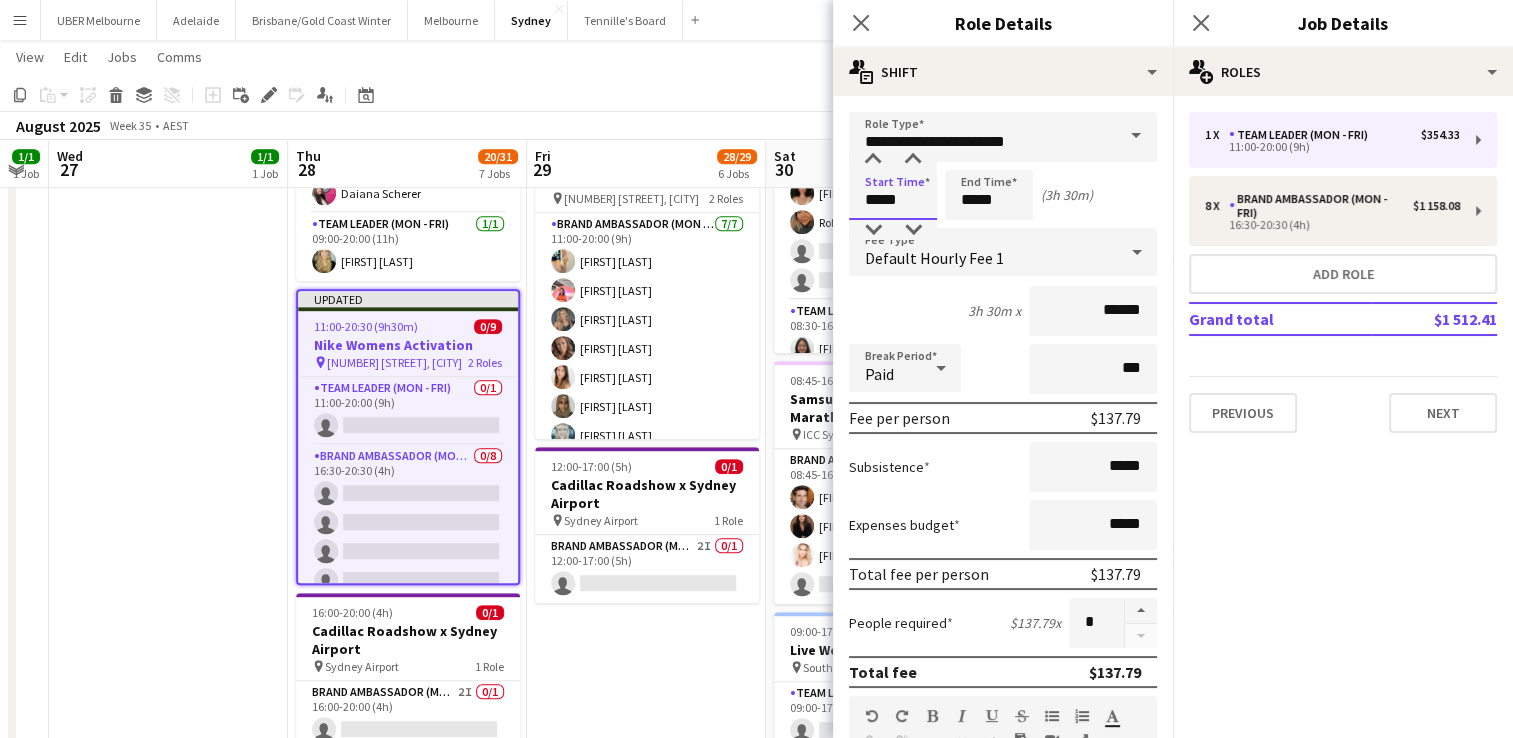 type on "*****" 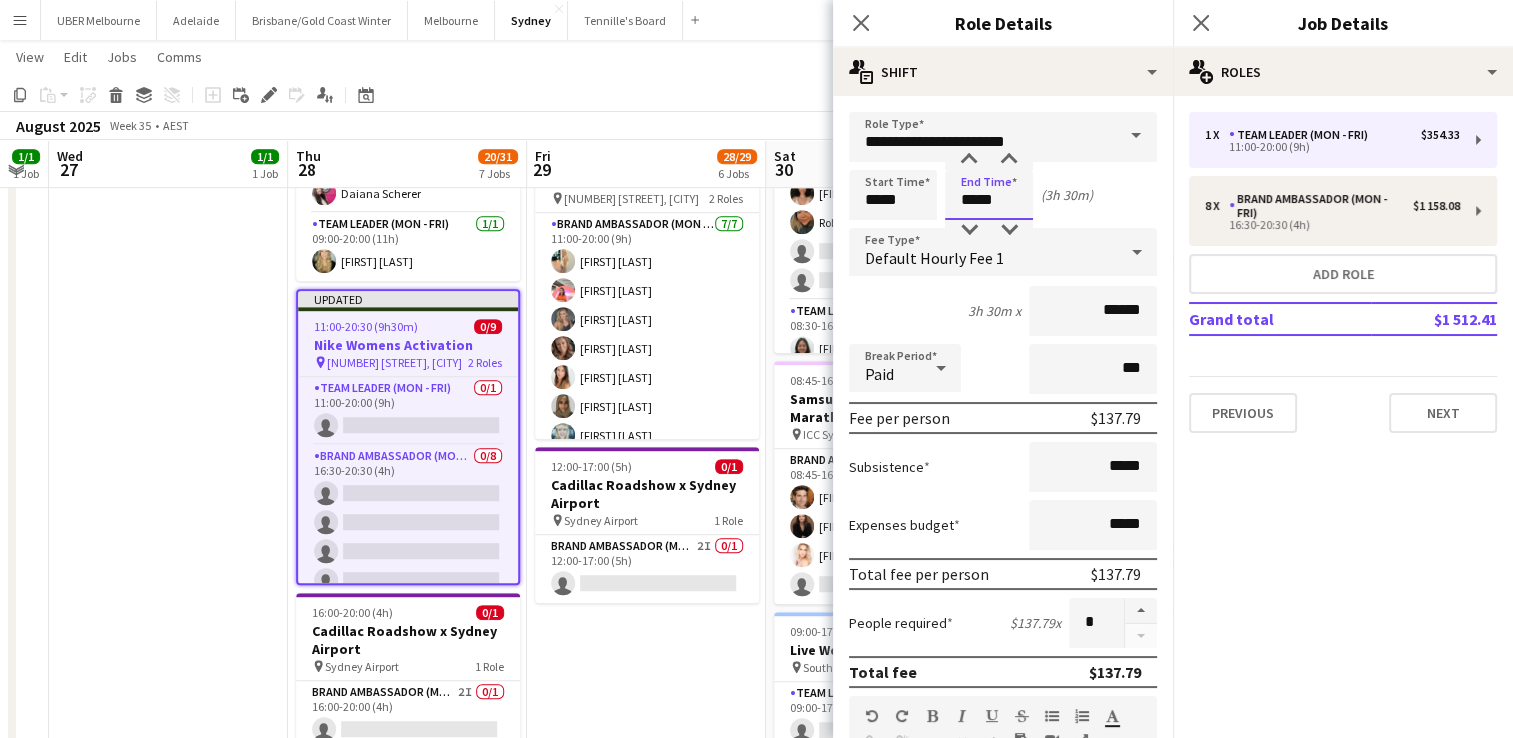 drag, startPoint x: 952, startPoint y: 204, endPoint x: 867, endPoint y: 204, distance: 85 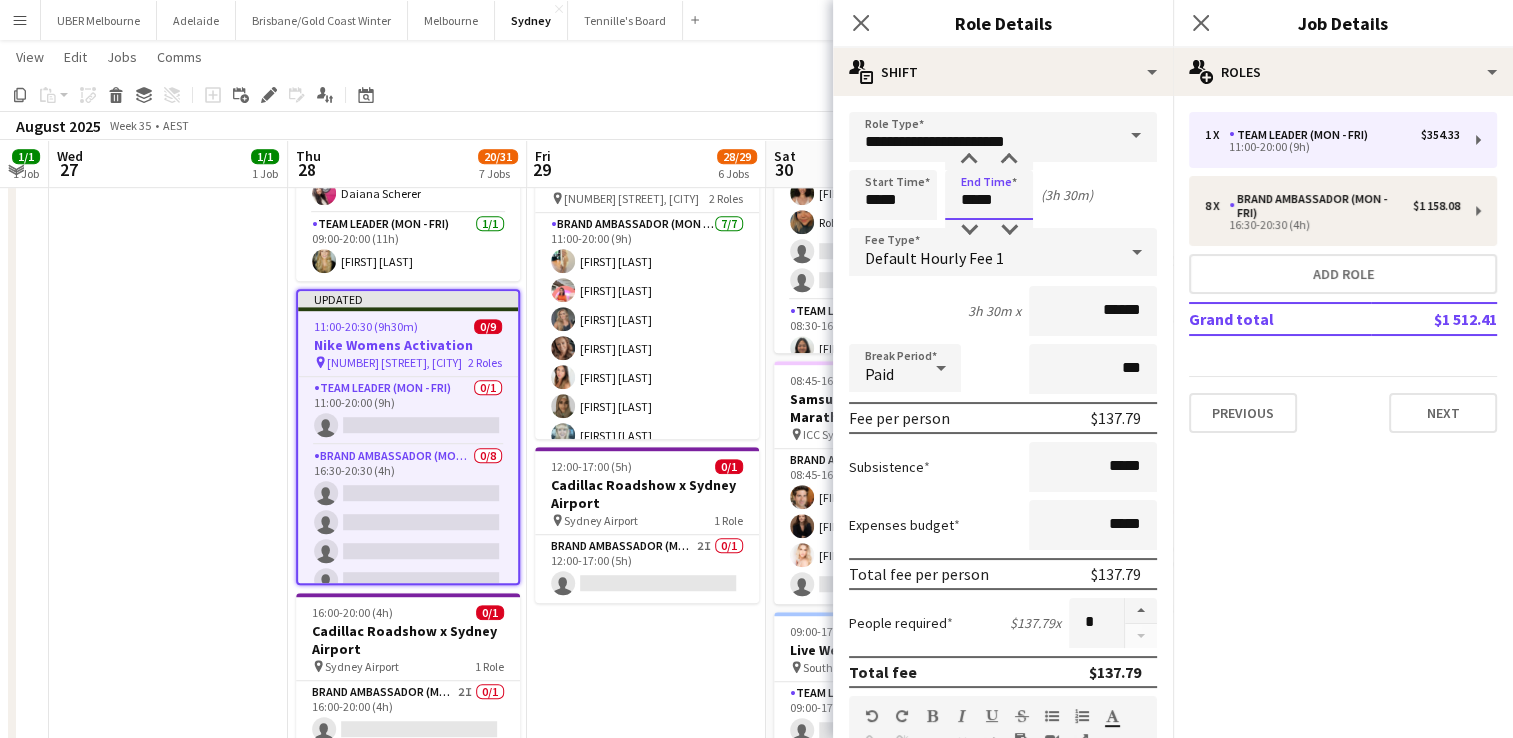 click on "Start Time  *****  End Time  *****  (3h 30m)" at bounding box center [1003, 195] 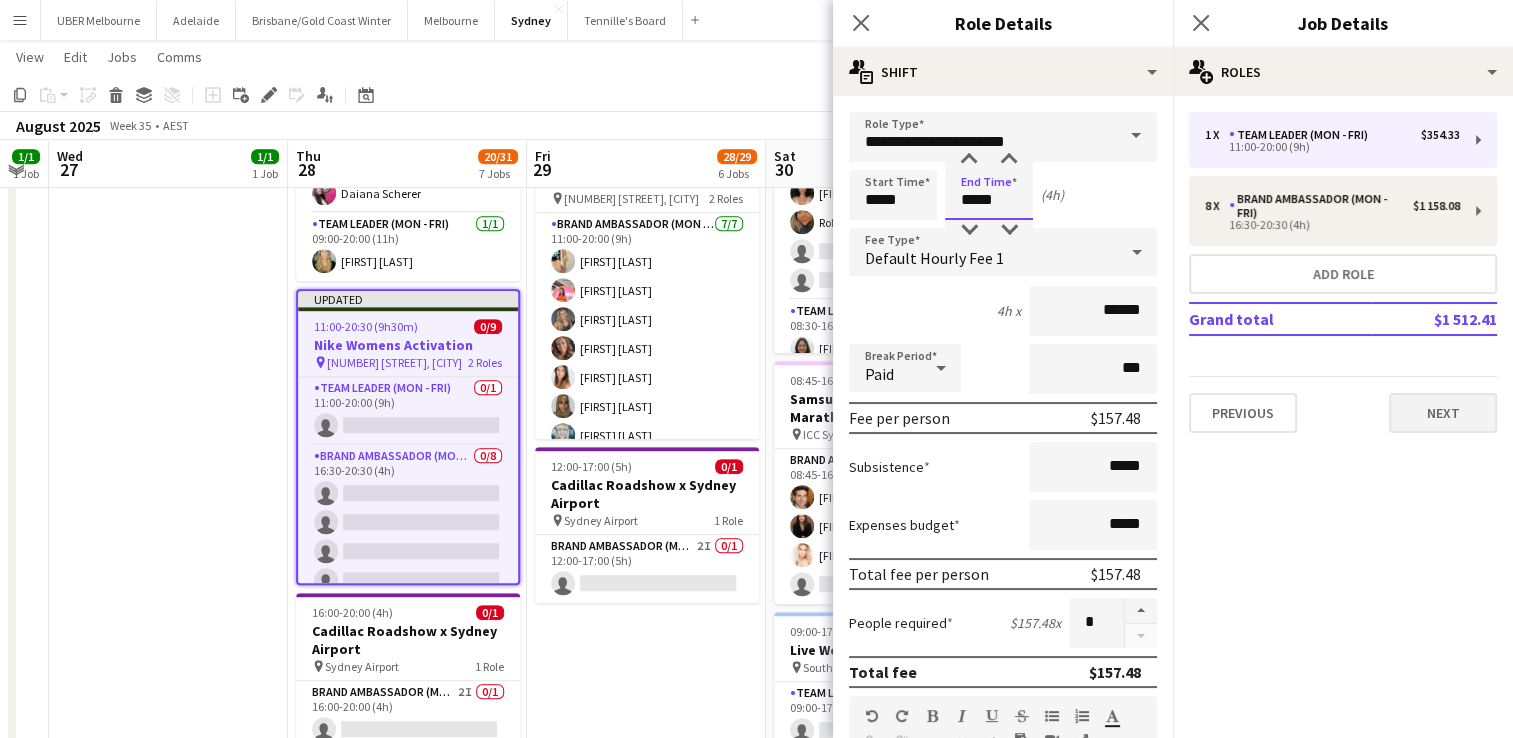 type on "*****" 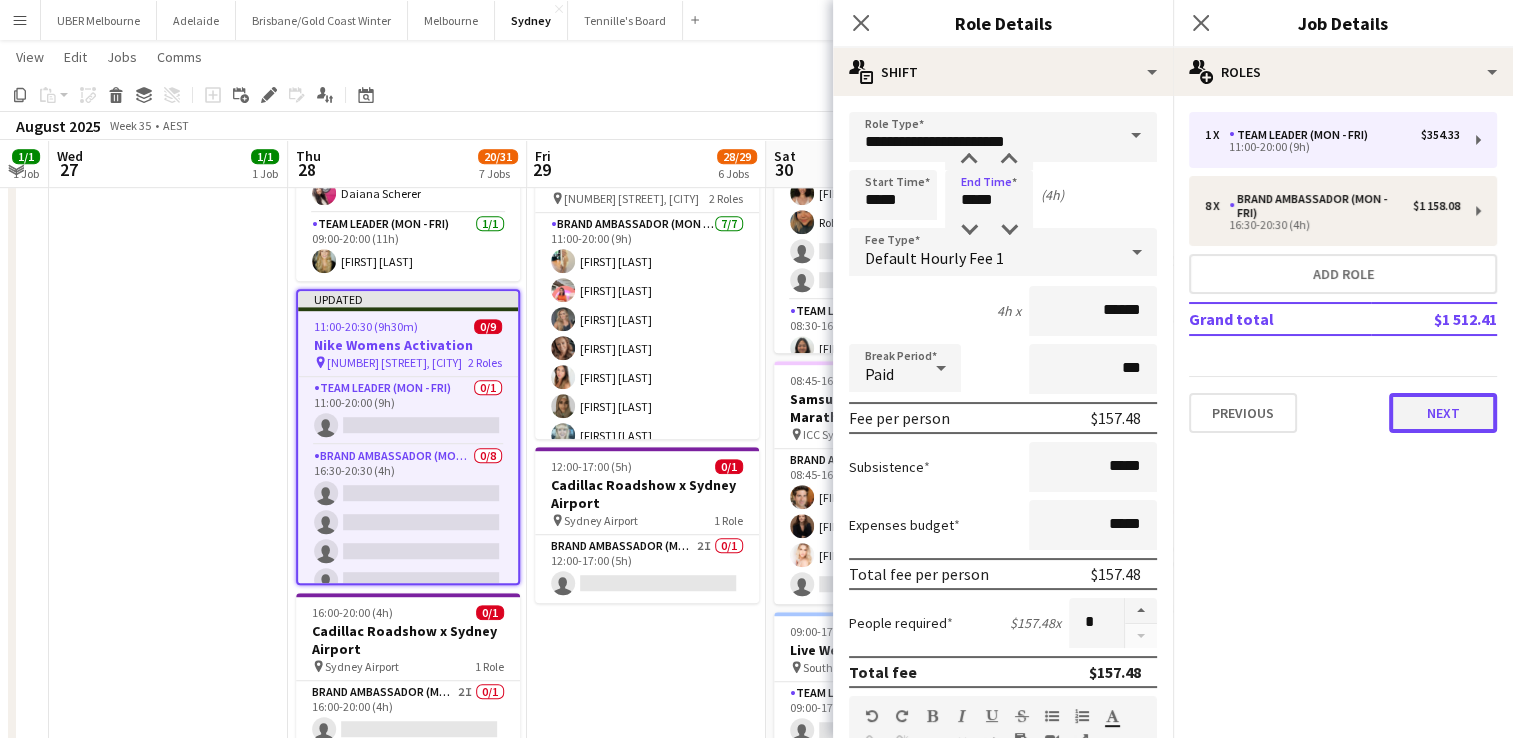 click on "Next" at bounding box center (1443, 413) 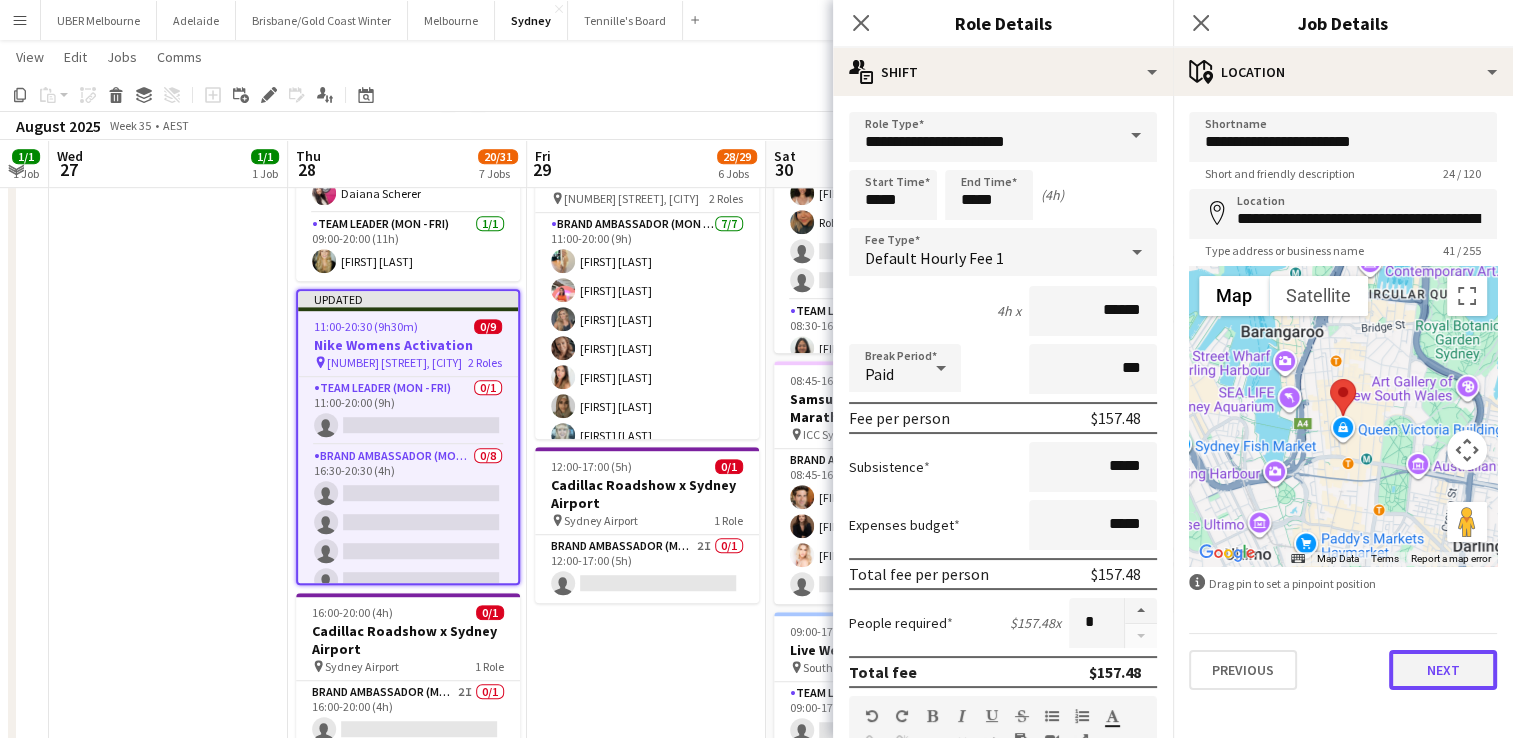 click on "Next" at bounding box center (1443, 670) 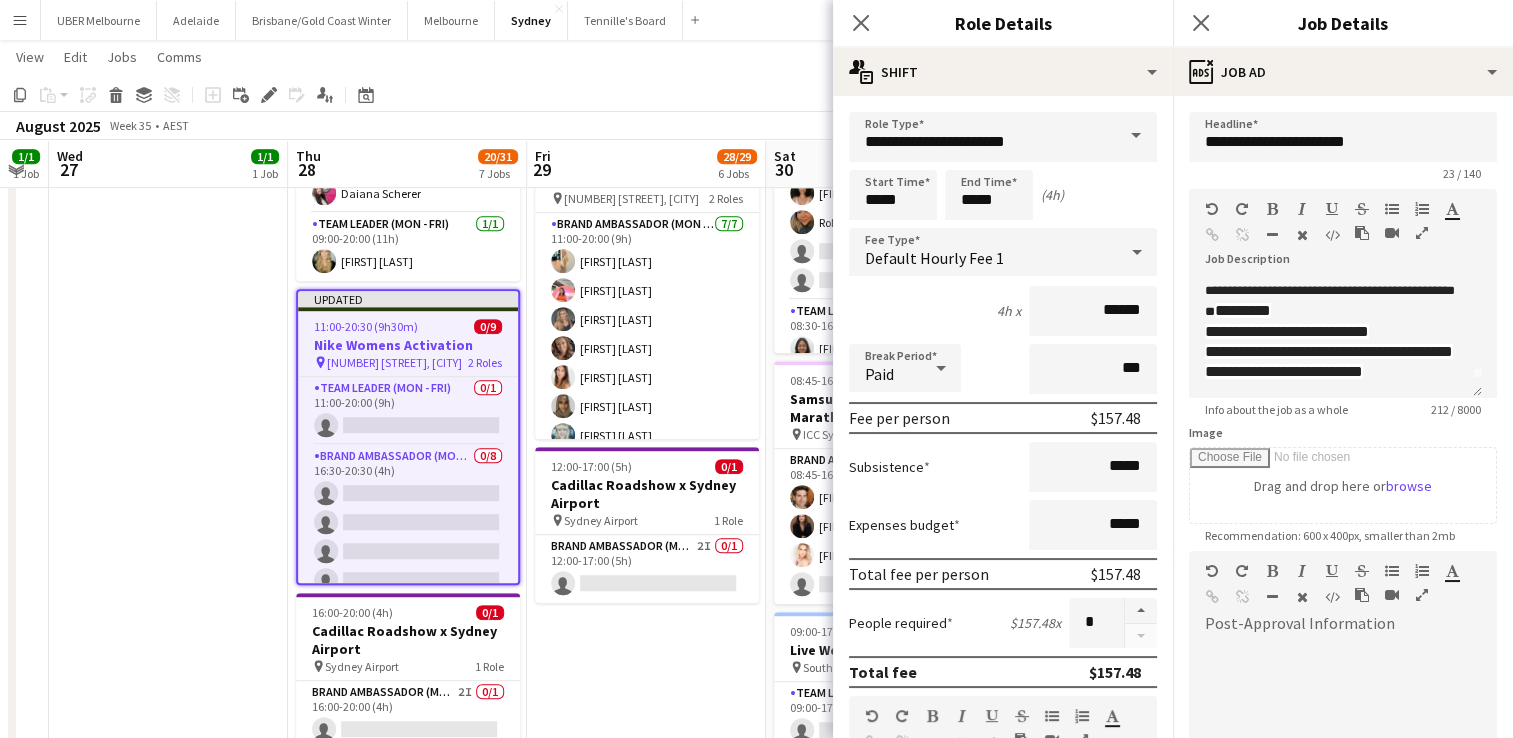 scroll, scrollTop: 62, scrollLeft: 0, axis: vertical 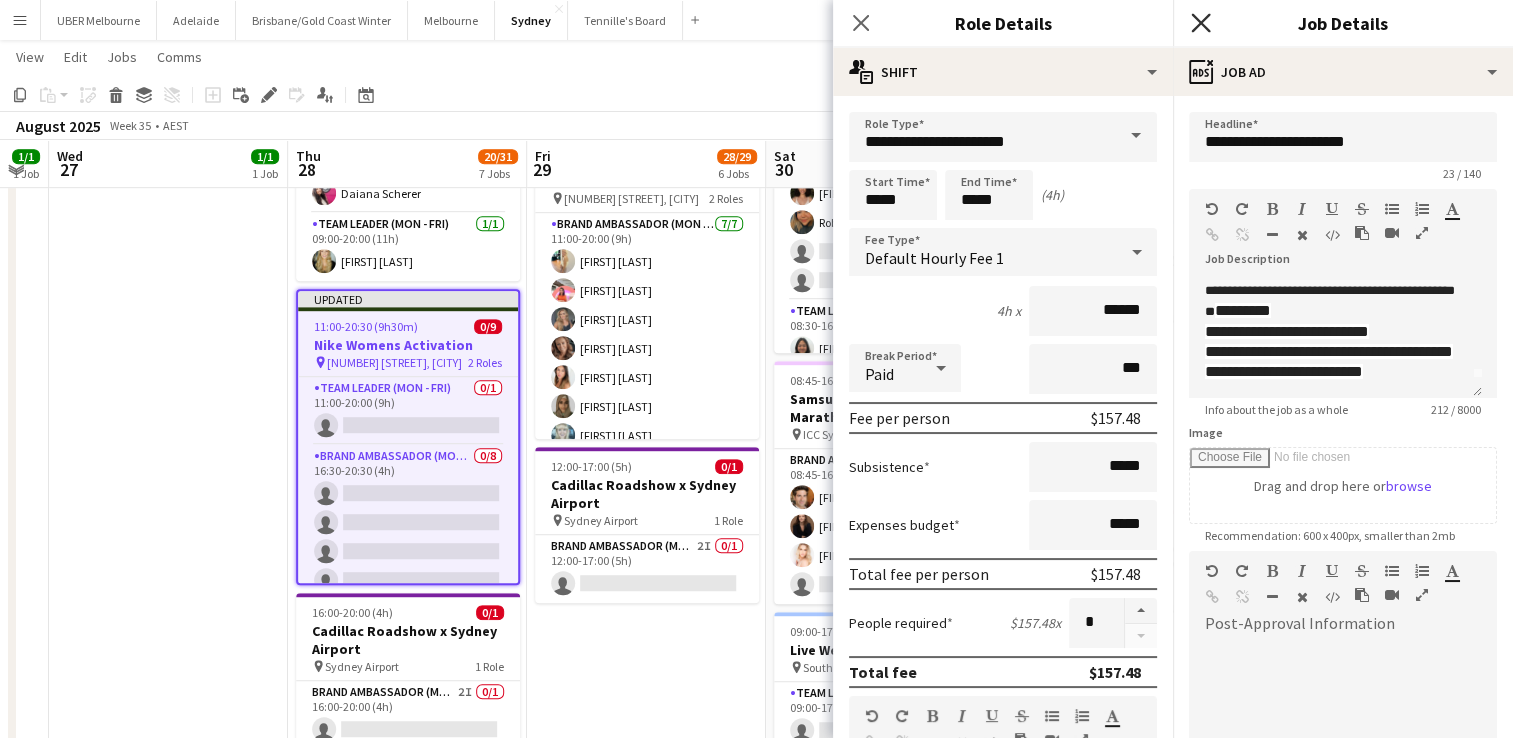 click on "Close pop-in" 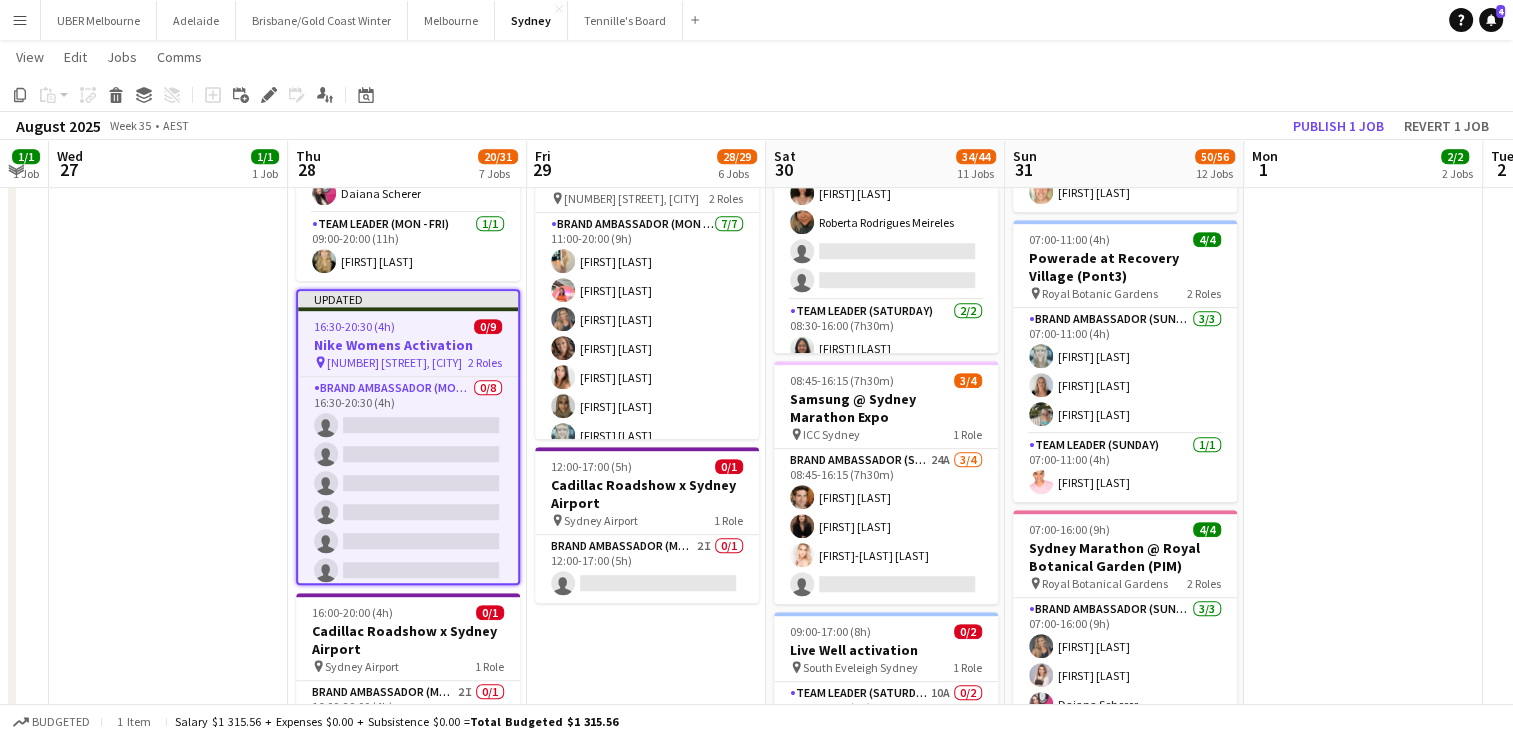 click on "Updated   16:30-20:30 (4h)    0/9   Nike Womens Activation
pin
[NUMBER] [STREET] [CITY]   2 Roles   Brand Ambassador (Mon - Fri)   0/8   16:30-20:30 (4h)
single-neutral-actions
single-neutral-actions
single-neutral-actions
single-neutral-actions
single-neutral-actions
single-neutral-actions
single-neutral-actions
Team Leader (Mon - Fri)   0/1   16:30-20:30 (4h)
single-neutral-actions" at bounding box center [408, 437] 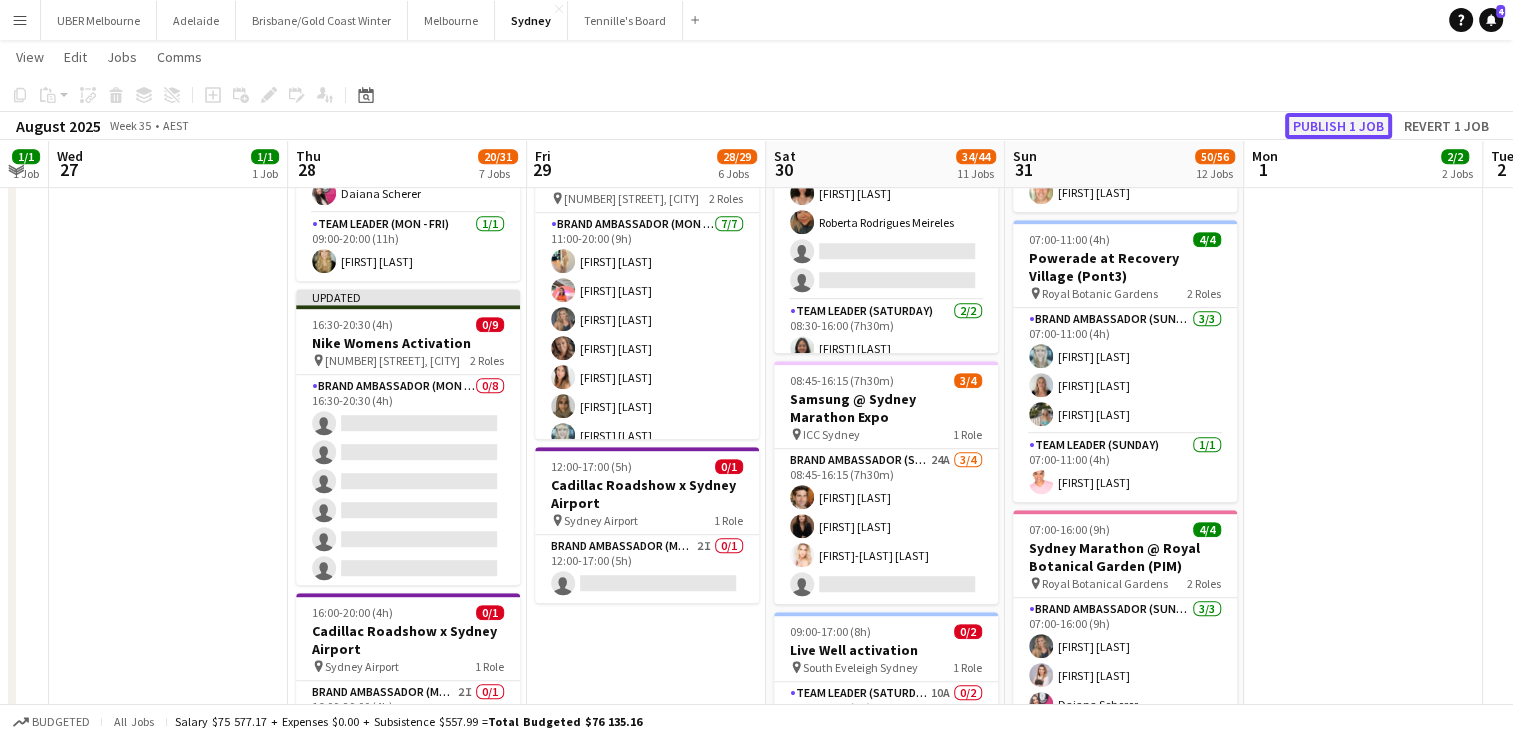 click on "Publish 1 job" 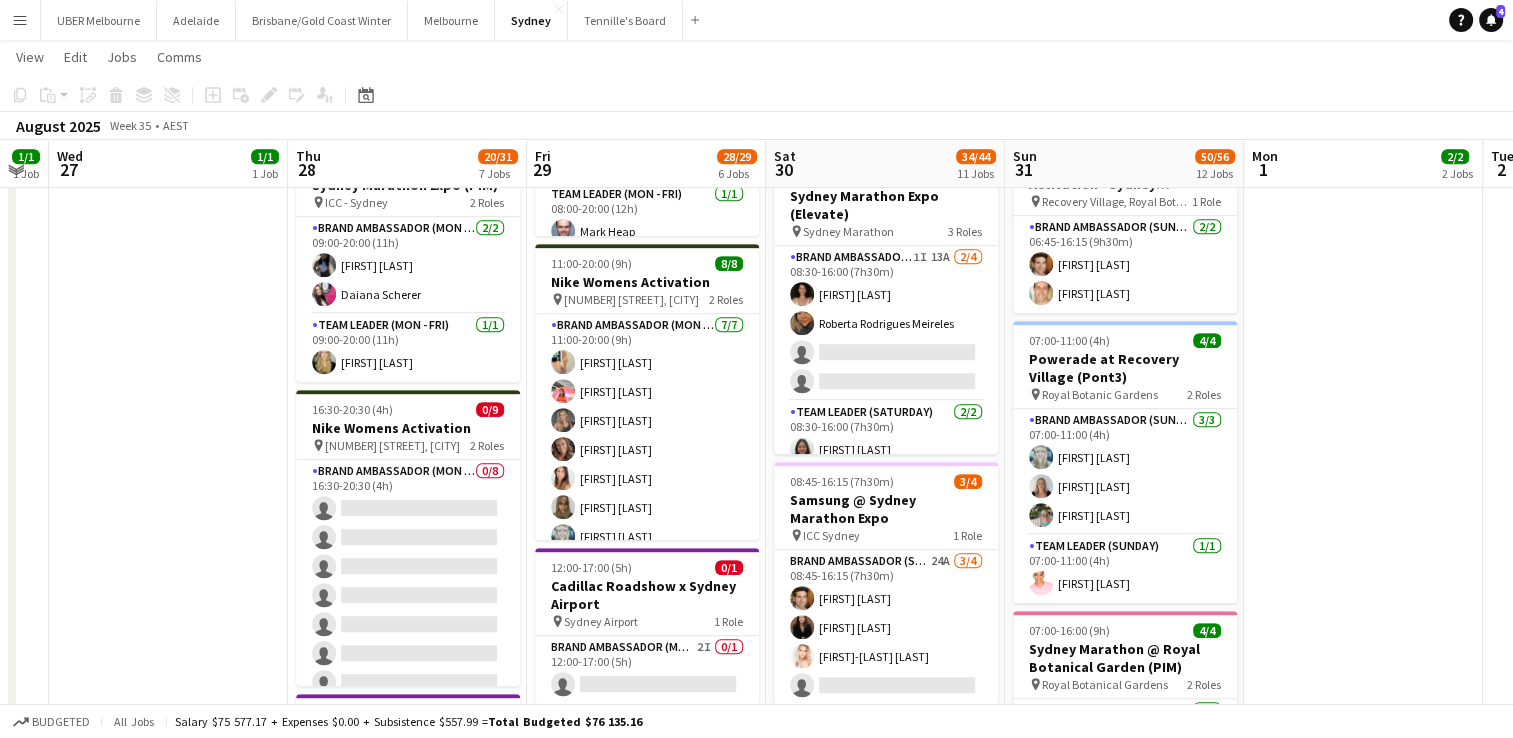 scroll, scrollTop: 1064, scrollLeft: 0, axis: vertical 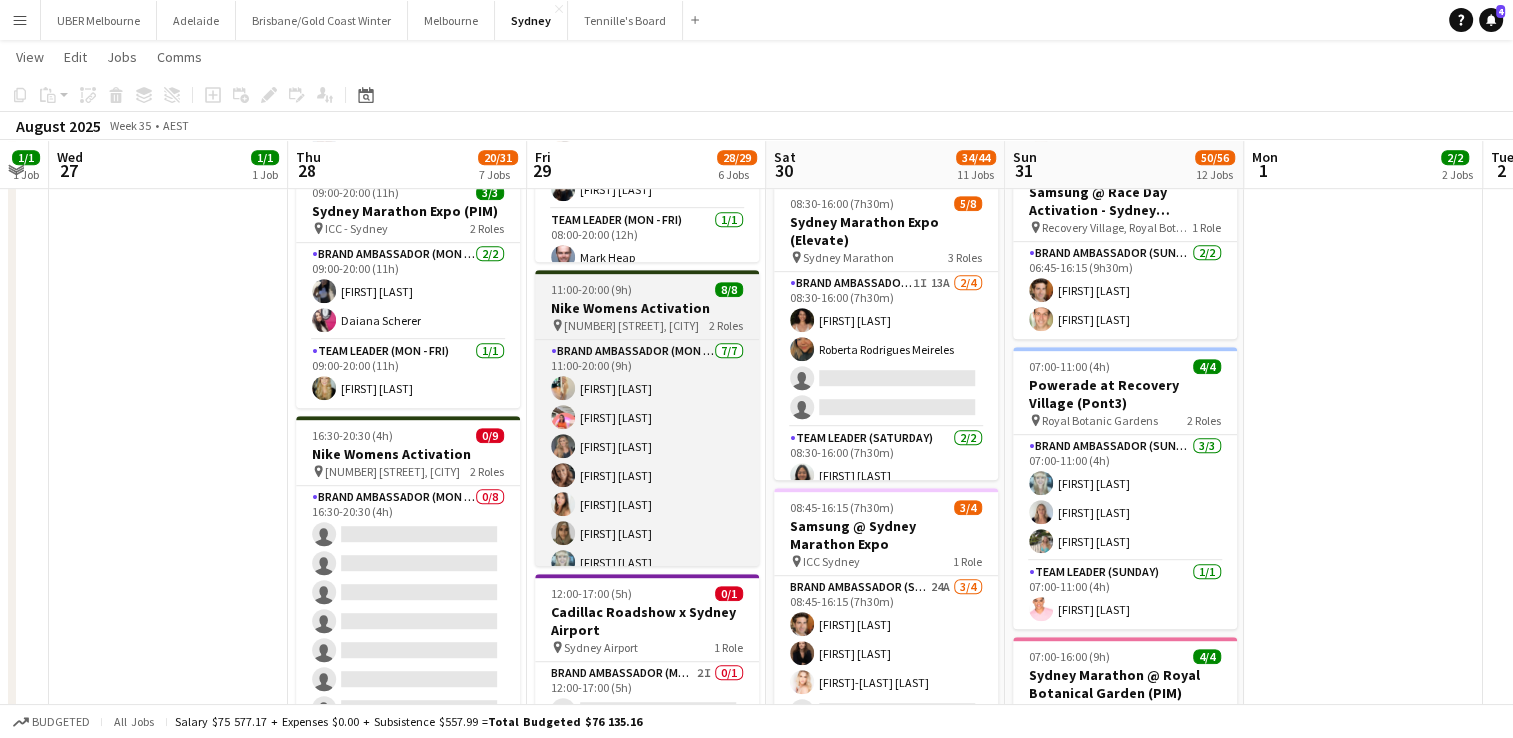 click on "11:00-20:00 (9h)    8/8" at bounding box center (647, 289) 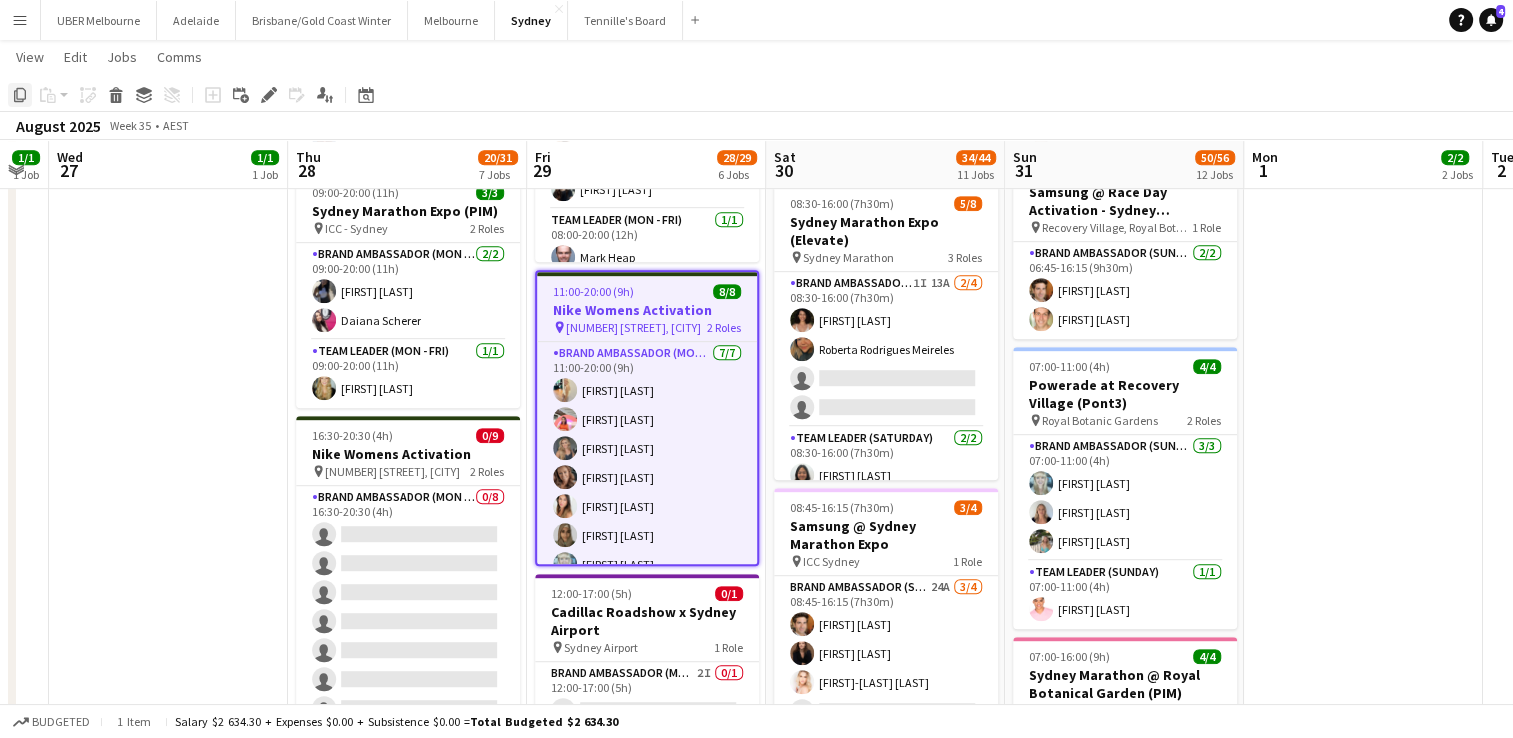 click 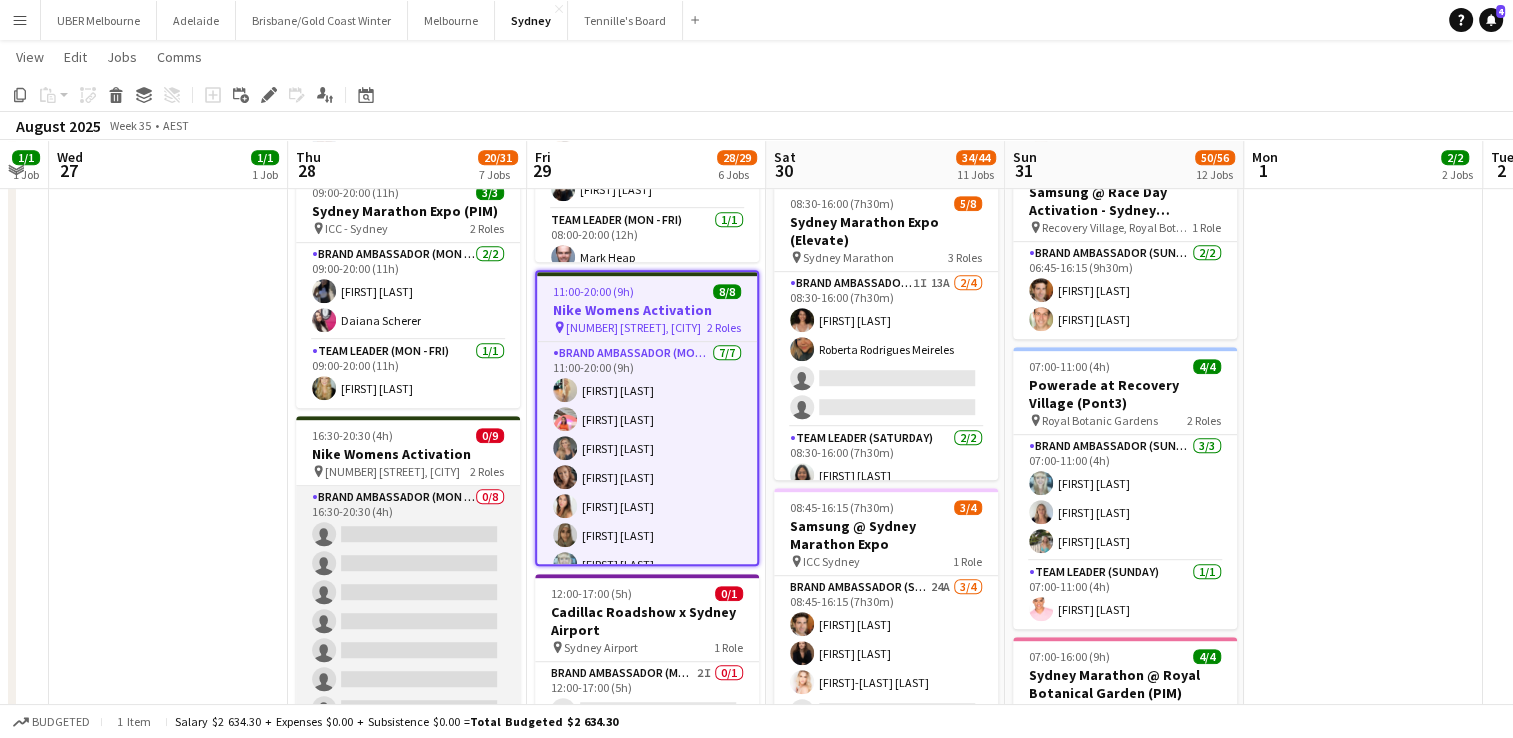 scroll, scrollTop: 112, scrollLeft: 0, axis: vertical 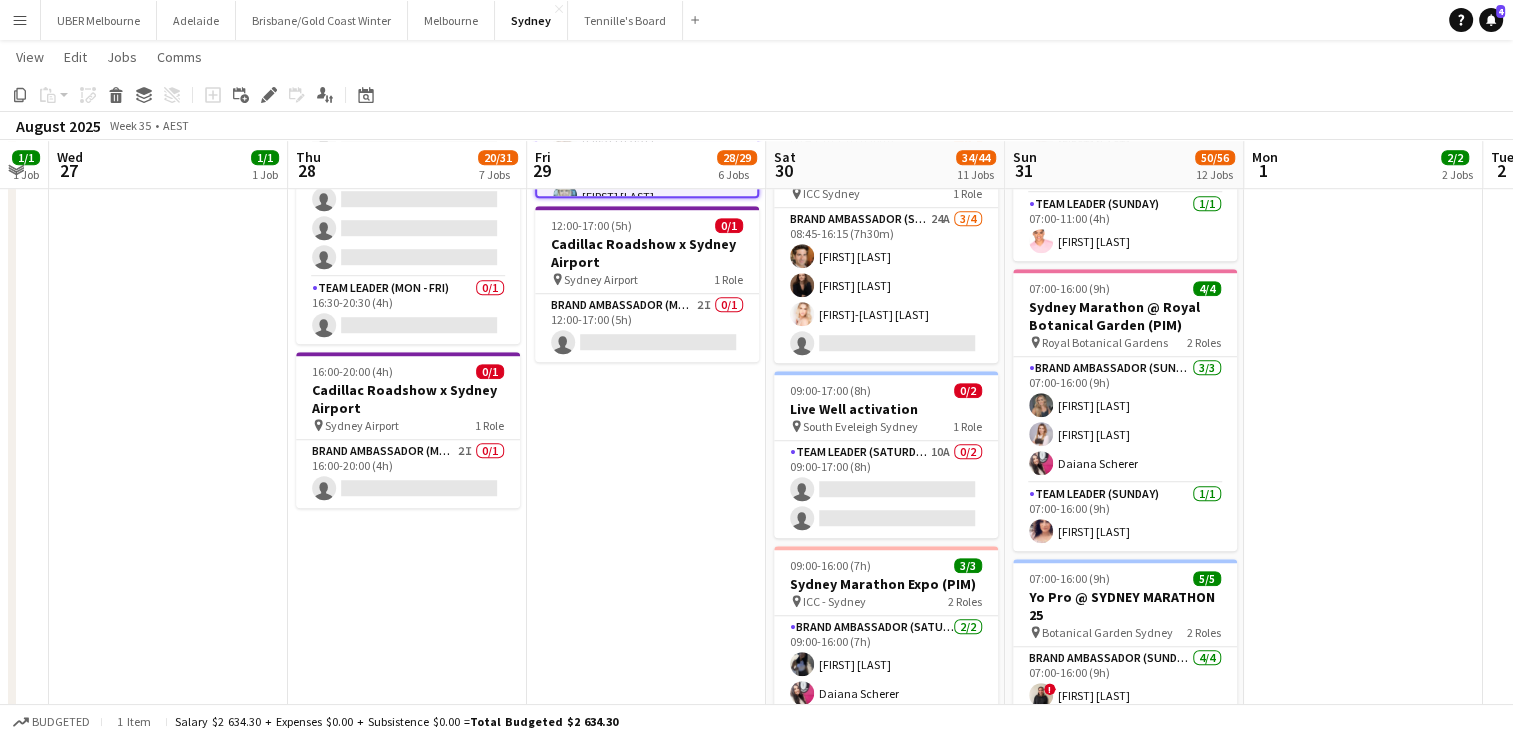 click on "07:45-20:15 (12h30m)    4/4   Samsung @ Sydney Marathon Expo
pin
ICC Sydney   1 Role   Brand Ambassador (Mon - Fri)   4/4   07:45-20:15 (12h30m)
[FIRST] [LAST] [FIRST] [LAST] [FIRST] [LAST] [FIRST]-[LAST]     08:00-20:00 (12h)    8/8   Sydney Marathon Expo (Elevate)
pin
Sydney Marathon   3 Roles   Brand Ambassador (Mon - Fri)   4/4   08:00-20:00 (12h)
[FIRST] [LAST] [FIRST] [LAST] [FIRST] [LAST] [FIRST] [LAST]  Team Leader (Mon - Fri)   2/2   08:00-20:00 (12h)
[FIRST] [LAST] [FIRST] [LAST]  Team Leader (Mon - Fri)   2/2   08:00-20:00 (12h)
! [FIRST] [LAST] [FIRST] [LAST]     08:00-20:00 (12h)    3/3   Sydney Marathon Expo (PIM)
pin
ICC - Sydney   2 Roles   Brand Ambassador (Mon - Fri)   2/2   08:00-20:00 (12h)
[FIRST] [LAST] [FIRST] [LAST]  Team Leader (Mon - Fri)   1/1   08:00-20:00 (12h)
[FIRST] [LAST]     08:00-20:00 (12h)    5/5   Yo Pro @ SYDNEY MARATHON 25
pin" at bounding box center [646, 360] 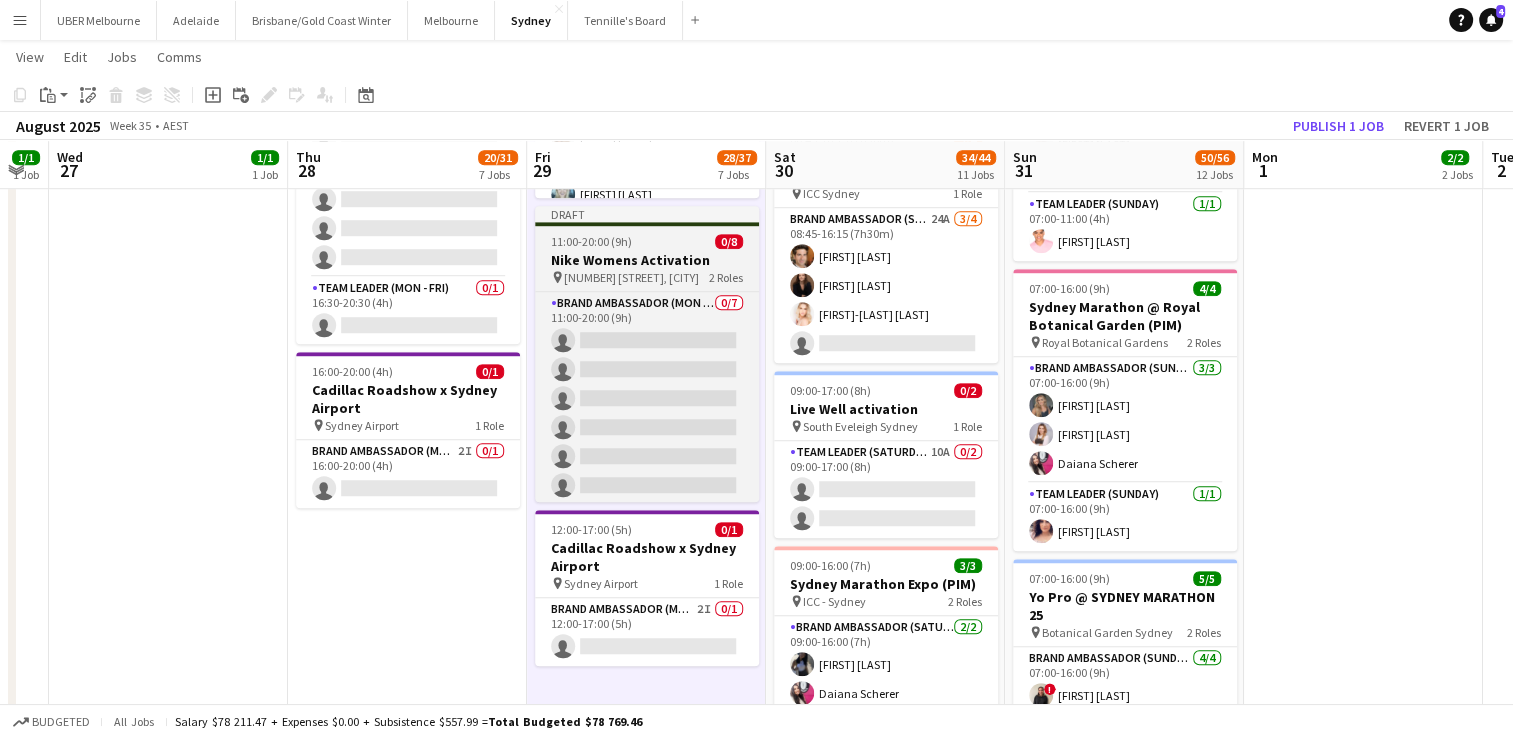click on "11:00-20:00 (9h)    0/8" at bounding box center [647, 241] 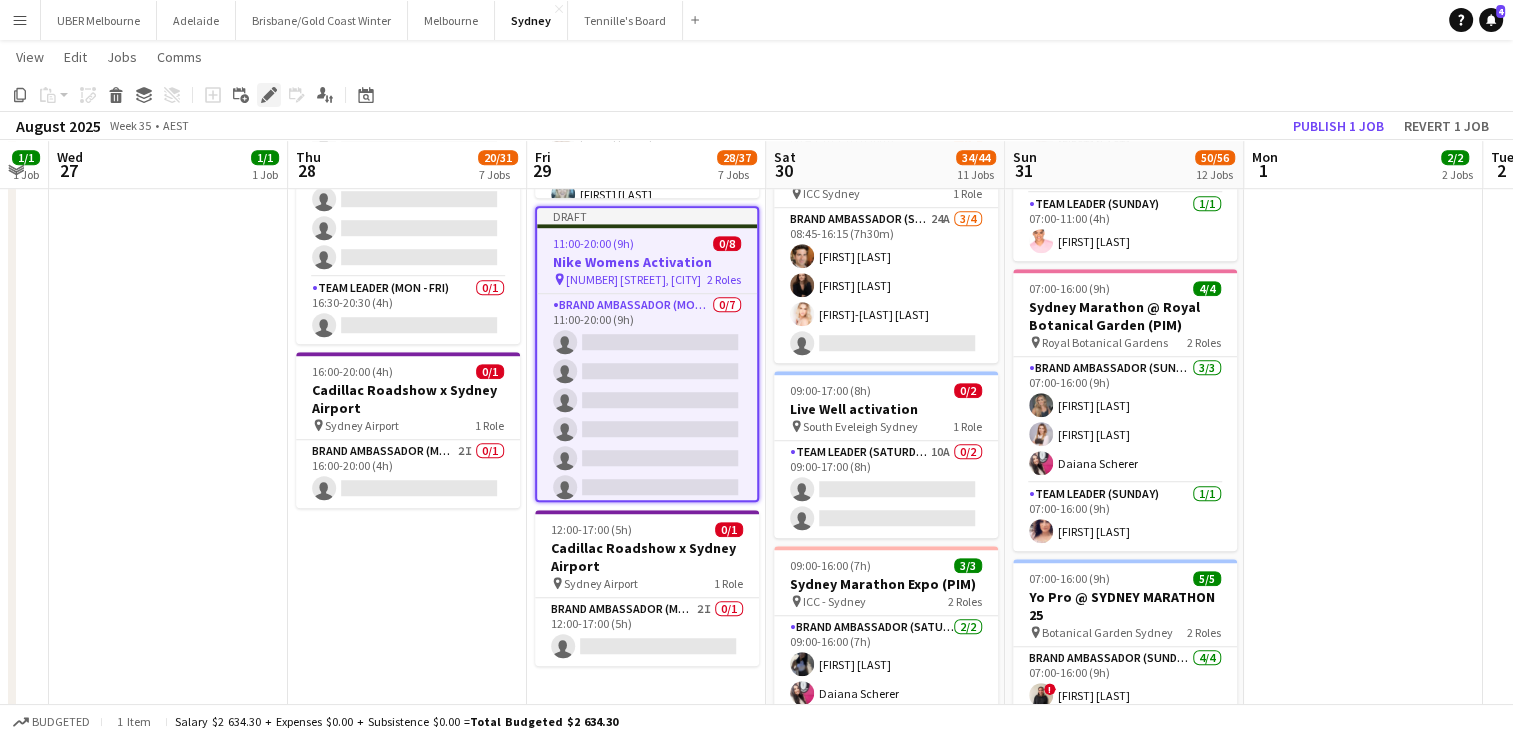 click on "Edit" 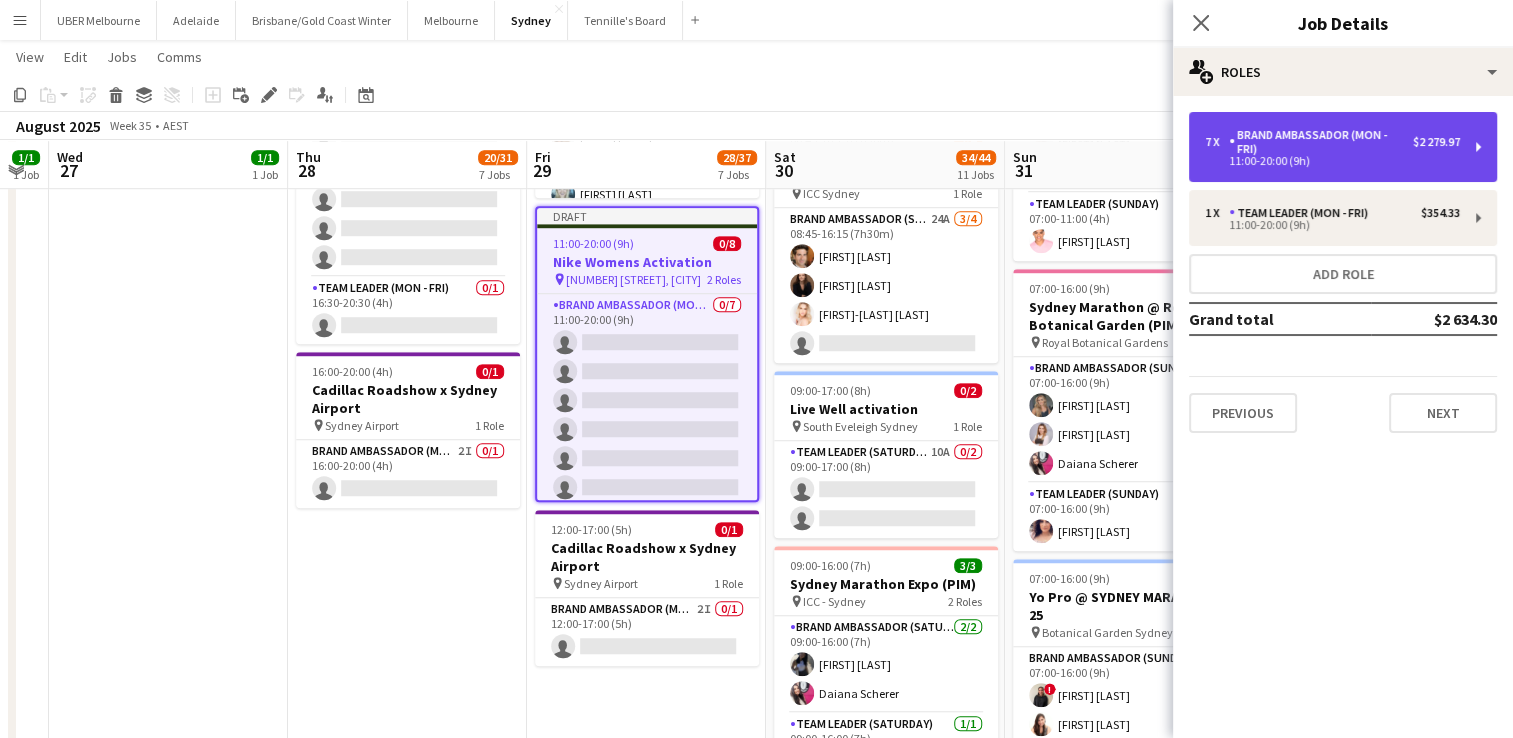 click on "Brand Ambassador (Mon - Fri)" at bounding box center (1321, 142) 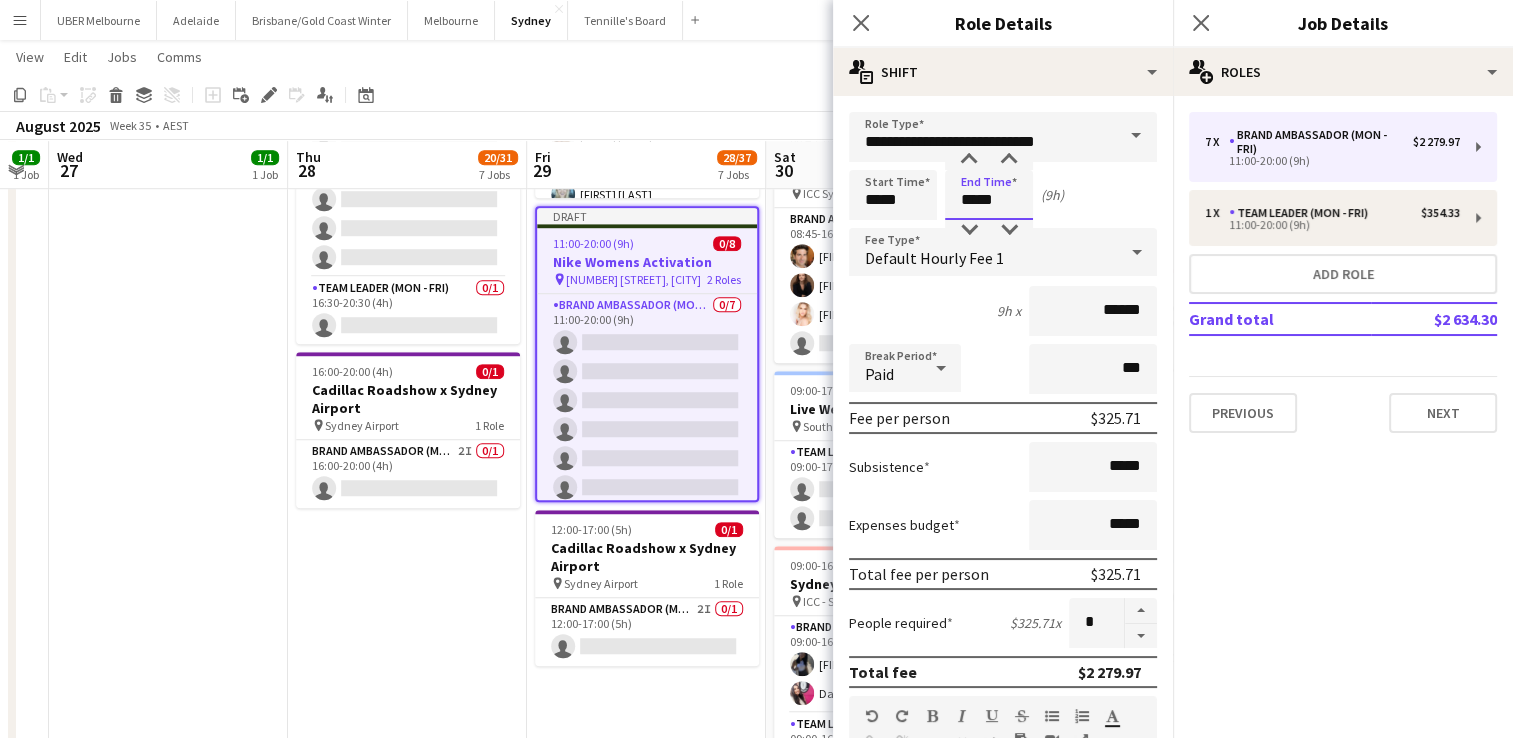 drag, startPoint x: 985, startPoint y: 199, endPoint x: 876, endPoint y: 197, distance: 109.01835 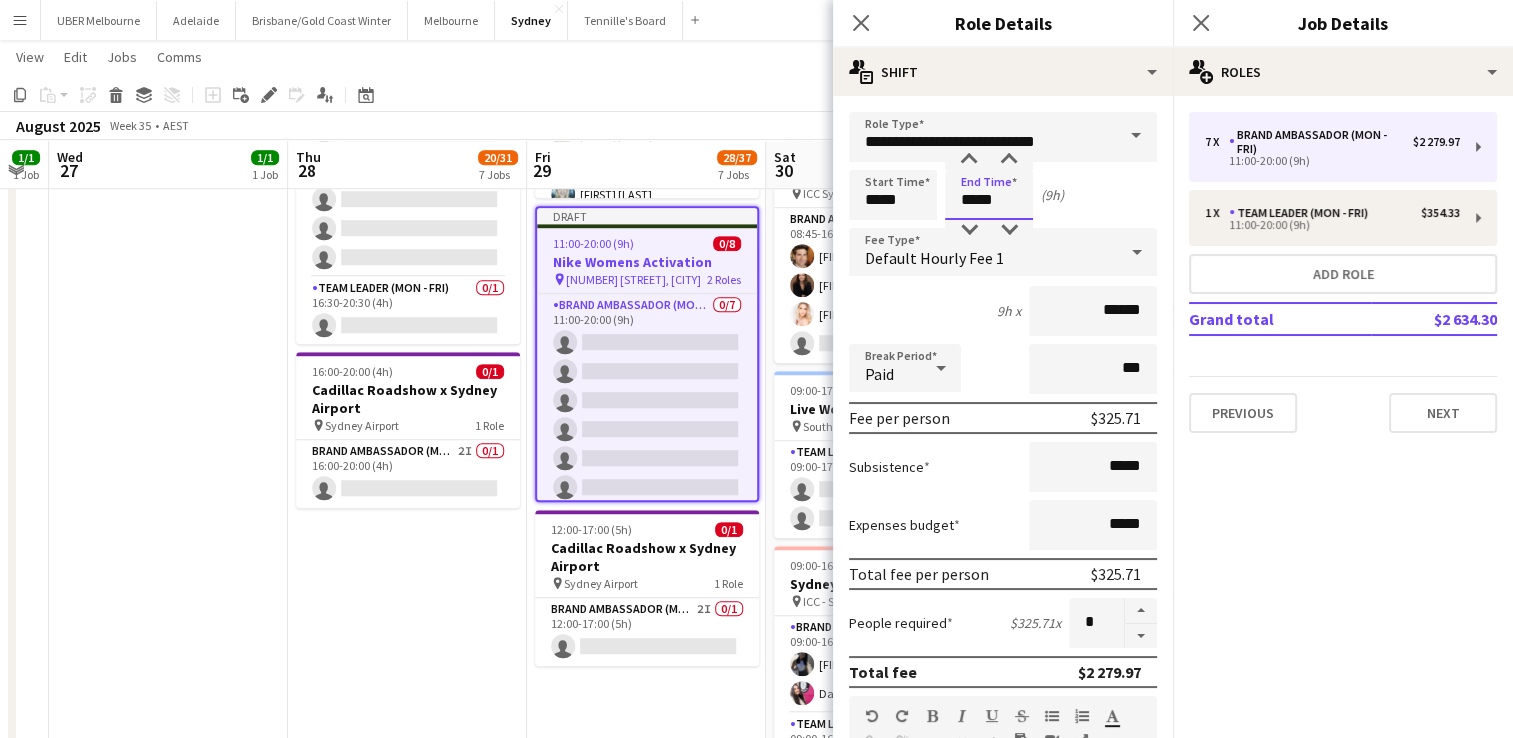 click on "Start Time  *****  End Time  *****  (9h)" at bounding box center [1003, 195] 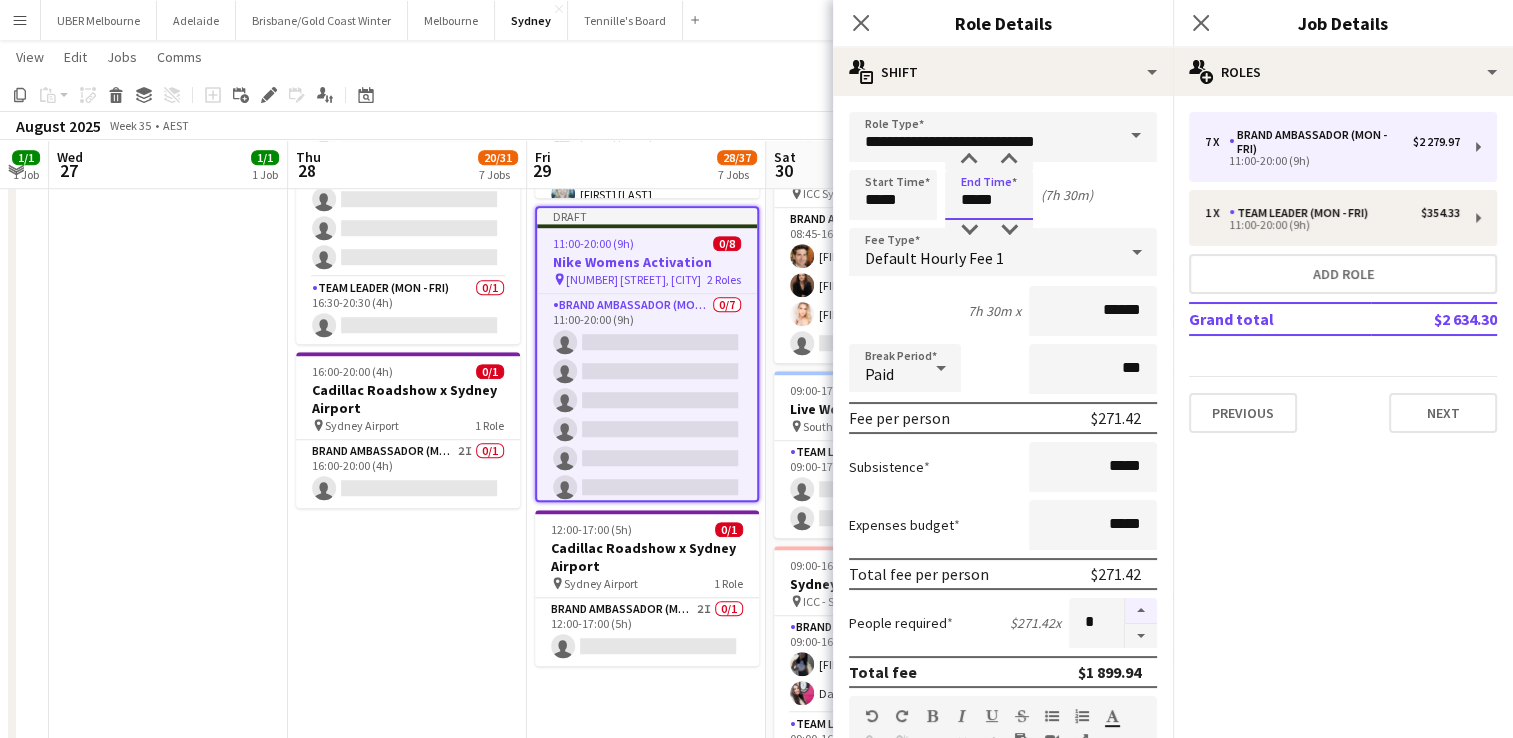 type on "*****" 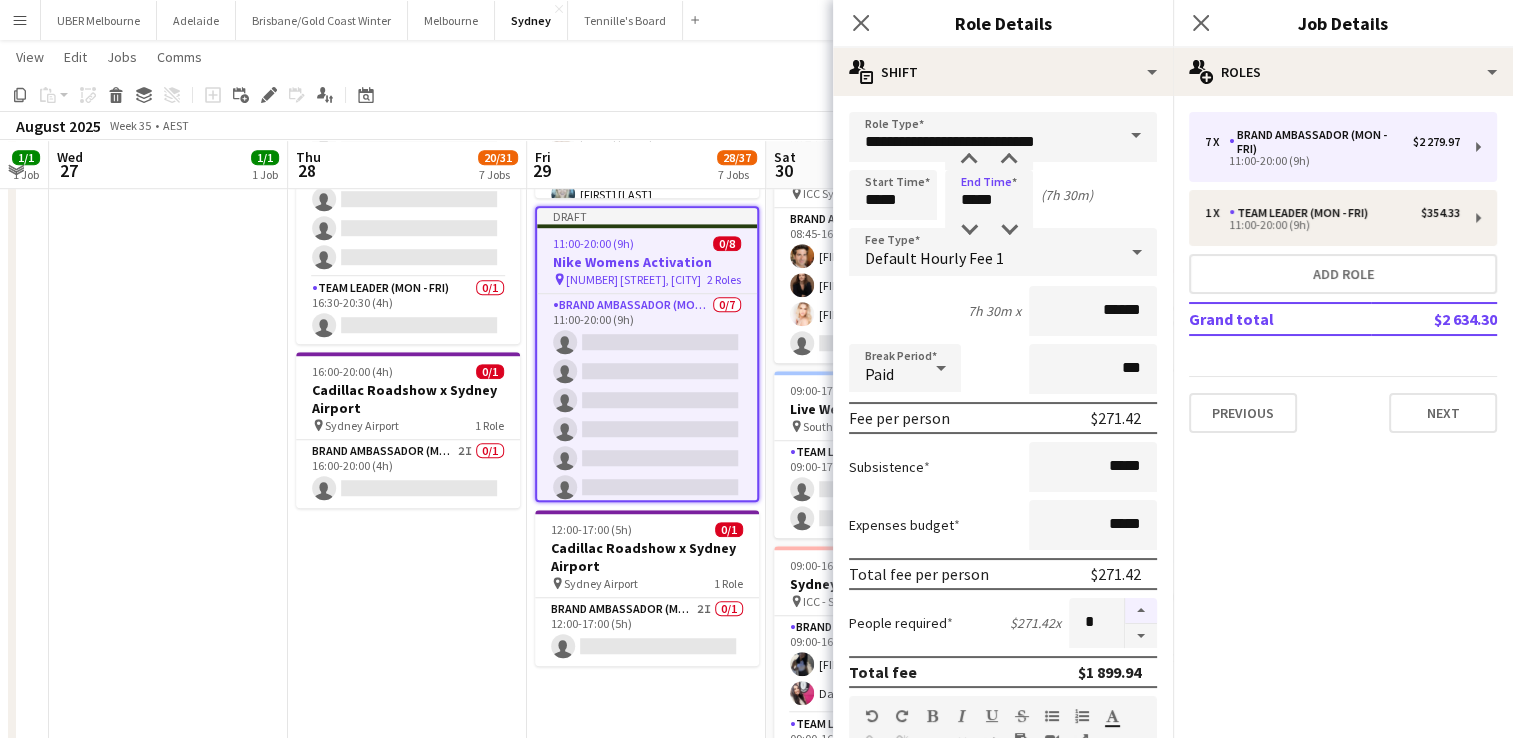 click at bounding box center [1141, 611] 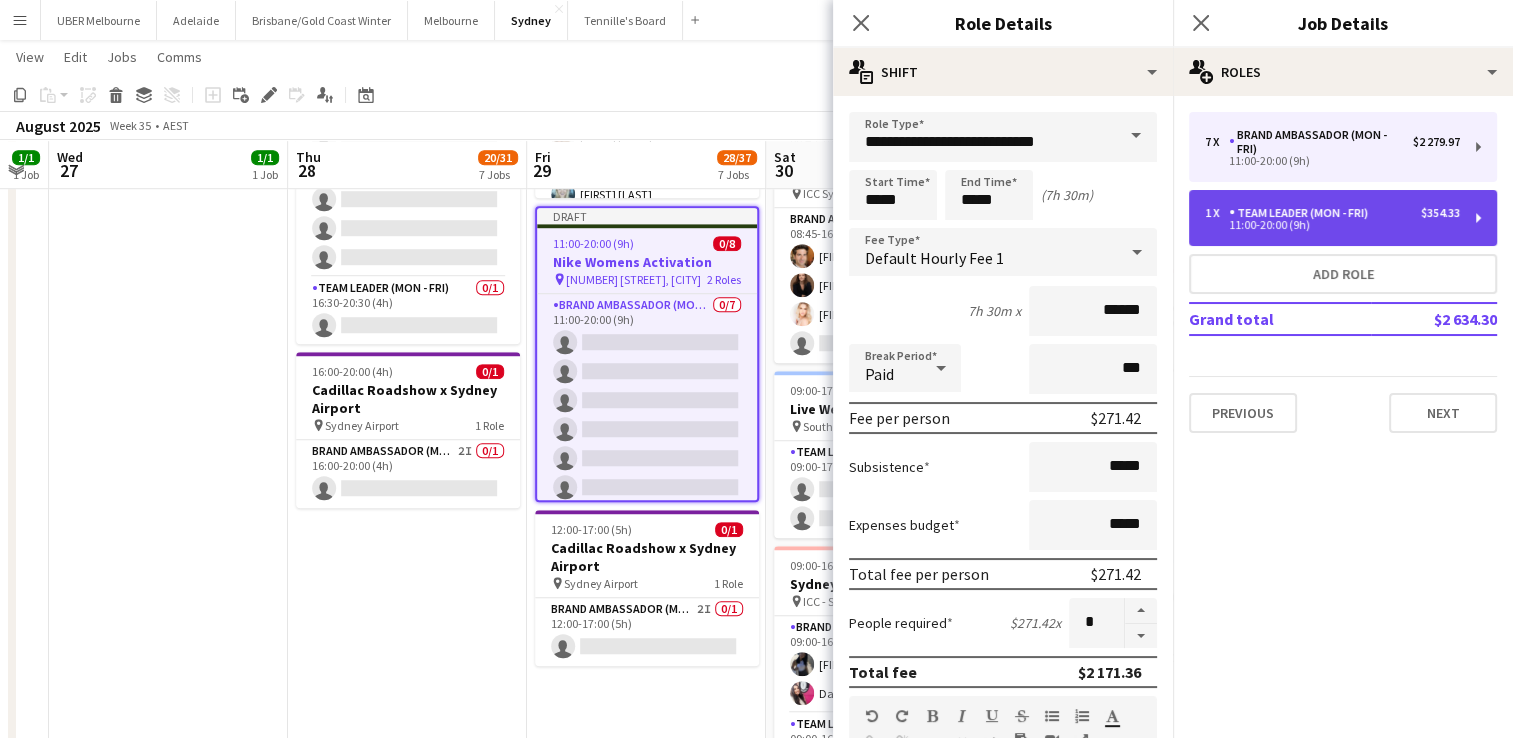 click on "1 x   Team Leader (Mon - Fri)   $354.33   11:00-20:00 (9h)" at bounding box center [1343, 218] 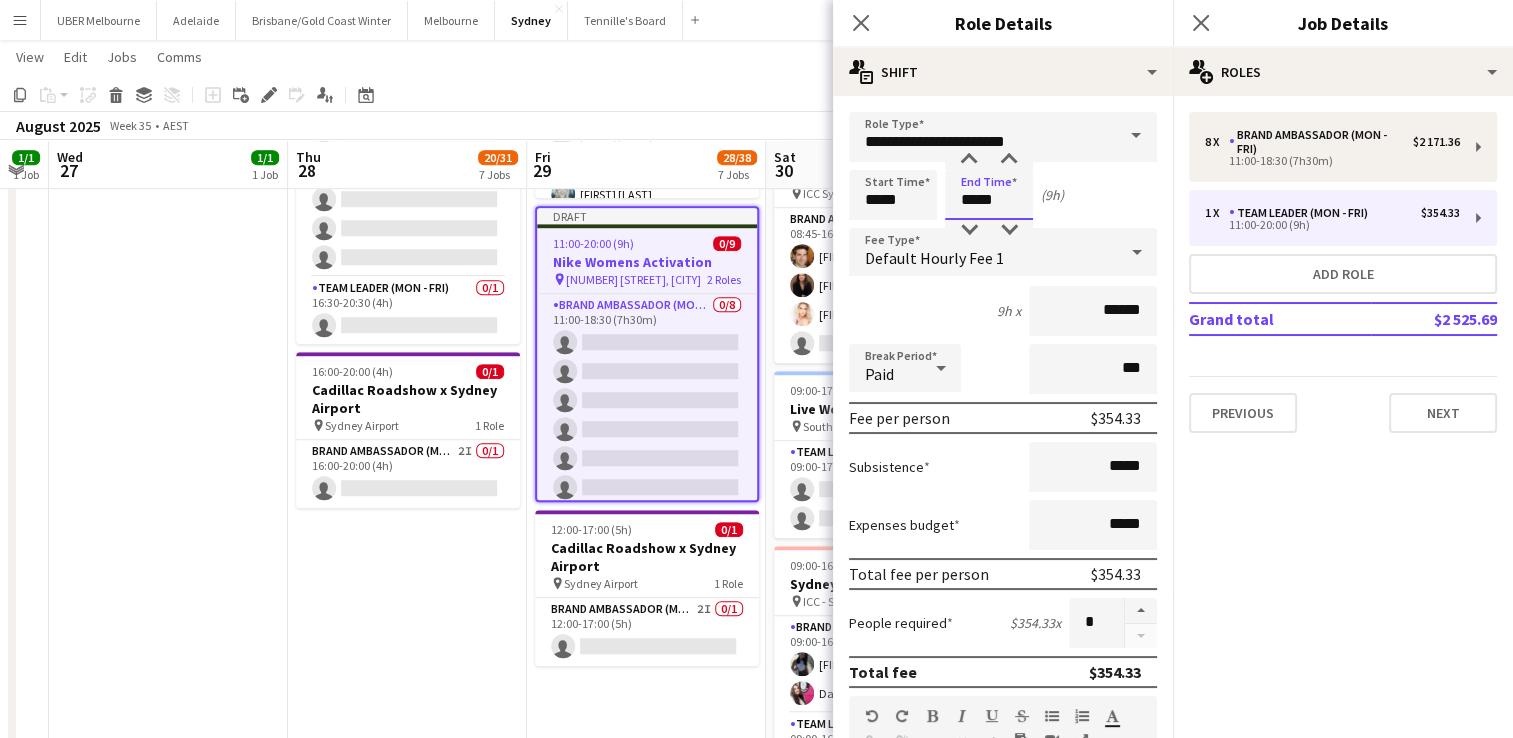 drag, startPoint x: 1009, startPoint y: 201, endPoint x: 878, endPoint y: 206, distance: 131.09538 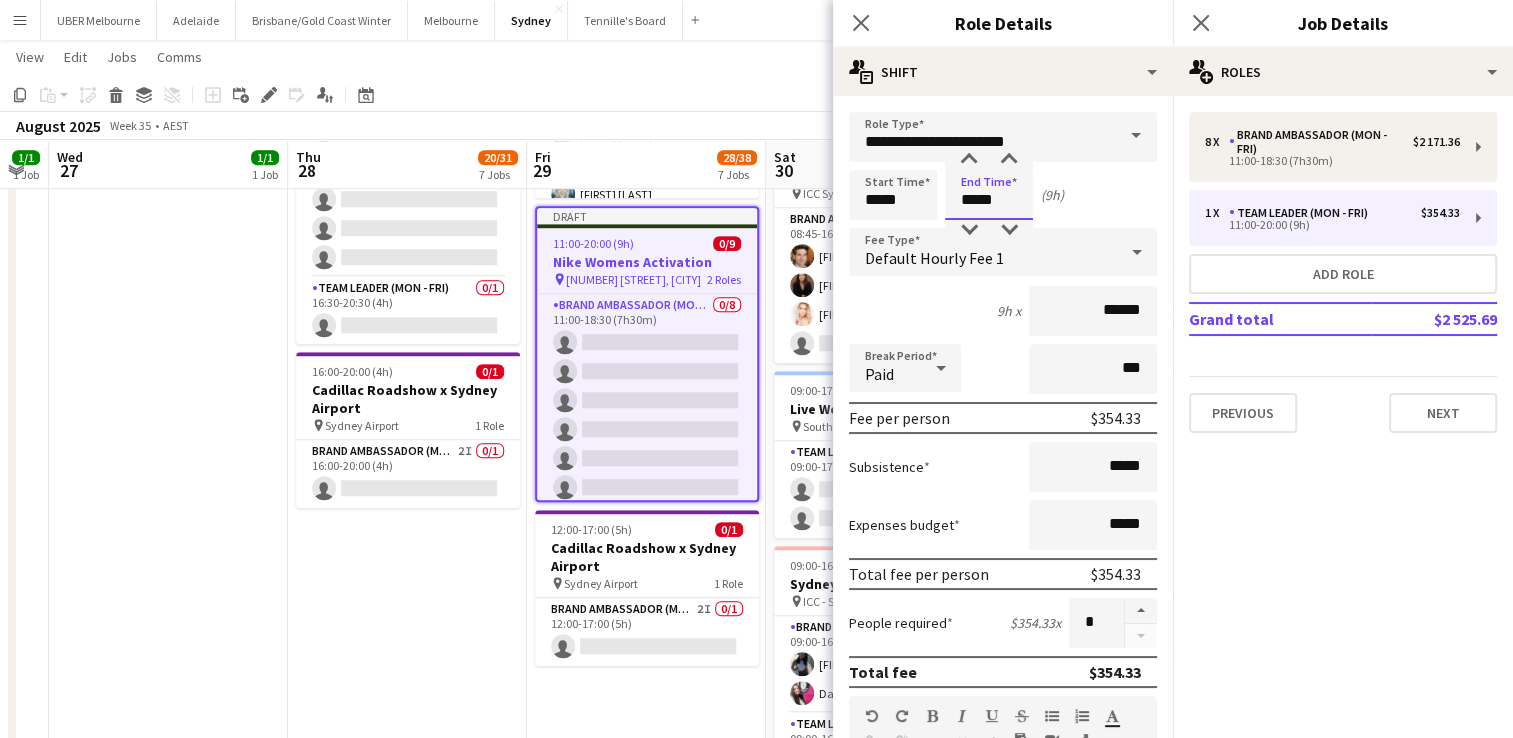 click on "Start Time  *****  End Time  *****  (9h)" at bounding box center [1003, 195] 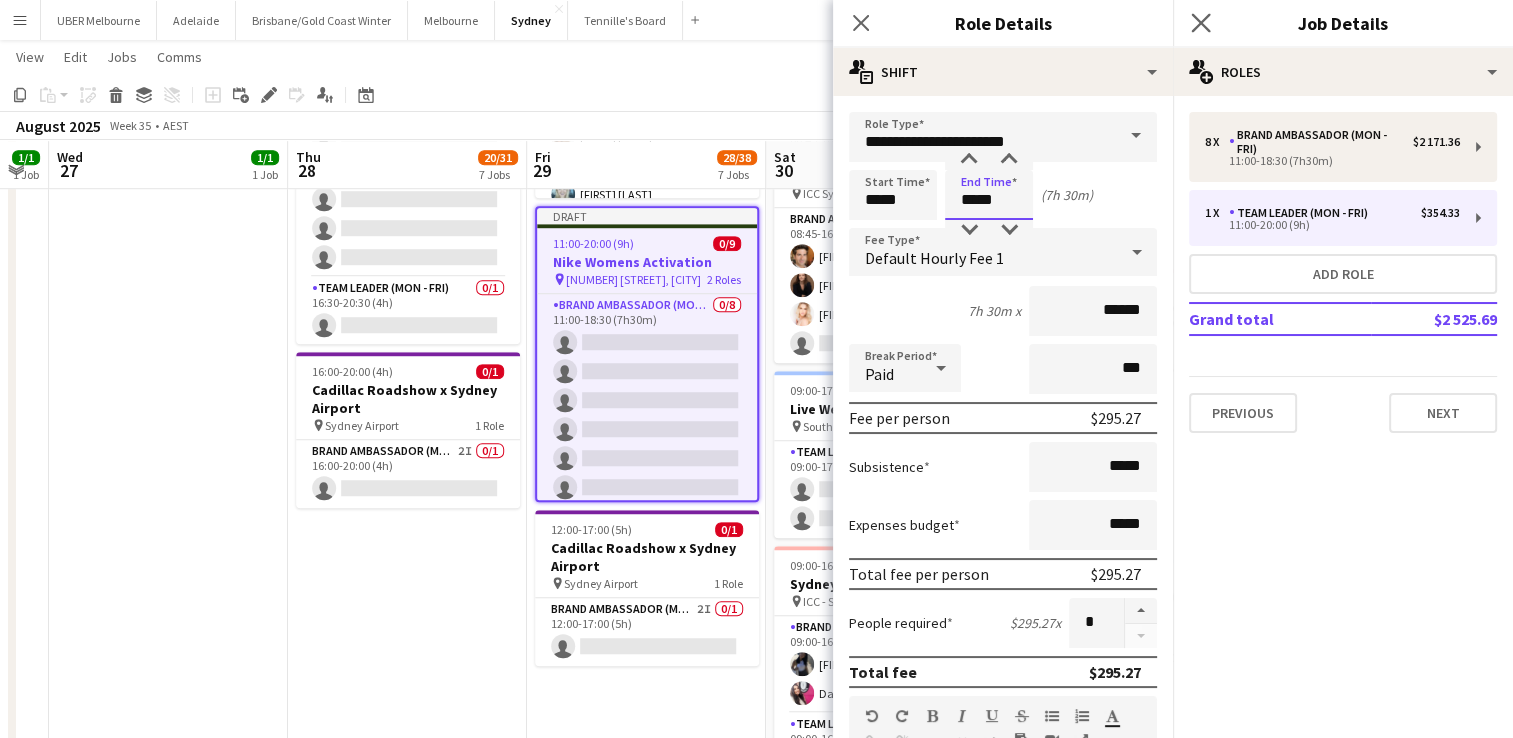 type on "*****" 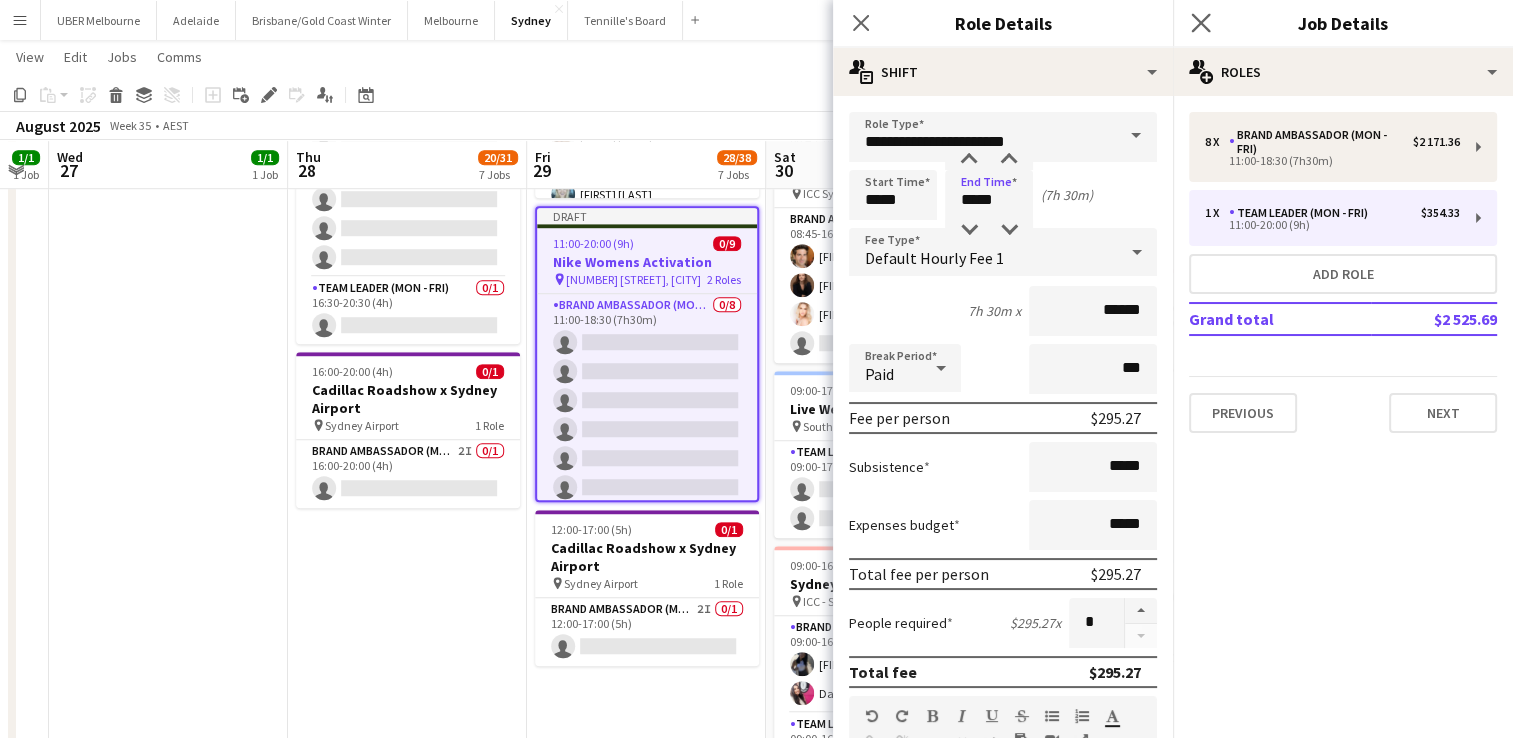 click on "Close pop-in" 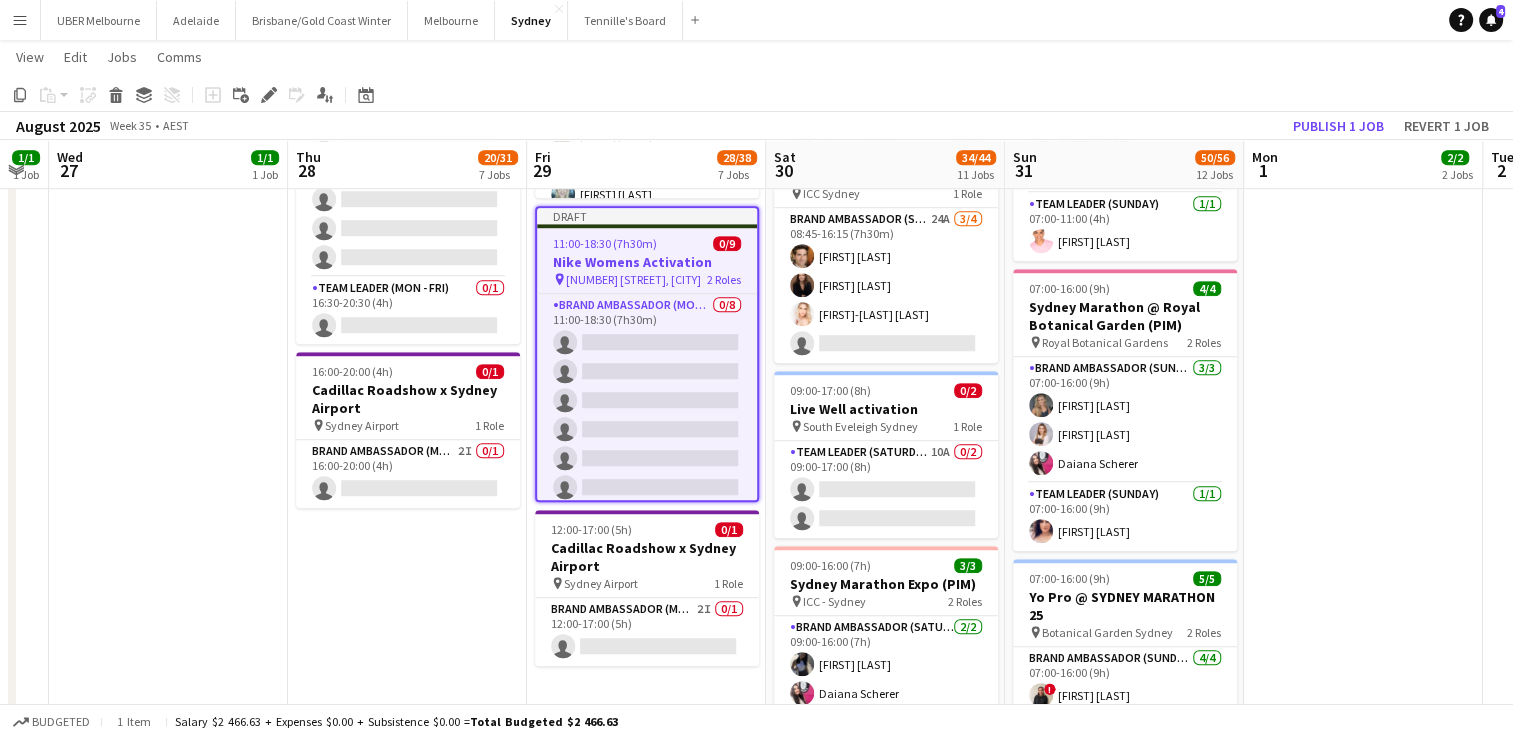click on "11:00-18:30 (7h30m)" at bounding box center (605, 243) 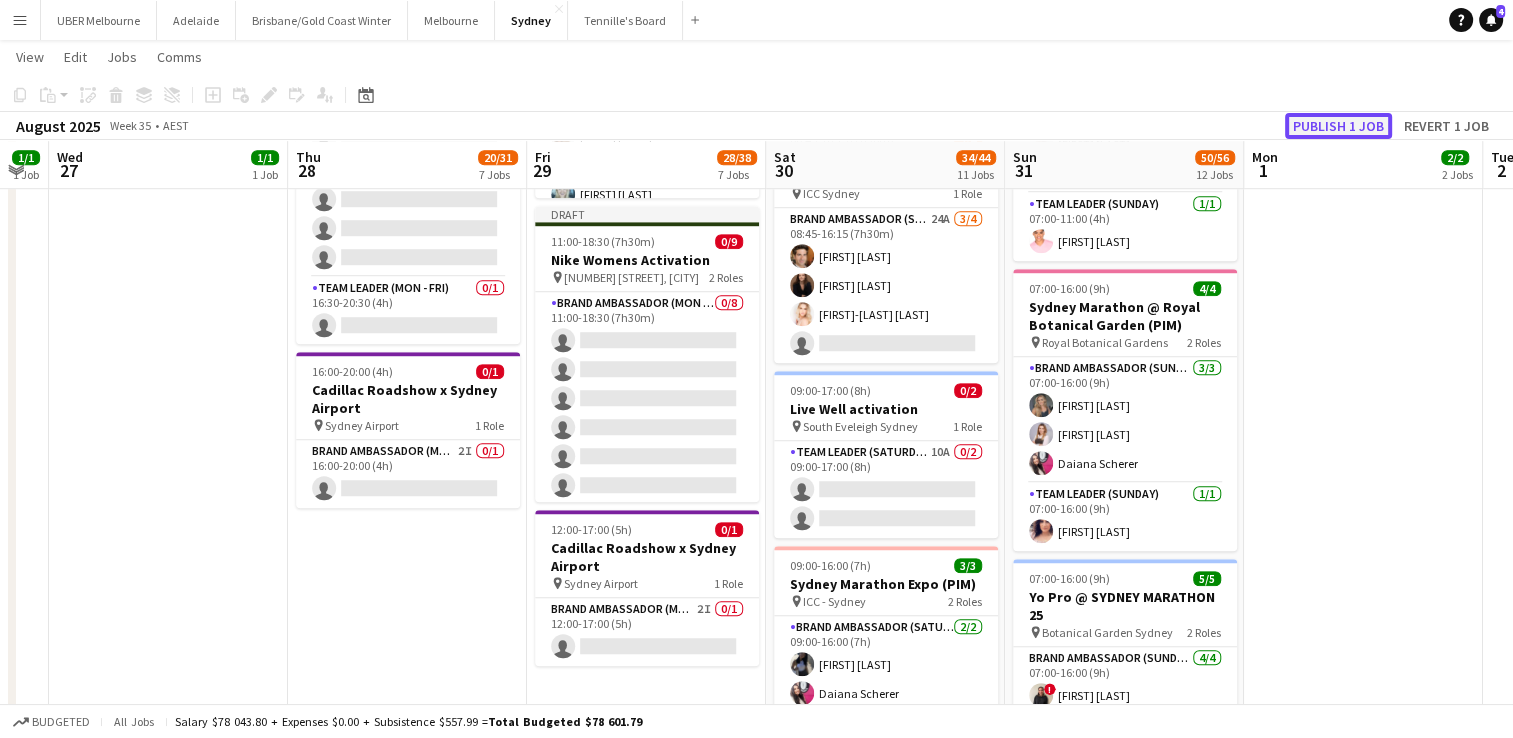 click on "Publish 1 job" 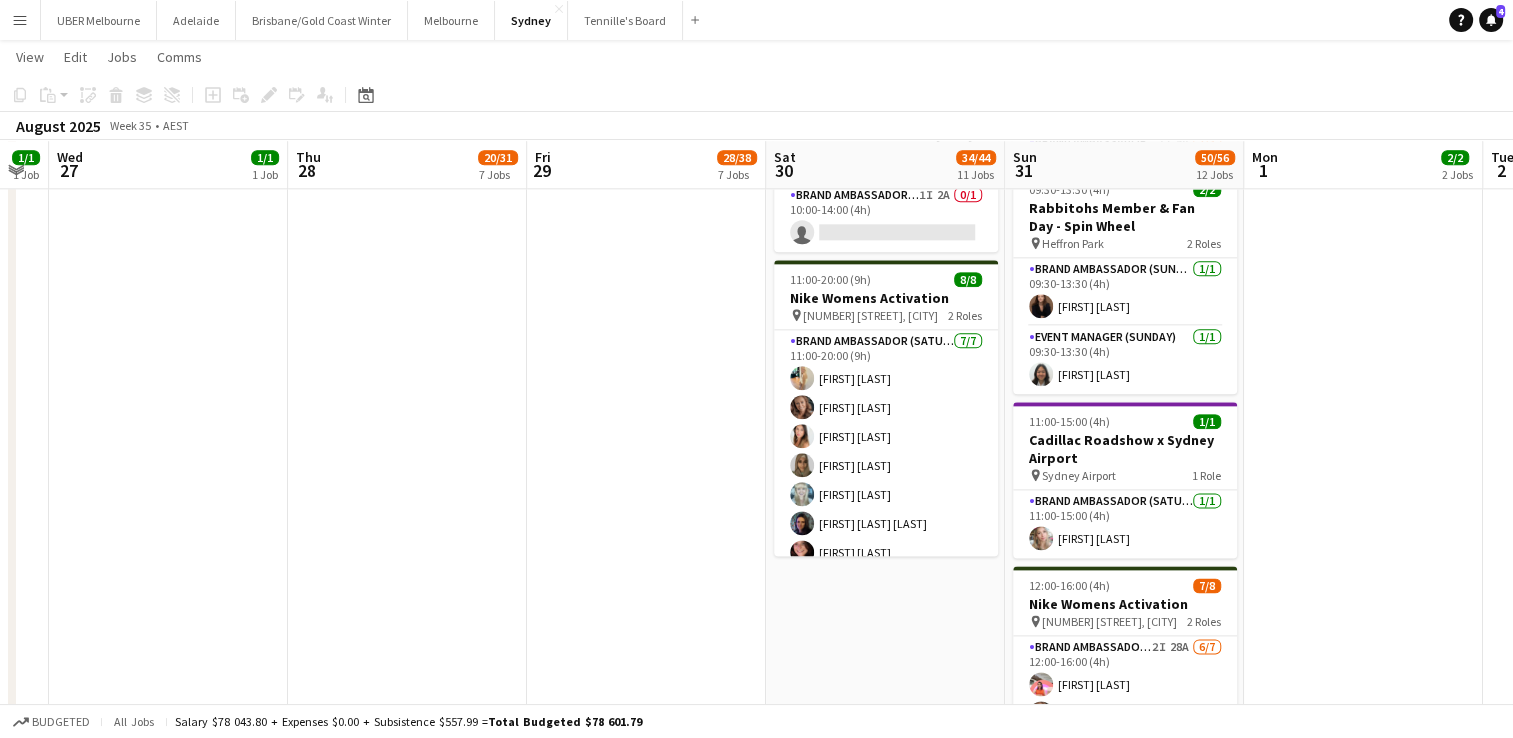 scroll, scrollTop: 2430, scrollLeft: 0, axis: vertical 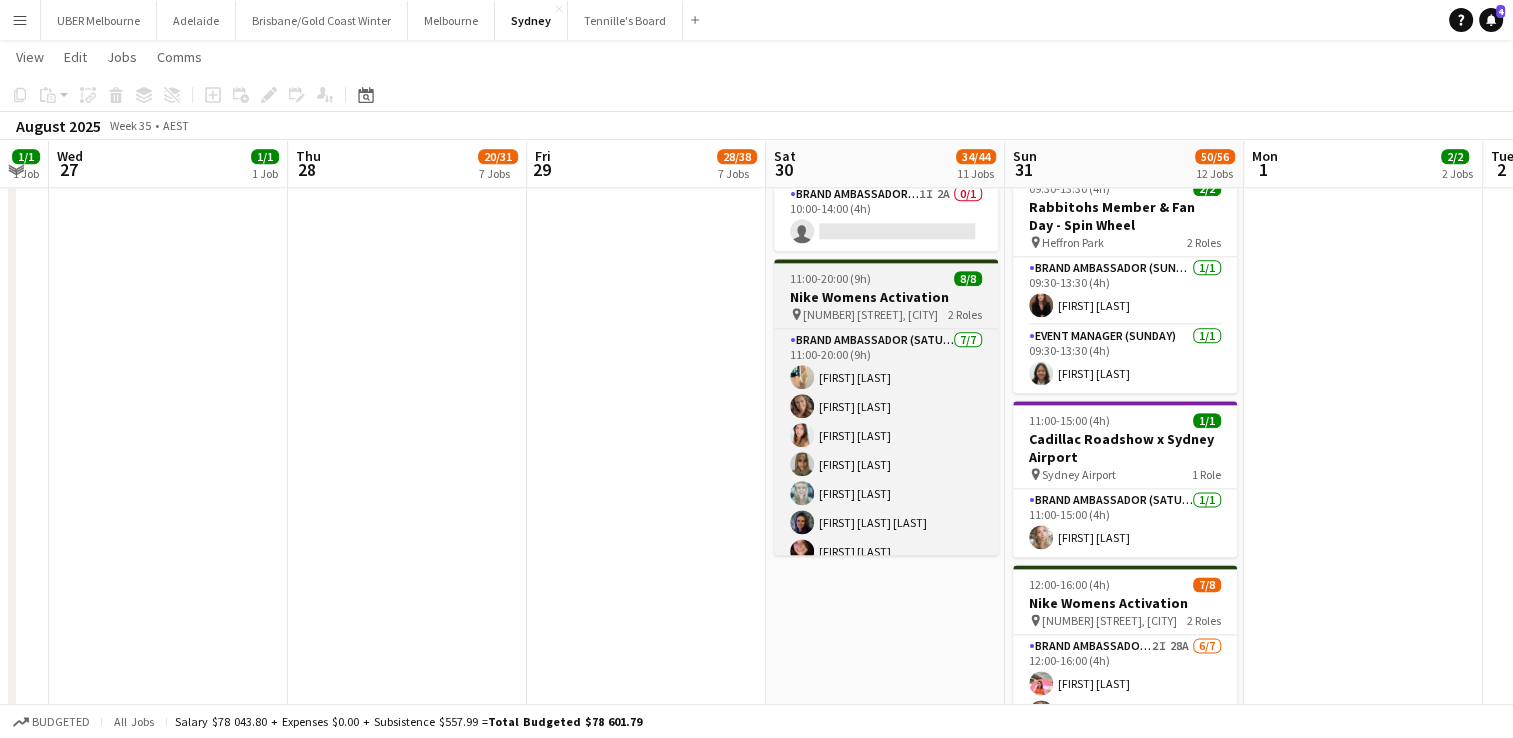click on "11:00-20:00 (9h)    8/8" at bounding box center (886, 278) 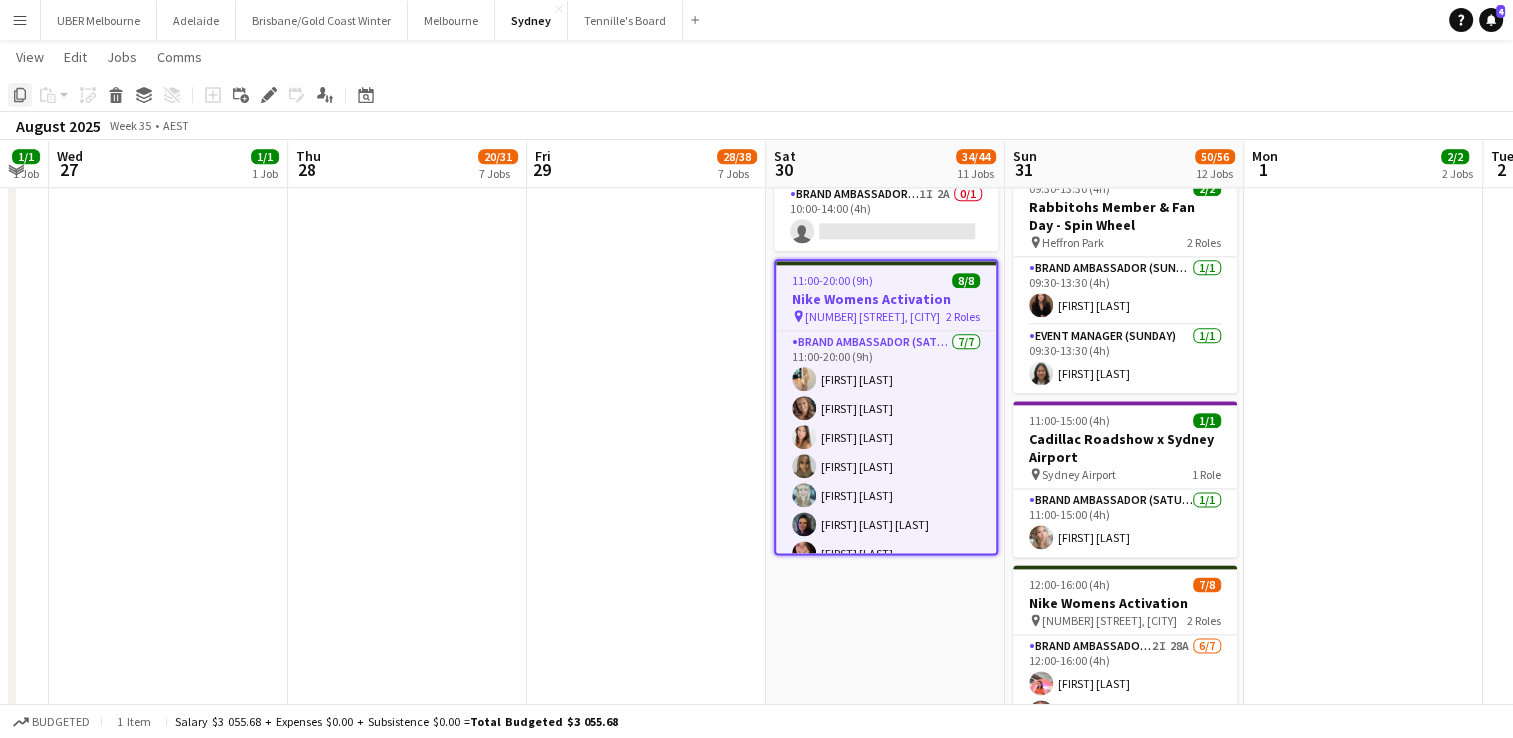 click on "Copy" 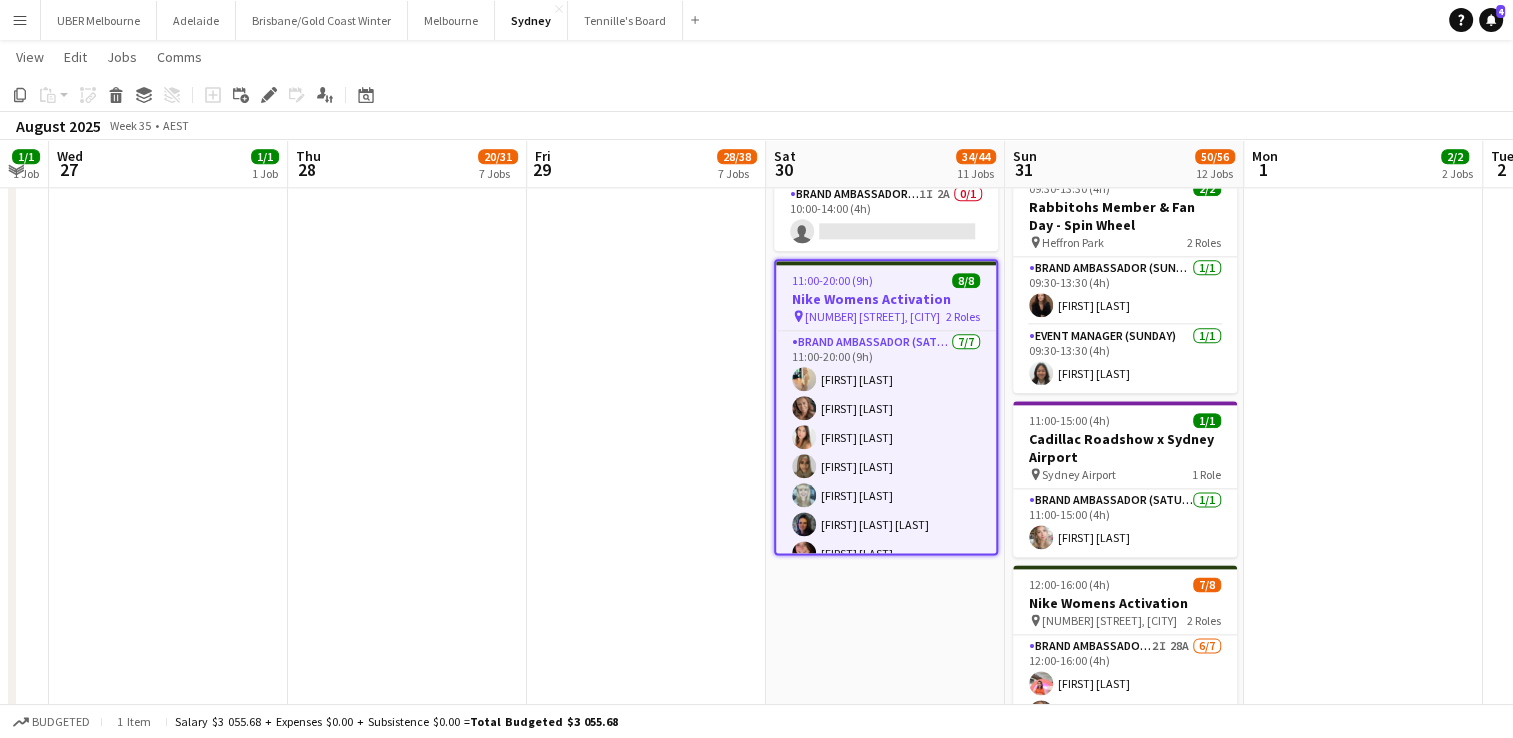 click on "07:30-12:00 (4h30m)    3/4   TCS Sydney Marathon
pin
Botanical Gardens    2 Roles   Brand Ambassador (Saturday)   3I   7A   0/1   07:30-11:30 (4h)
single-neutral-actions
Brand Ambassador (Saturday)   3/3   07:30-12:00 (4h30m)
[FIRST] [LAST] [FIRST] [LAST] [FIRST] [LAST]     07:45-12:15 (4h30m)    1/2   Samsung @ Race Day Activation - Sydney Marathon Expo
pin
Recovery Village, Royal Botanic Gardens   1 Role   Brand Ambassador (Saturday)   23A   1/2   07:45-12:15 (4h30m)
[FIRST] [LAST]
single-neutral-actions
08:00-12:00 (4h)    3/4   Sydney Marathon @ Royal Botanical Garden (PIM)
pin
Royal Botanical Gardens   2 Roles   Brand Ambassador (Saturday)   1I   22A   2/3   08:00-12:00 (4h)
[FIRST] [LAST] [FIRST] [LAST]
single-neutral-actions
Team Leader (Saturday)   1/1   08:00-12:00 (4h)" at bounding box center [885, -638] 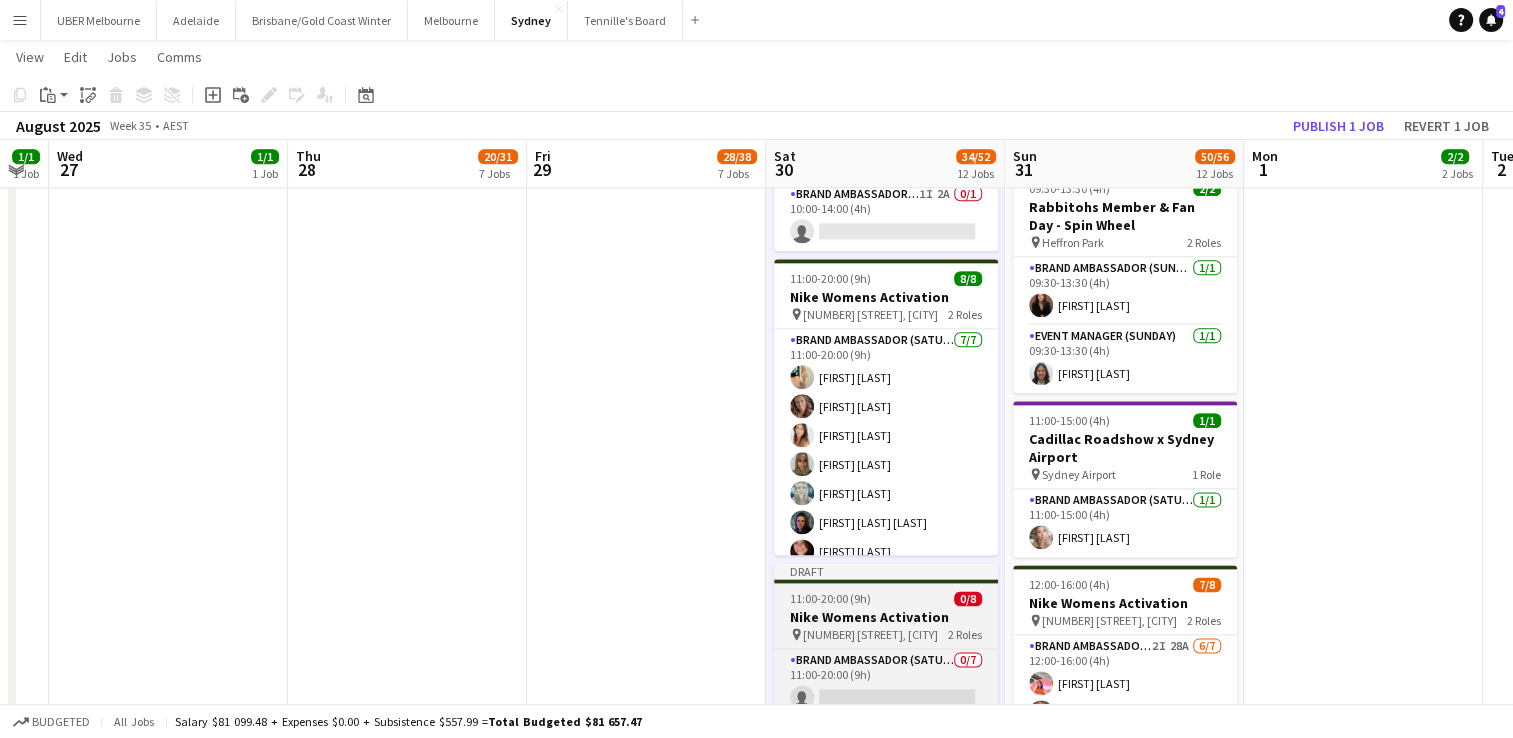 click on "Nike Womens Activation" at bounding box center (886, 617) 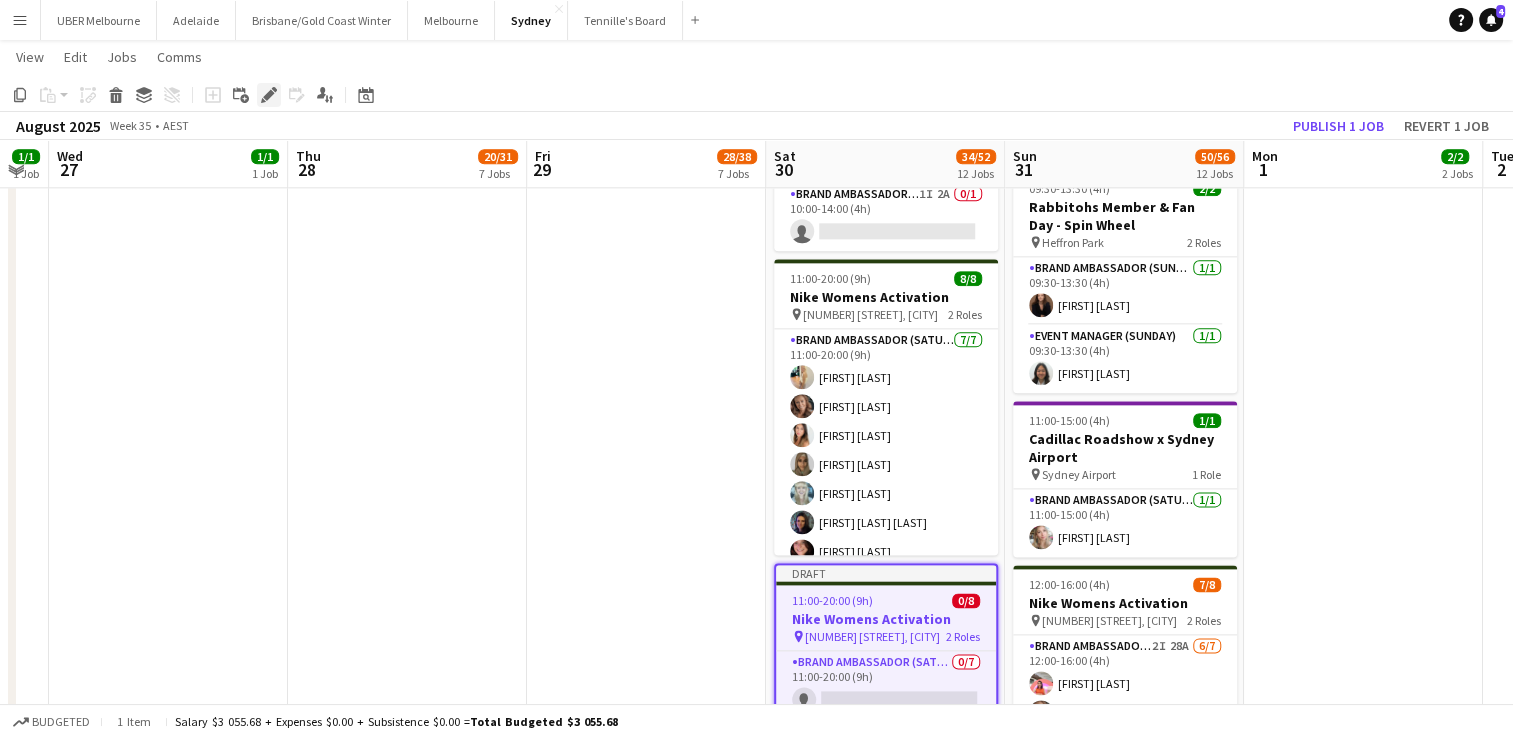 click on "Edit" 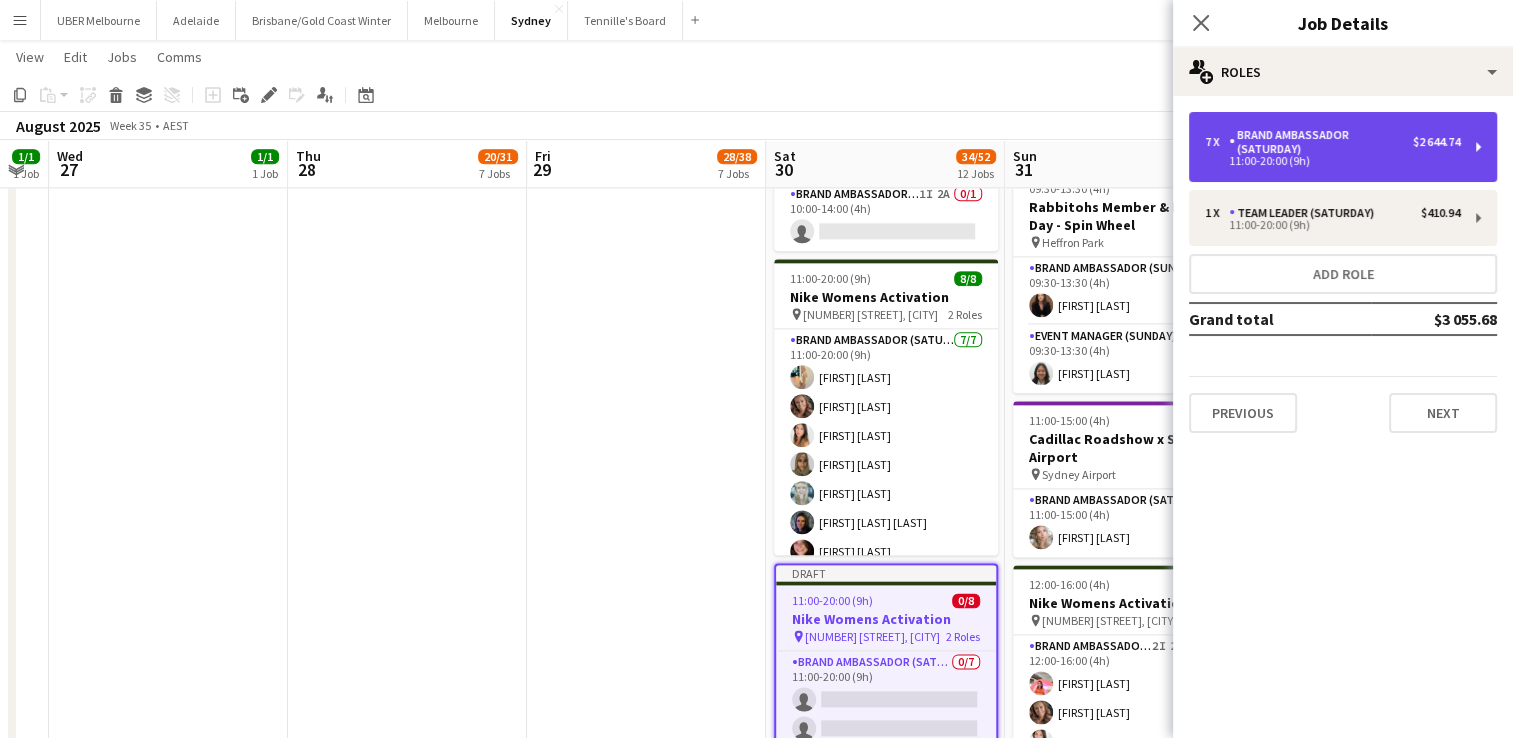 click on "Brand Ambassador (Saturday)" at bounding box center [1321, 142] 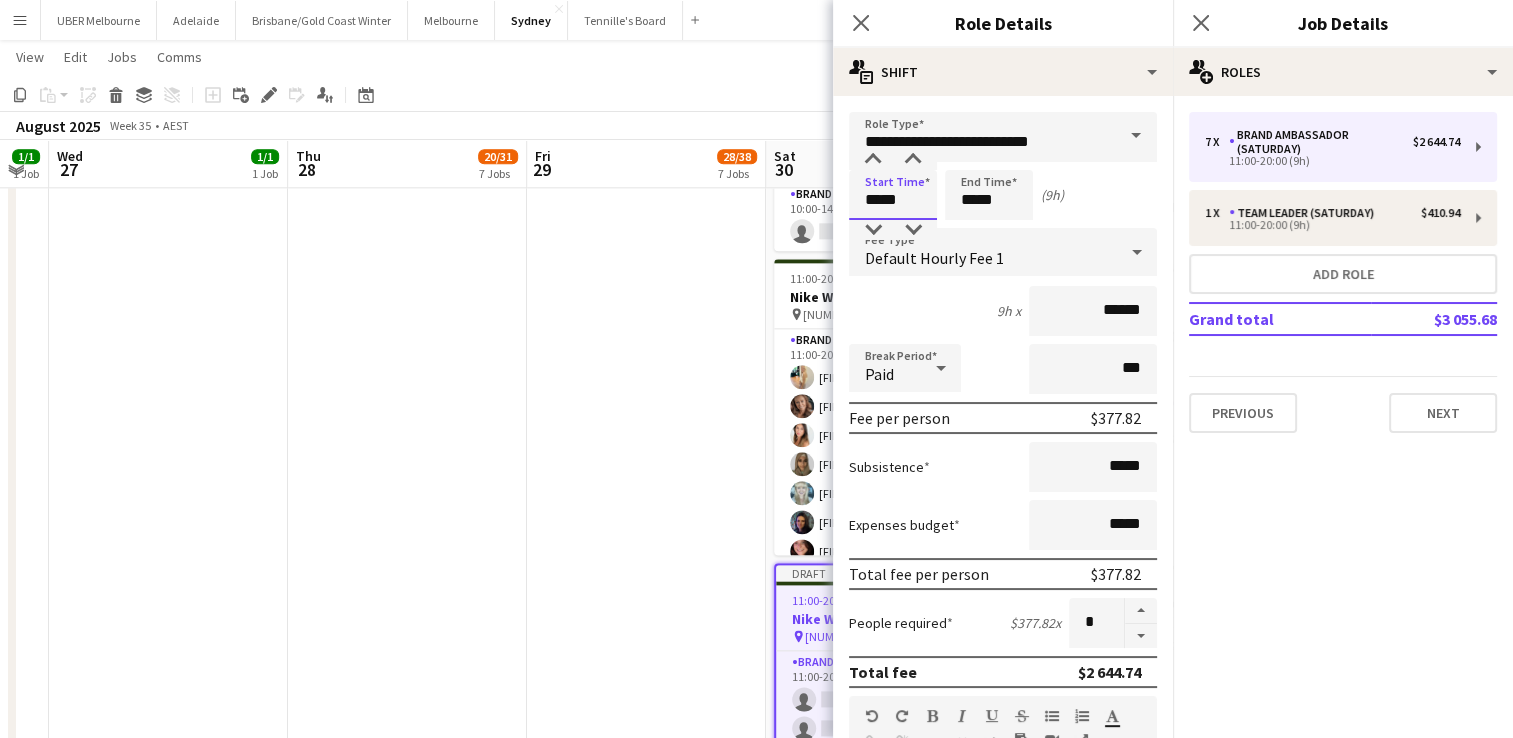 drag, startPoint x: 915, startPoint y: 202, endPoint x: 725, endPoint y: 188, distance: 190.51509 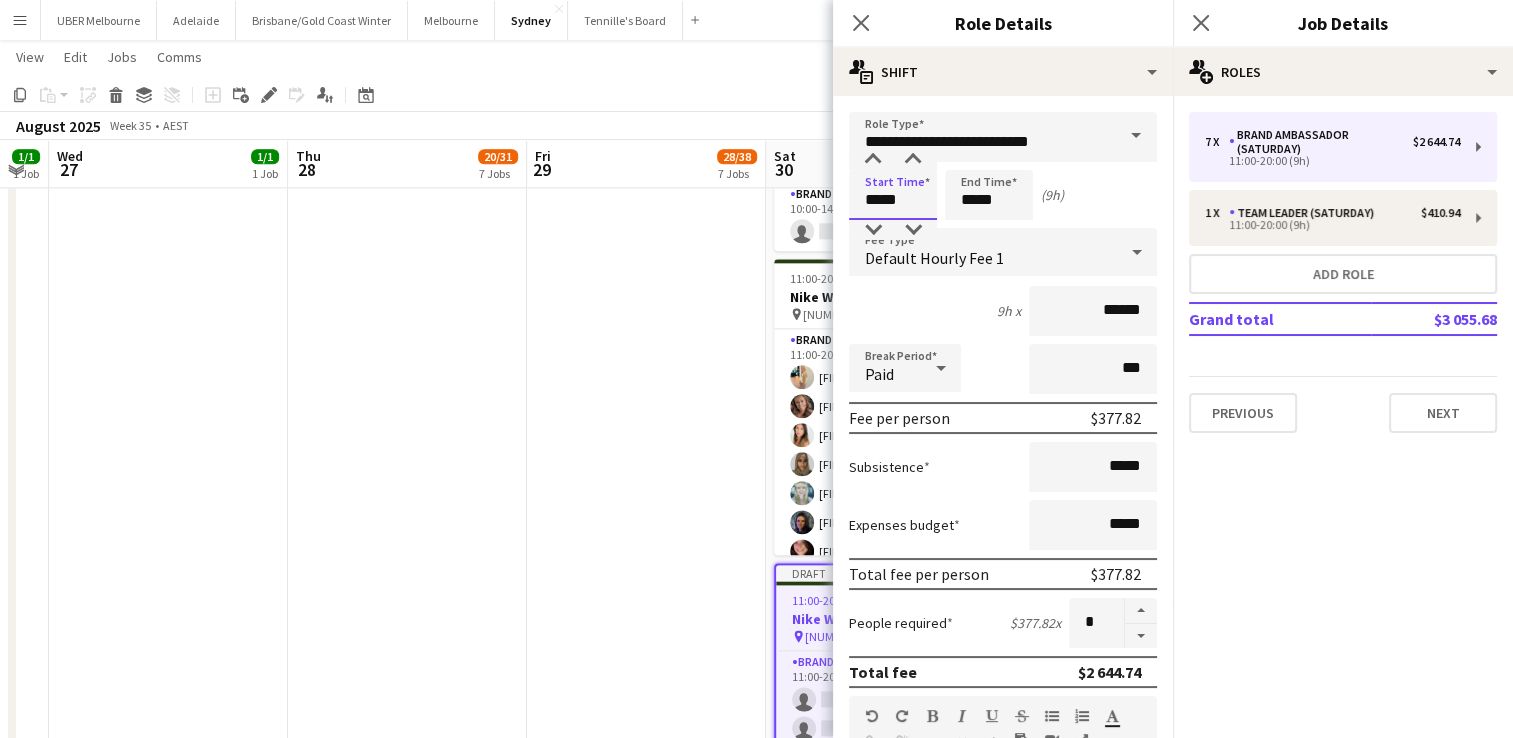 click on "Menu
Boards
Boards   Boards   All jobs   Status
Workforce
Workforce   My Workforce   Recruiting
Comms
Comms
Pay
Pay   Approvals
Platform Settings
Platform Settings   Your settings
Training Academy
Training Academy
Knowledge Base
Knowledge Base
Product Updates
Product Updates   Log Out   Privacy   UBER Melbourne
Close
Adelaide
Close
Brisbane/Gold Coast Winter
Close
Melbourne
Close
Sydney
Close
Tennille's Board
Close
Add
Help
Notifications
4   Sydney
user" at bounding box center [756, -733] 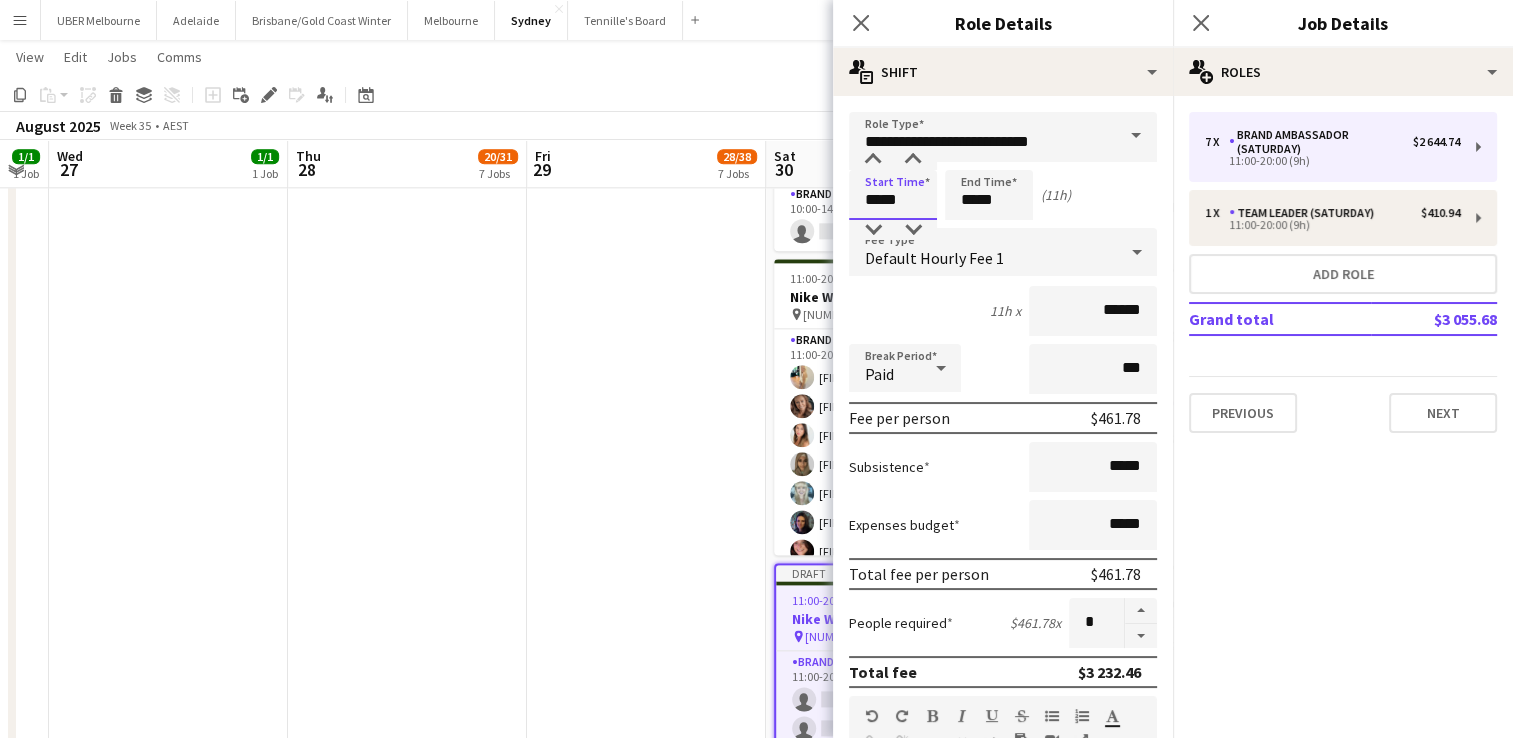 type on "*****" 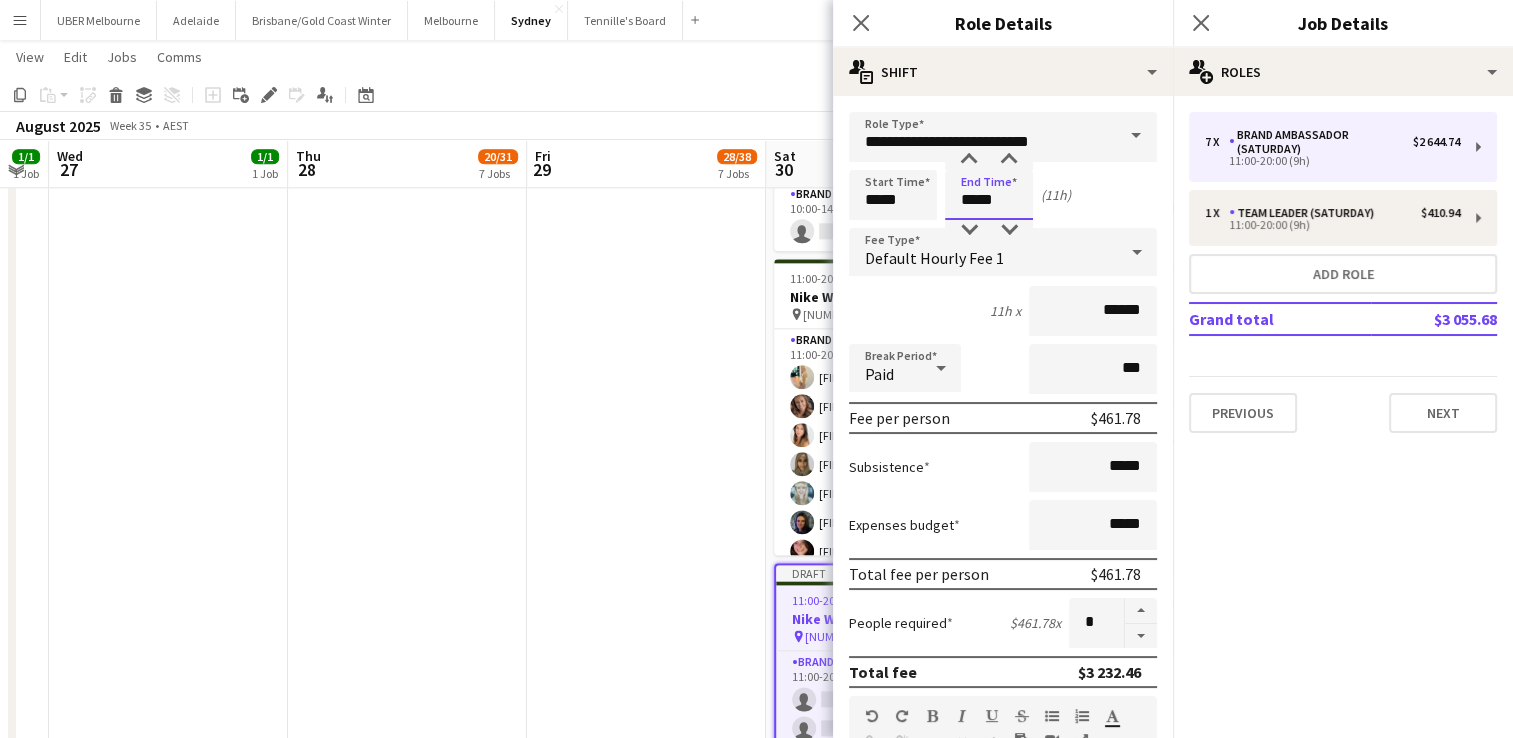 drag, startPoint x: 1012, startPoint y: 191, endPoint x: 876, endPoint y: 206, distance: 136.8247 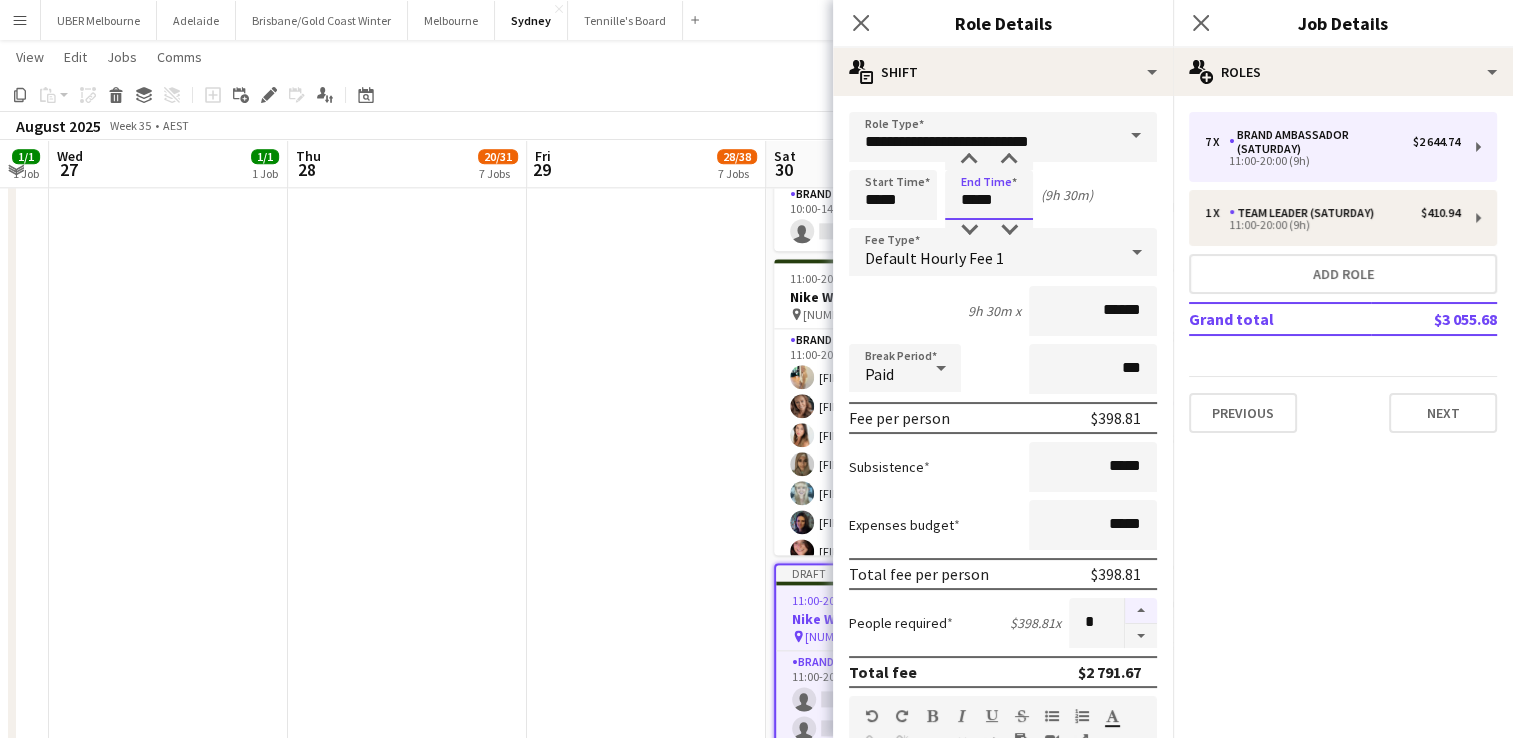 type on "*****" 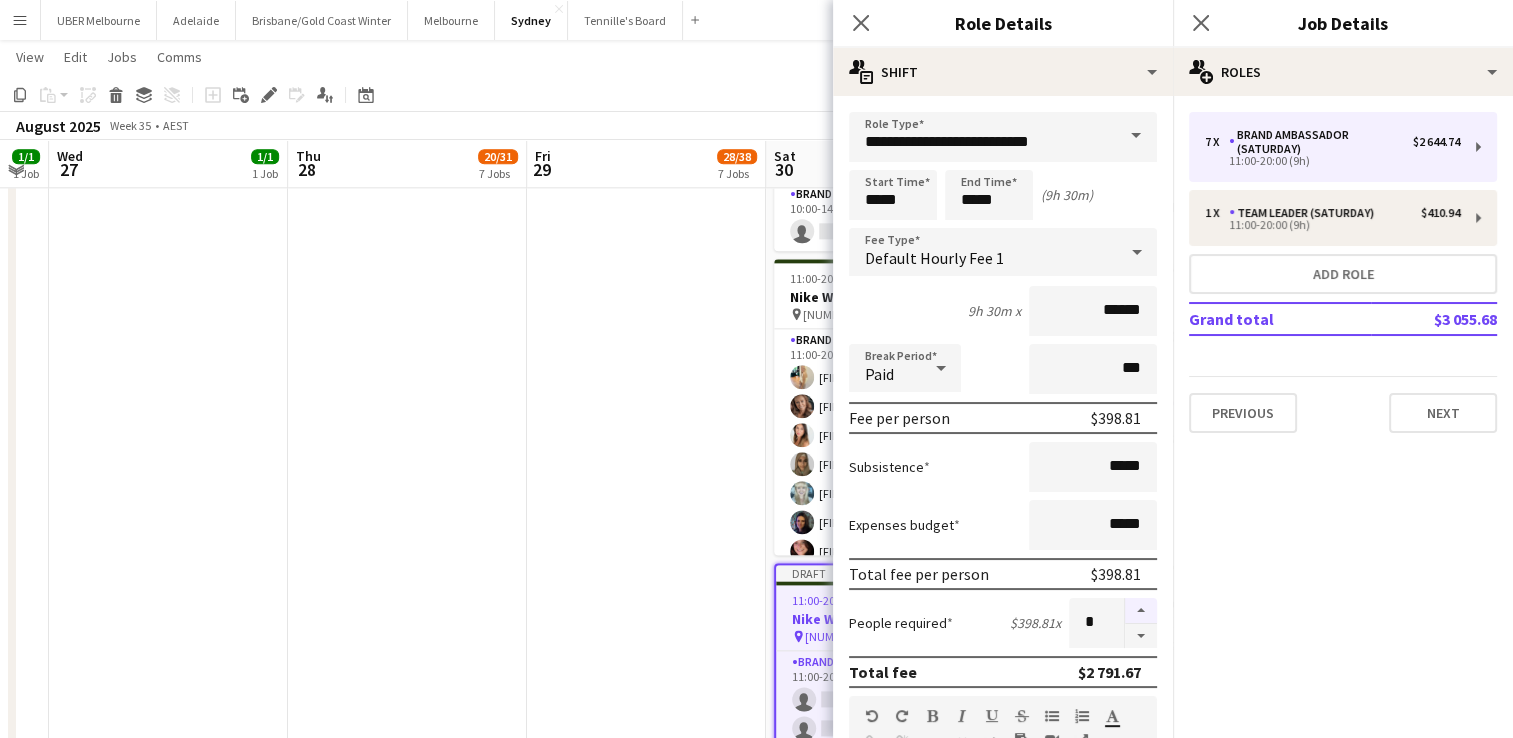 click at bounding box center [1141, 611] 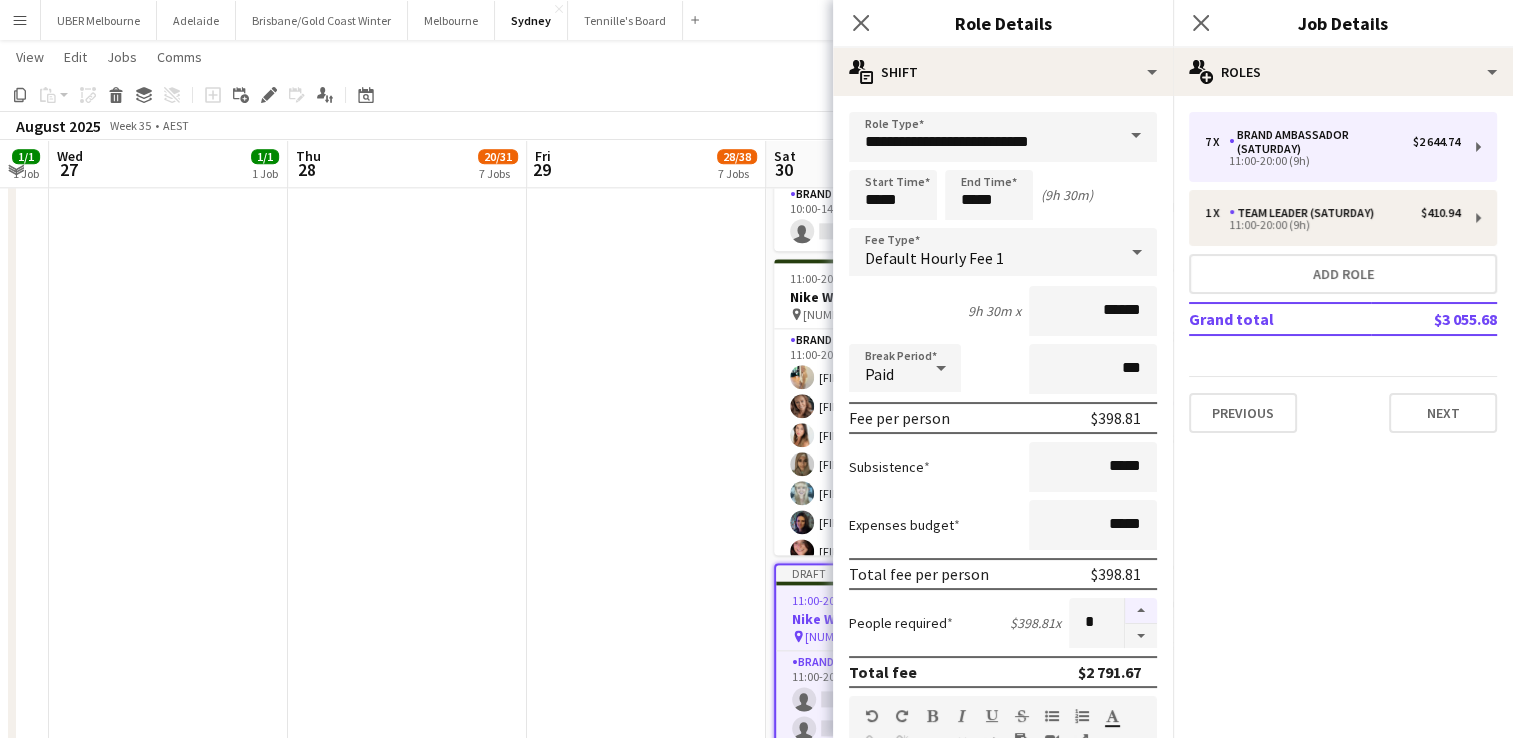 type on "*" 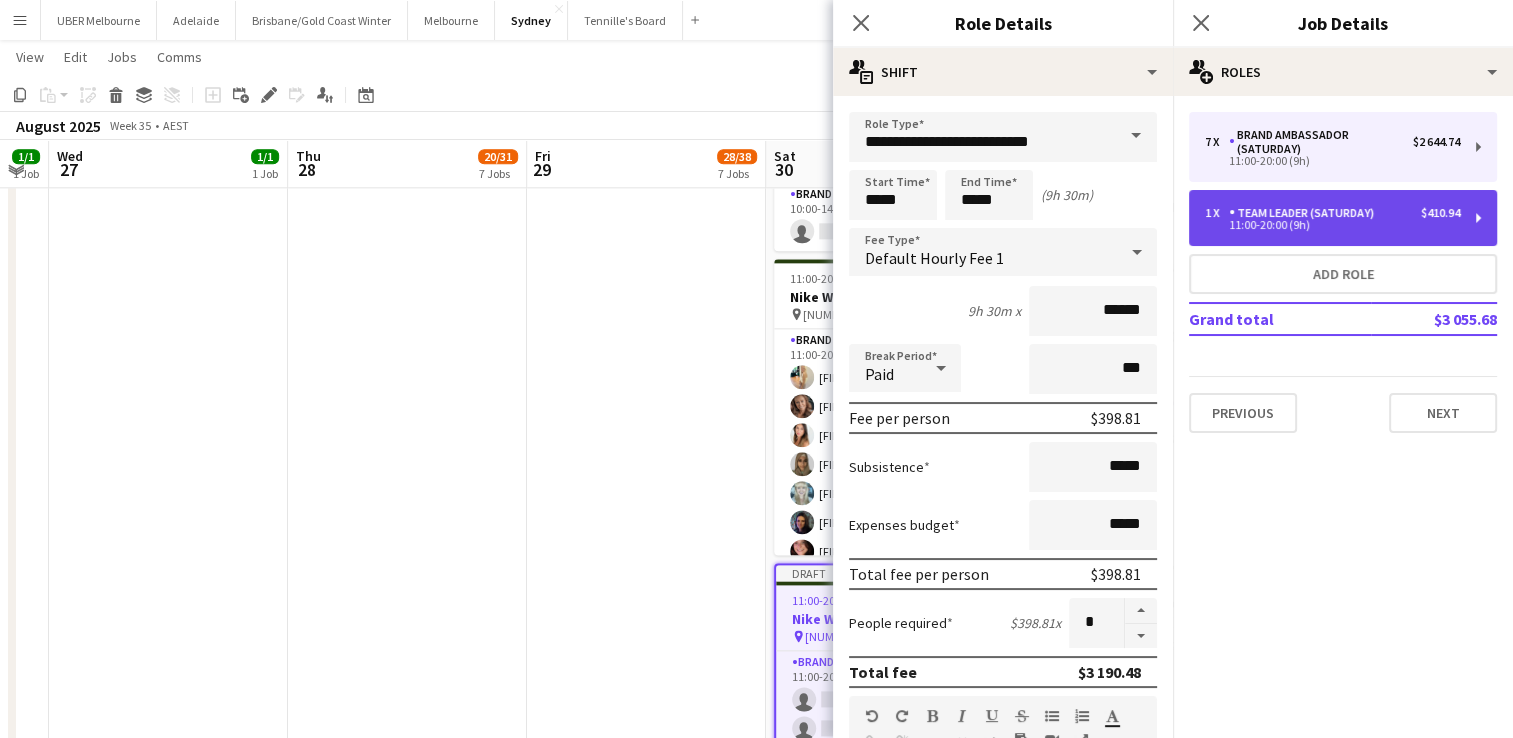 click on "Team Leader (Saturday)" at bounding box center [1305, 213] 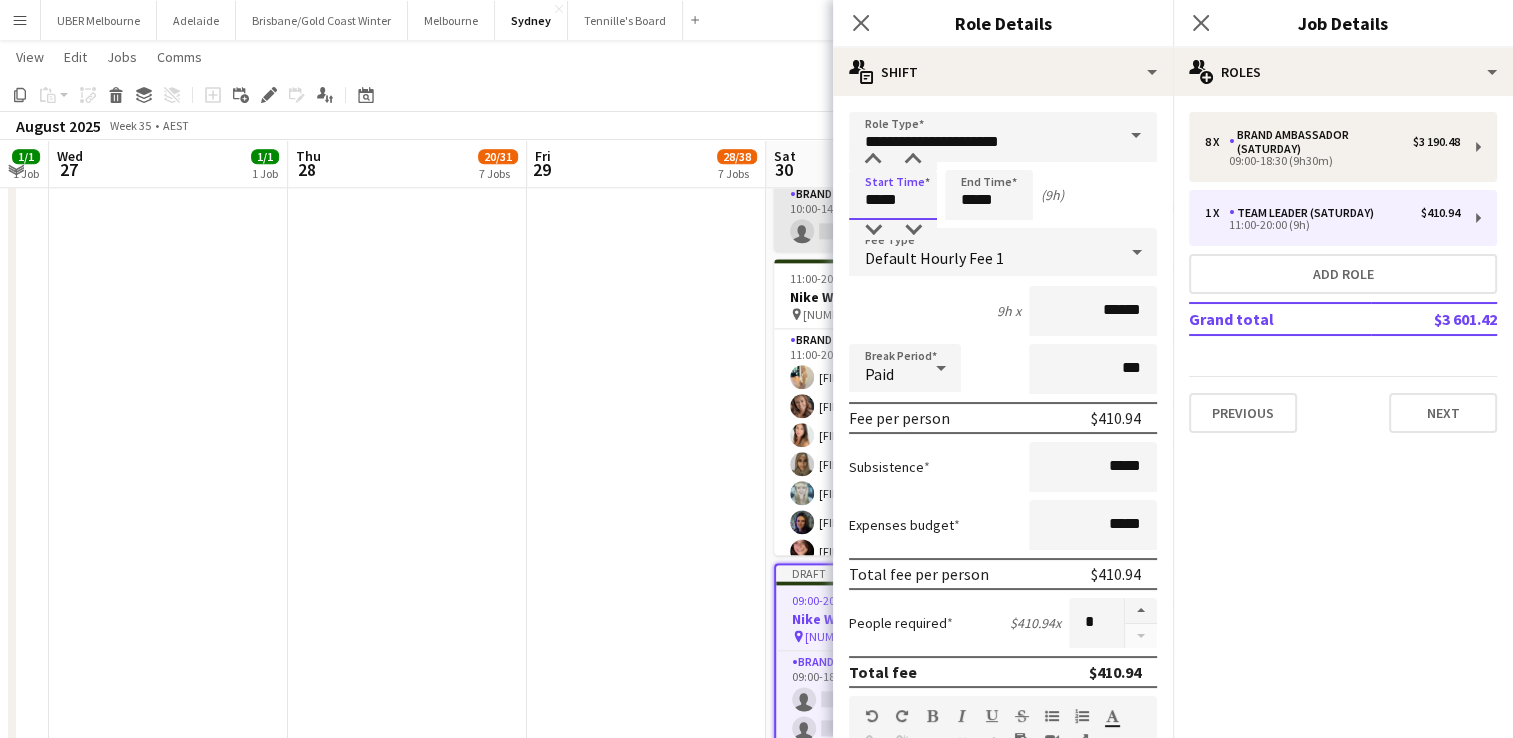 drag, startPoint x: 900, startPoint y: 198, endPoint x: 797, endPoint y: 211, distance: 103.81715 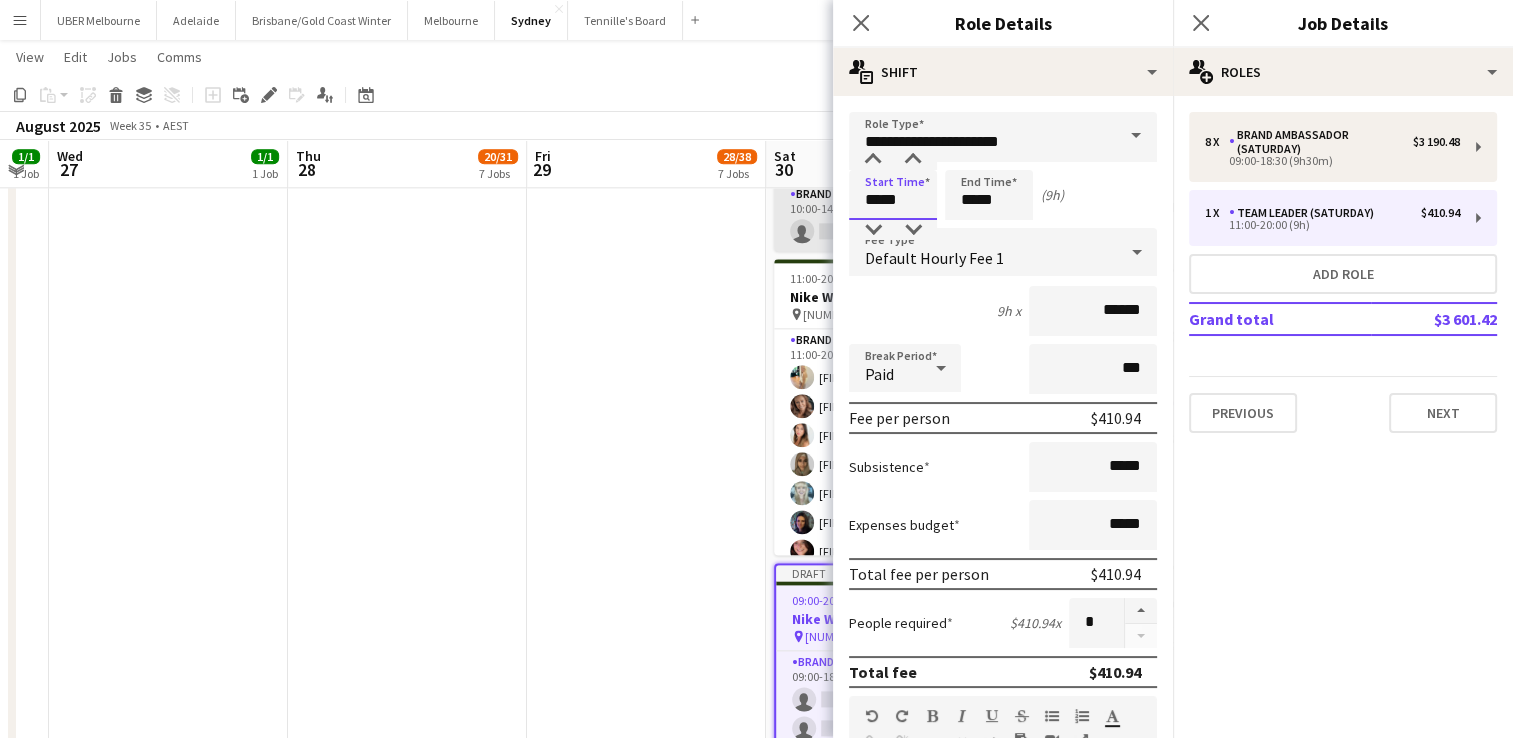 click on "Menu
Boards
Boards   Boards   All jobs   Status
Workforce
Workforce   My Workforce   Recruiting
Comms
Comms
Pay
Pay   Approvals
Platform Settings
Platform Settings   Your settings
Training Academy
Training Academy
Knowledge Base
Knowledge Base
Product Updates
Product Updates   Log Out   Privacy   UBER Melbourne
Close
Adelaide
Close
Brisbane/Gold Coast Winter
Close
Melbourne
Close
Sydney
Close
Tennille's Board
Close
Add
Help
Notifications
4   Sydney
user" at bounding box center [756, -733] 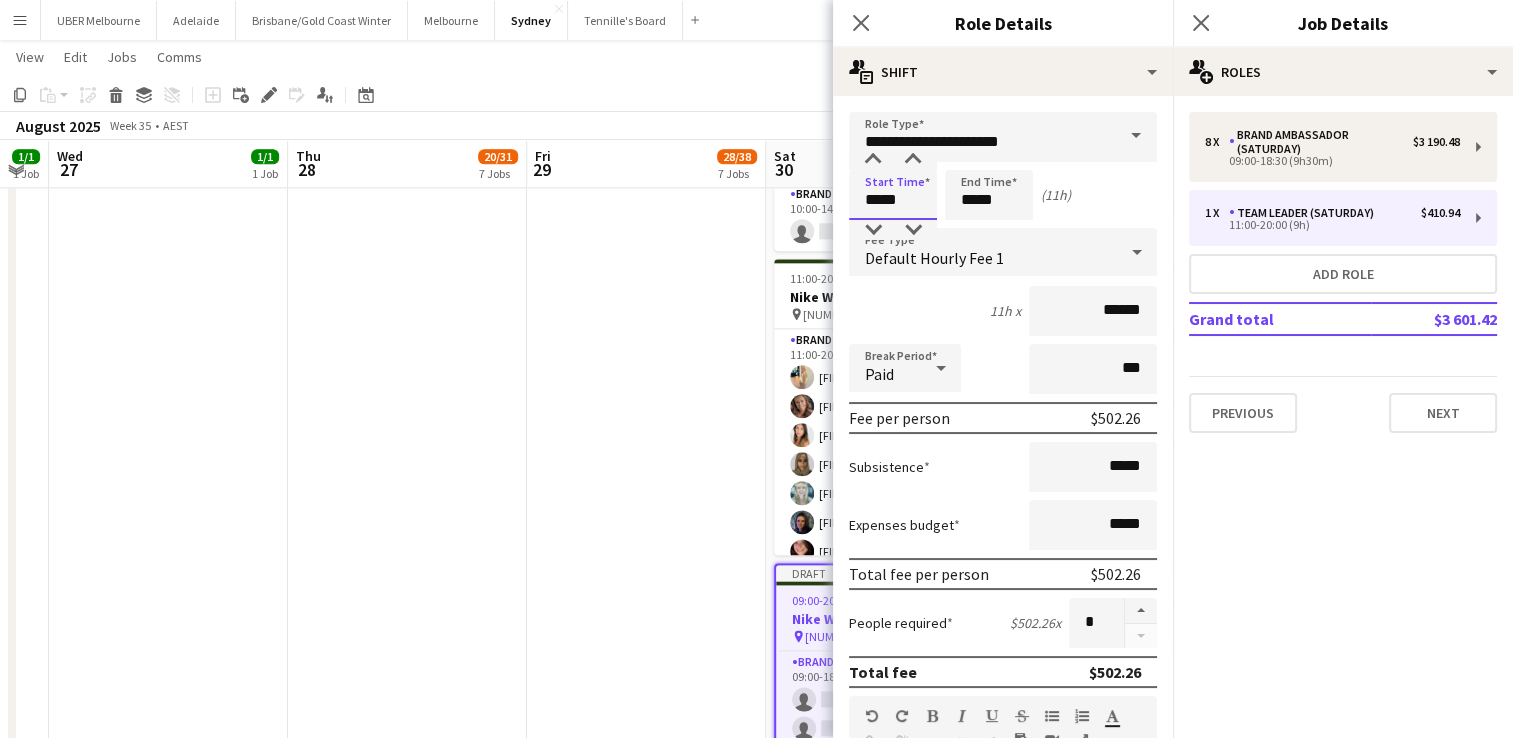 type on "*****" 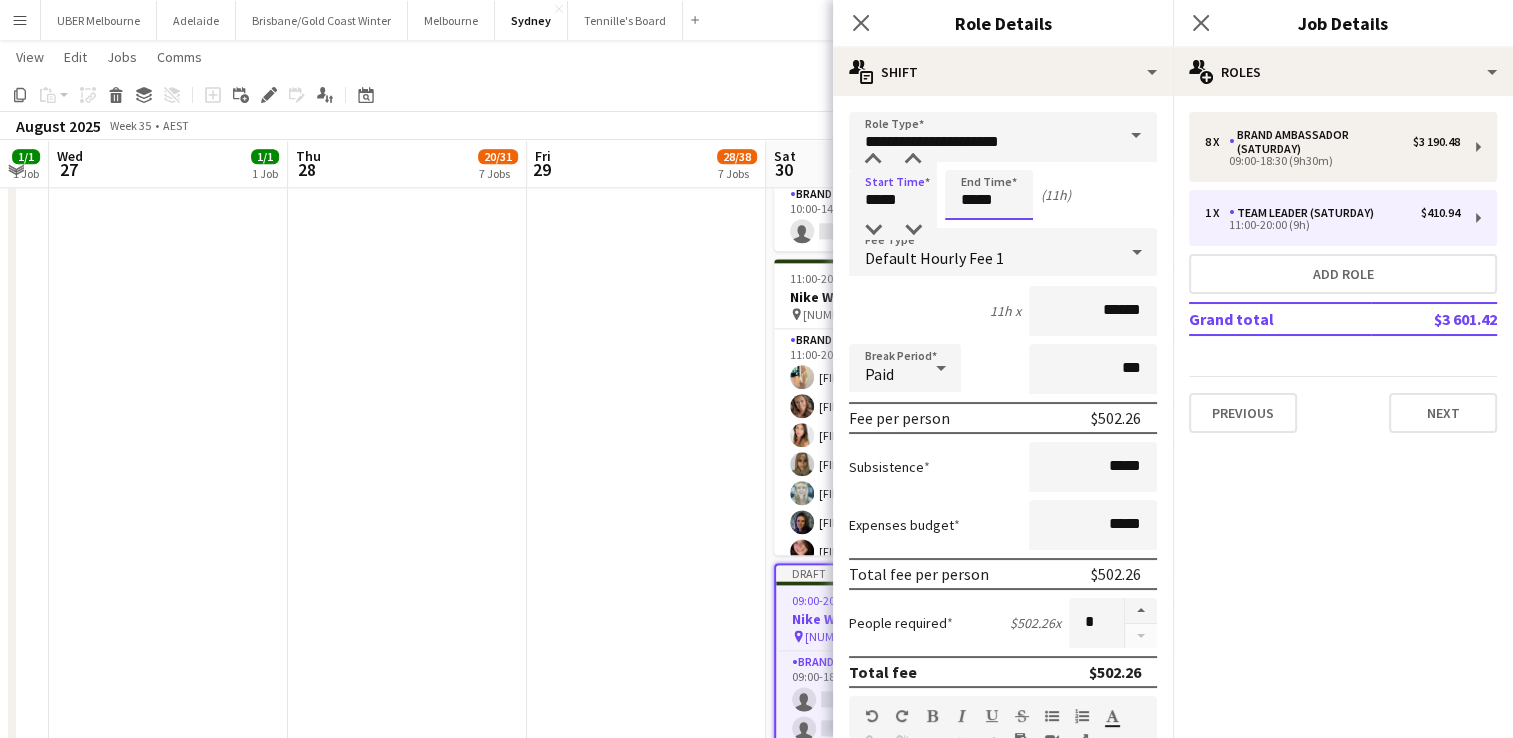 drag, startPoint x: 862, startPoint y: 200, endPoint x: 833, endPoint y: 195, distance: 29.427877 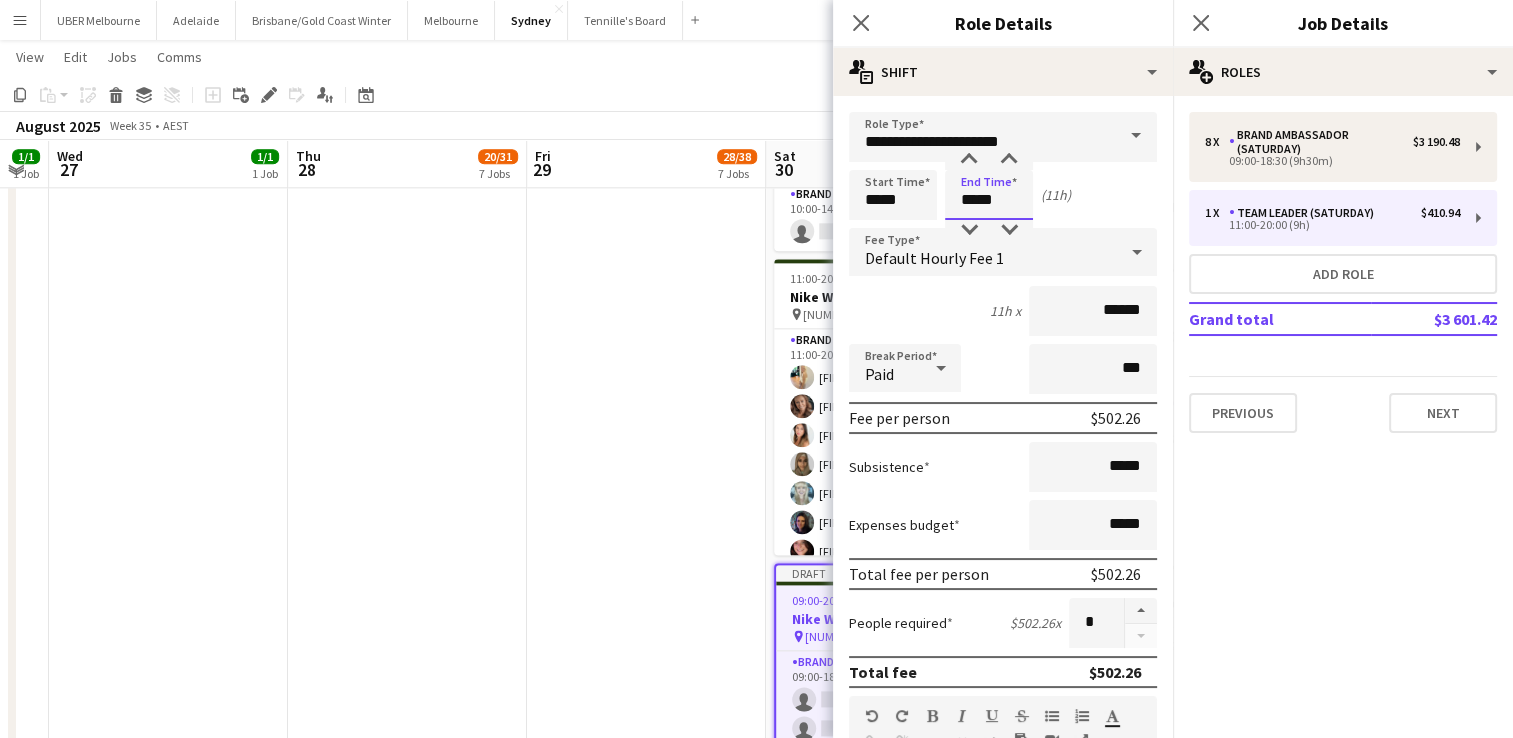 type on "*****" 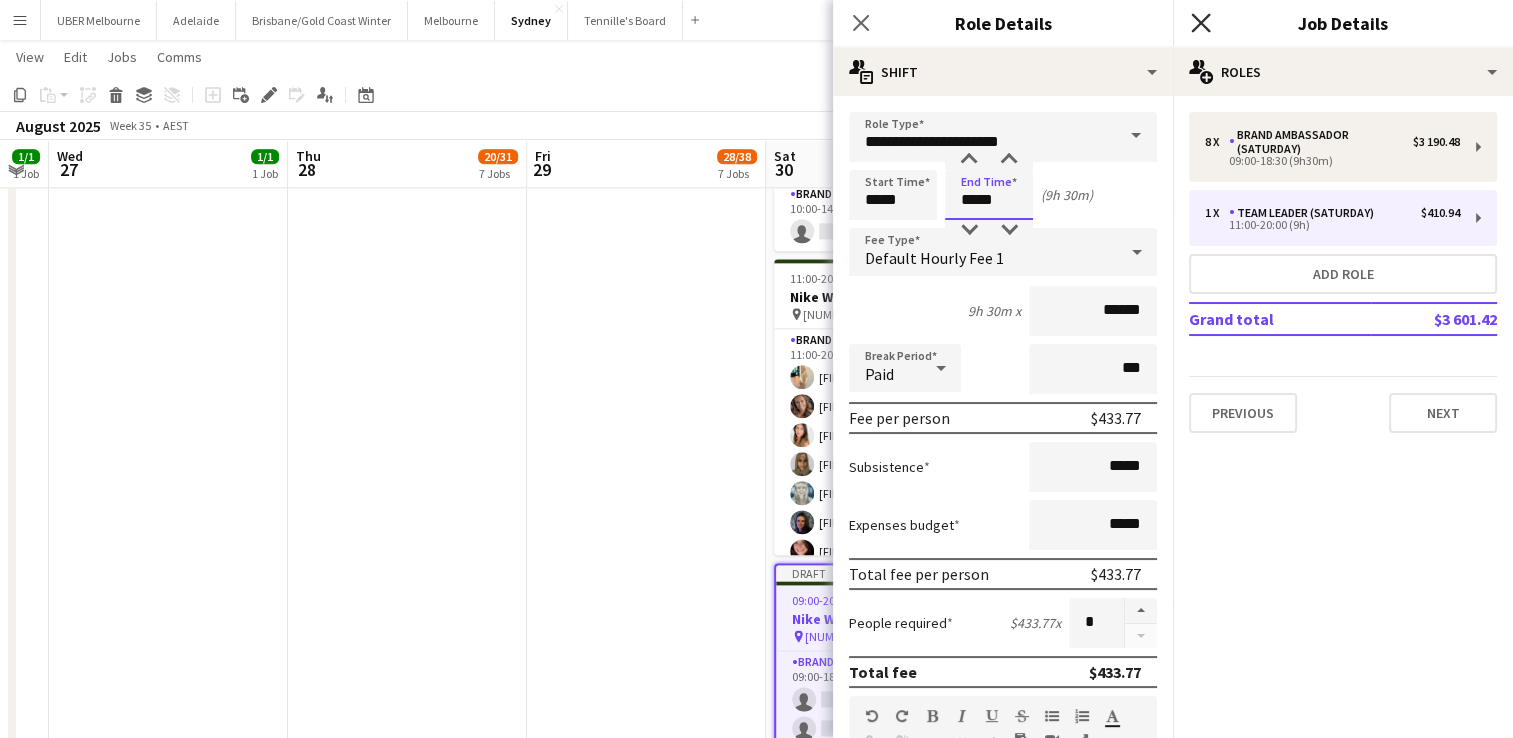 type on "*****" 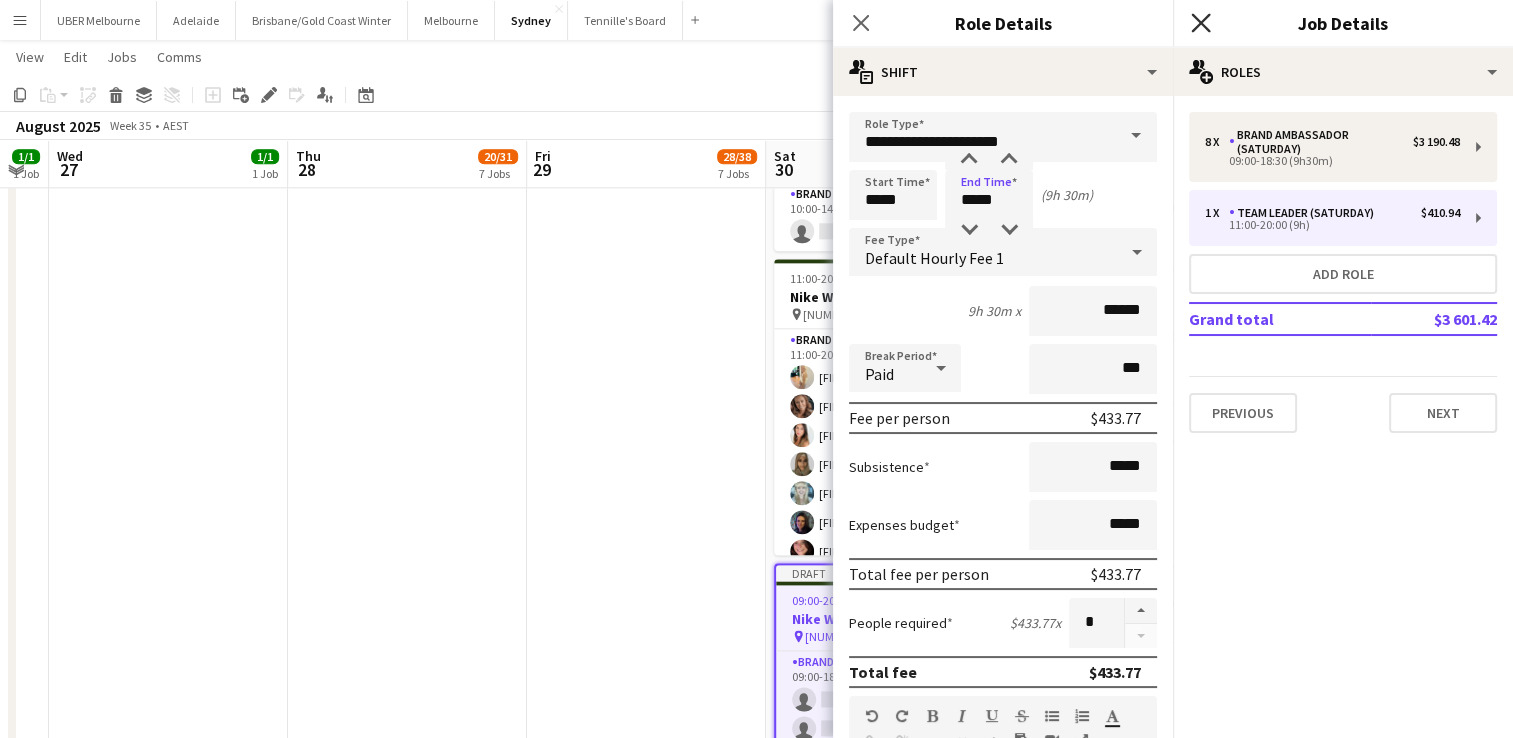 click on "Close pop-in" 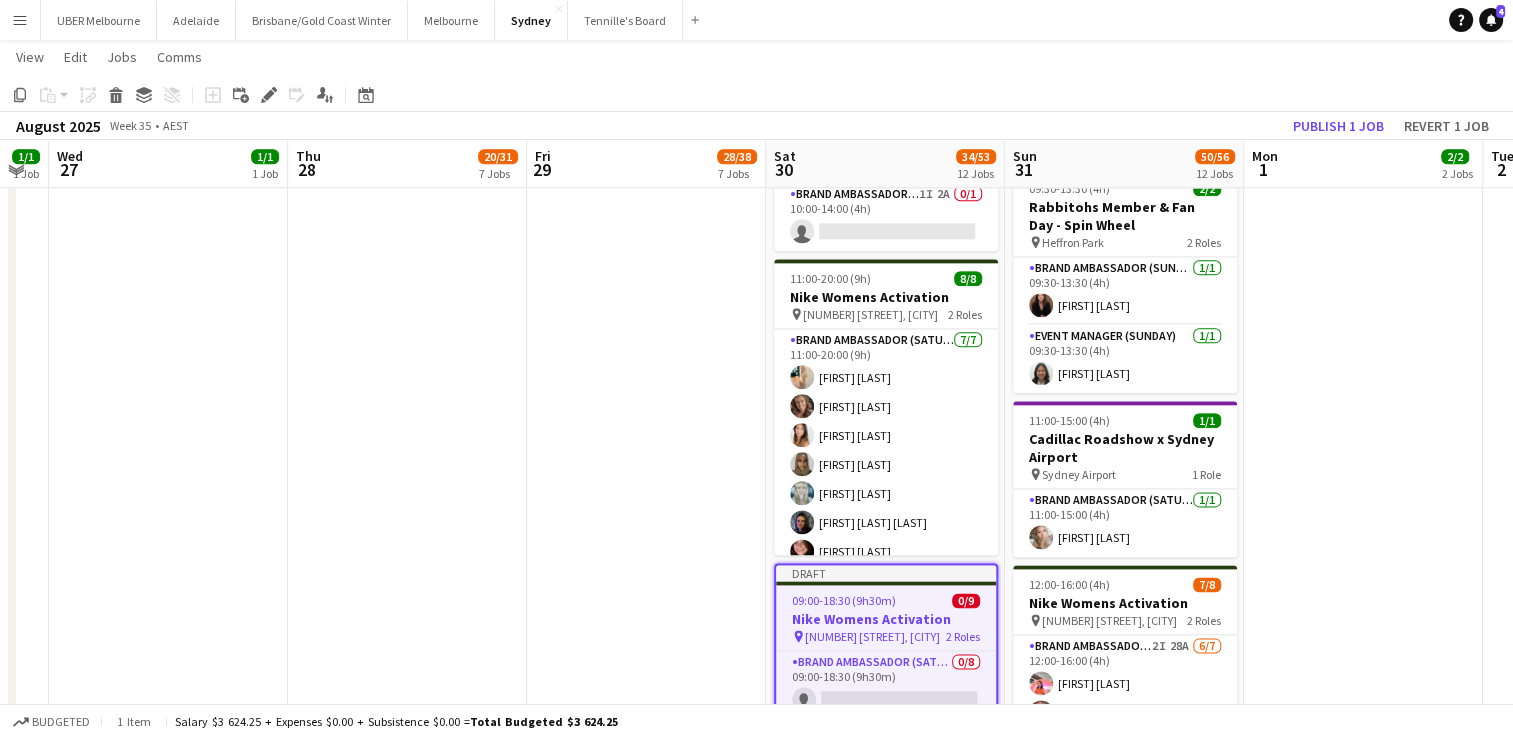 click on "09:00-18:30 (9h30m)    0/9" at bounding box center (886, 600) 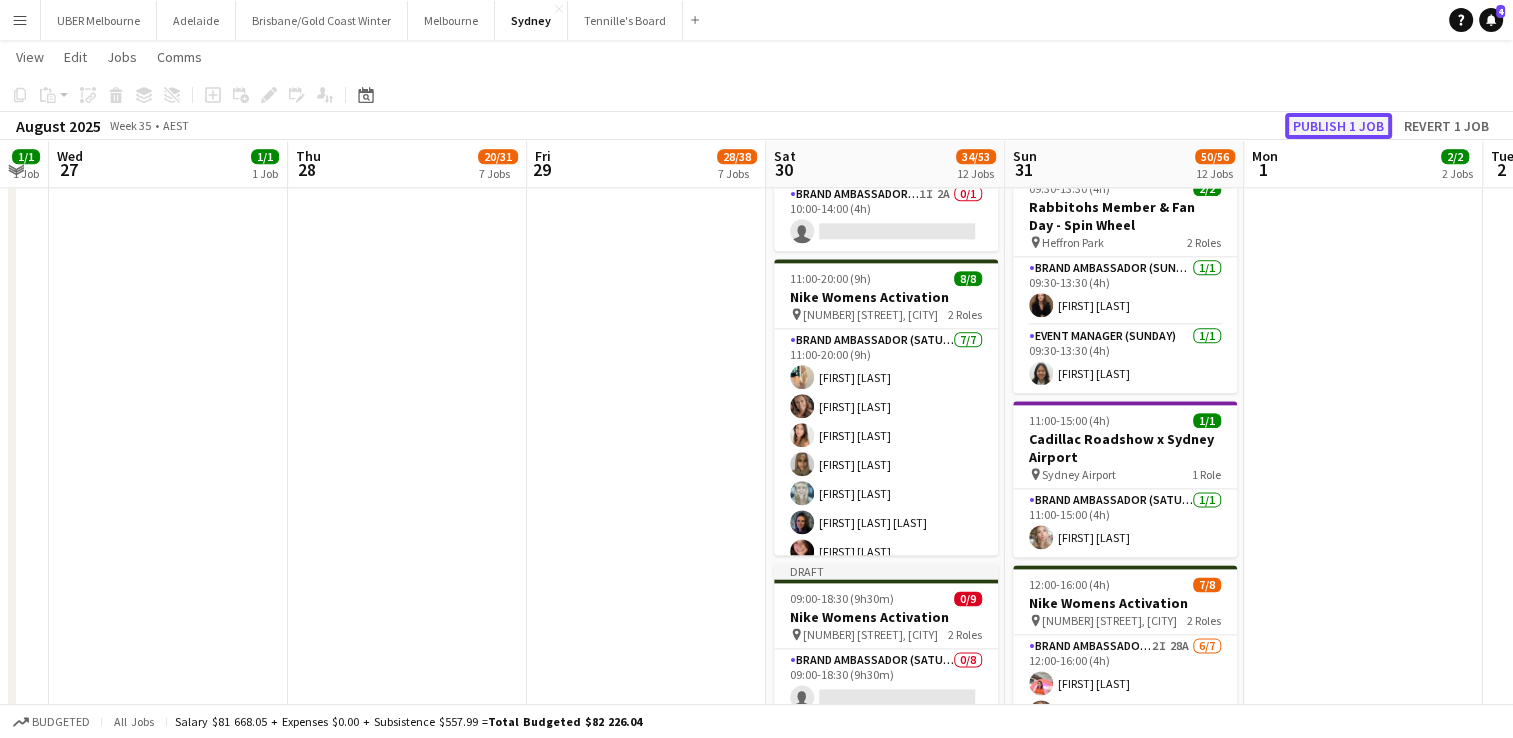 click on "Publish 1 job" 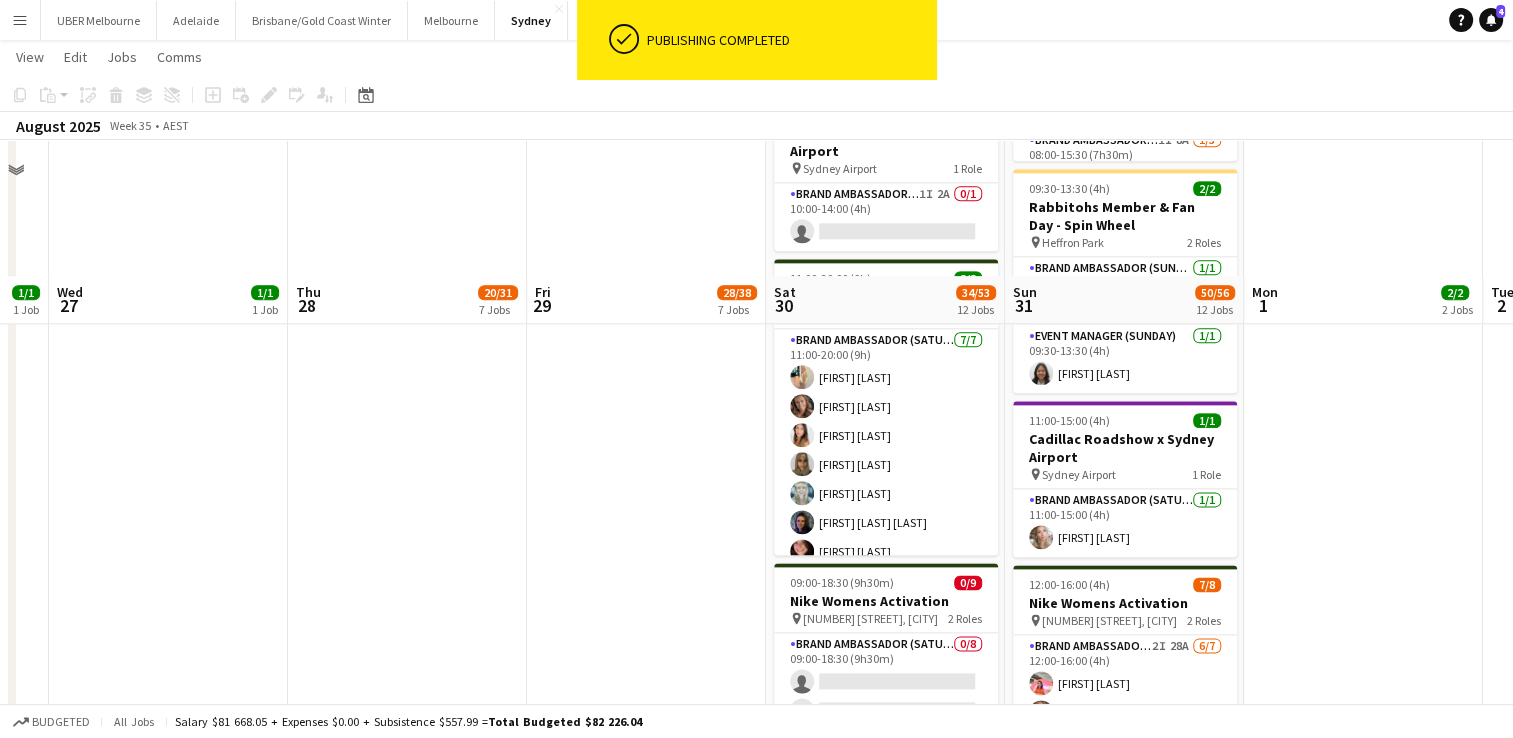 scroll, scrollTop: 2634, scrollLeft: 0, axis: vertical 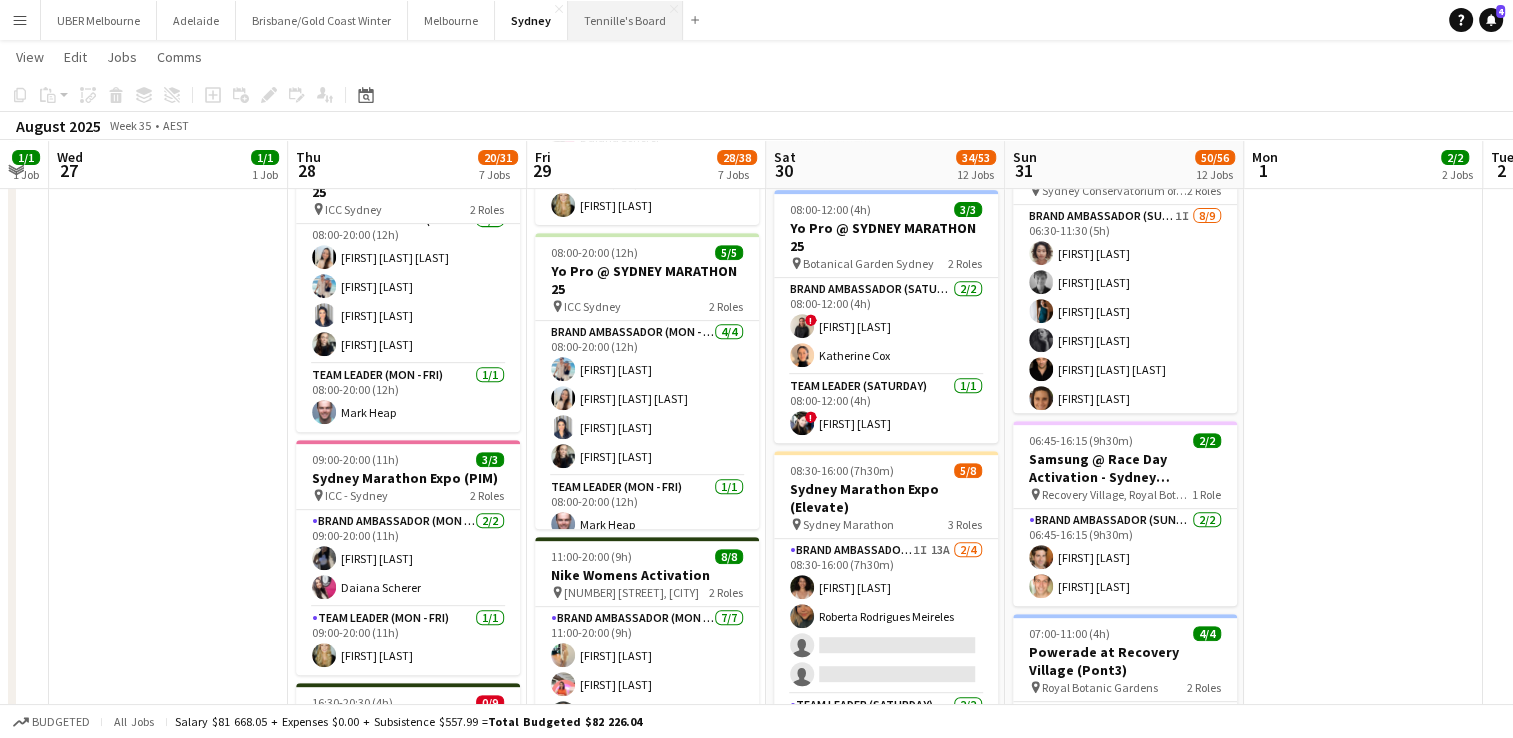 click on "Tennille's Board
Close" at bounding box center (625, 20) 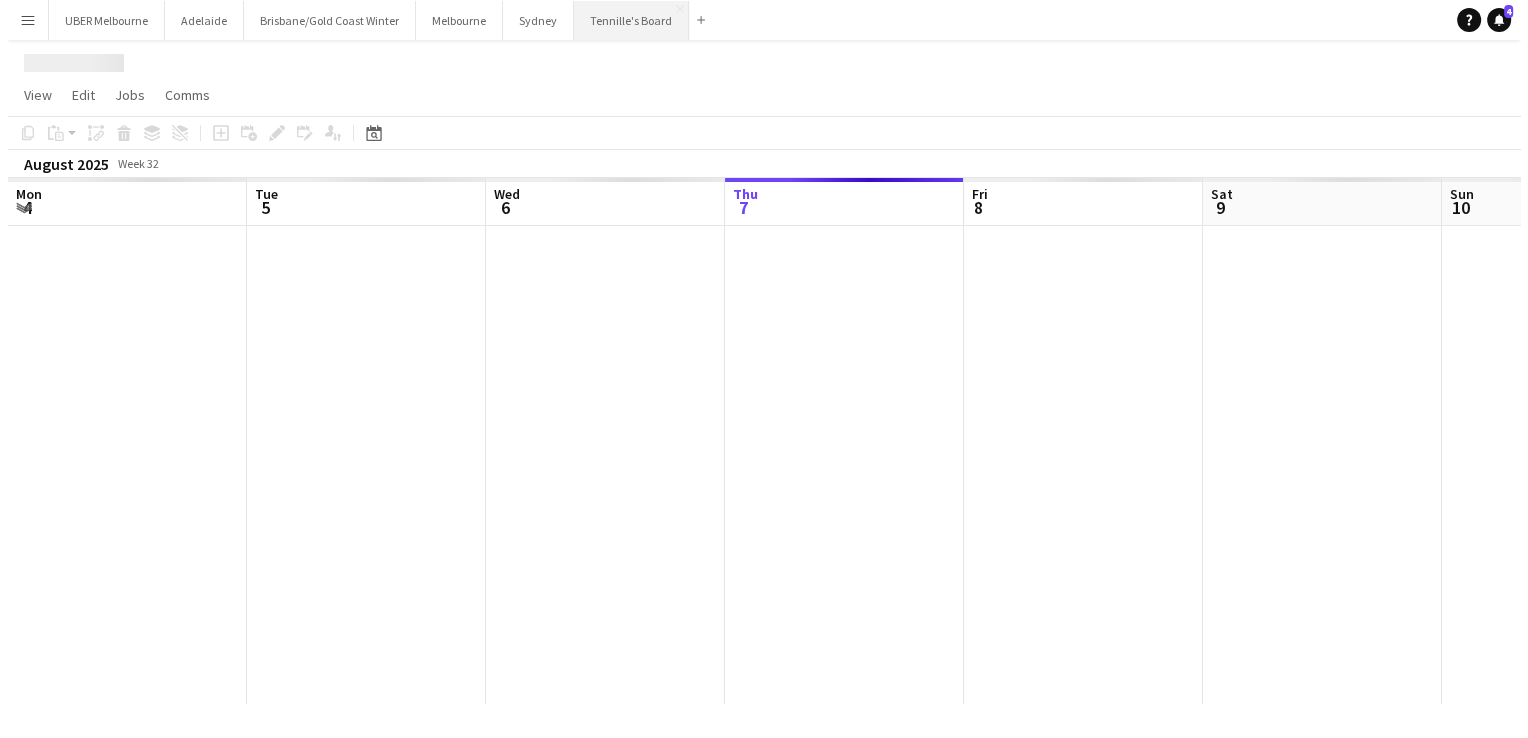 scroll, scrollTop: 0, scrollLeft: 0, axis: both 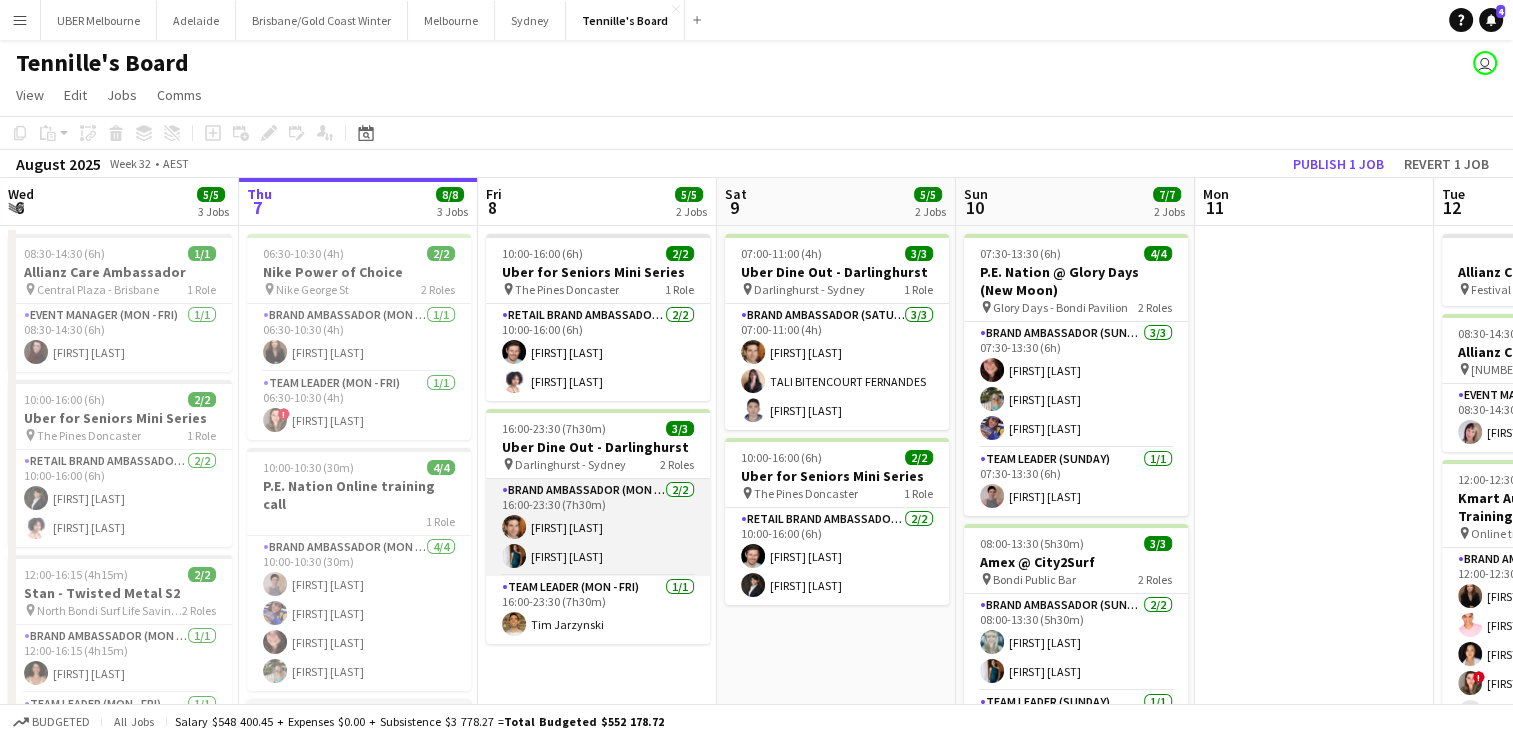 click on "Brand Ambassador (Mon - Fri)   2/2   16:00-23:30 (7h30m)
[FIRST] [LAST] [FIRST] [LAST]" at bounding box center (598, 527) 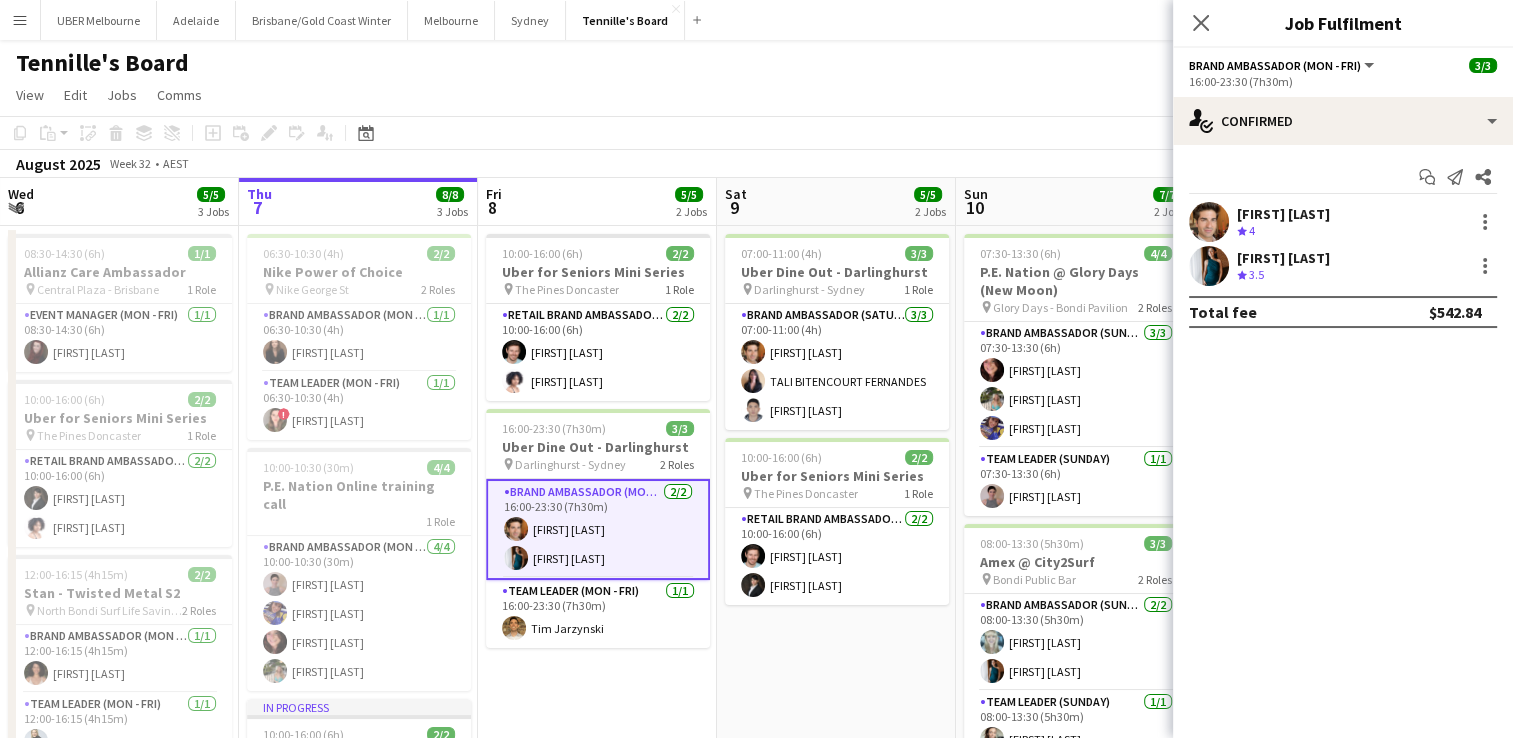 click on "[FIRST] [LAST]" at bounding box center (1283, 258) 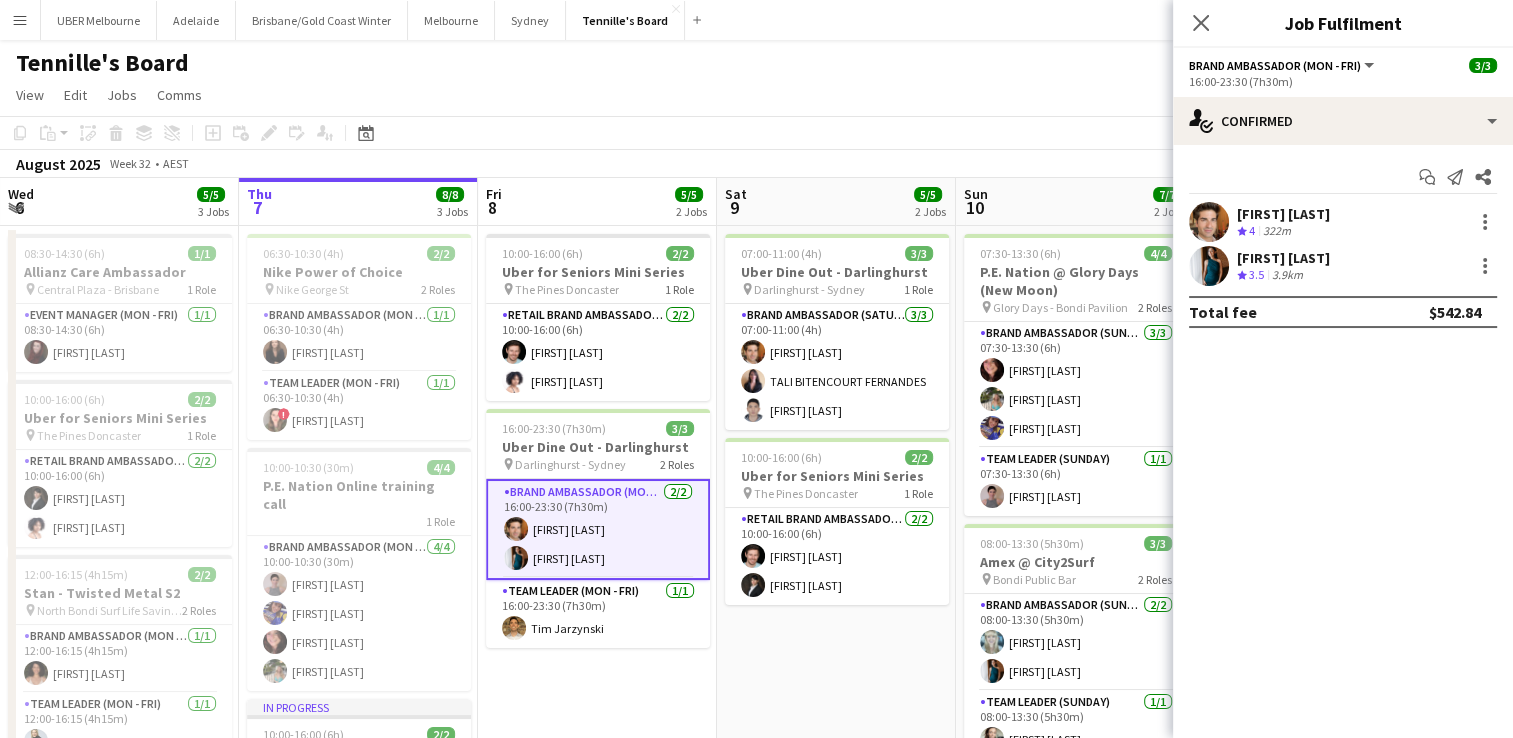 click on "[FIRST] [LAST]" at bounding box center [1283, 258] 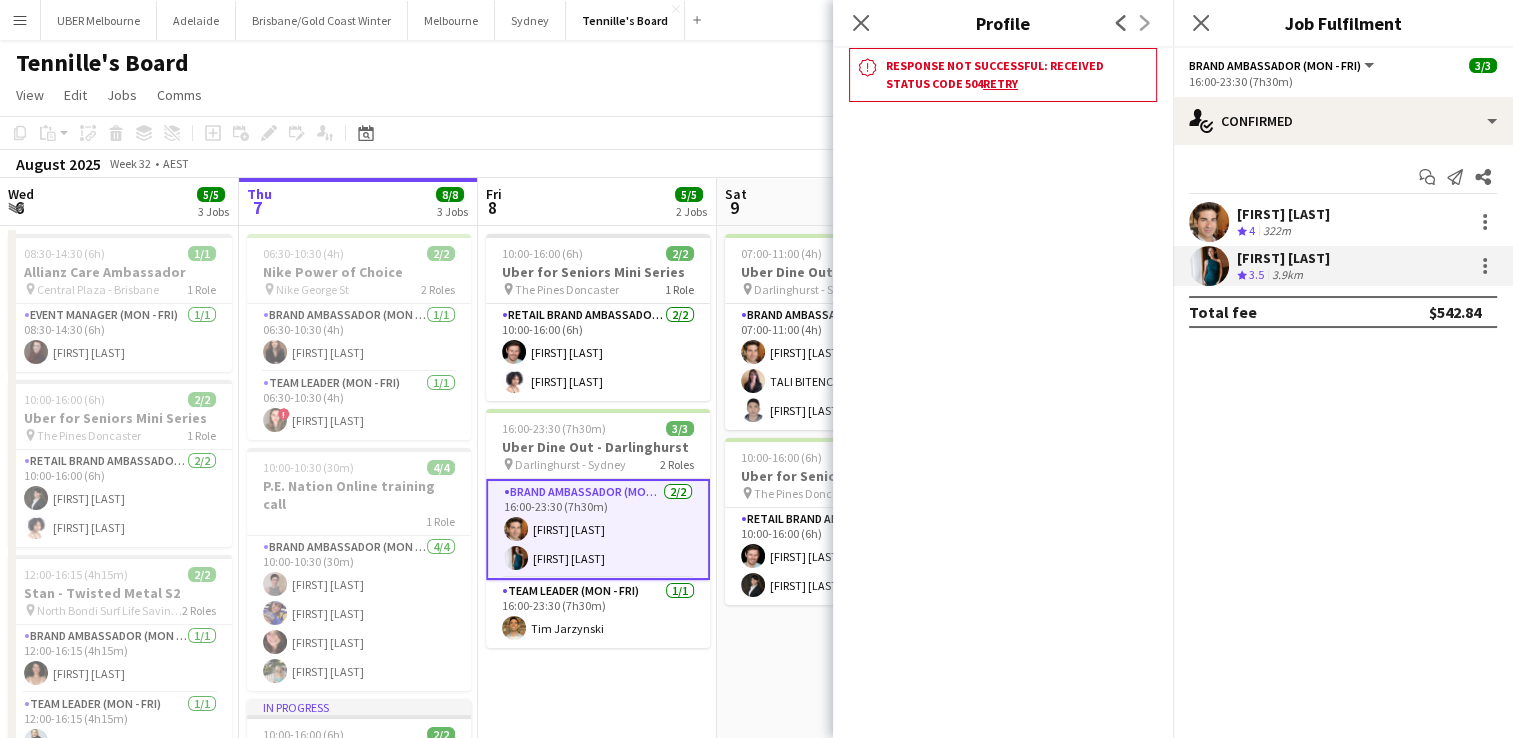 click on "[FIRST] [LAST]" at bounding box center [1283, 258] 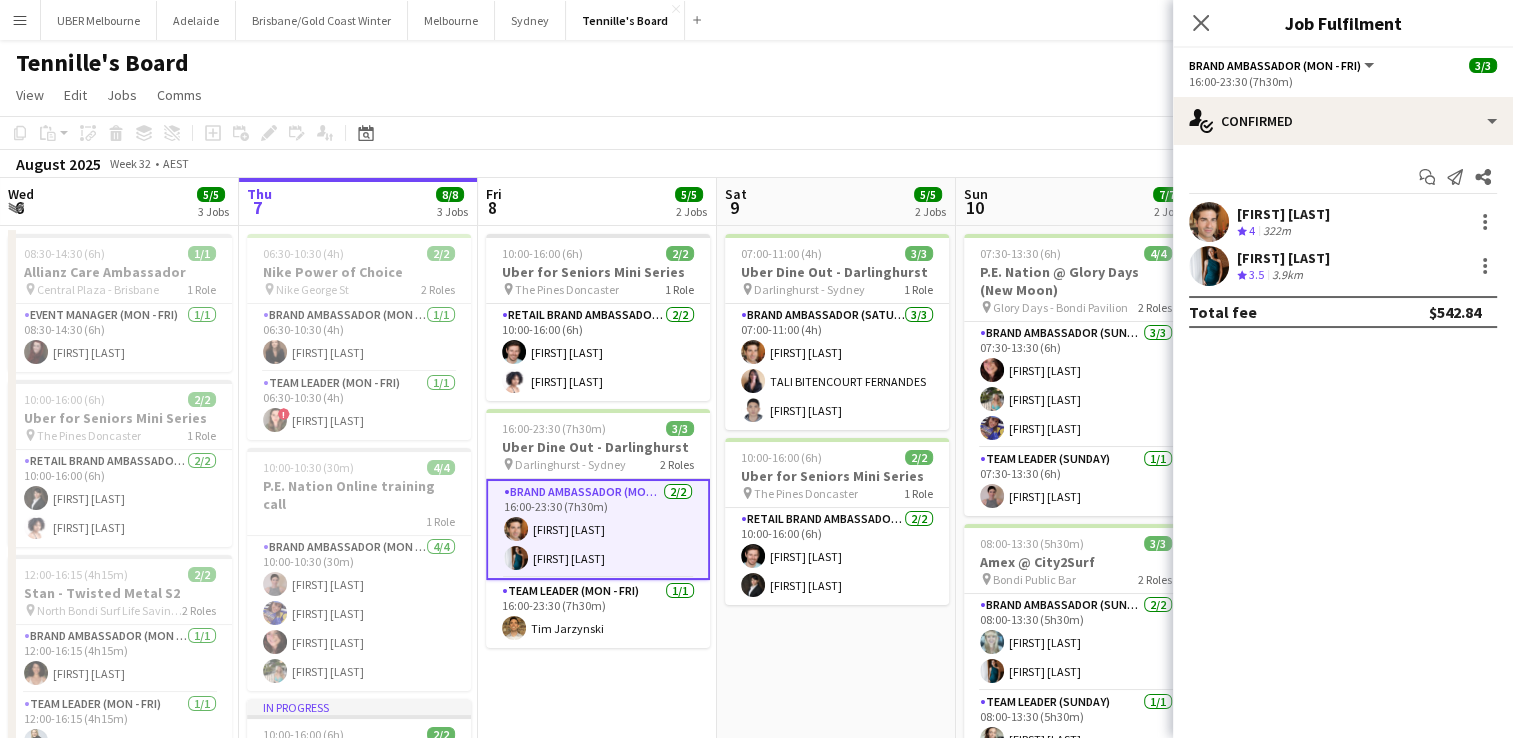 click on "[FIRST] [LAST]" at bounding box center (1283, 258) 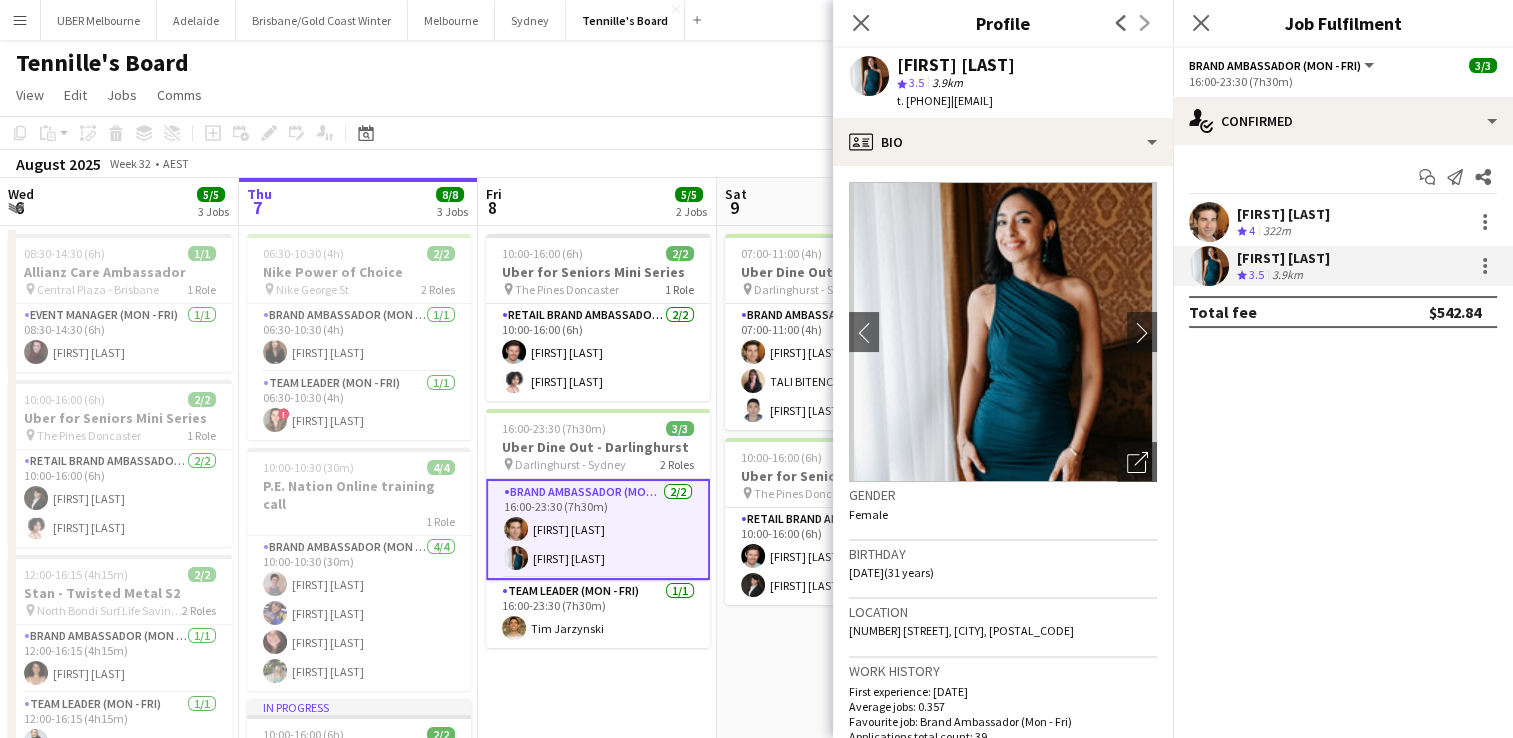 drag, startPoint x: 1128, startPoint y: 100, endPoint x: 986, endPoint y: 98, distance: 142.01408 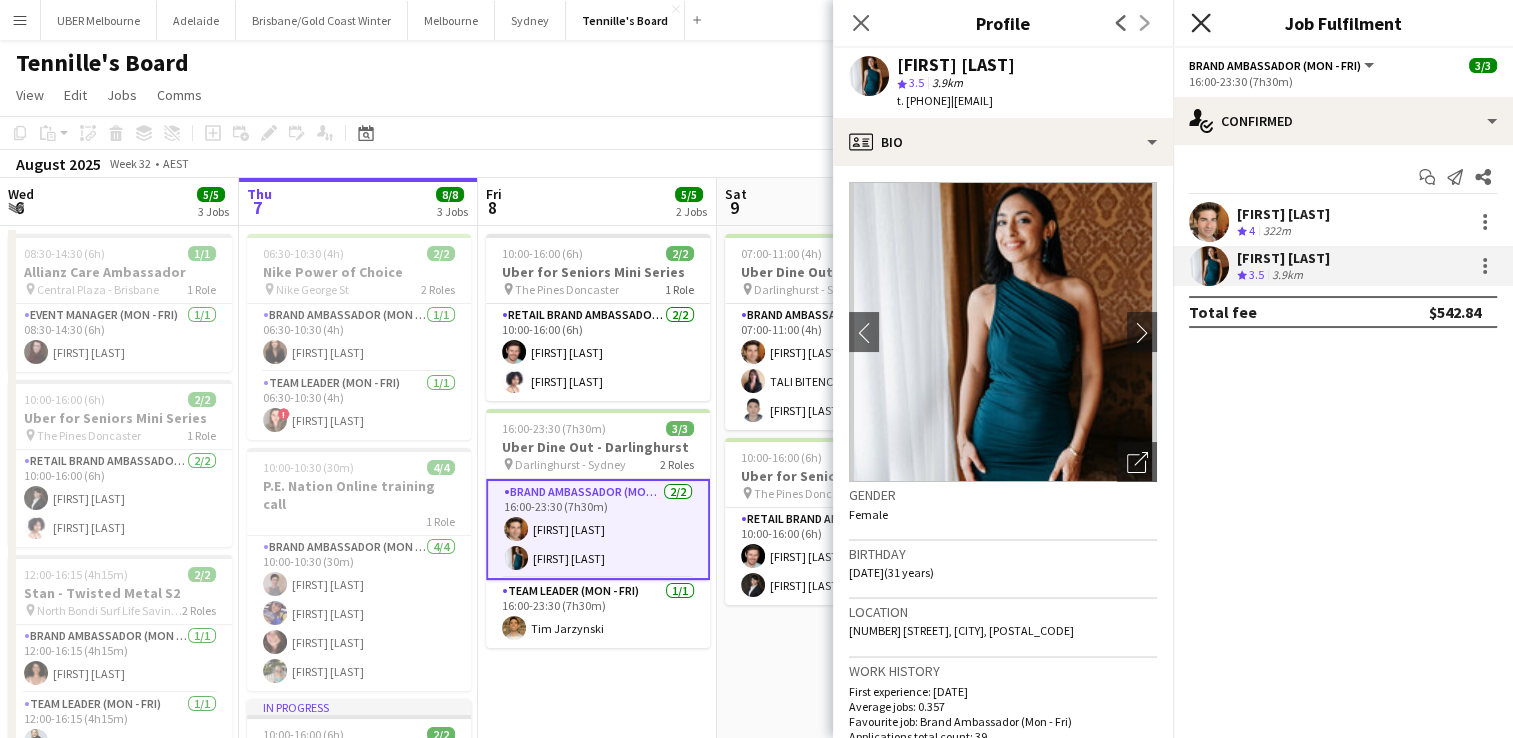 click on "Close pop-in" 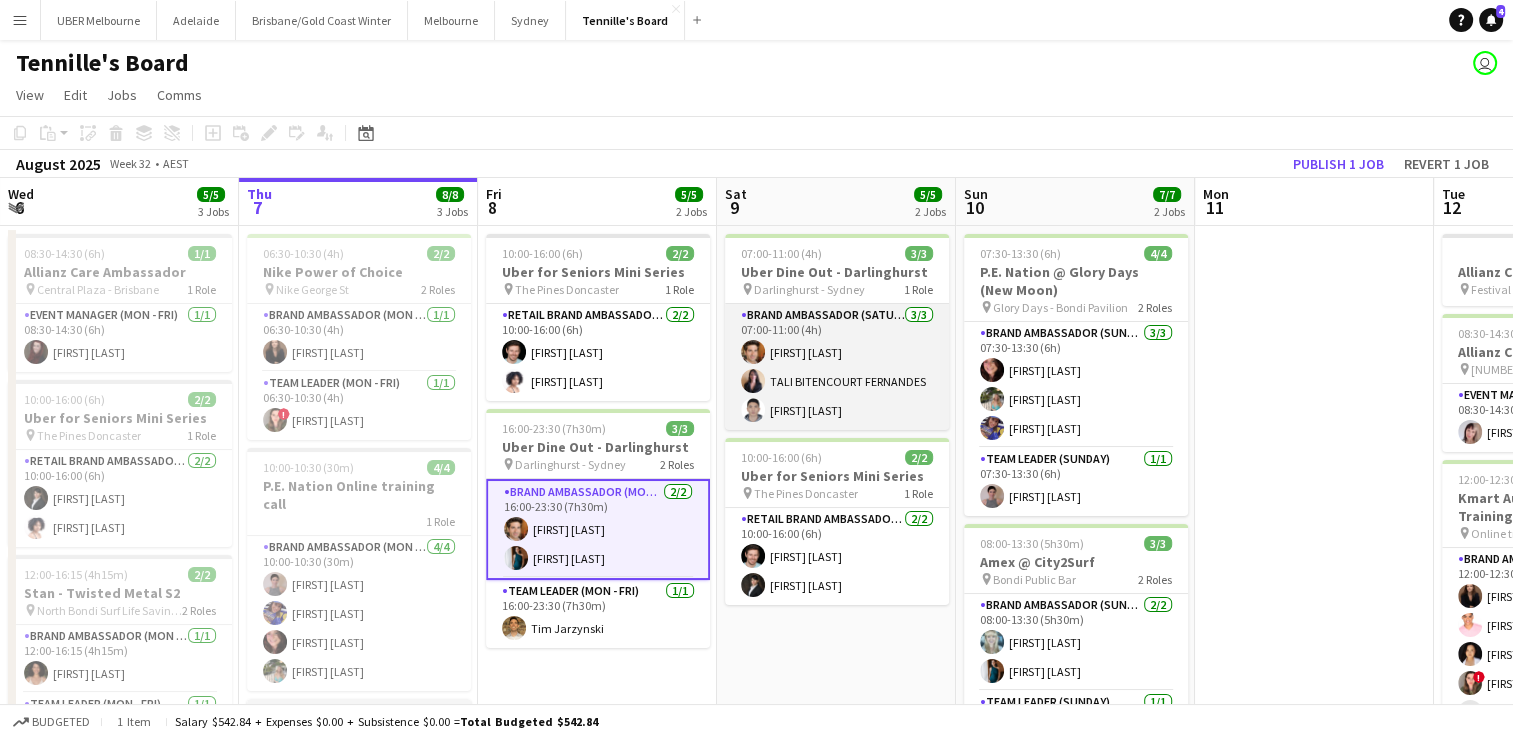 click on "Brand Ambassador (Saturday)   3/3   07:00-11:00 (4h)
[FIRST] [LAST] [FIRST] [LAST] [FIRST] [LAST]" at bounding box center [837, 367] 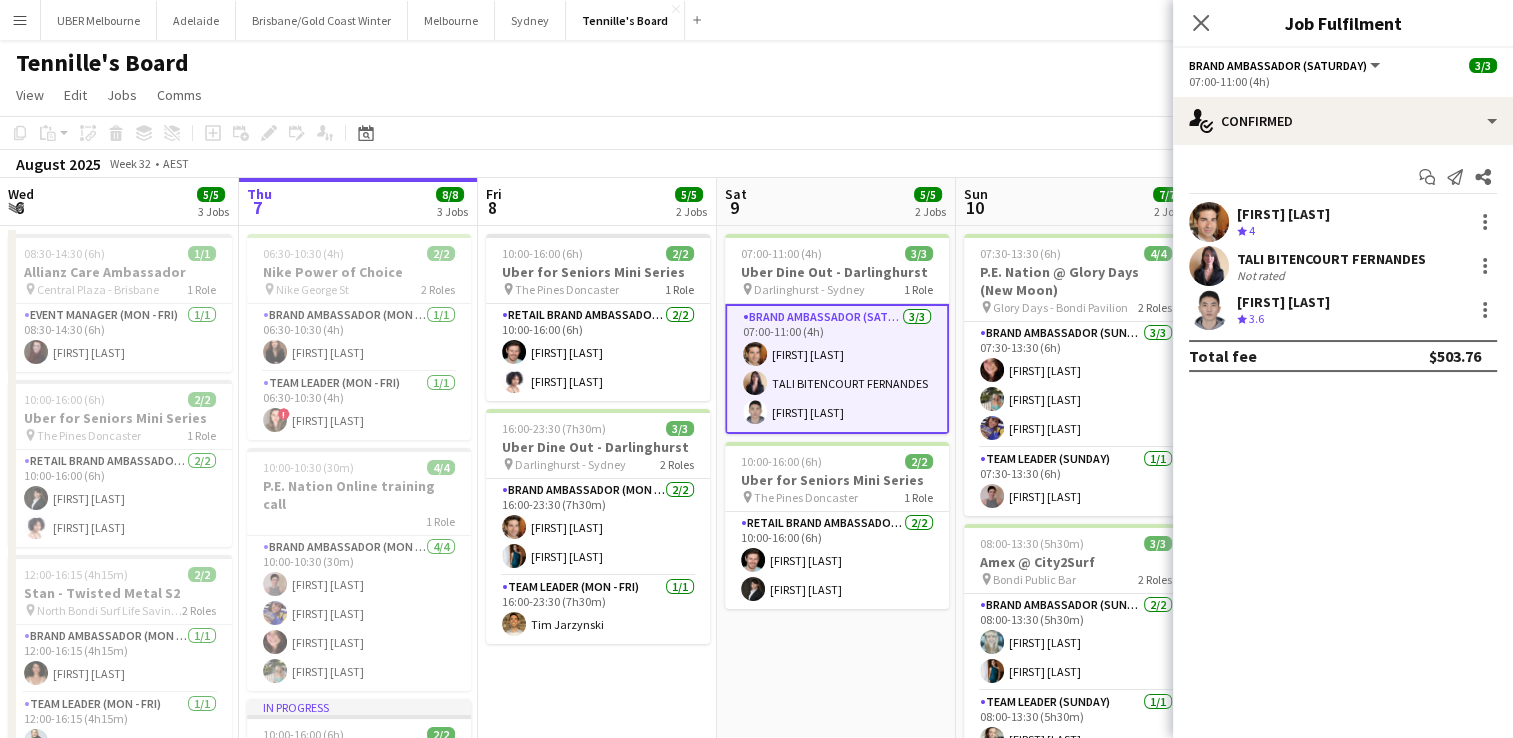 click on "TALI BITENCOURT FERNANDES" at bounding box center [1331, 259] 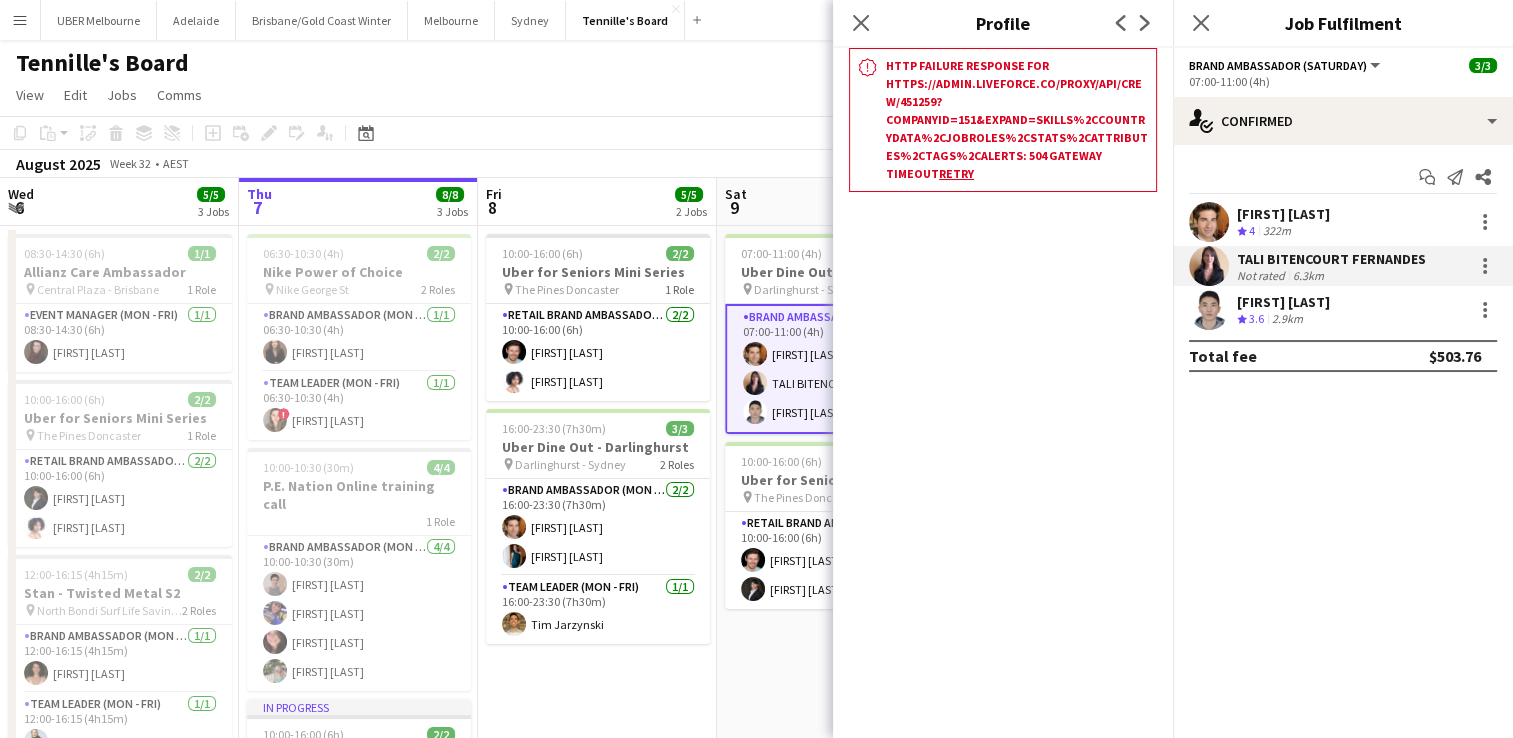 click on "[FIRST] [LAST]
Crew rating
4   322m   [FIRST] [LAST] [LAST]   Not rated   6.3km   [FIRST] [LAST]
Crew rating
3.6   2.9km" at bounding box center (1343, 266) 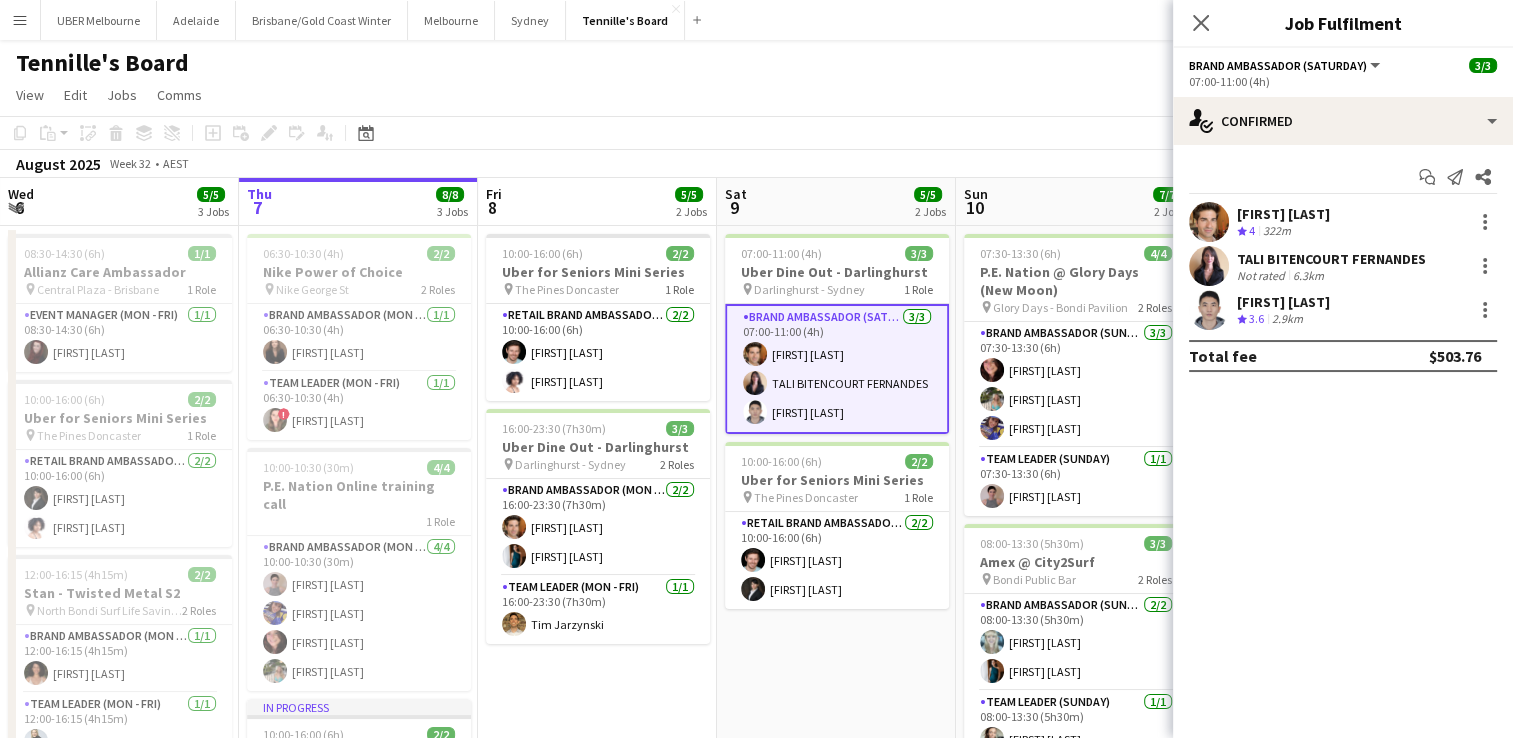 click on "[FIRST] [LAST]" at bounding box center (1283, 302) 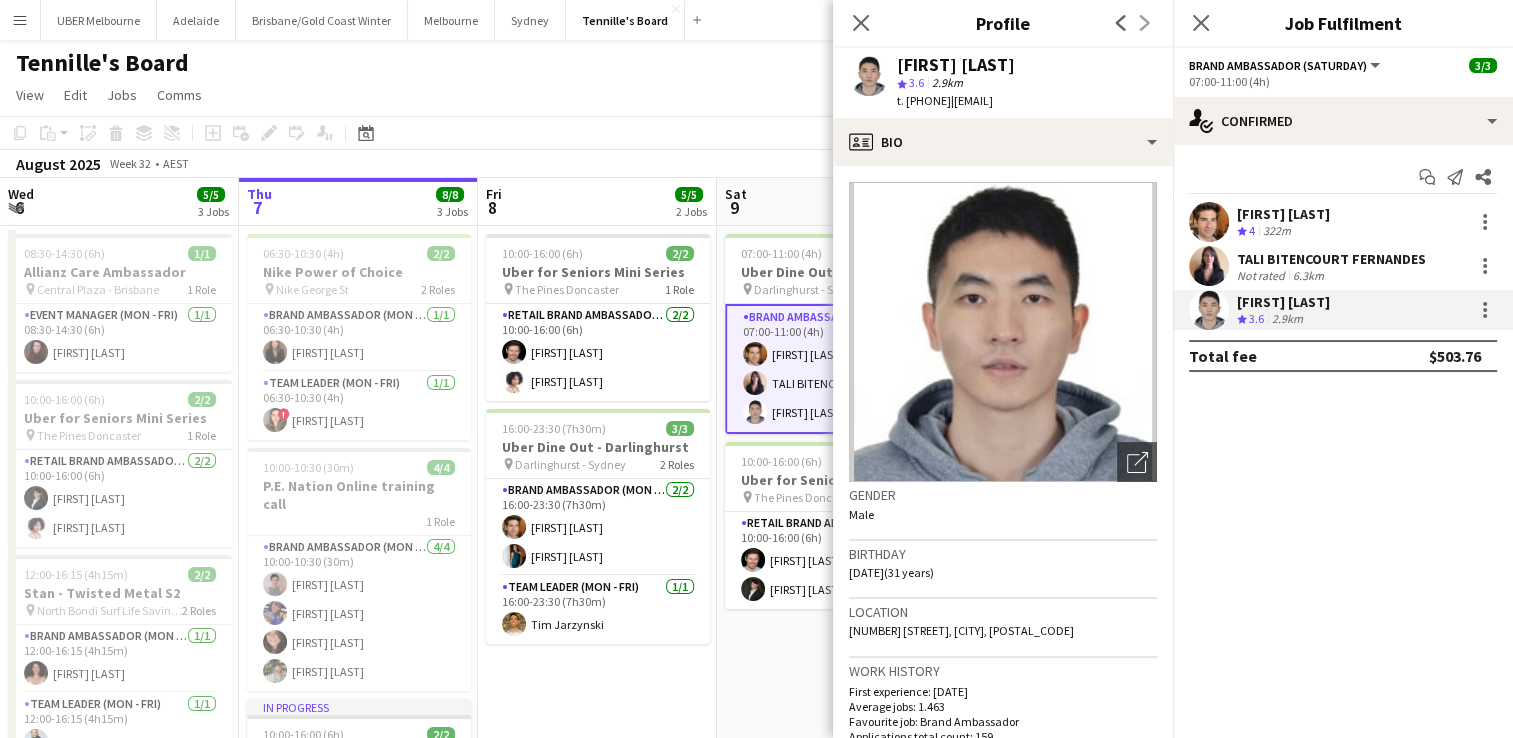 drag, startPoint x: 1149, startPoint y: 102, endPoint x: 985, endPoint y: 98, distance: 164.04877 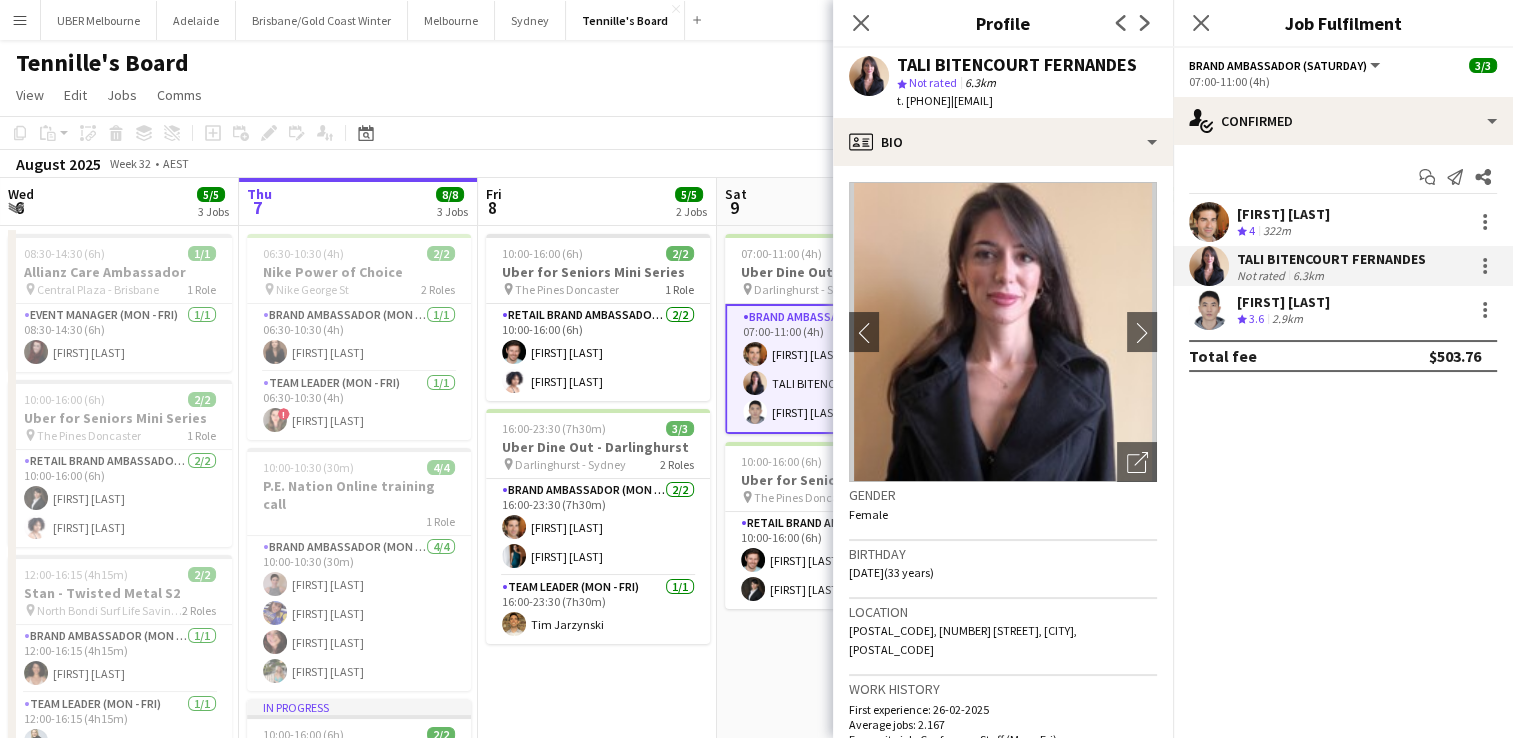 drag, startPoint x: 1132, startPoint y: 104, endPoint x: 993, endPoint y: 101, distance: 139.03236 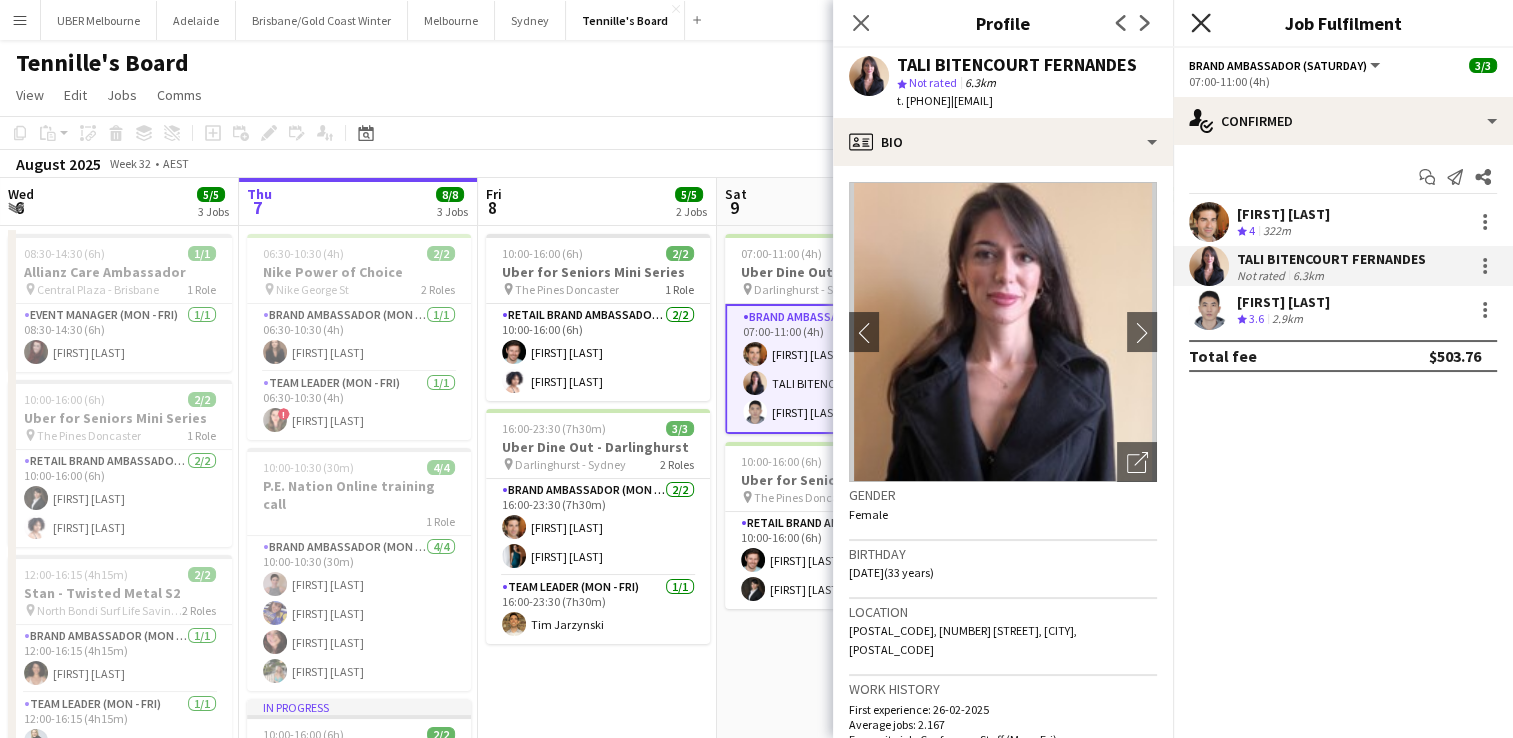 click on "Close pop-in" 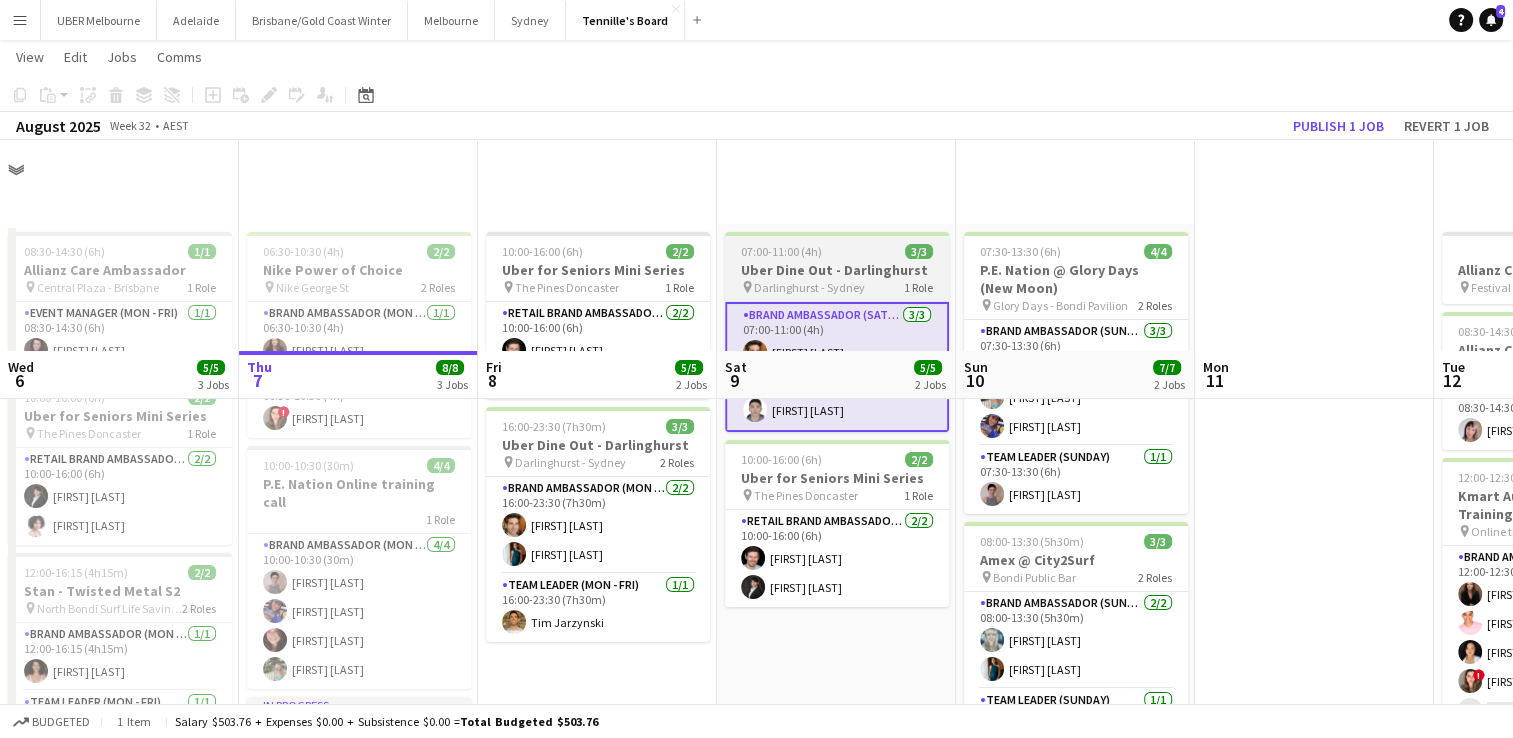 scroll, scrollTop: 238, scrollLeft: 0, axis: vertical 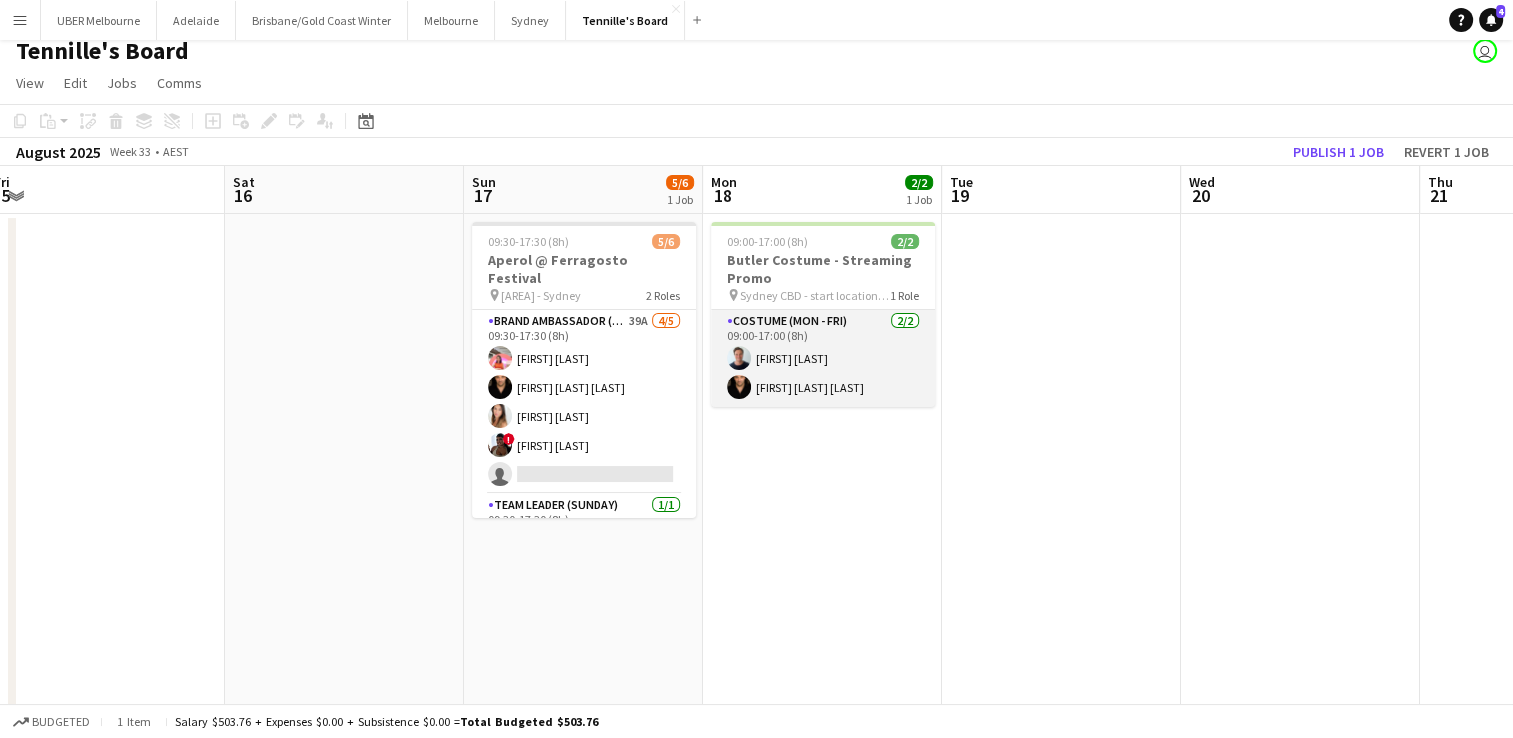 click on "Costume (Mon - Fri)   2/2   09:00-17:00 (8h)
[FIRST] [LAST] [FIRST] [LAST] [FIRST] [LAST]" at bounding box center [823, 358] 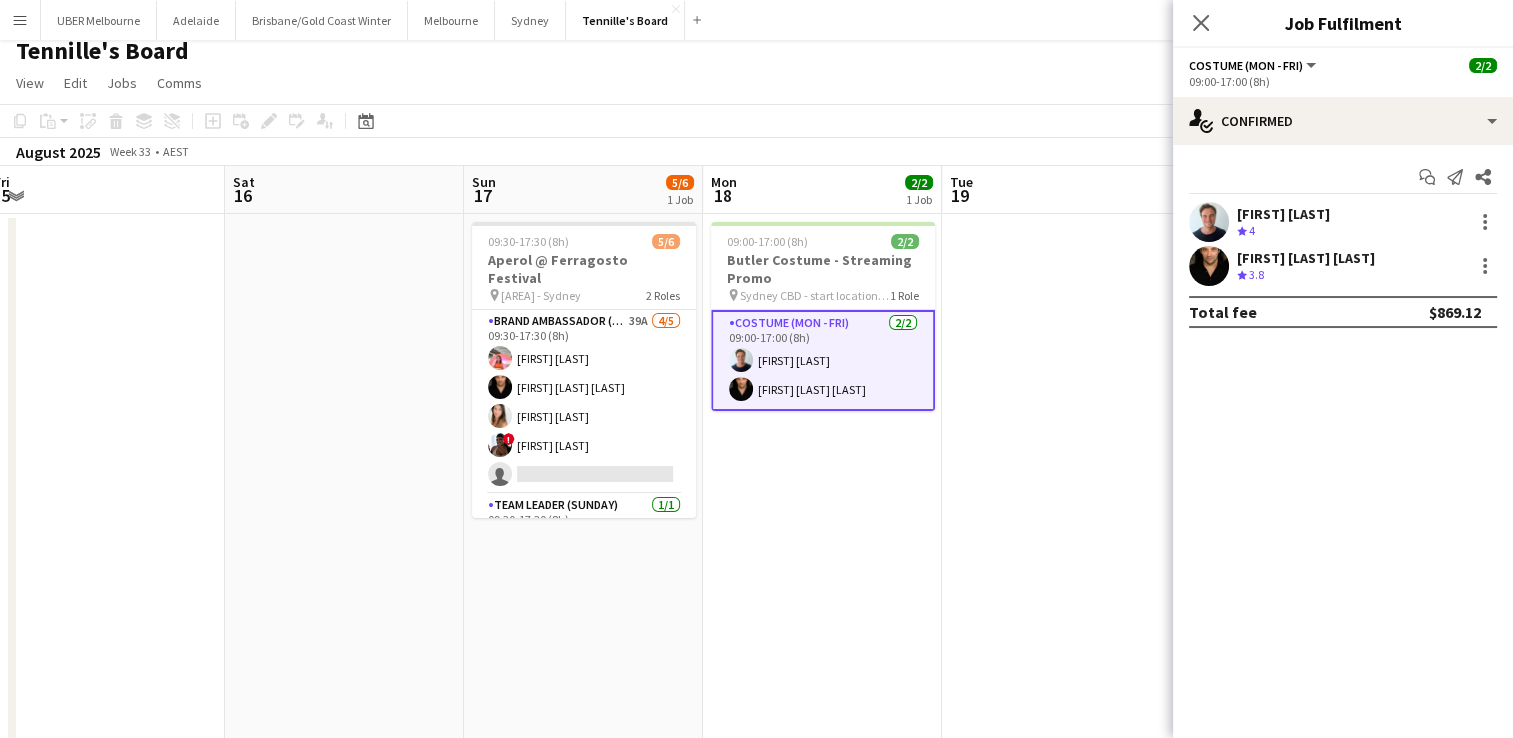 click on "[FIRST] [LAST]" at bounding box center (1283, 214) 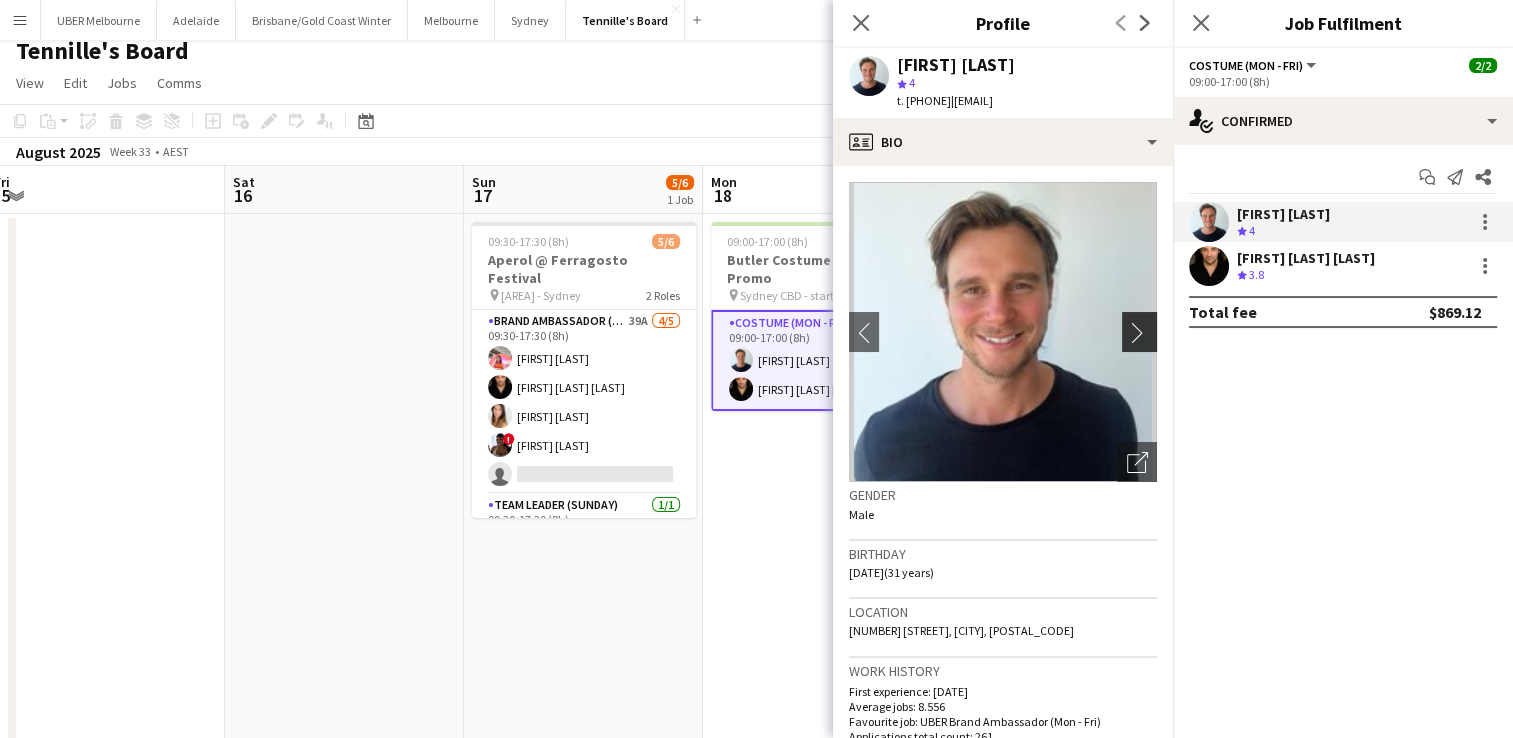 click on "chevron-right" 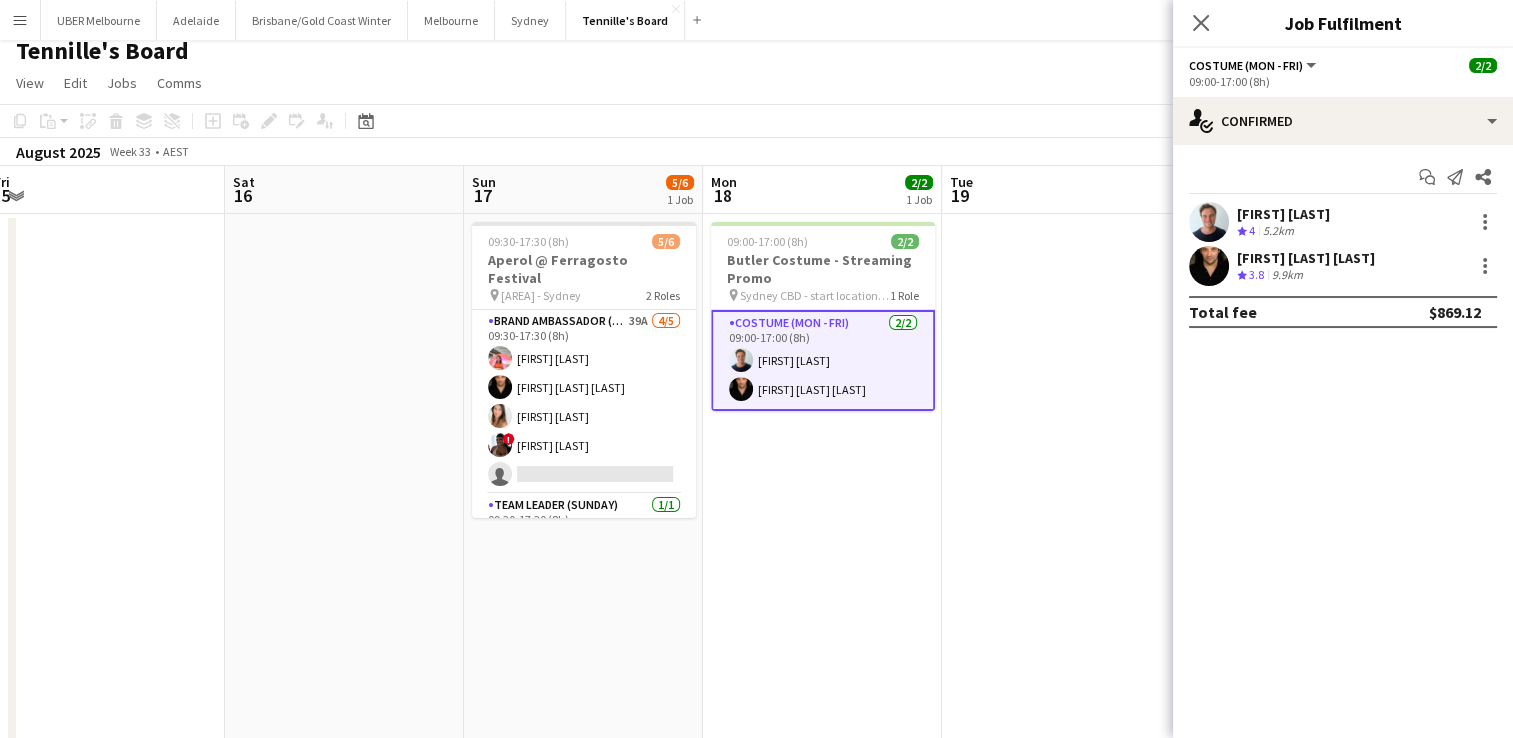 click on "[FIRST] [LAST]" at bounding box center (1283, 214) 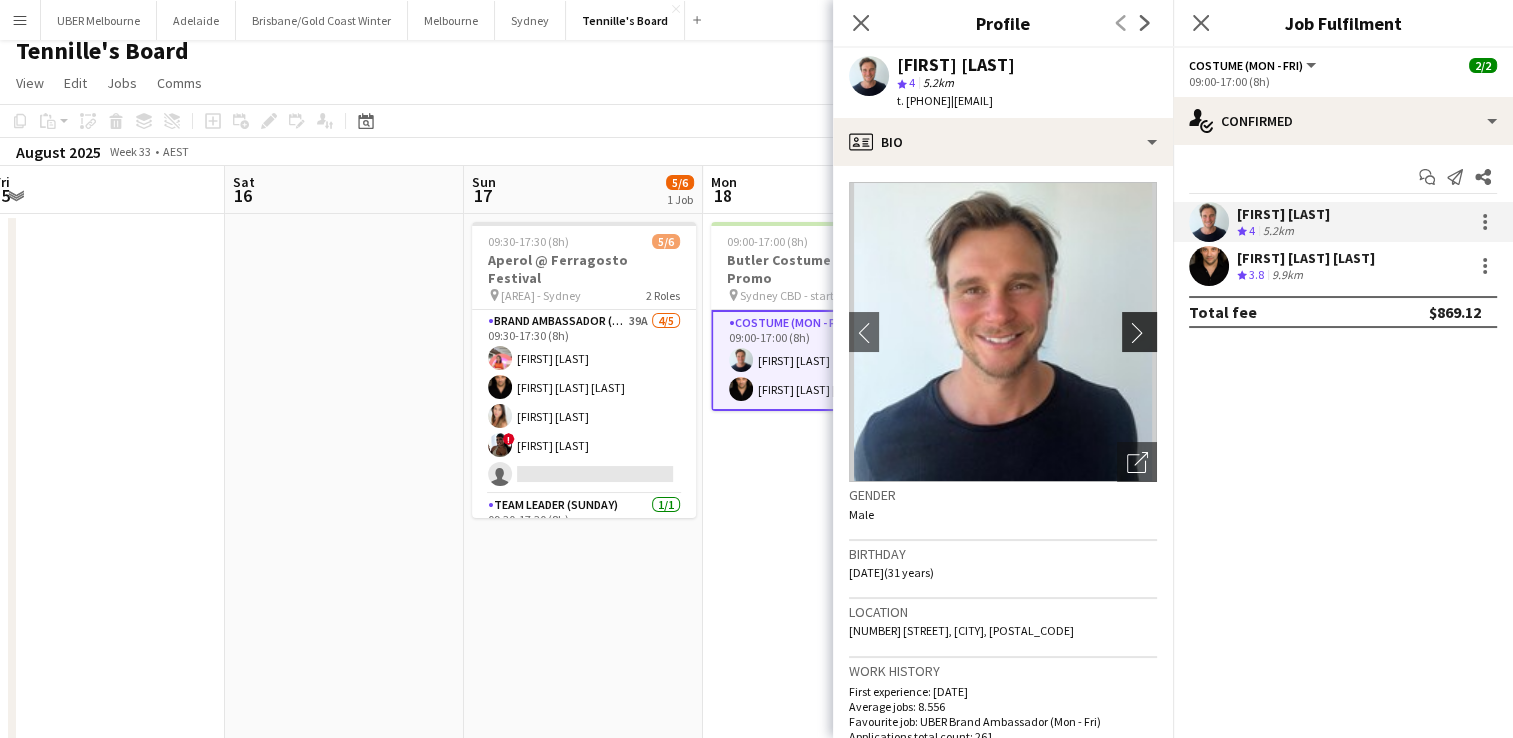 click on "chevron-right" 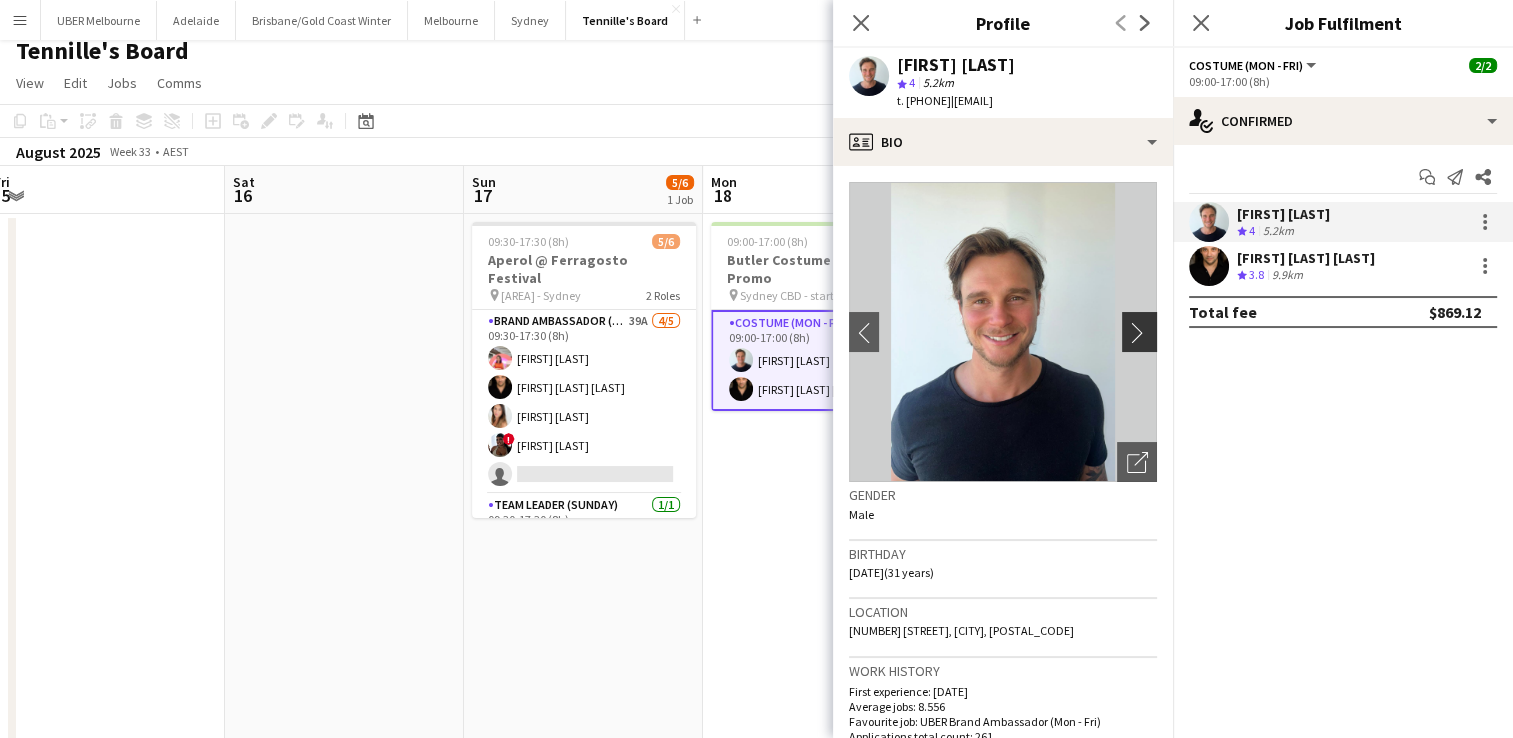 click on "chevron-right" 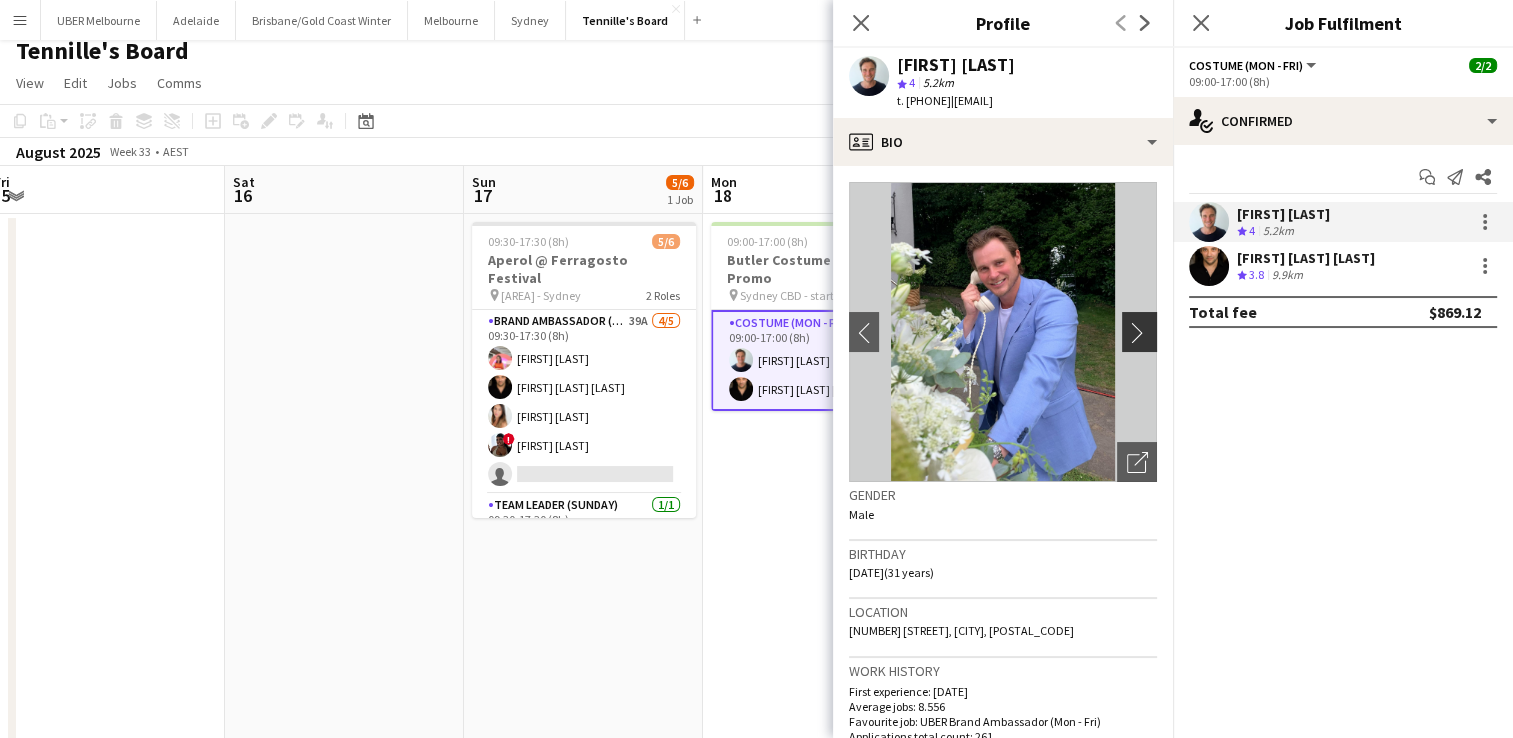 click on "chevron-right" 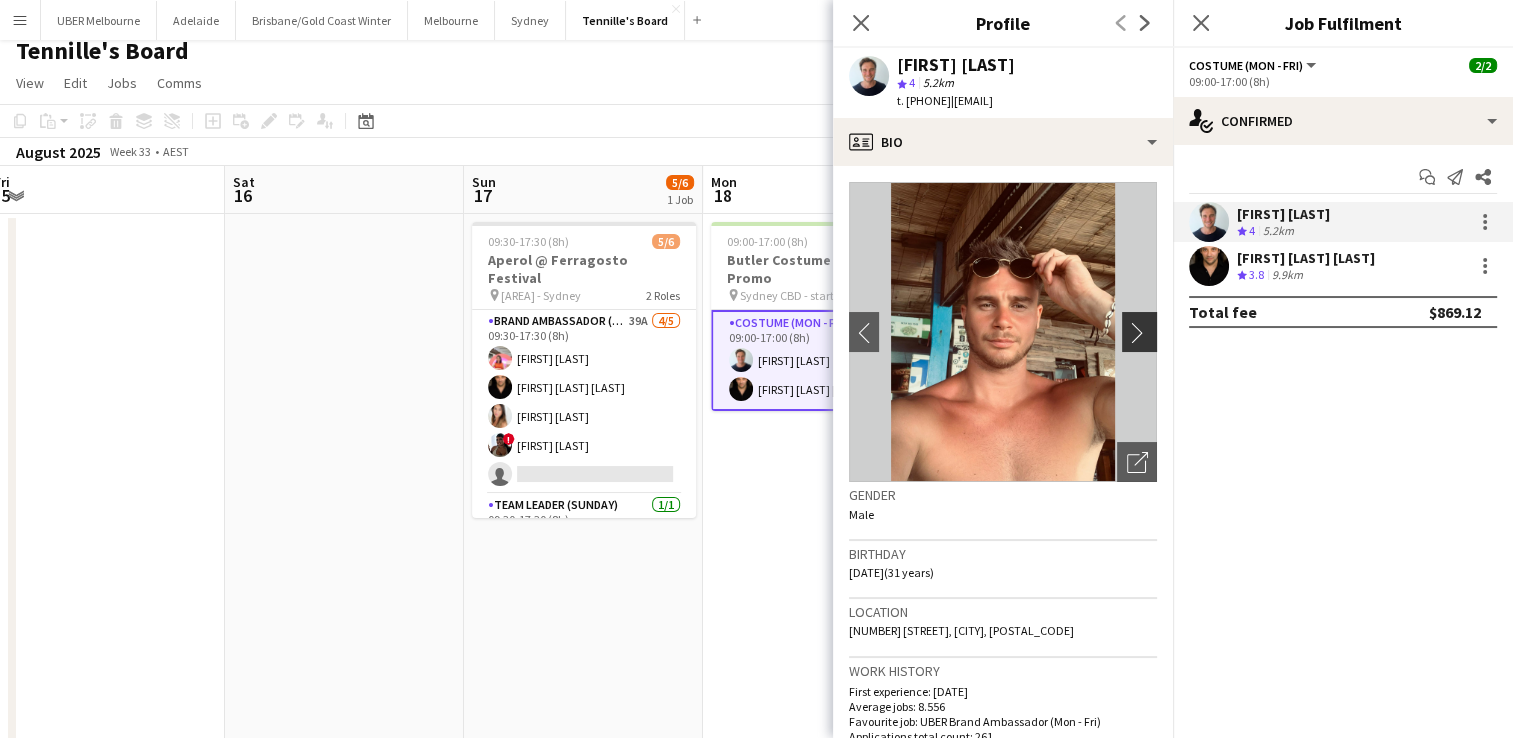 click on "chevron-right" 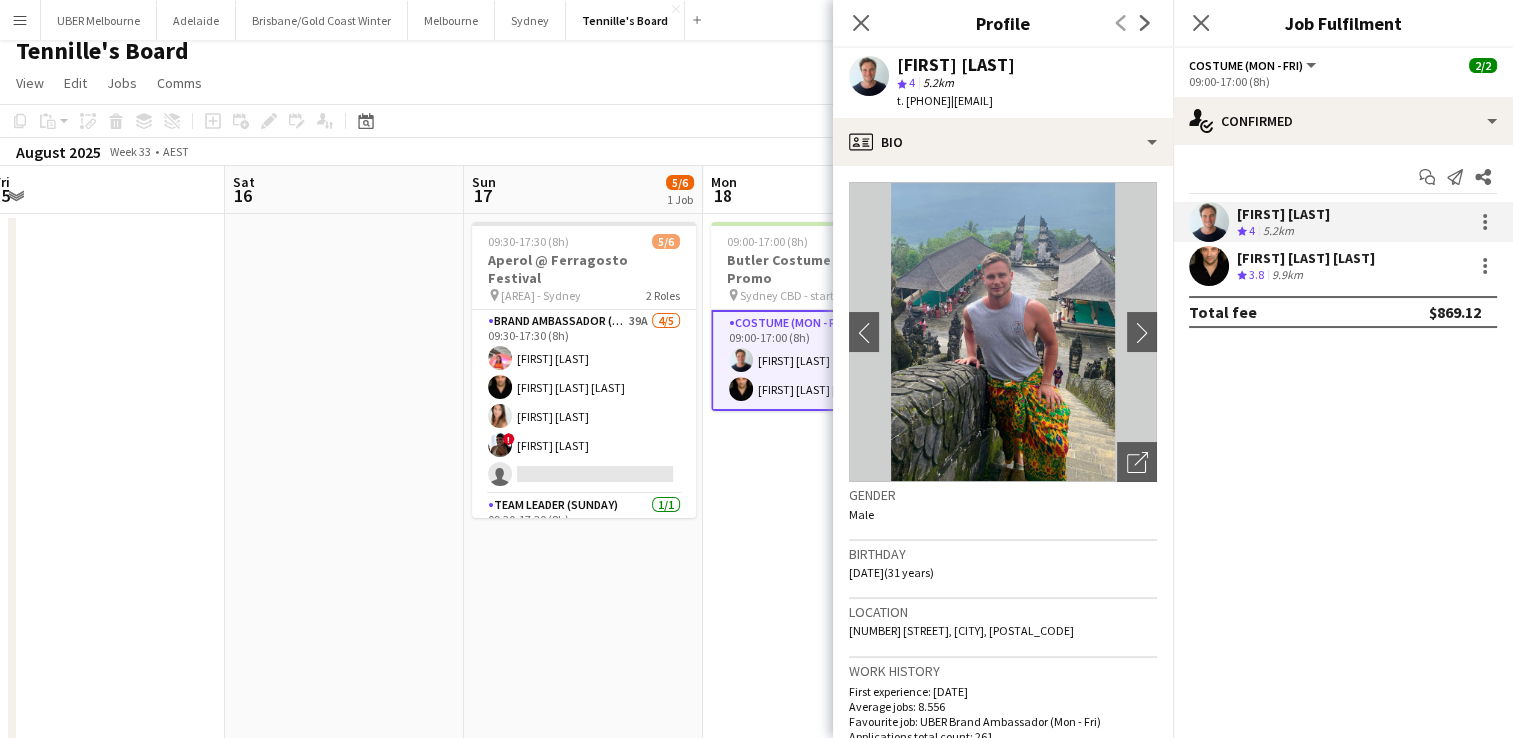 click on "[FIRST] [LAST] [LAST]" at bounding box center [1306, 258] 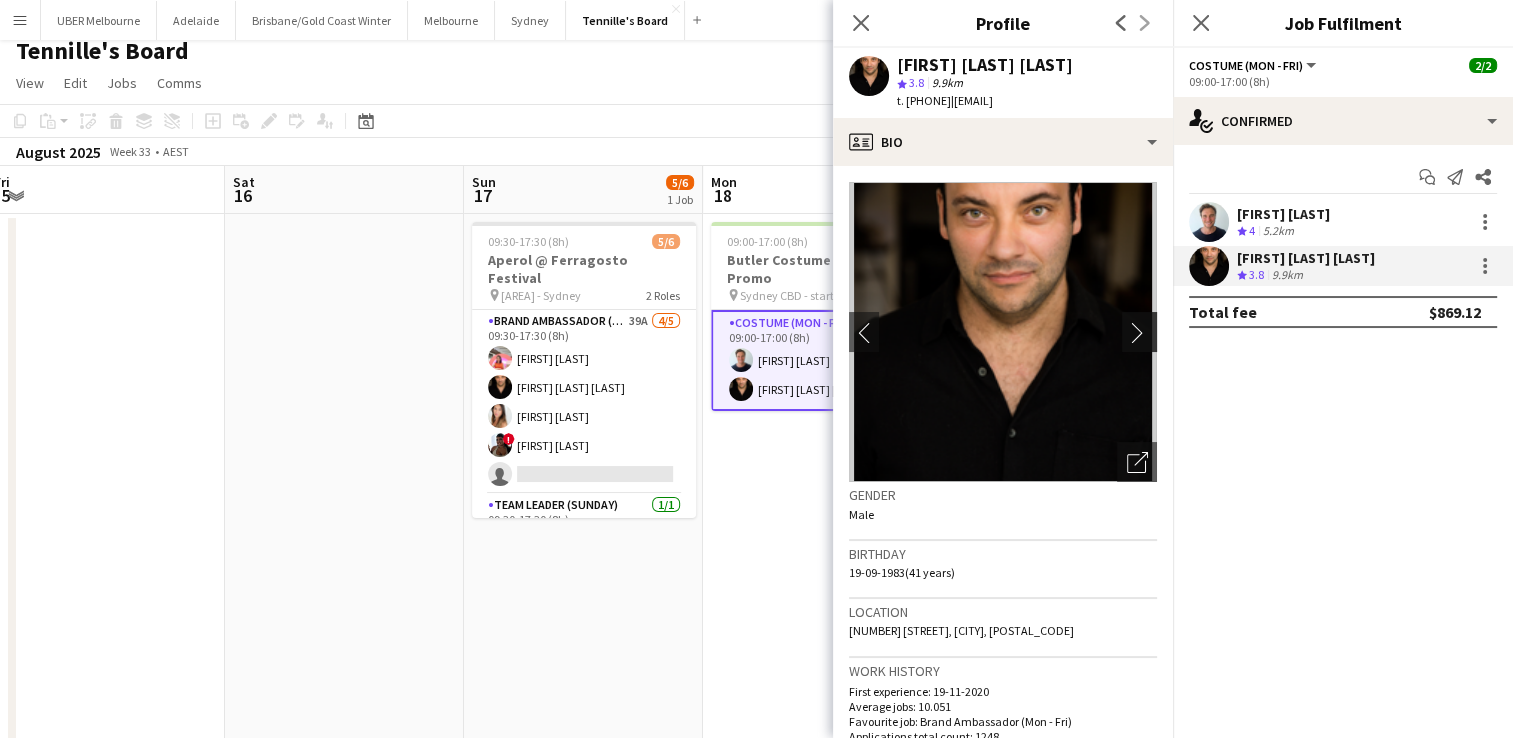 click on "chevron-right" 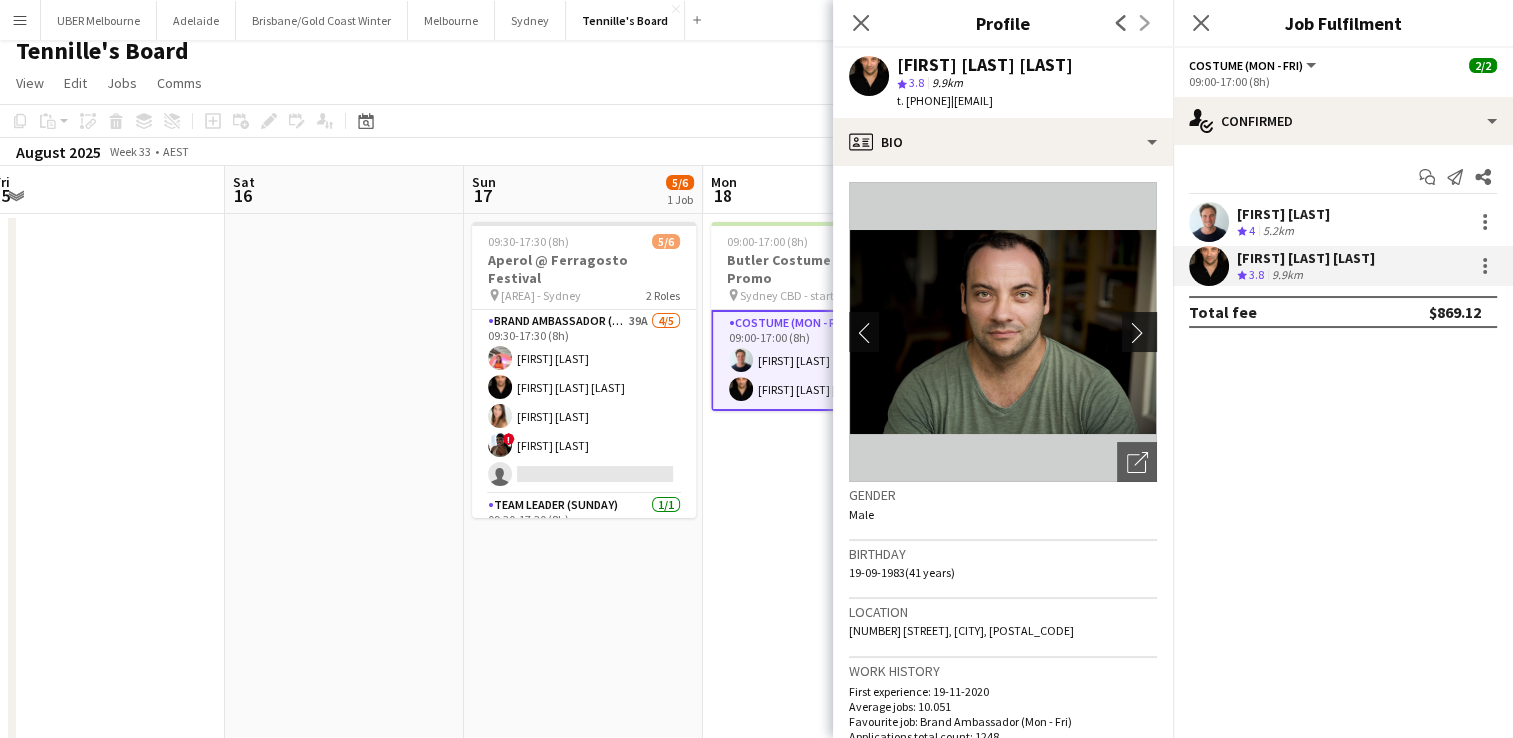 click on "chevron-right" 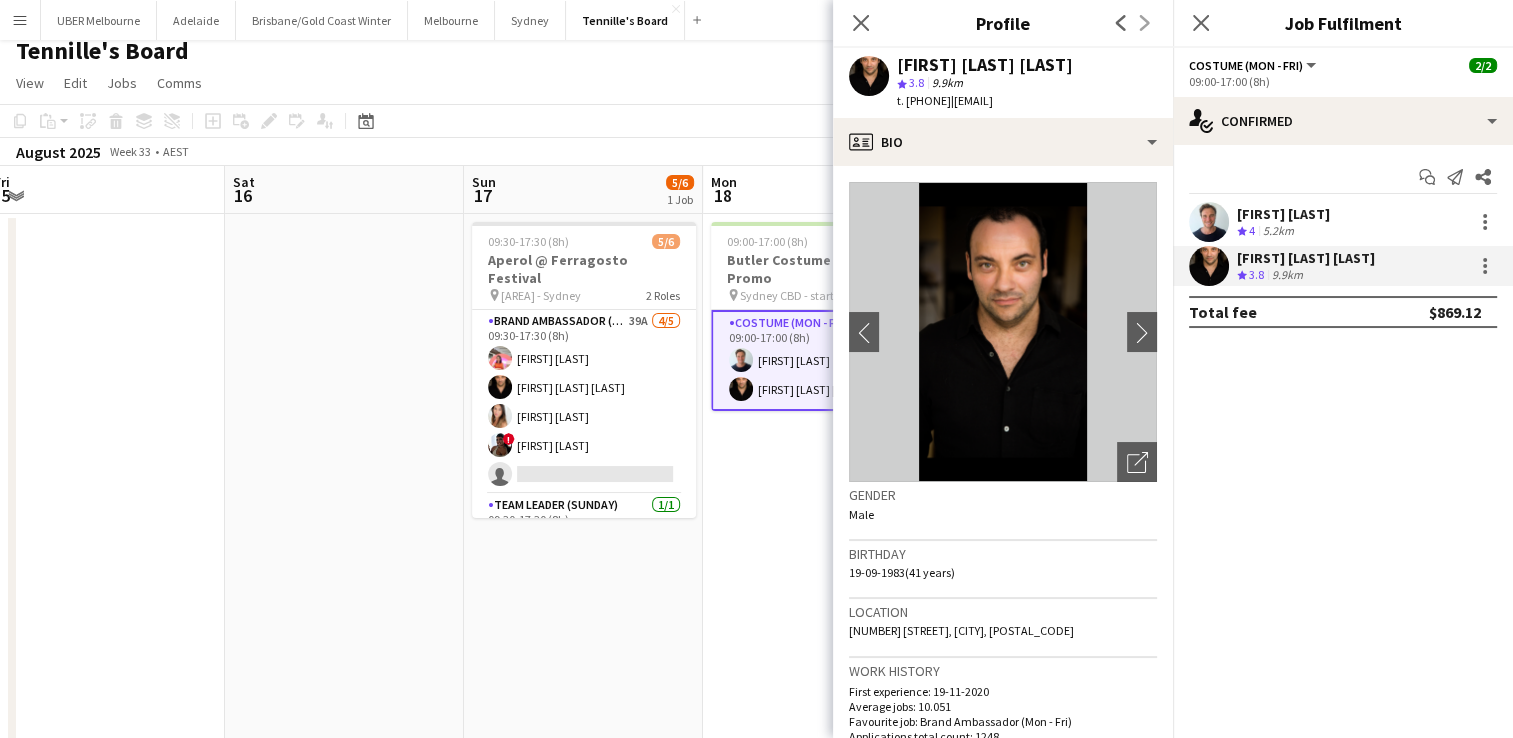 drag, startPoint x: 1121, startPoint y: 331, endPoint x: 1402, endPoint y: 170, distance: 323.85492 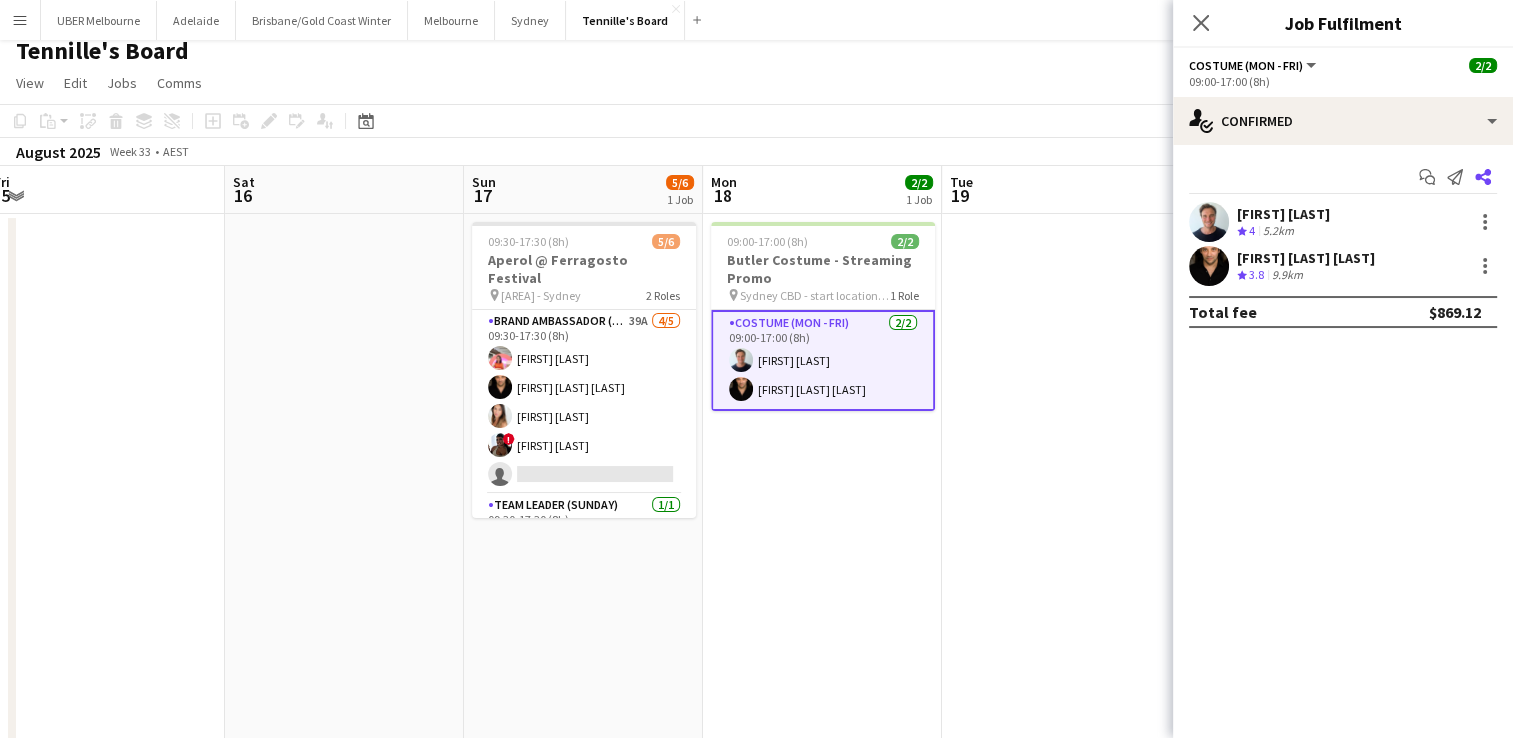 click 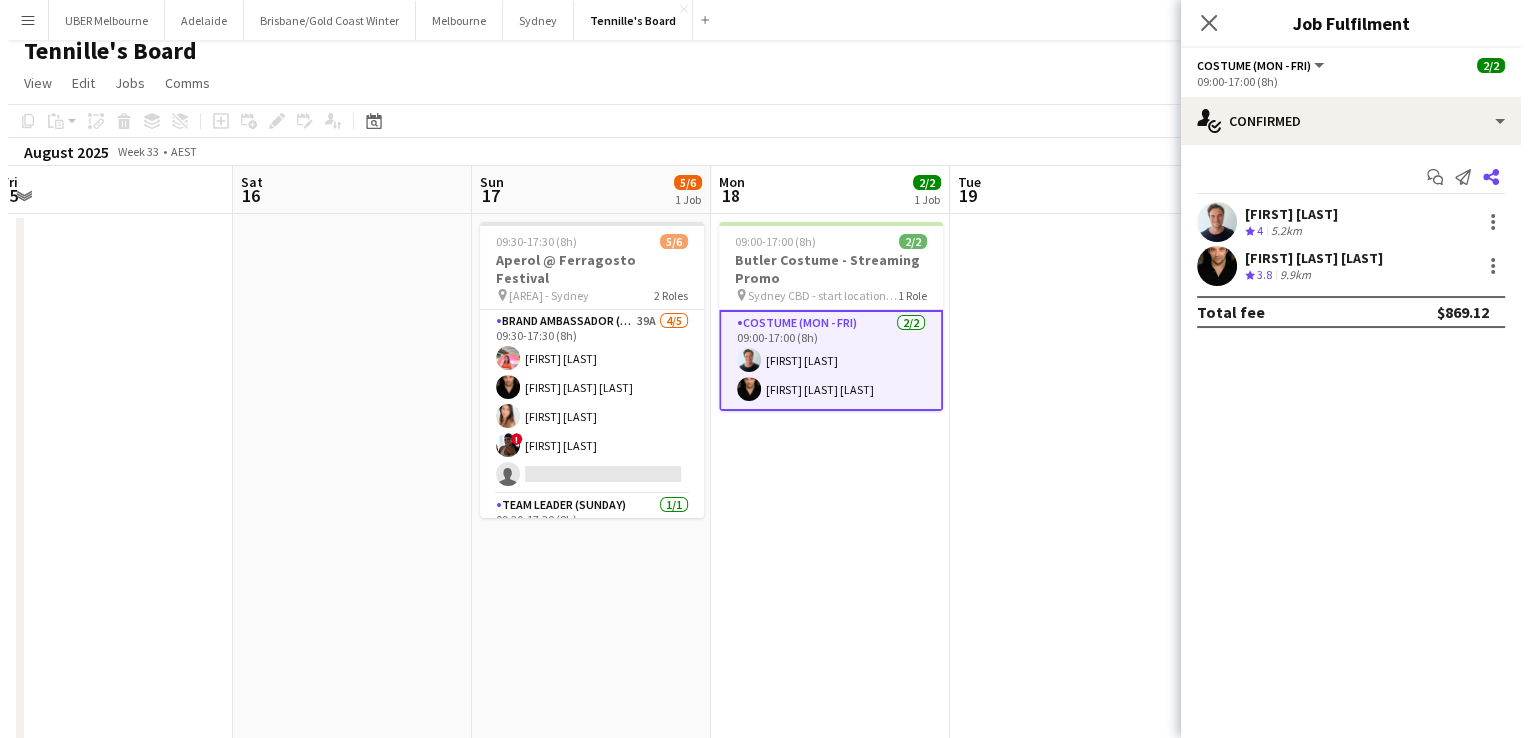 scroll, scrollTop: 0, scrollLeft: 0, axis: both 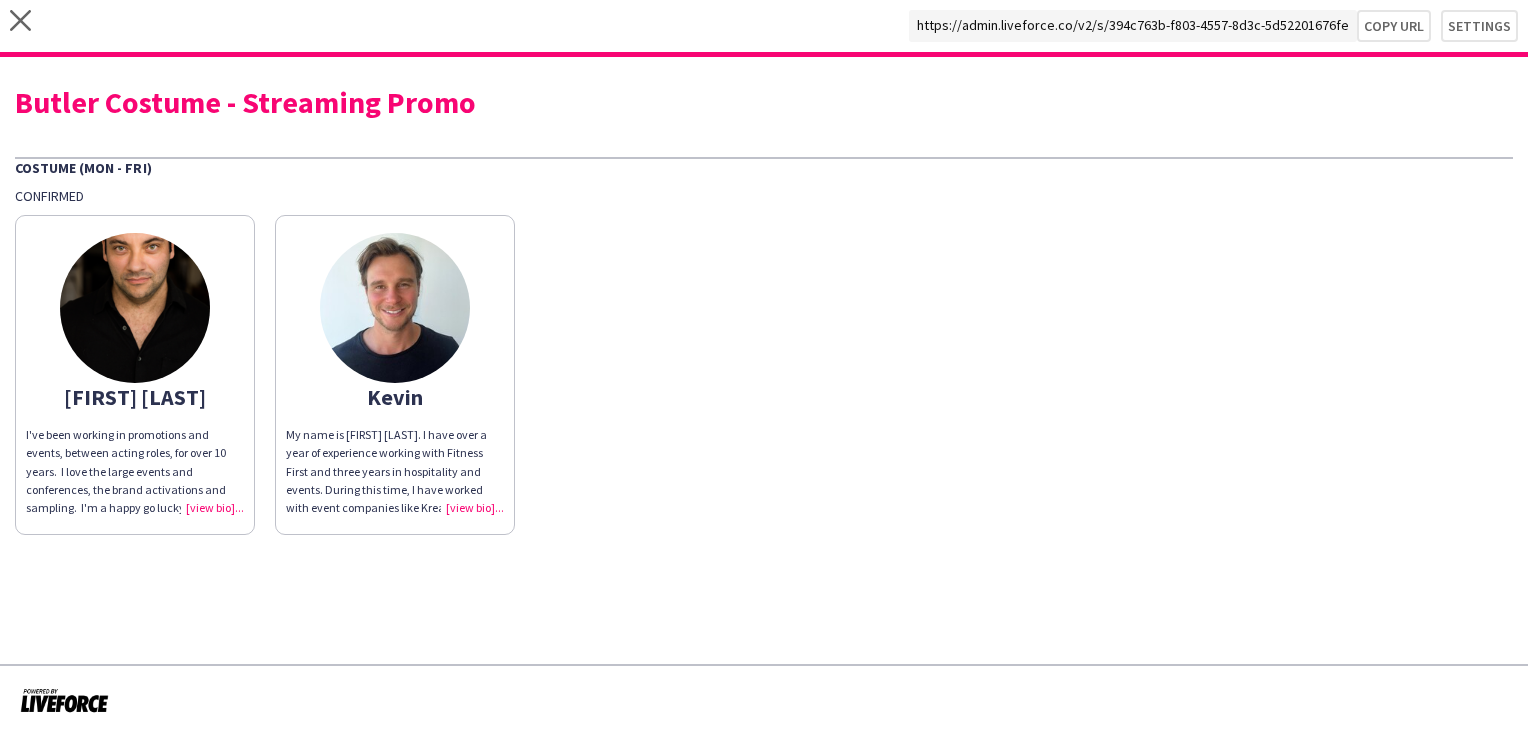 click on "My name is [FIRST] [LAST]. I have over a year of experience working with Fitness First and three years in hospitality and events. During this time, I have worked with event companies like Kreate and LiveWorks on activations for major clients such as TAB and Sydney Zoo. Having lived in Sydney for over three years, I've gained extensive knowledge of the industry and a passion for delivering top-tier event experiences. In my free time, I enjoy socializing and participating in sports." 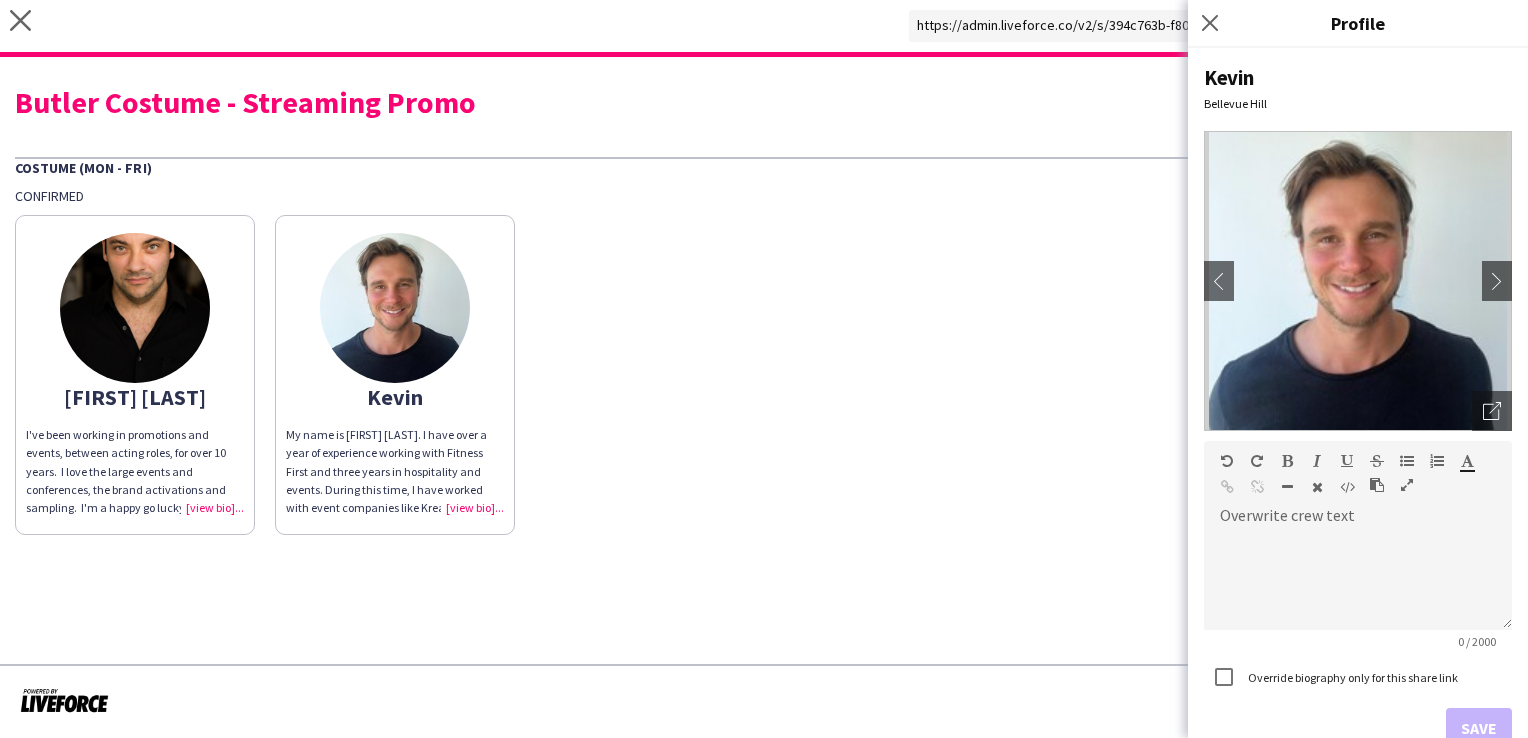 scroll, scrollTop: 180, scrollLeft: 0, axis: vertical 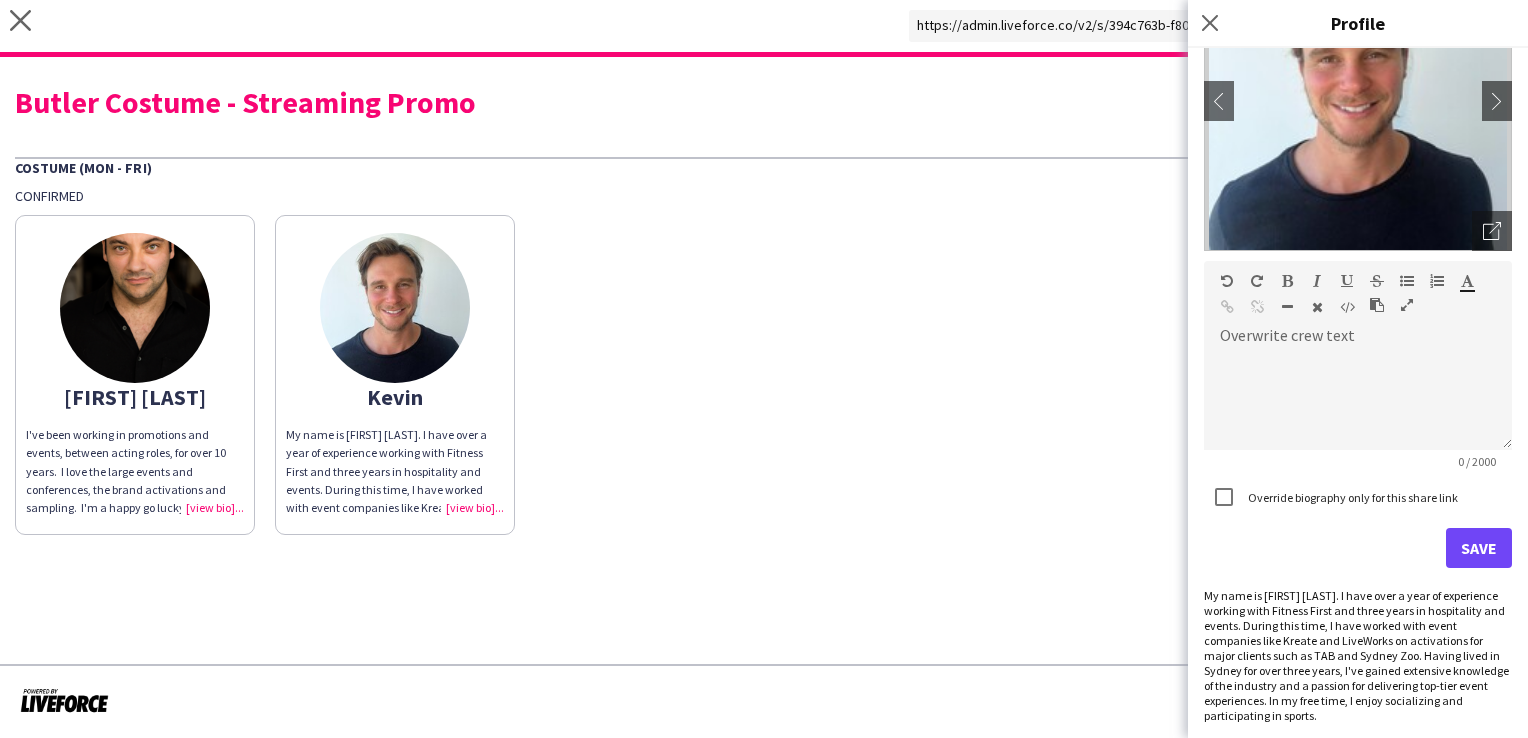 drag, startPoint x: 1232, startPoint y: 671, endPoint x: 1205, endPoint y: 592, distance: 83.48653 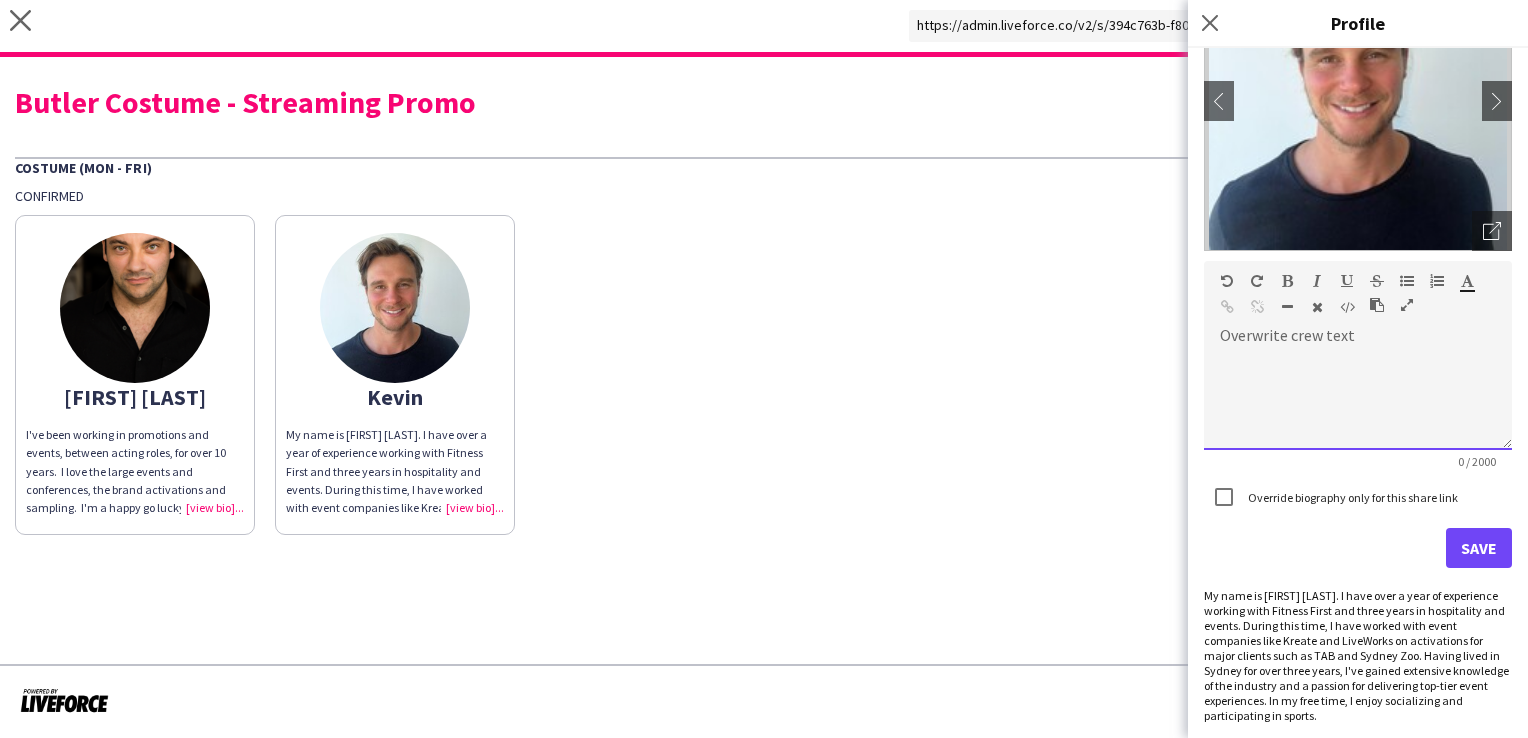 click at bounding box center [1358, 400] 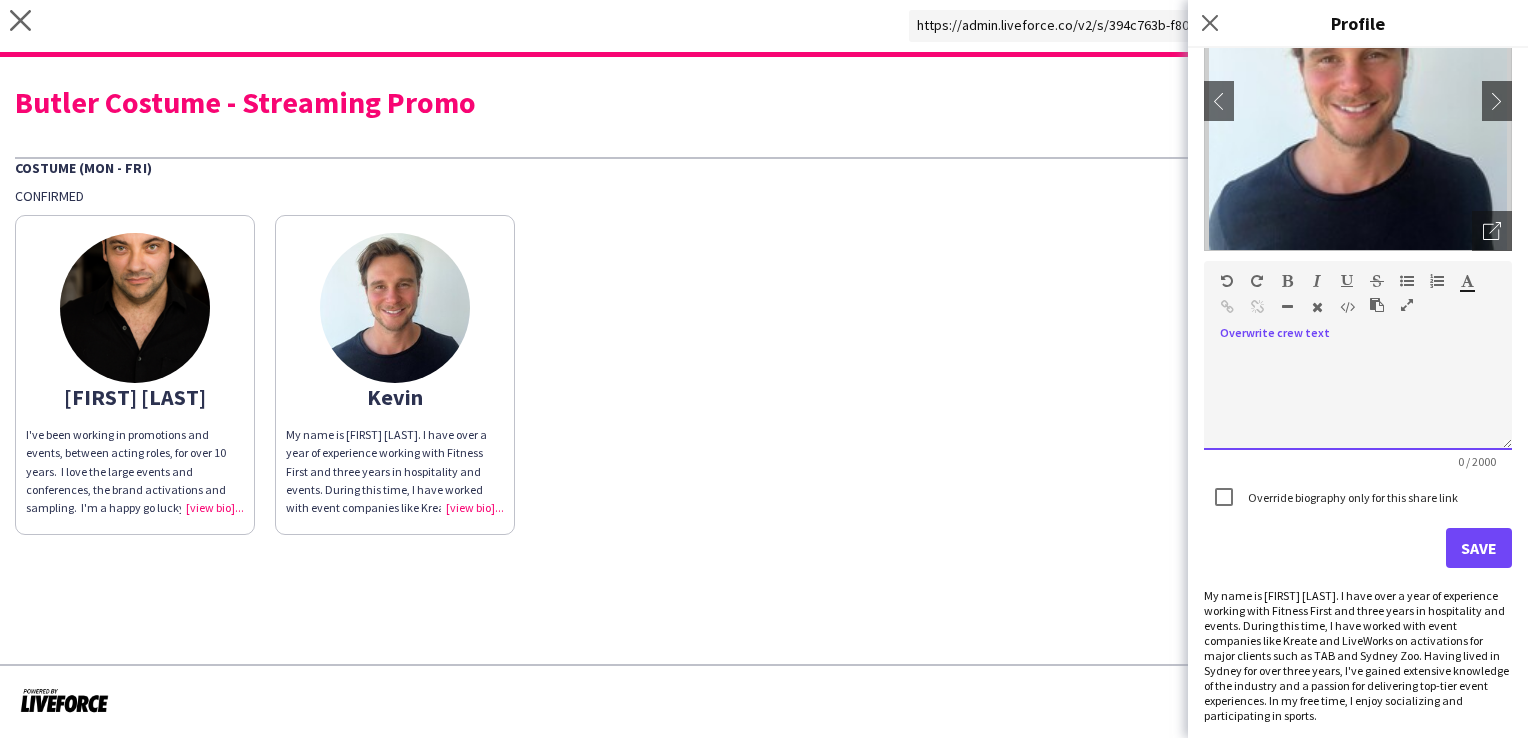 paste 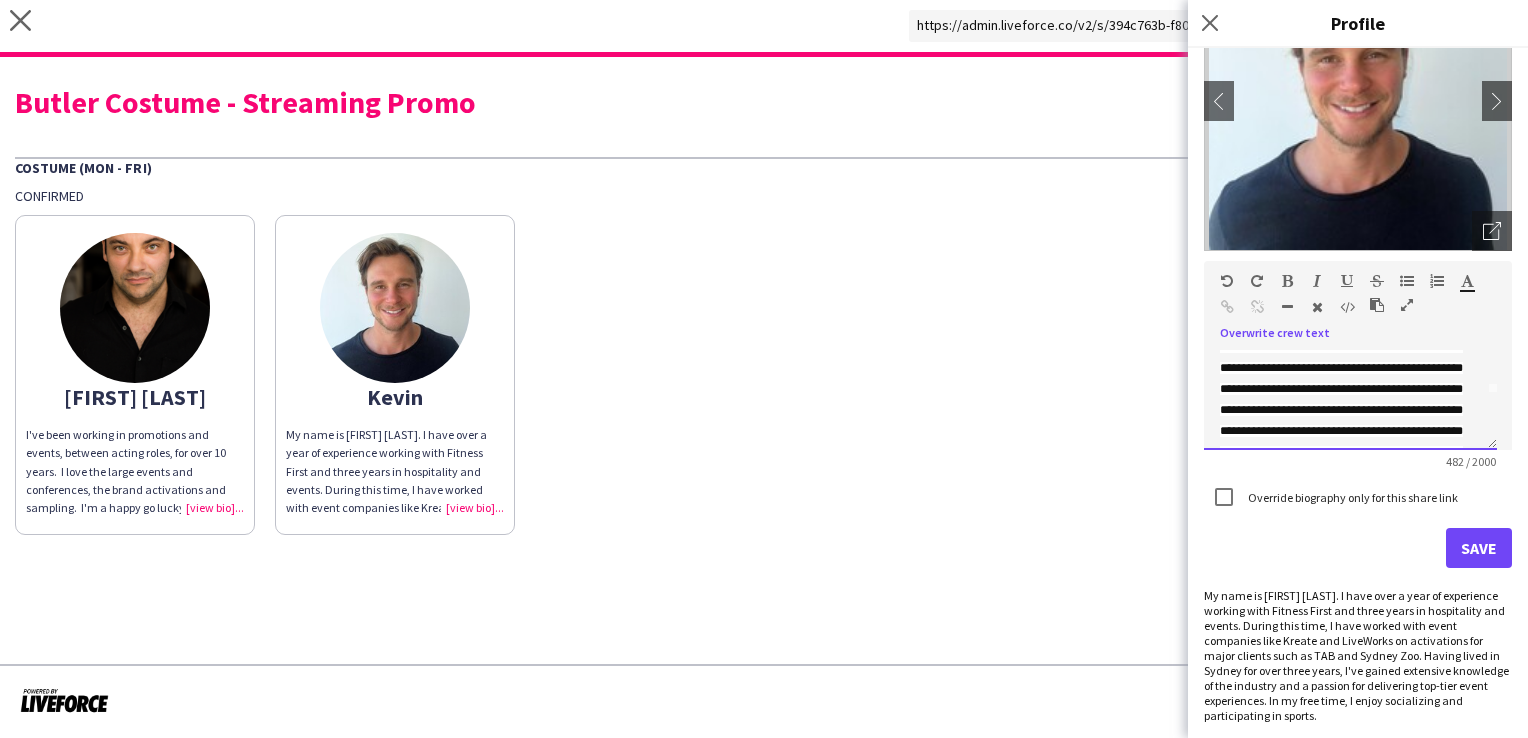 scroll, scrollTop: 48, scrollLeft: 0, axis: vertical 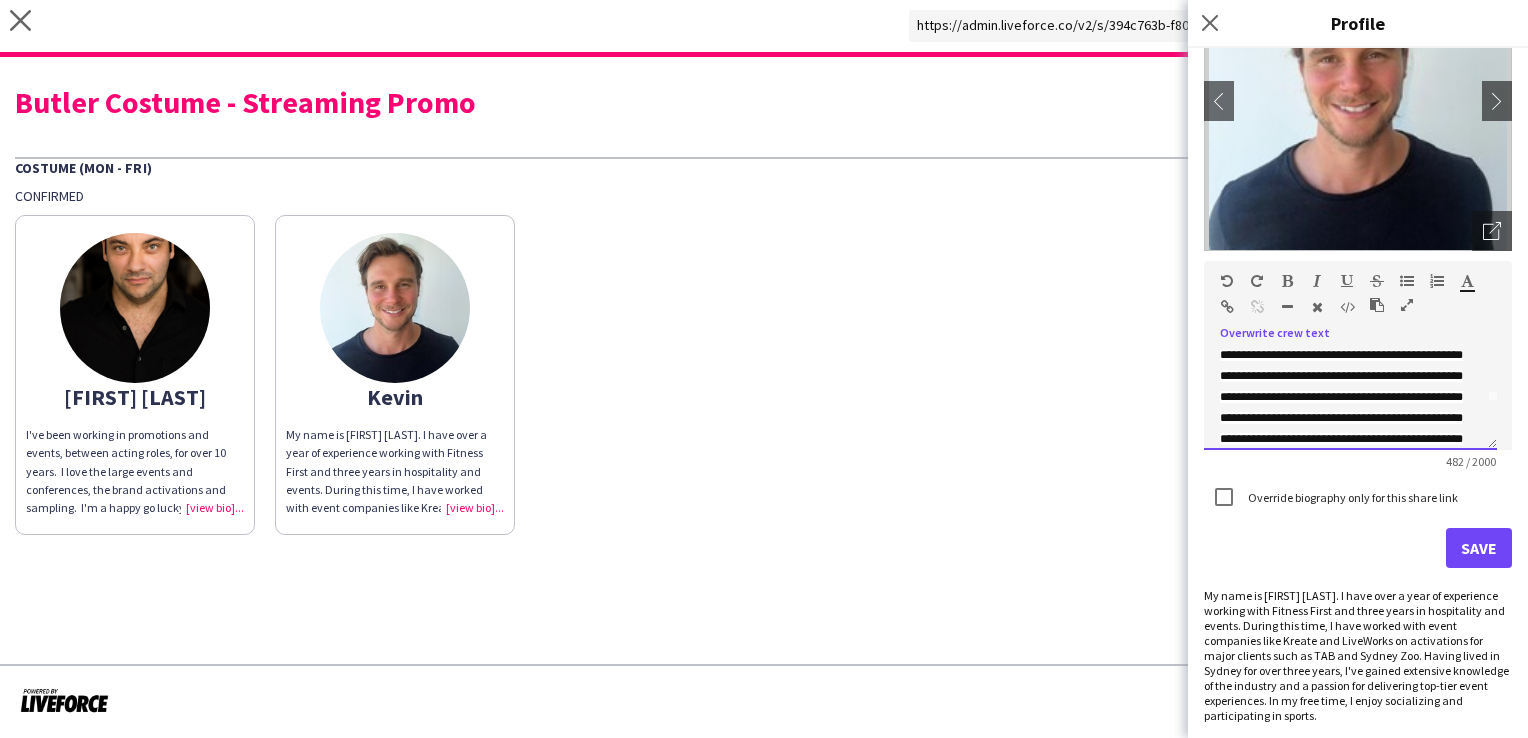 drag, startPoint x: 1397, startPoint y: 374, endPoint x: 1295, endPoint y: 404, distance: 106.320274 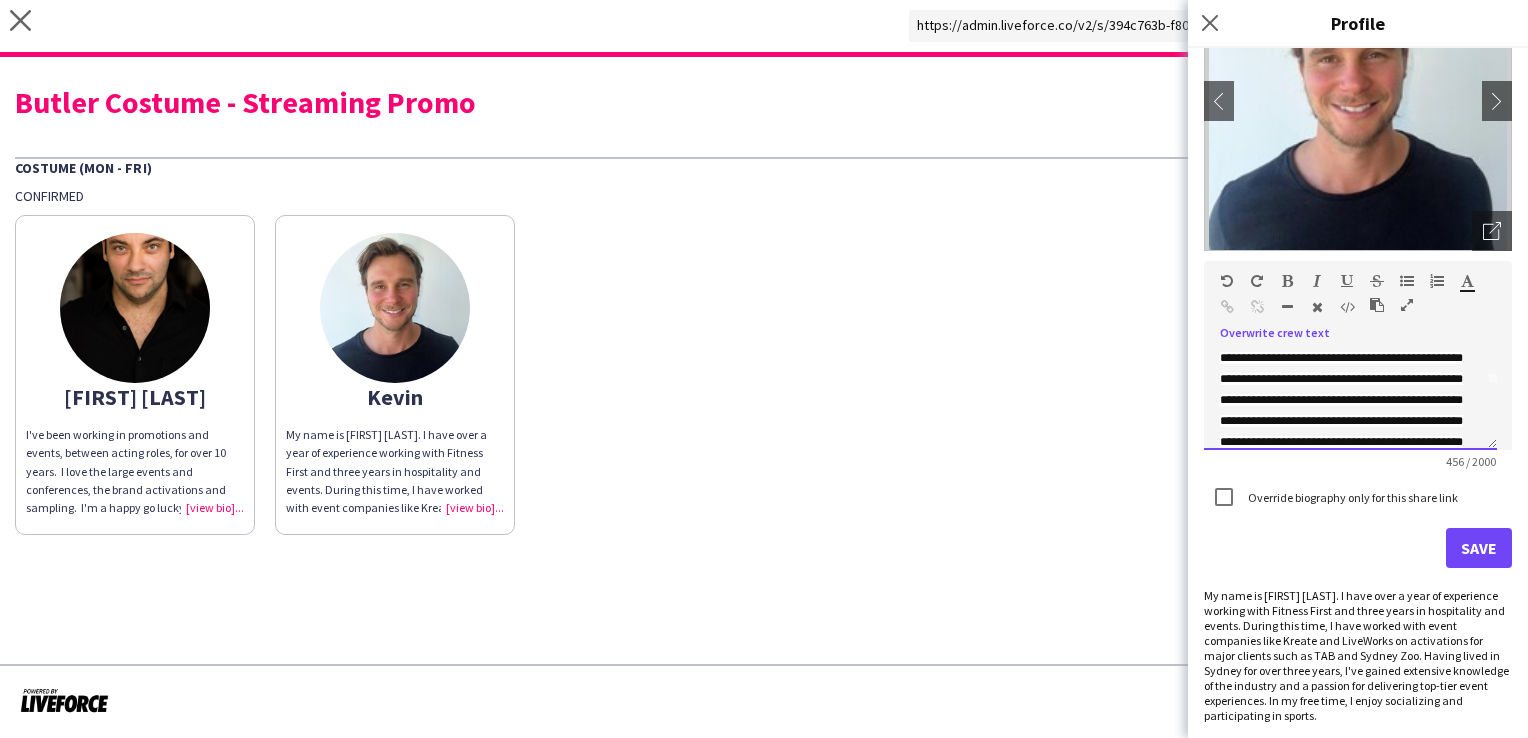 scroll, scrollTop: 131, scrollLeft: 0, axis: vertical 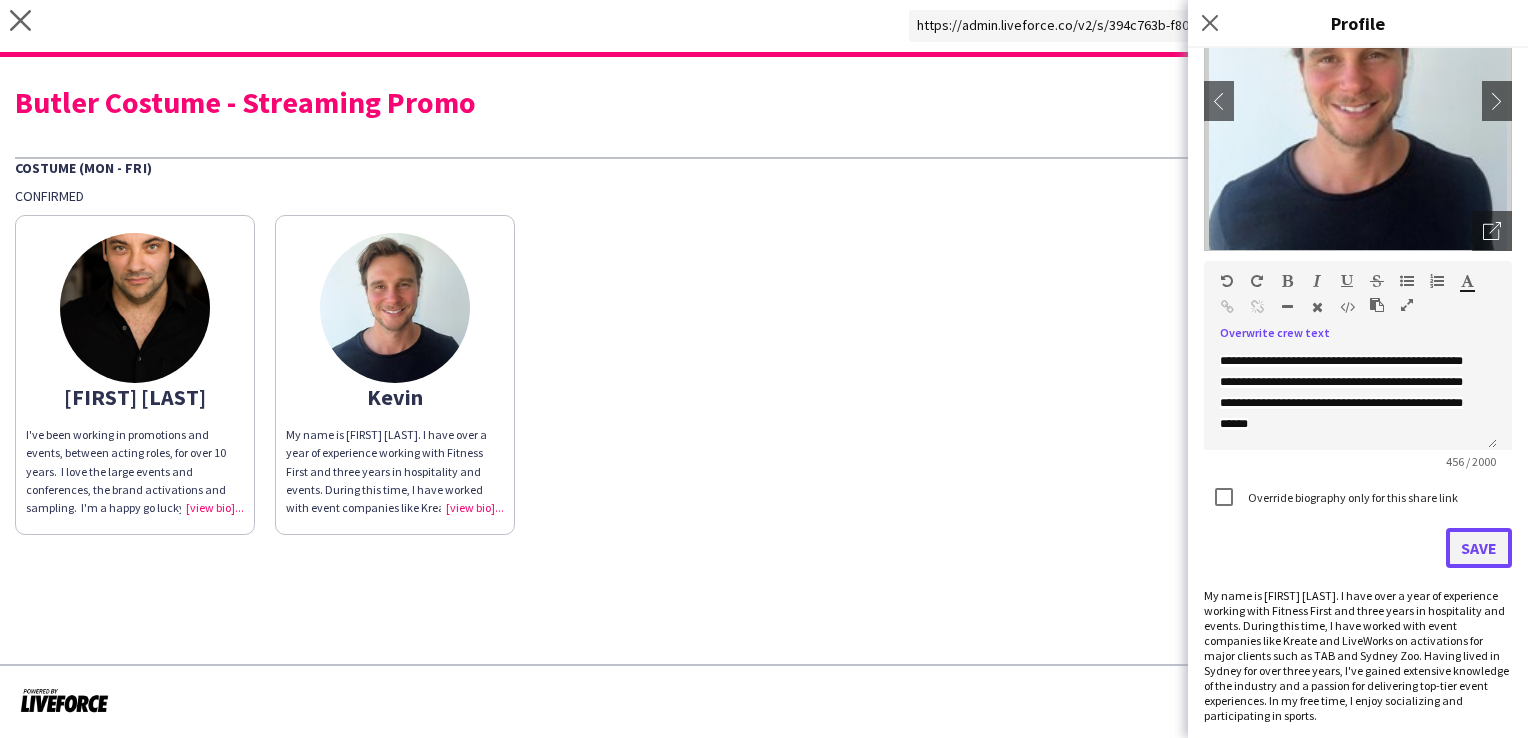 click on "Save" 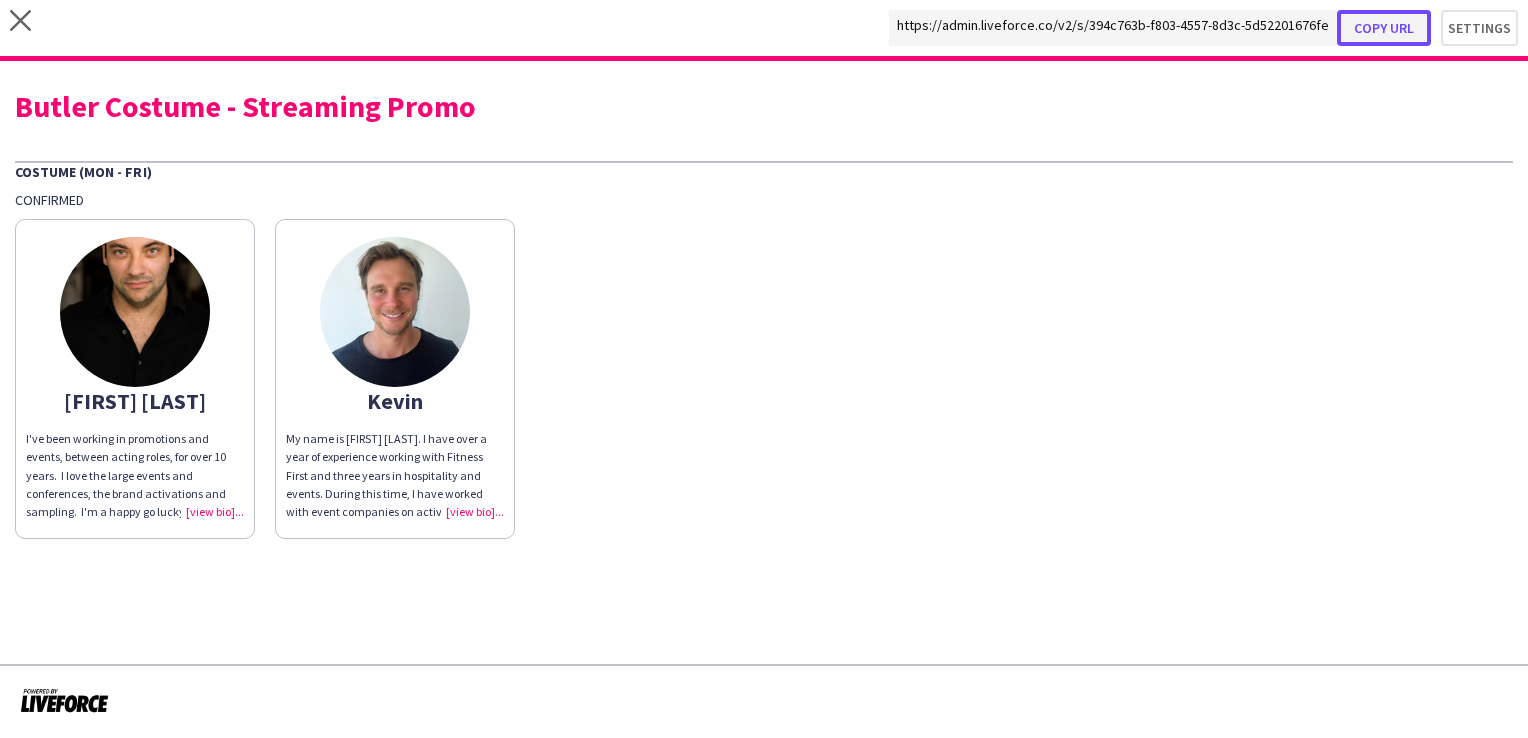 click on "Copy url" 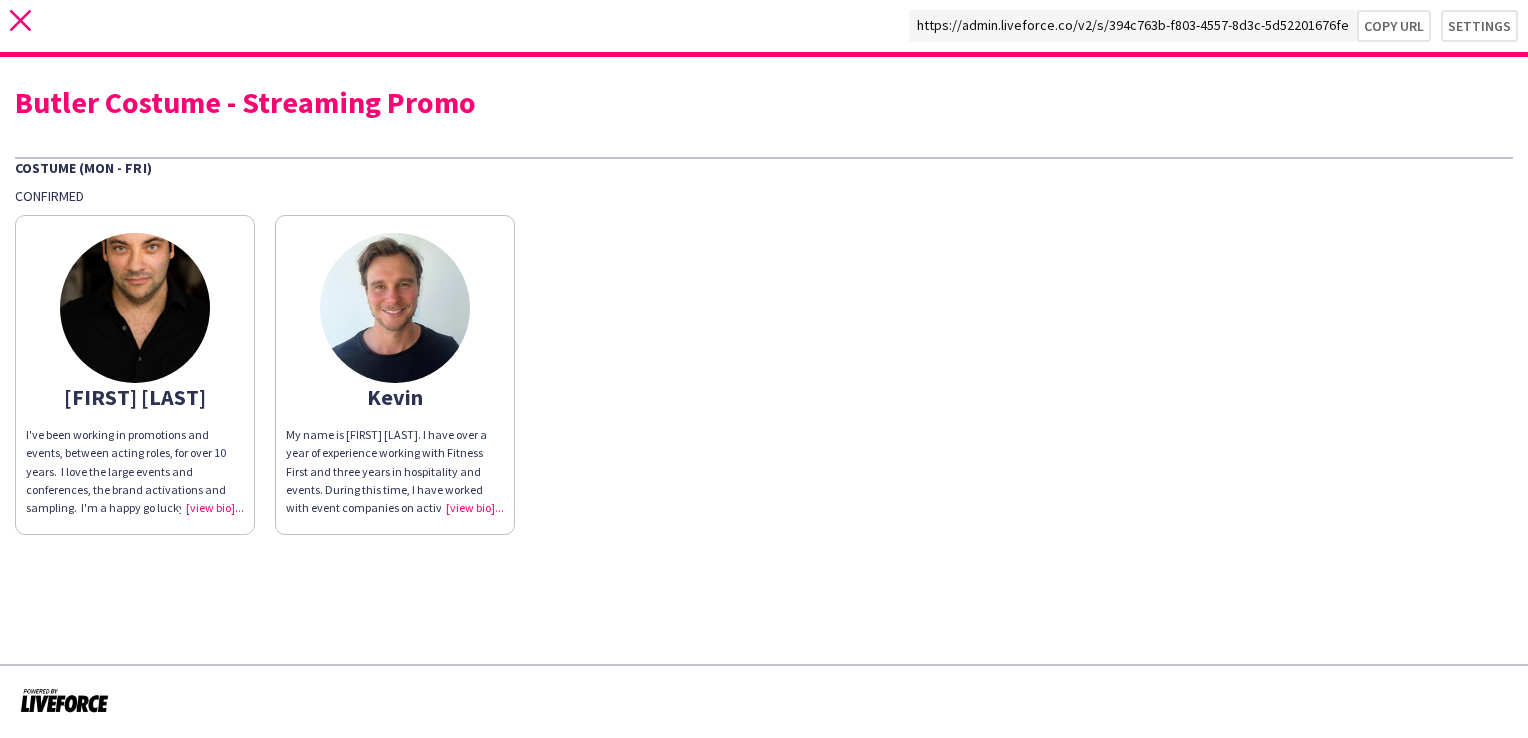click on "close" 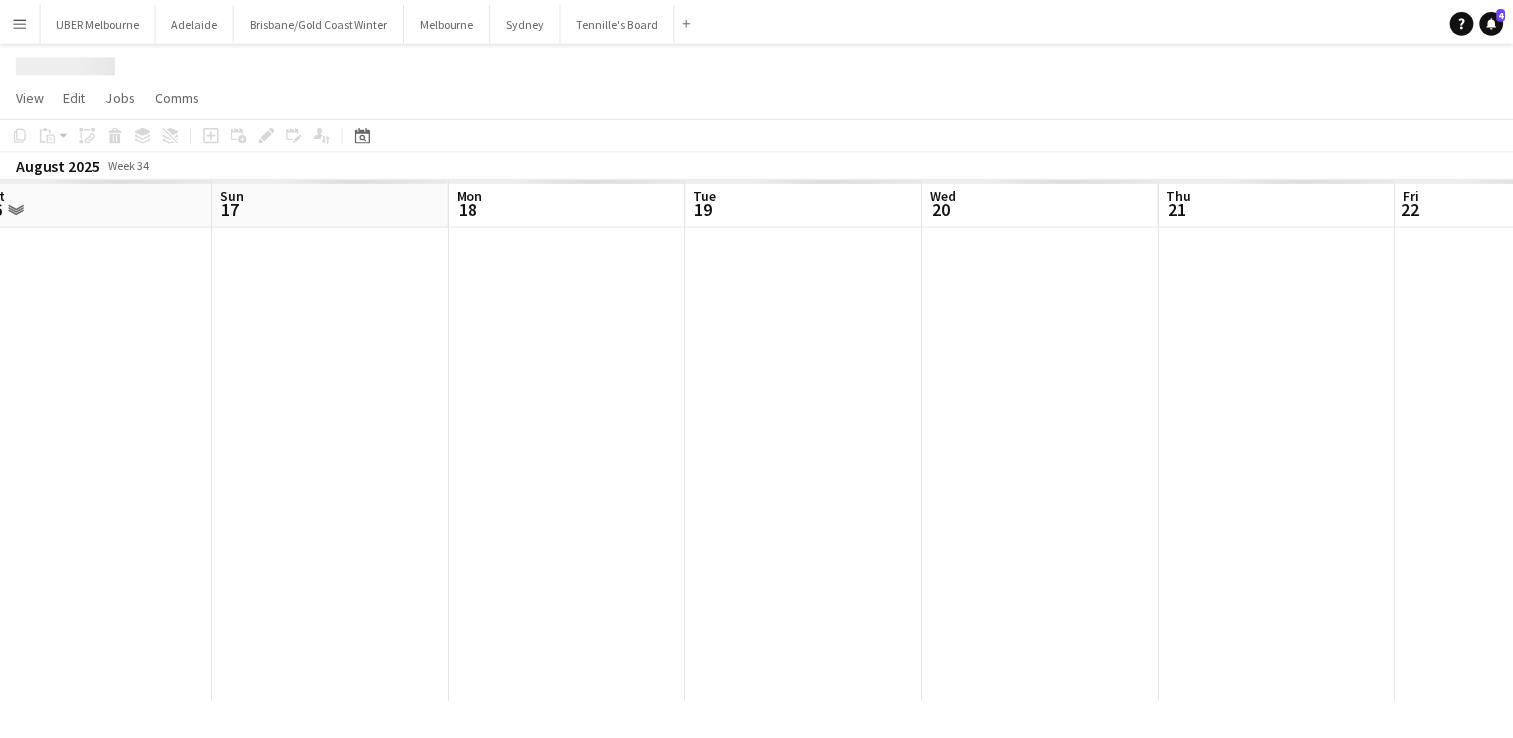 scroll, scrollTop: 0, scrollLeft: 464, axis: horizontal 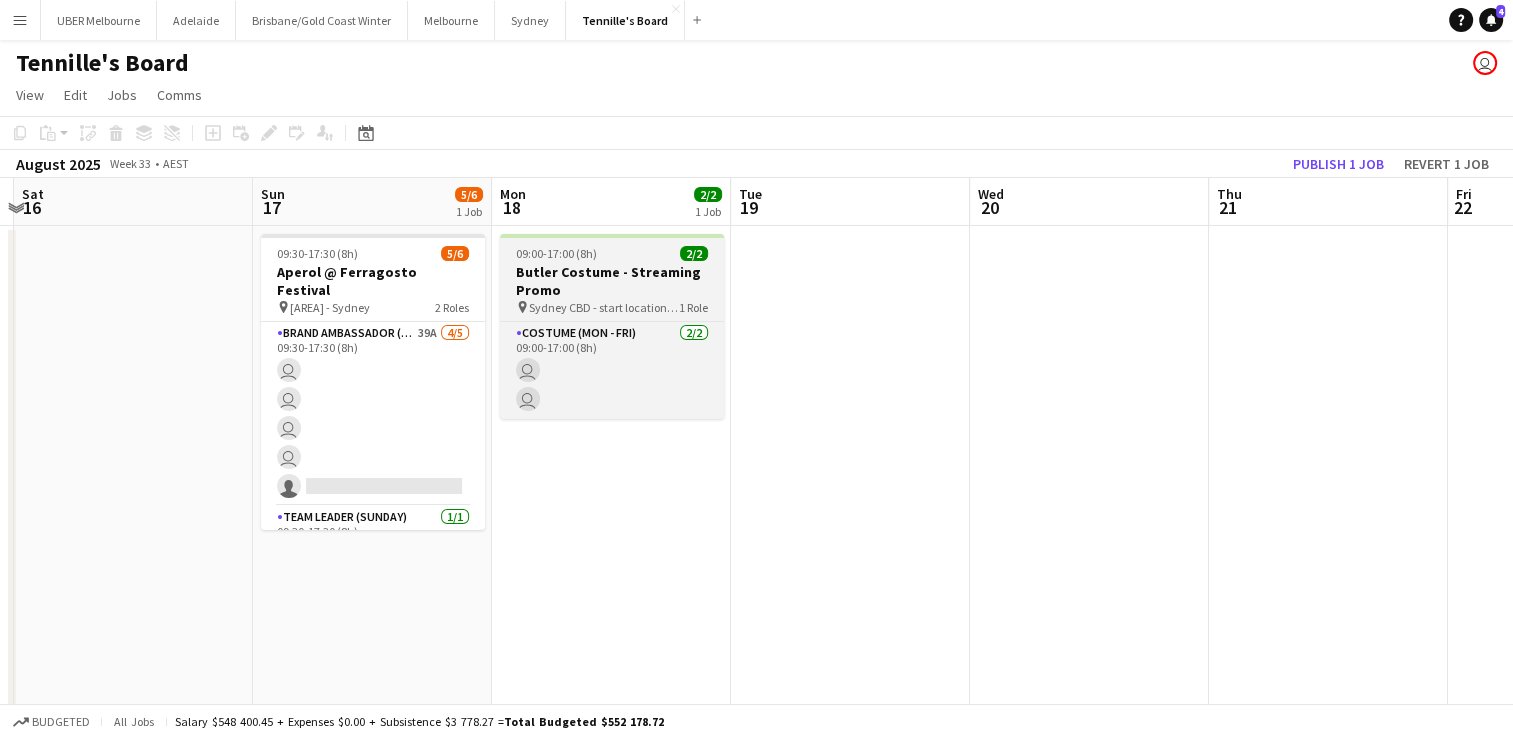 click on "09:00-17:00 (8h)    2/2   Butler Costume - Streaming Promo
pin
Sydney CBD - start location TBC   1 Role   Costume (Mon - Fri)   2/2   09:00-17:00 (8h)
user
user" at bounding box center (612, 326) 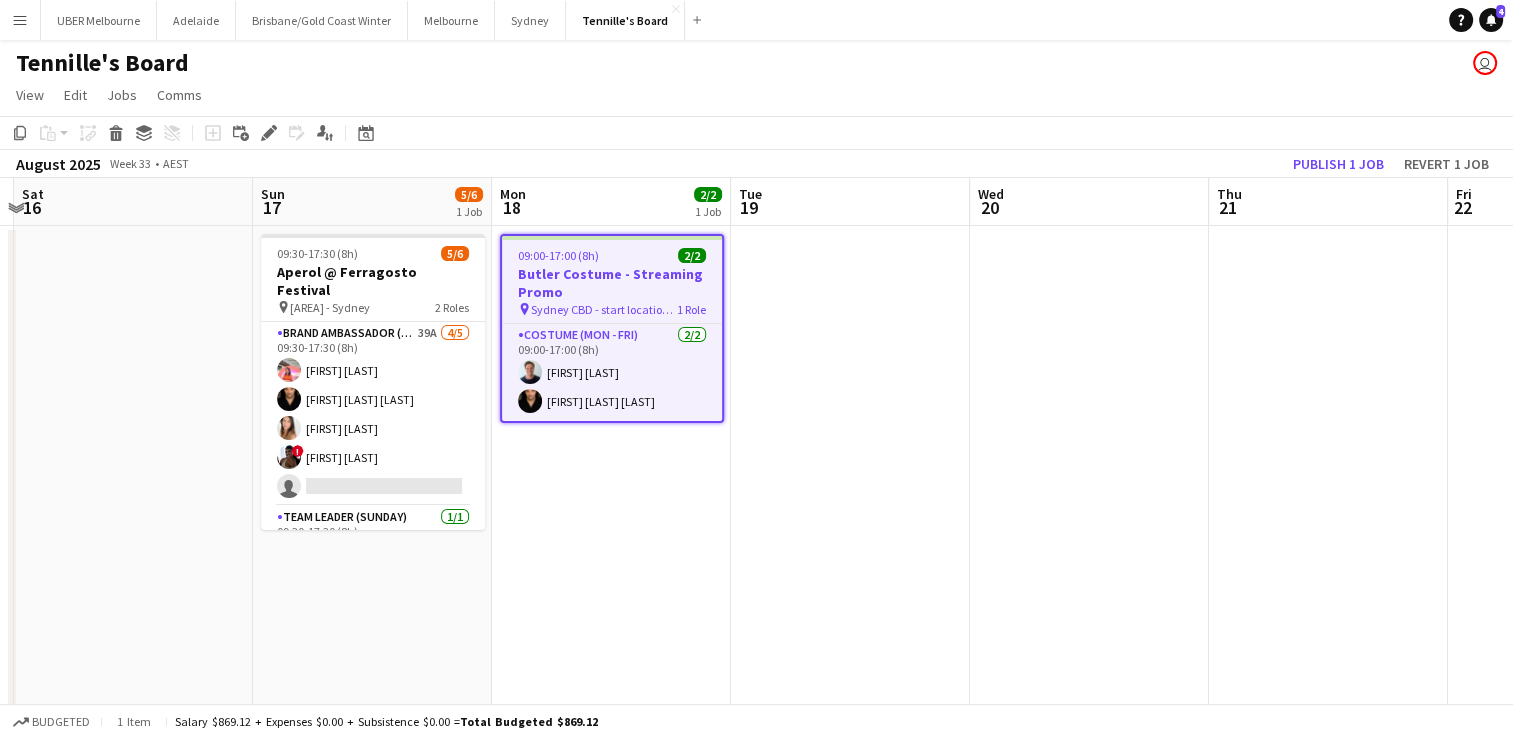 click on "Butler Costume - Streaming Promo" at bounding box center (612, 283) 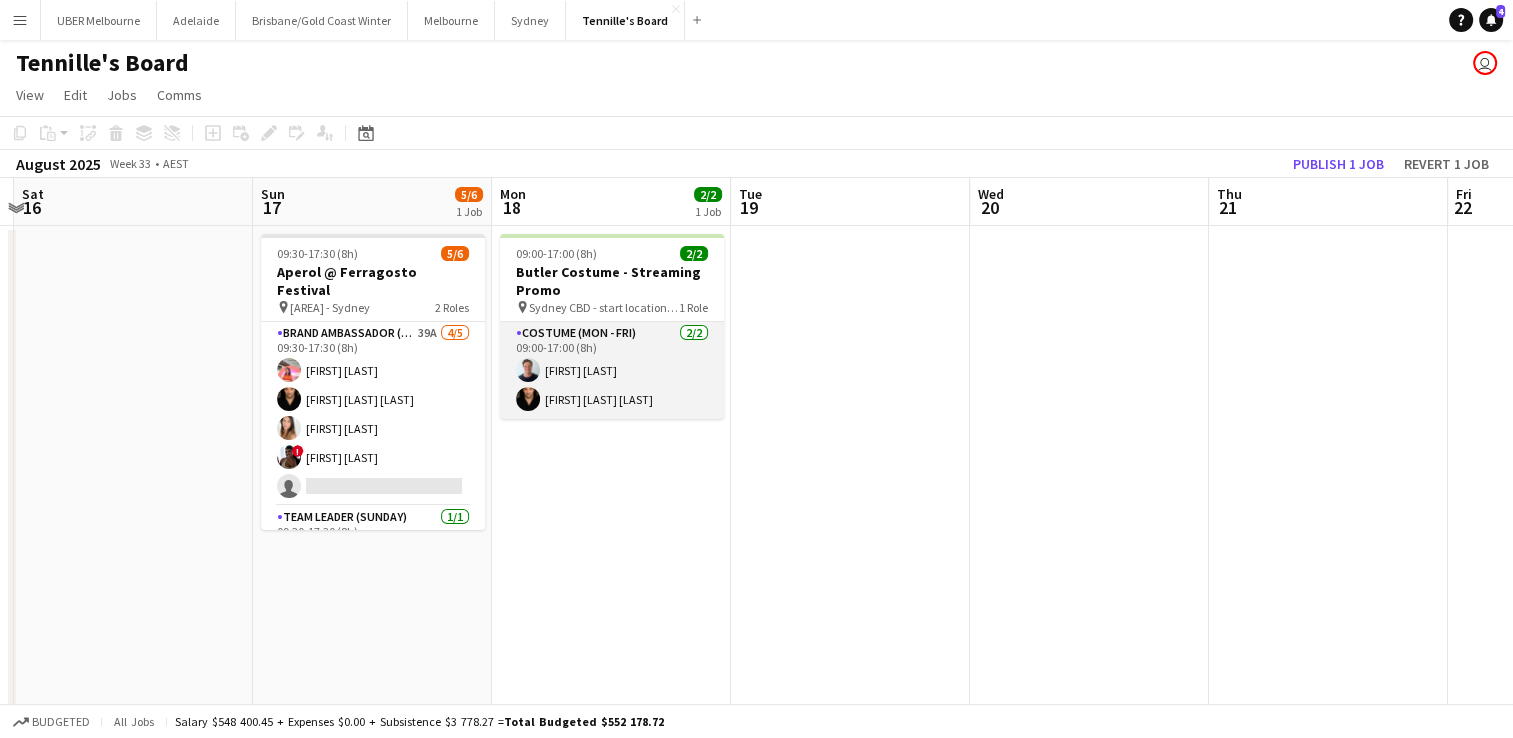 click on "Costume (Mon - Fri)   2/2   09:00-17:00 (8h)
[FIRST] [LAST] [FIRST] [LAST] [FIRST] [LAST]" at bounding box center (612, 370) 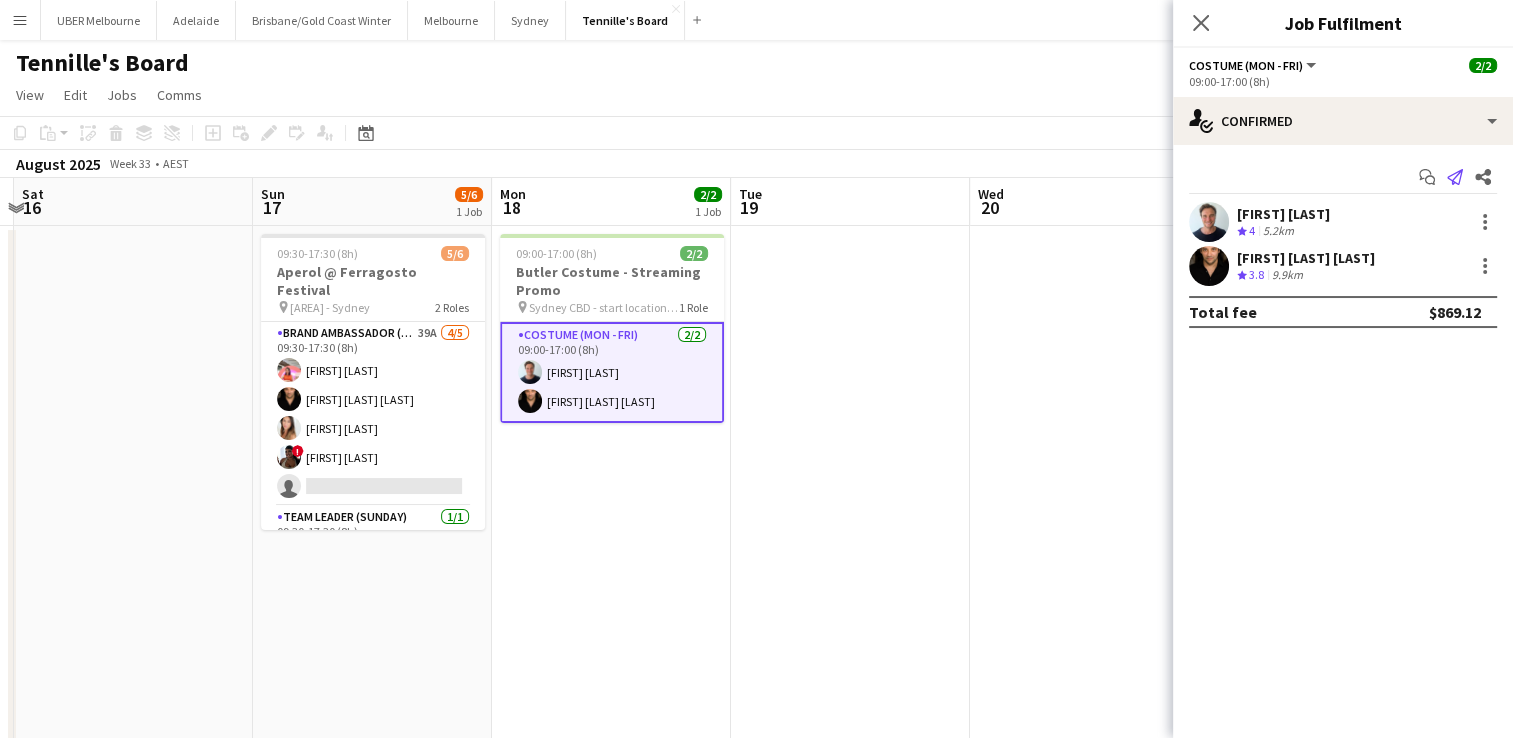 click 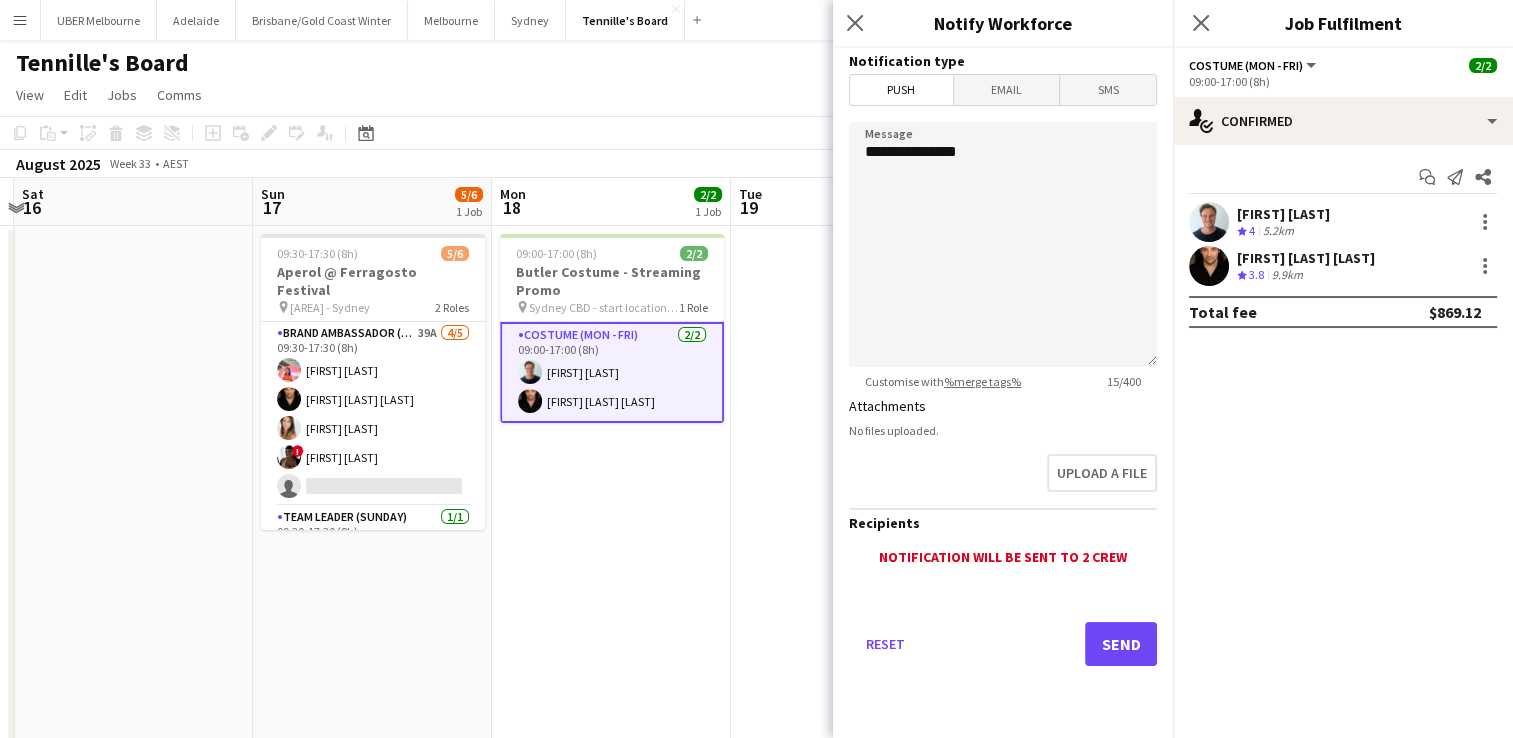 click on "Email" at bounding box center (1007, 90) 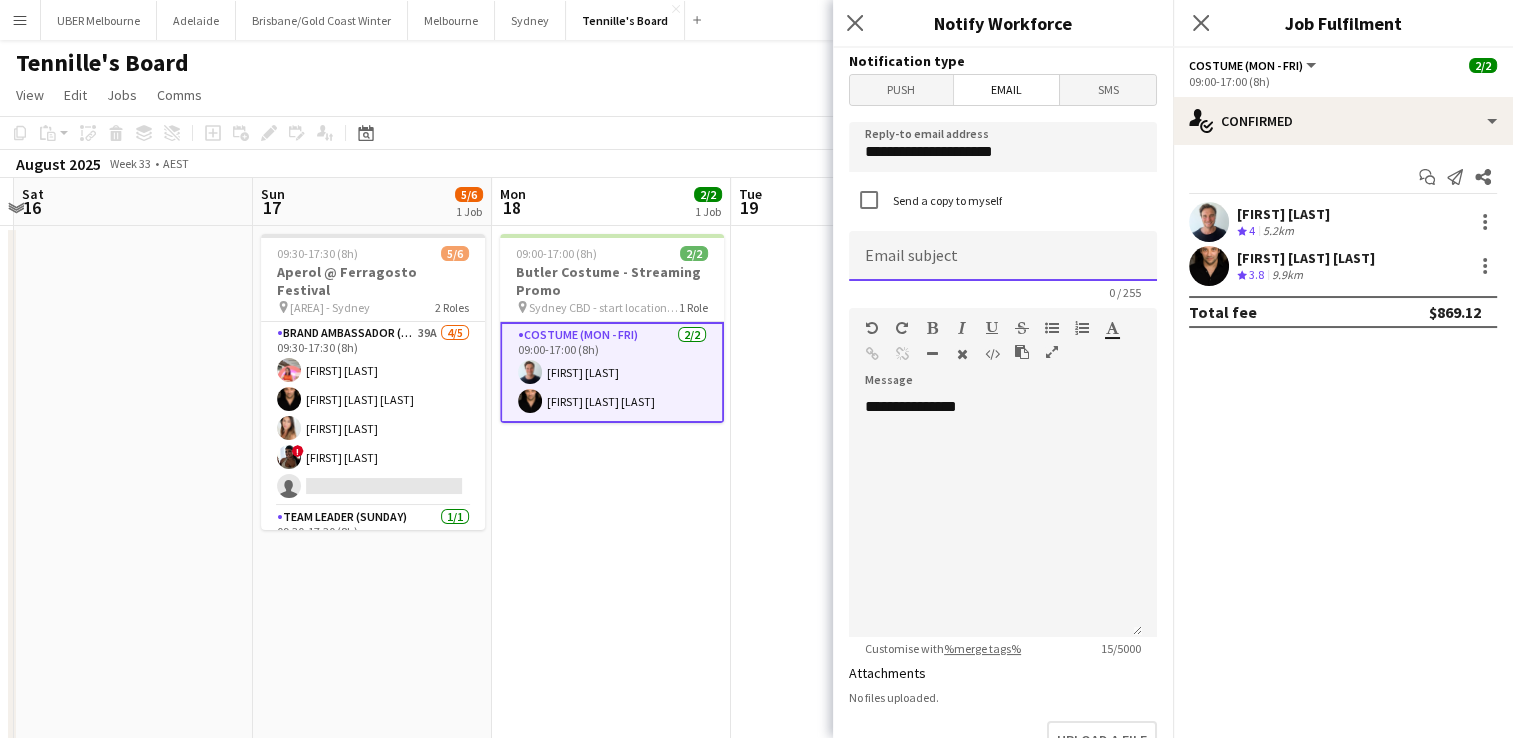 click 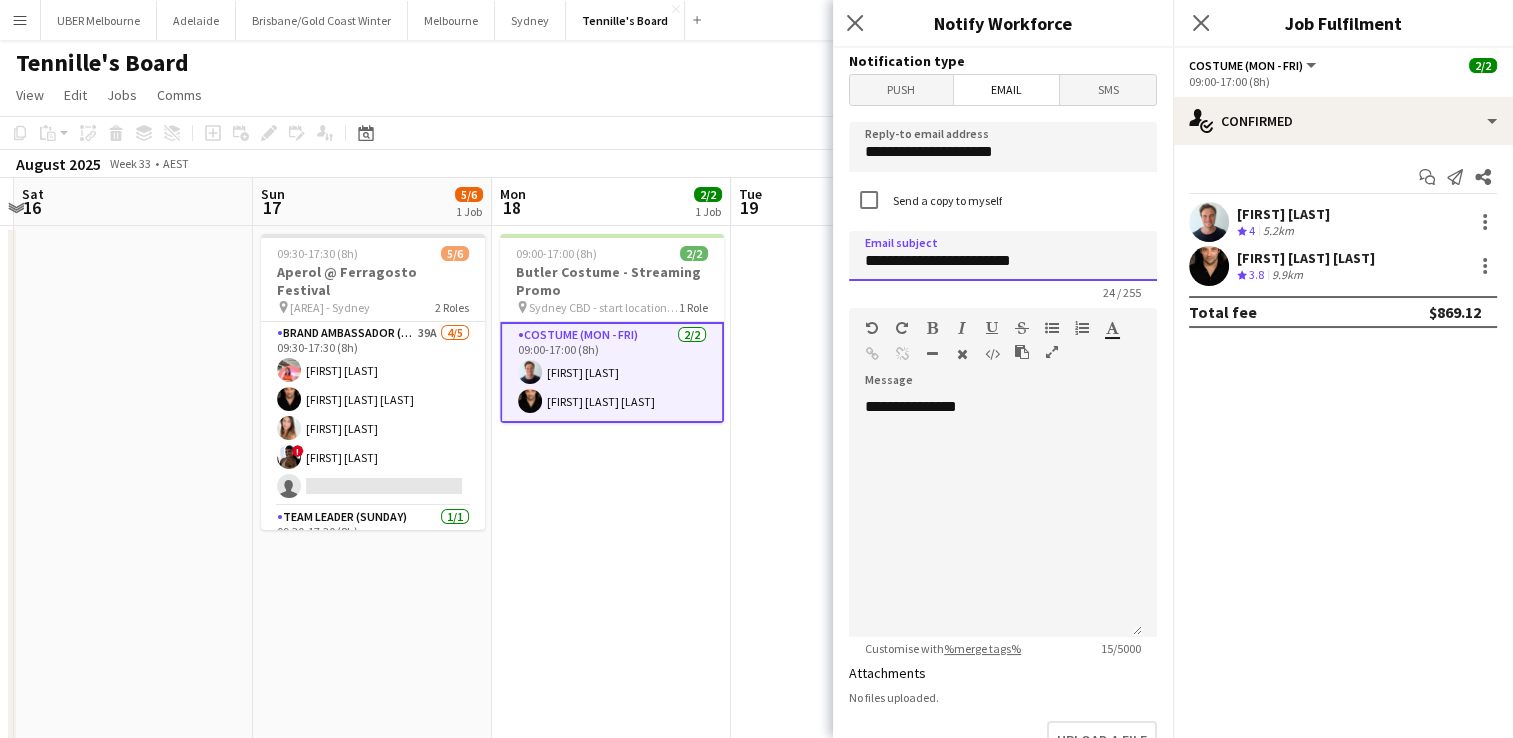 type on "**********" 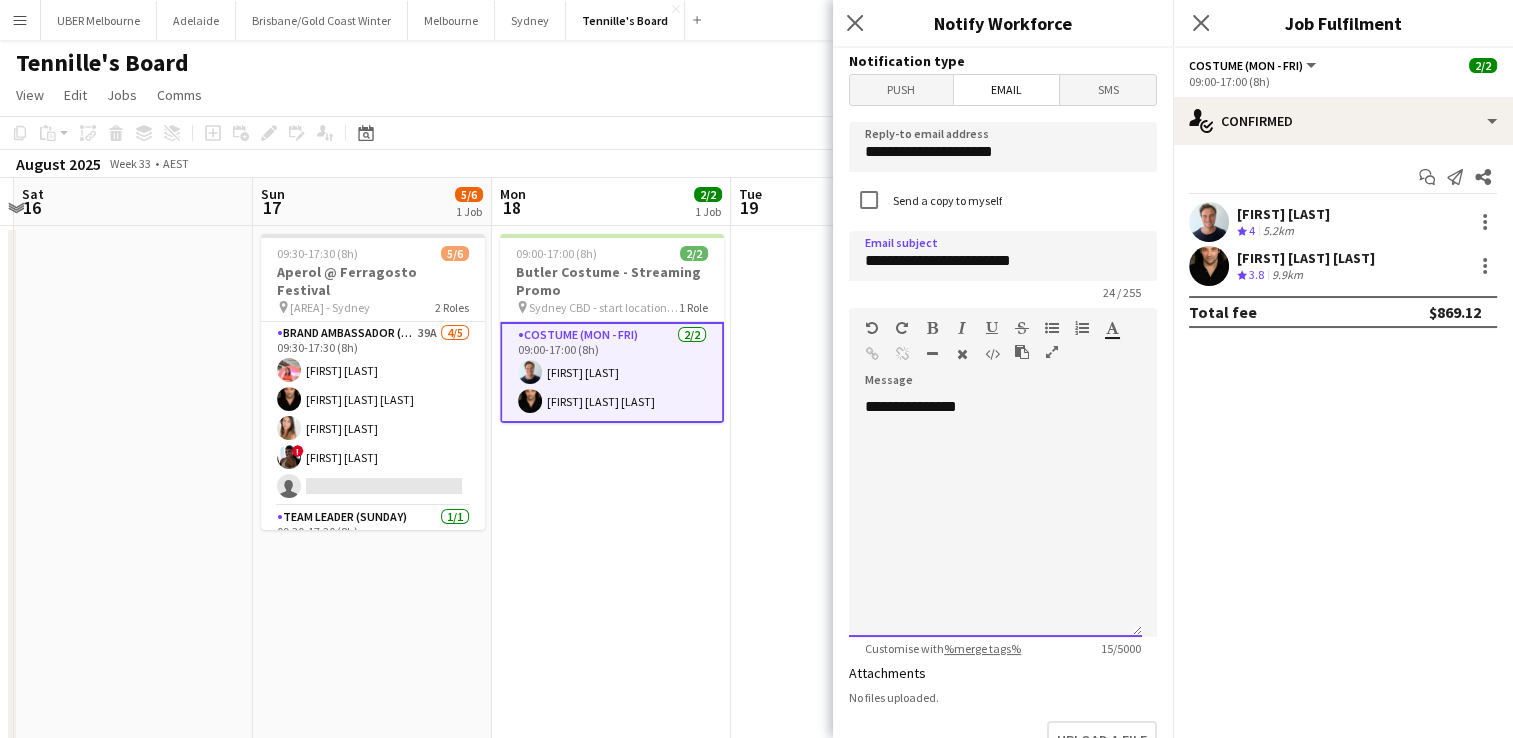 click on "**********" 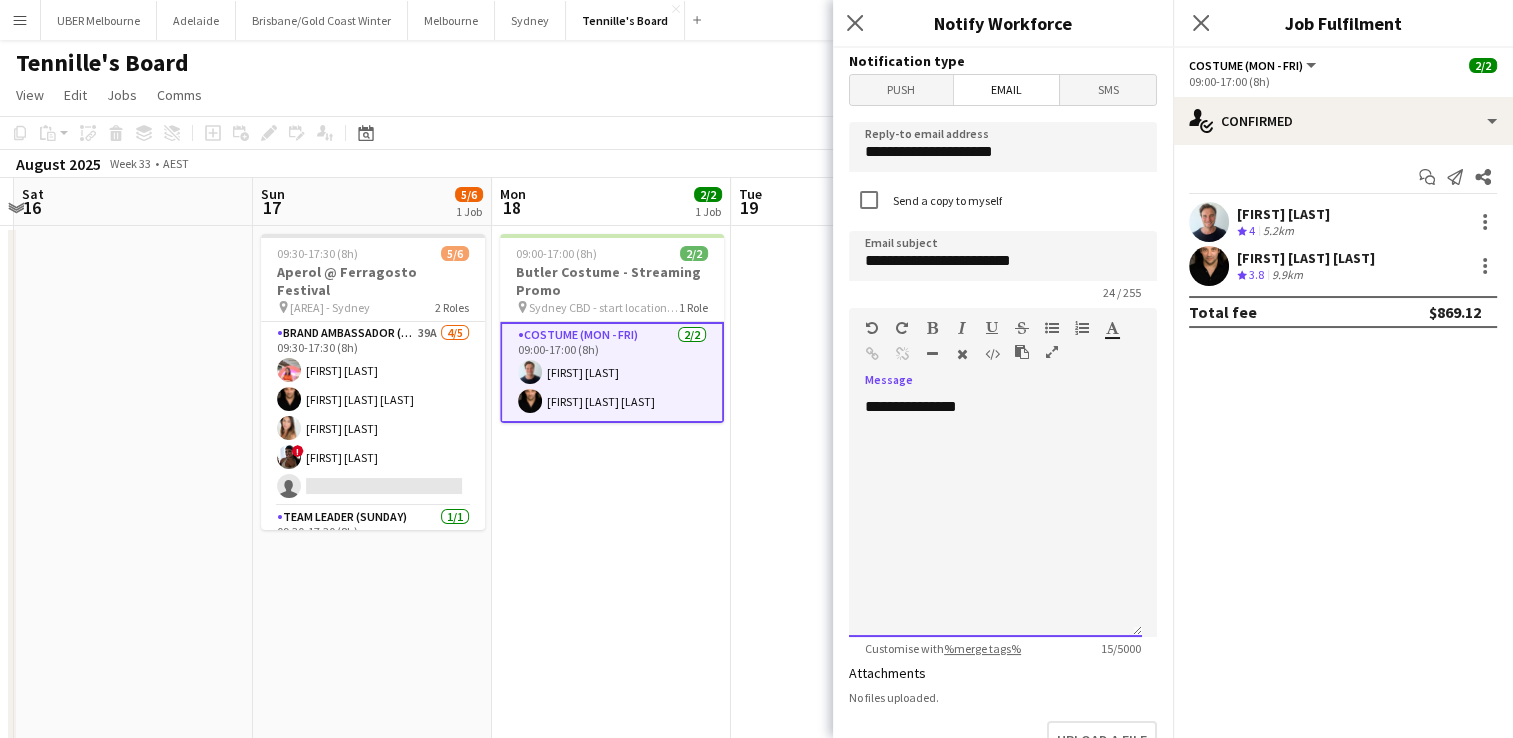 drag, startPoint x: 999, startPoint y: 406, endPoint x: 745, endPoint y: 390, distance: 254.50343 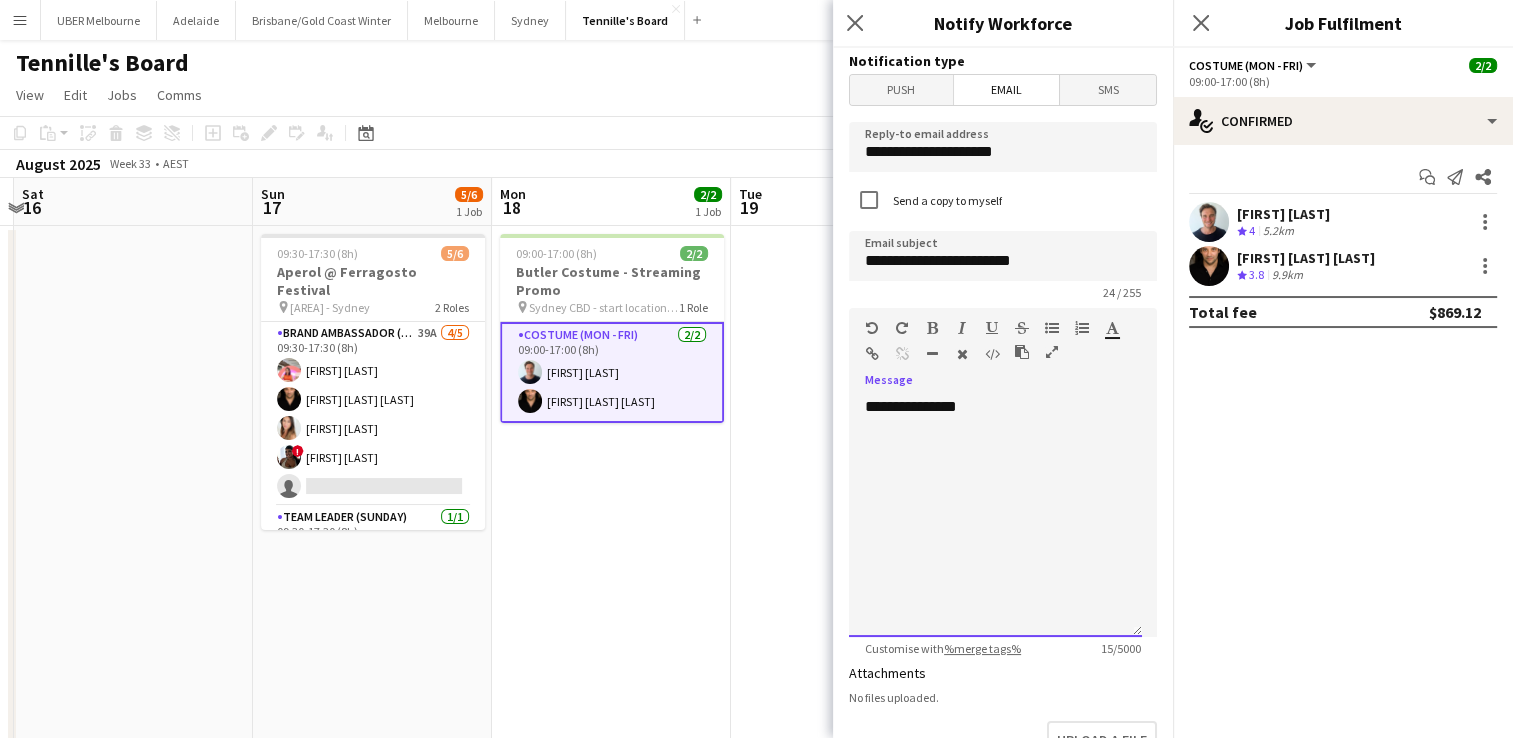 type 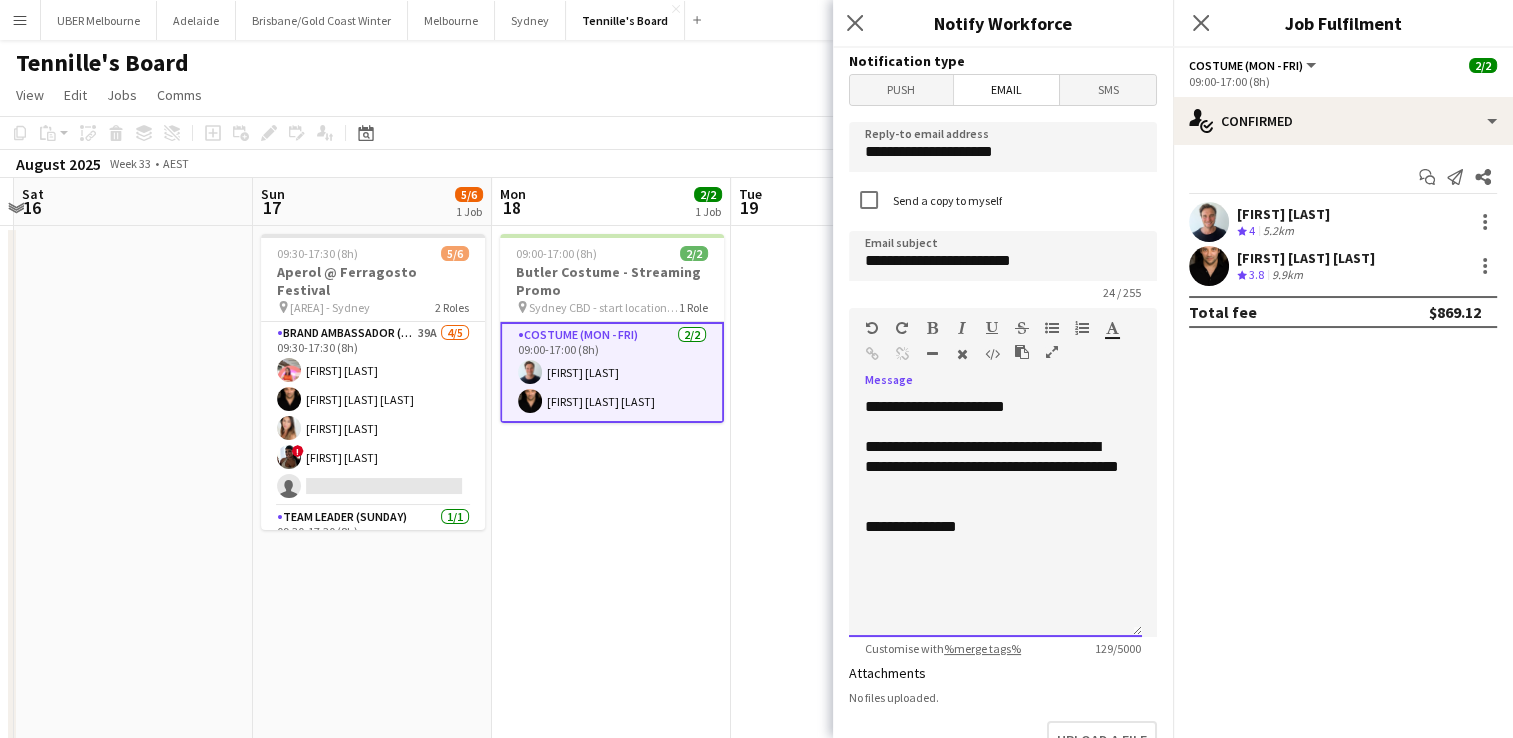 click on "**********" 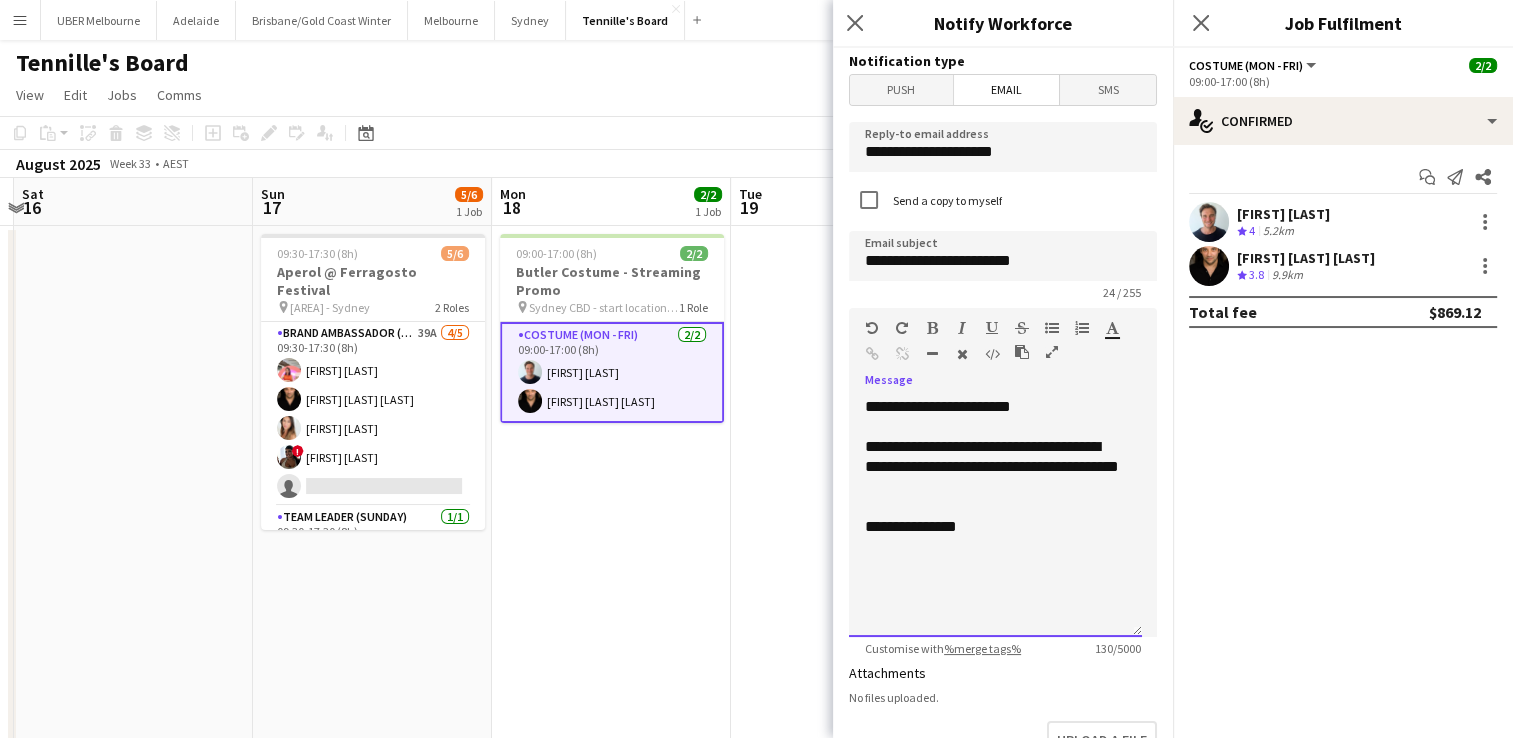 click on "**********" 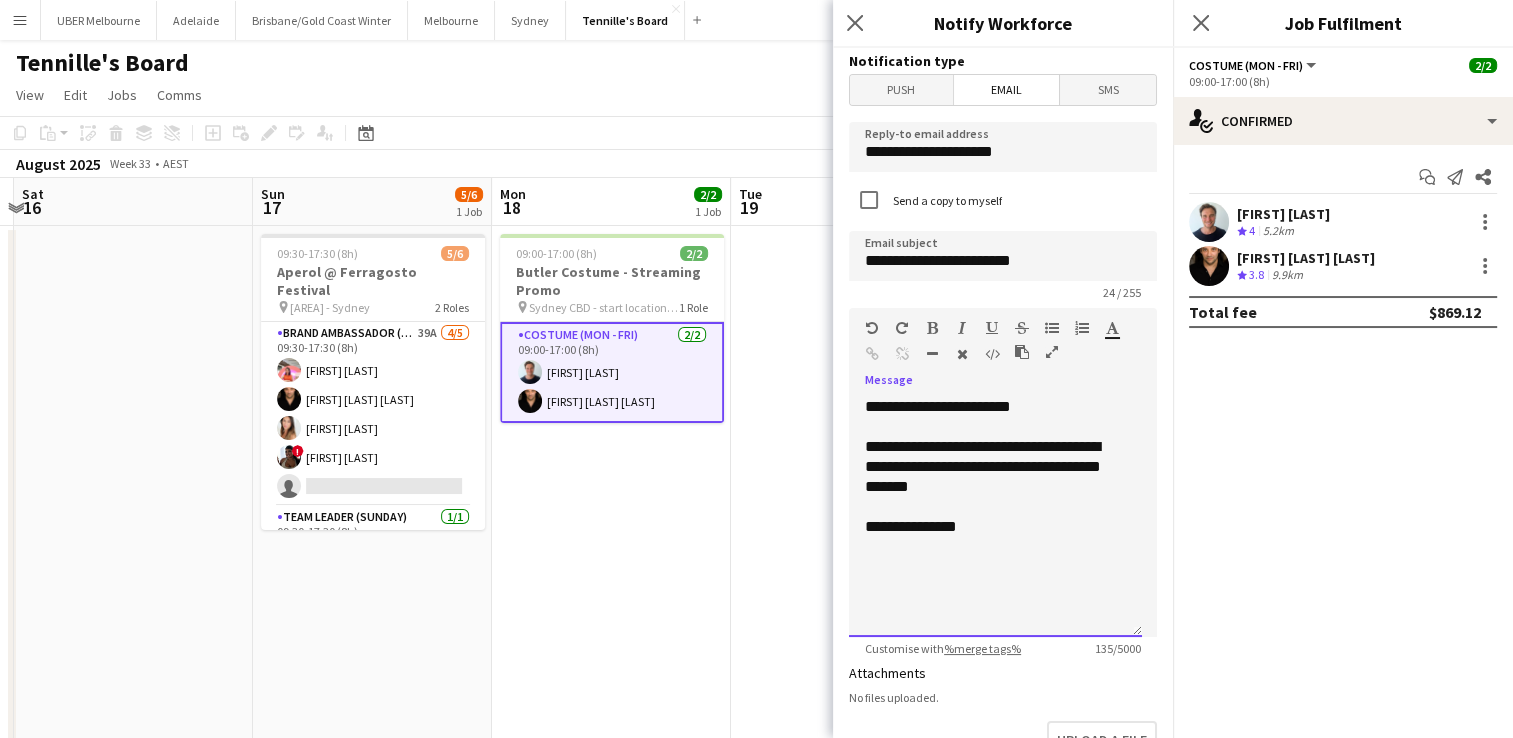 click on "**********" 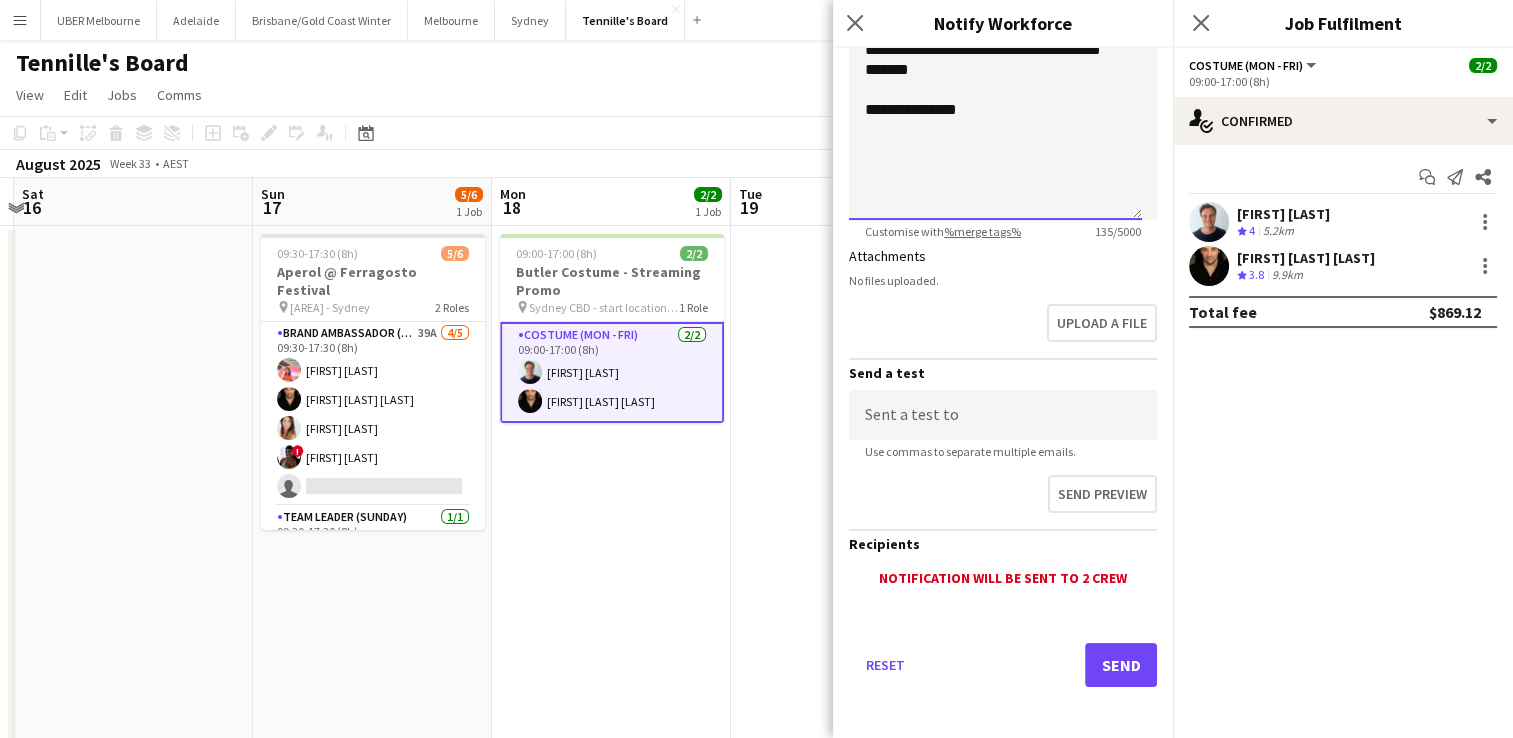 scroll, scrollTop: 0, scrollLeft: 0, axis: both 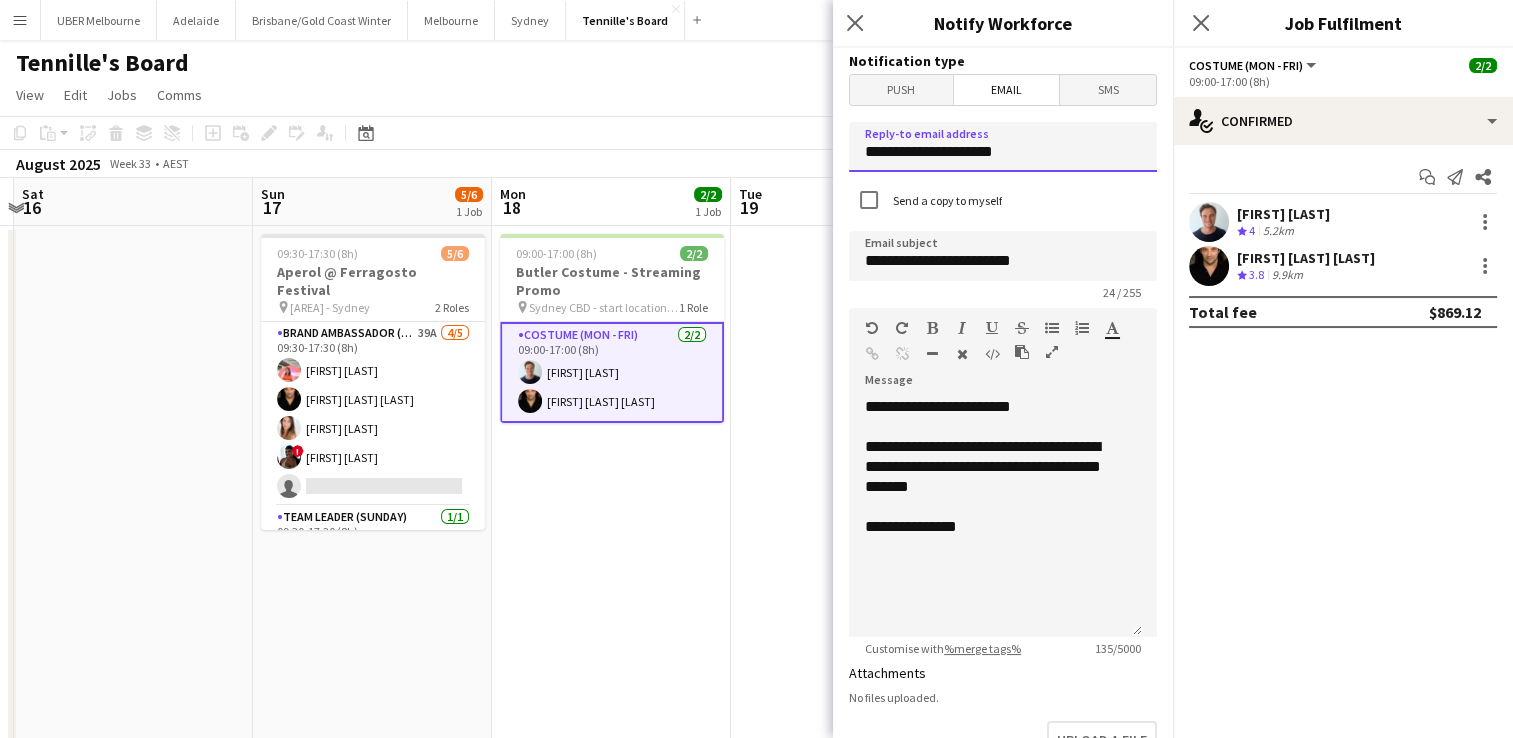 drag, startPoint x: 1057, startPoint y: 154, endPoint x: 662, endPoint y: 131, distance: 395.66907 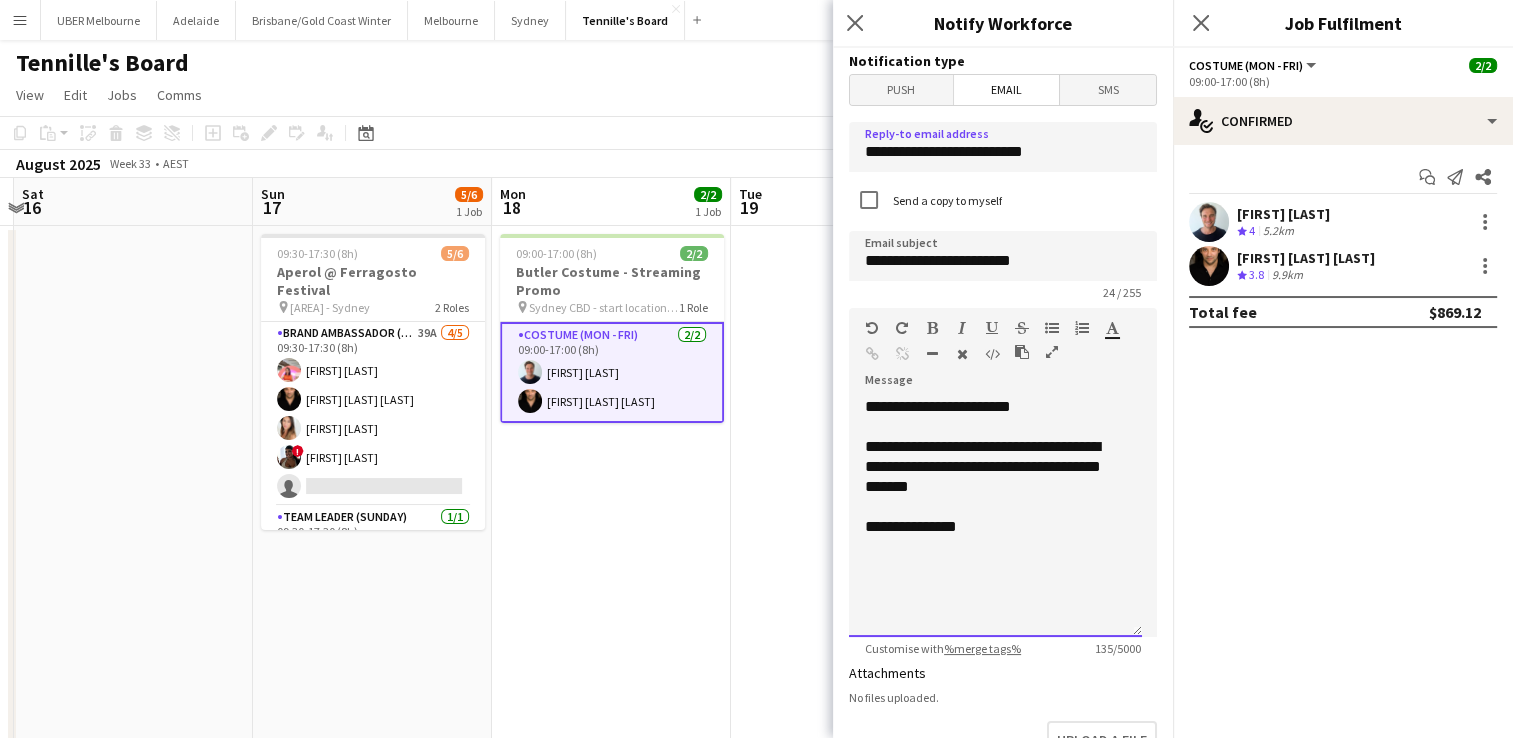 click on "**********" 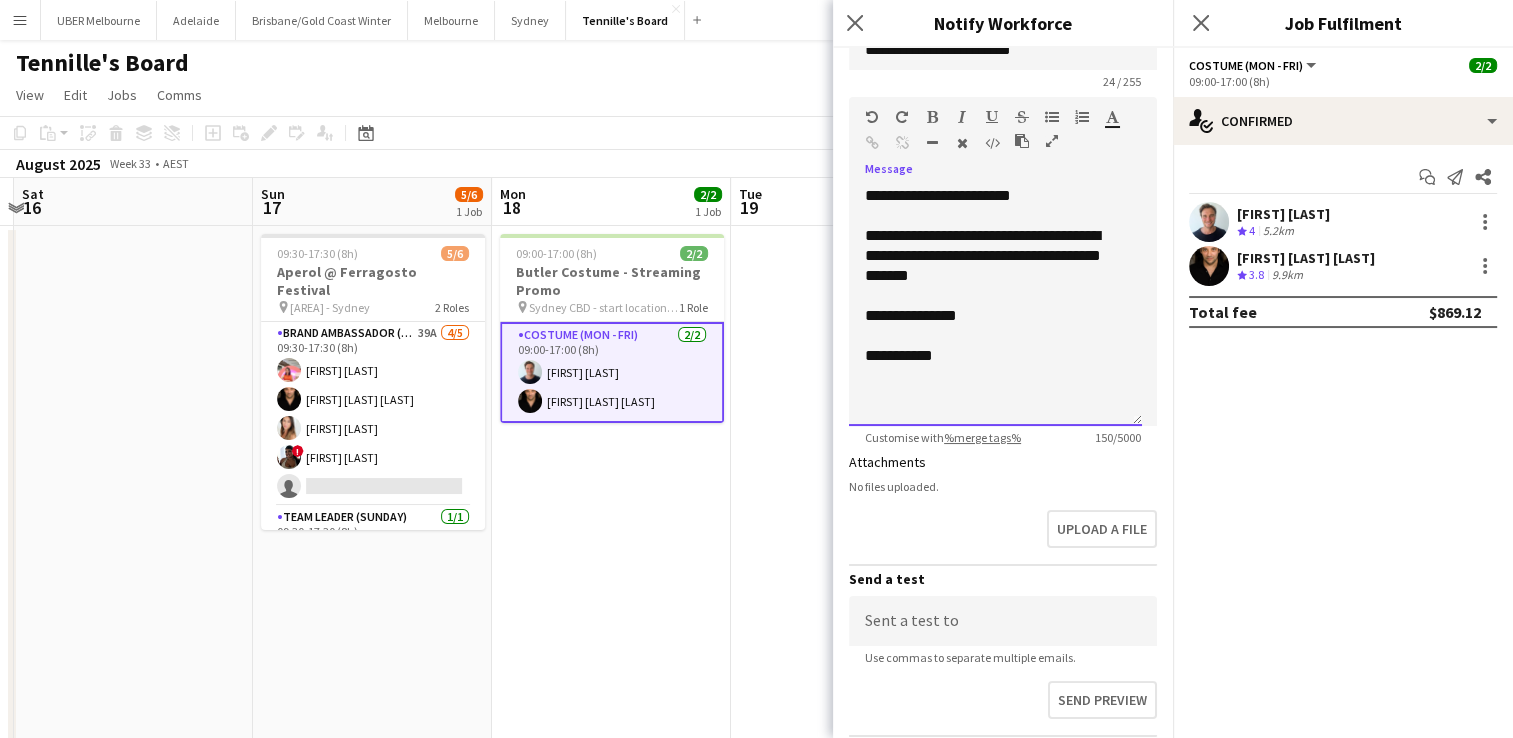 scroll, scrollTop: 418, scrollLeft: 0, axis: vertical 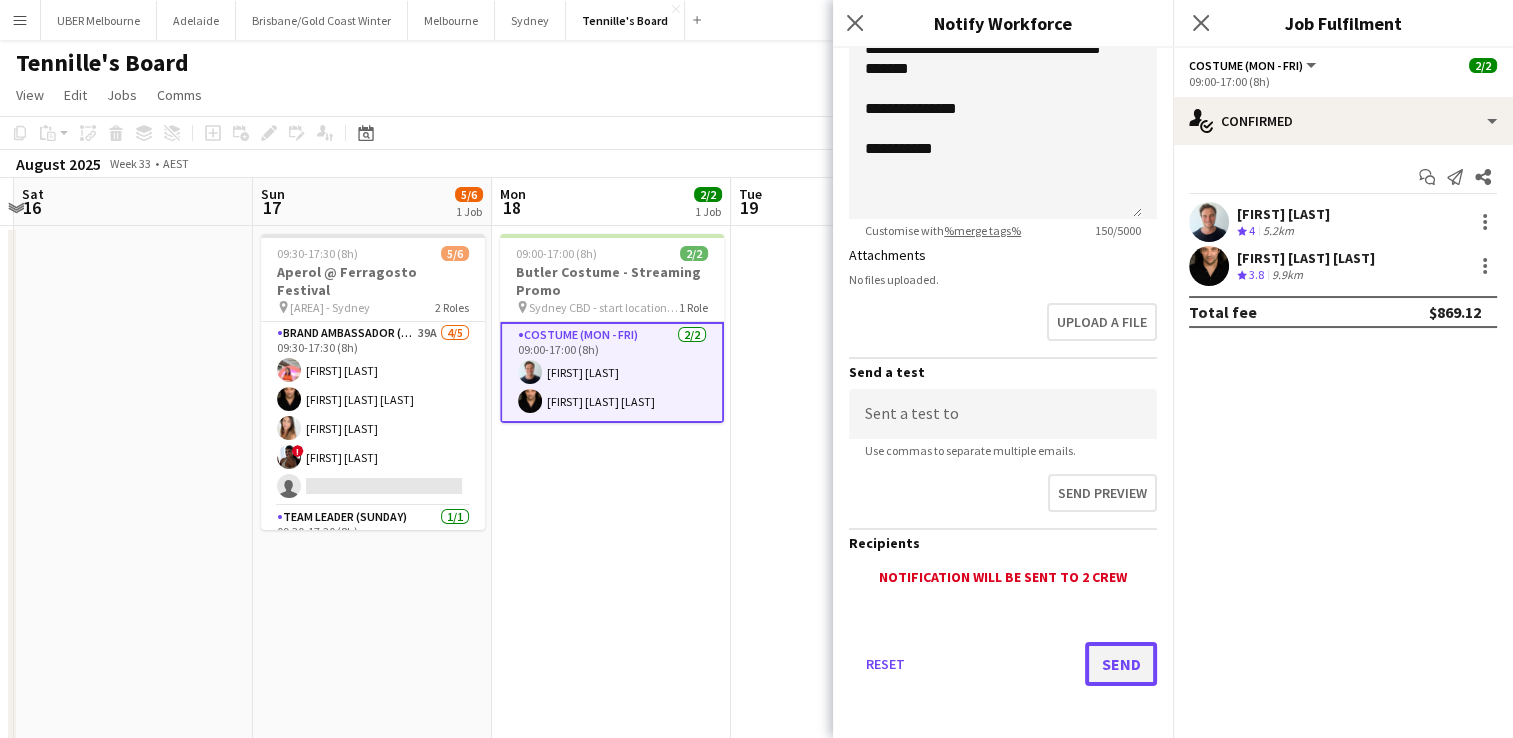 click on "Send" 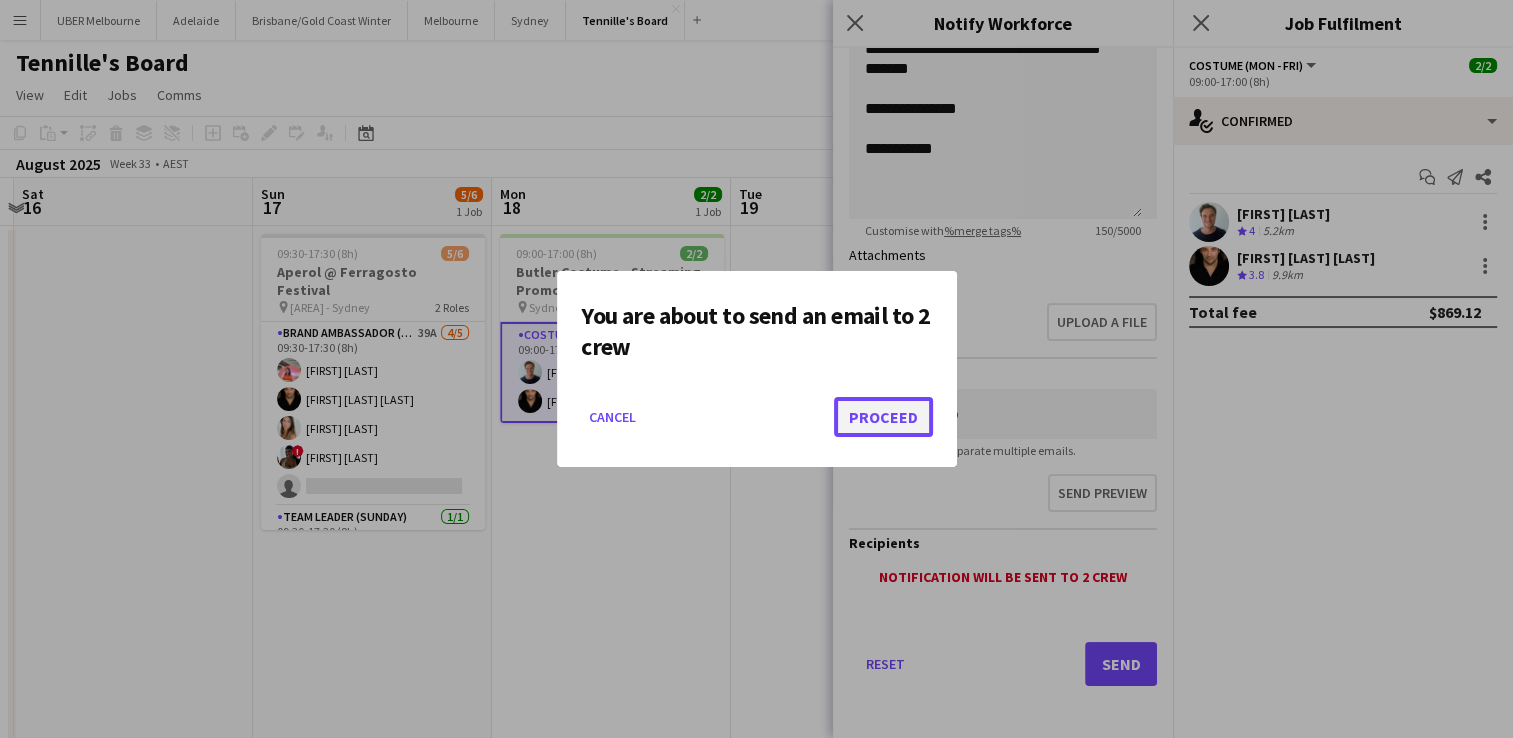 click on "Proceed" 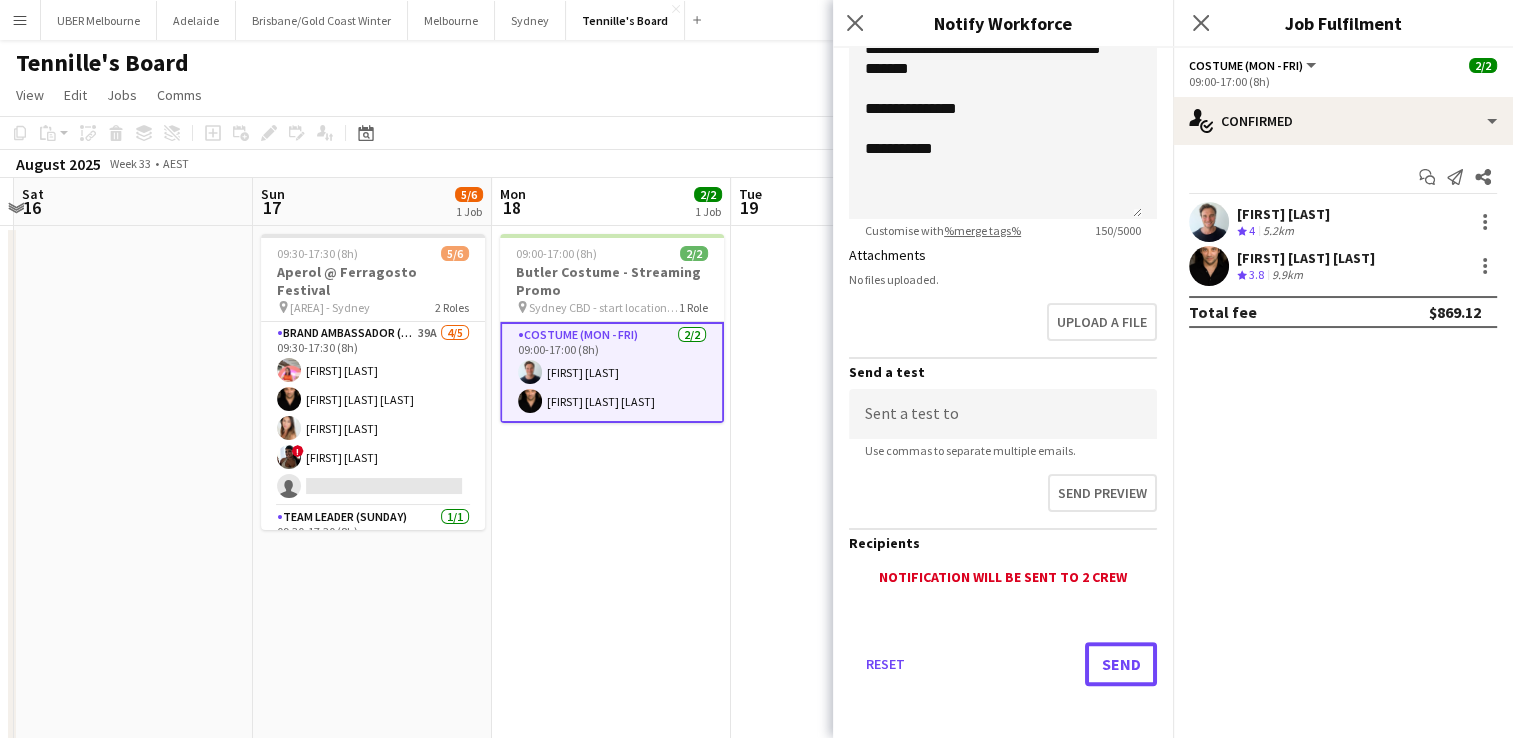 scroll, scrollTop: 0, scrollLeft: 0, axis: both 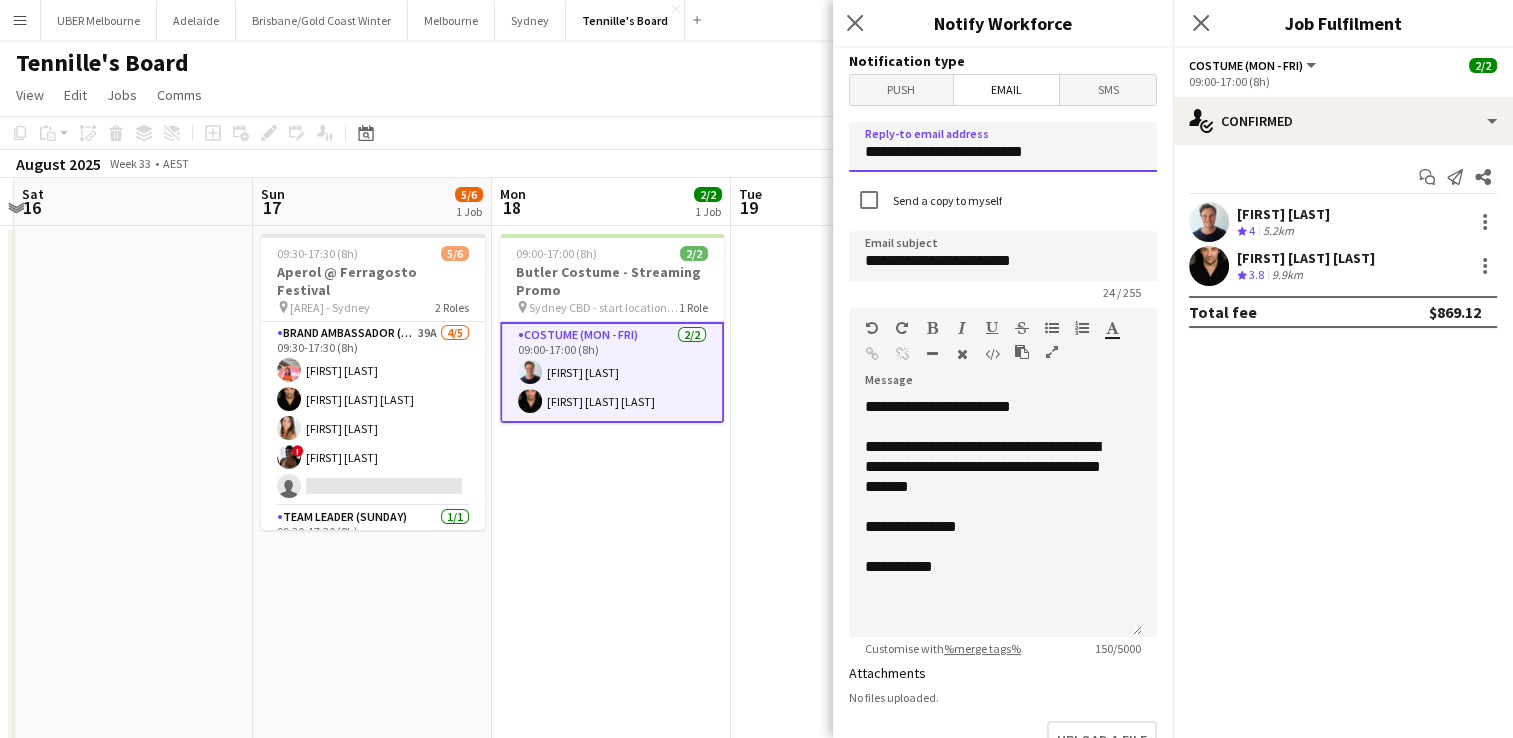 drag, startPoint x: 1080, startPoint y: 157, endPoint x: 829, endPoint y: 142, distance: 251.44781 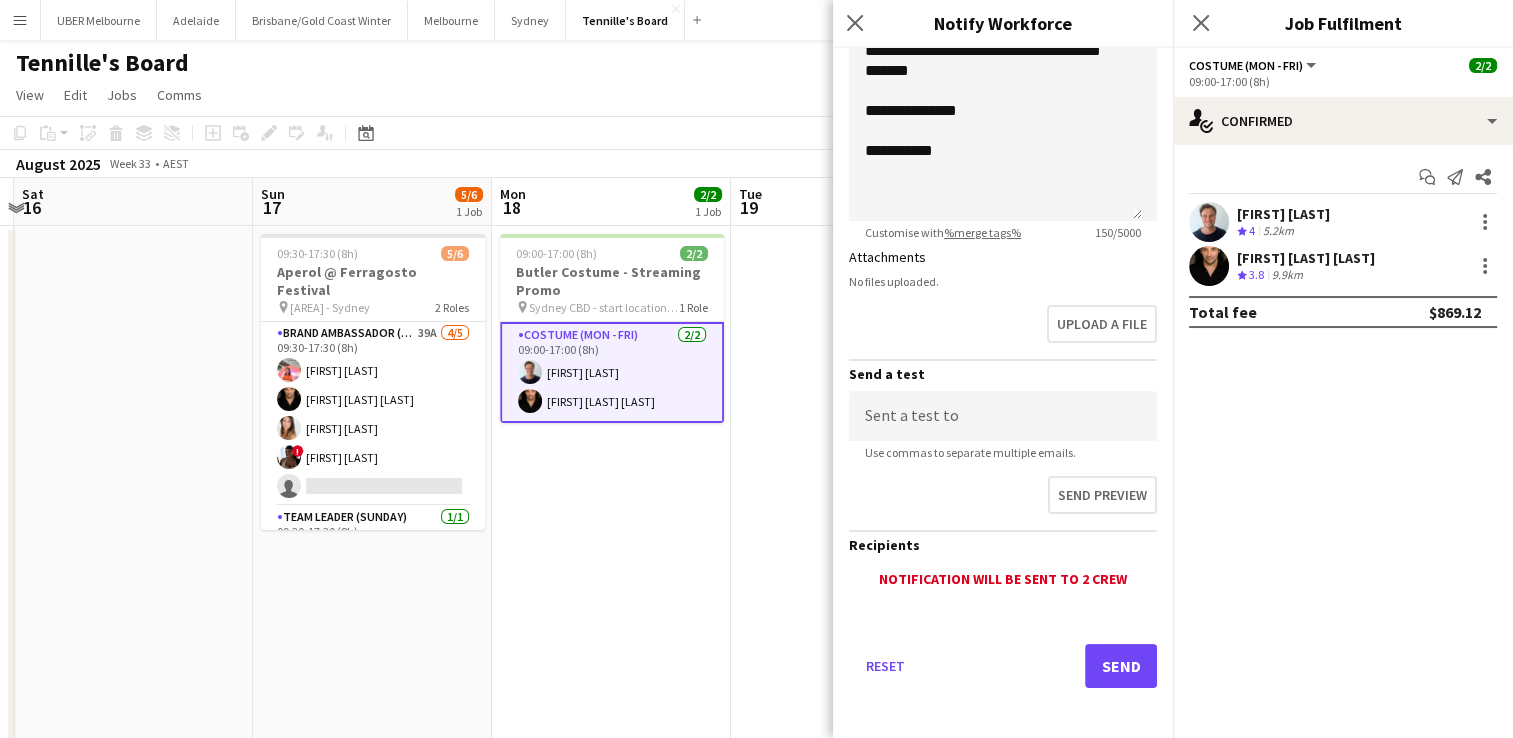 scroll, scrollTop: 0, scrollLeft: 0, axis: both 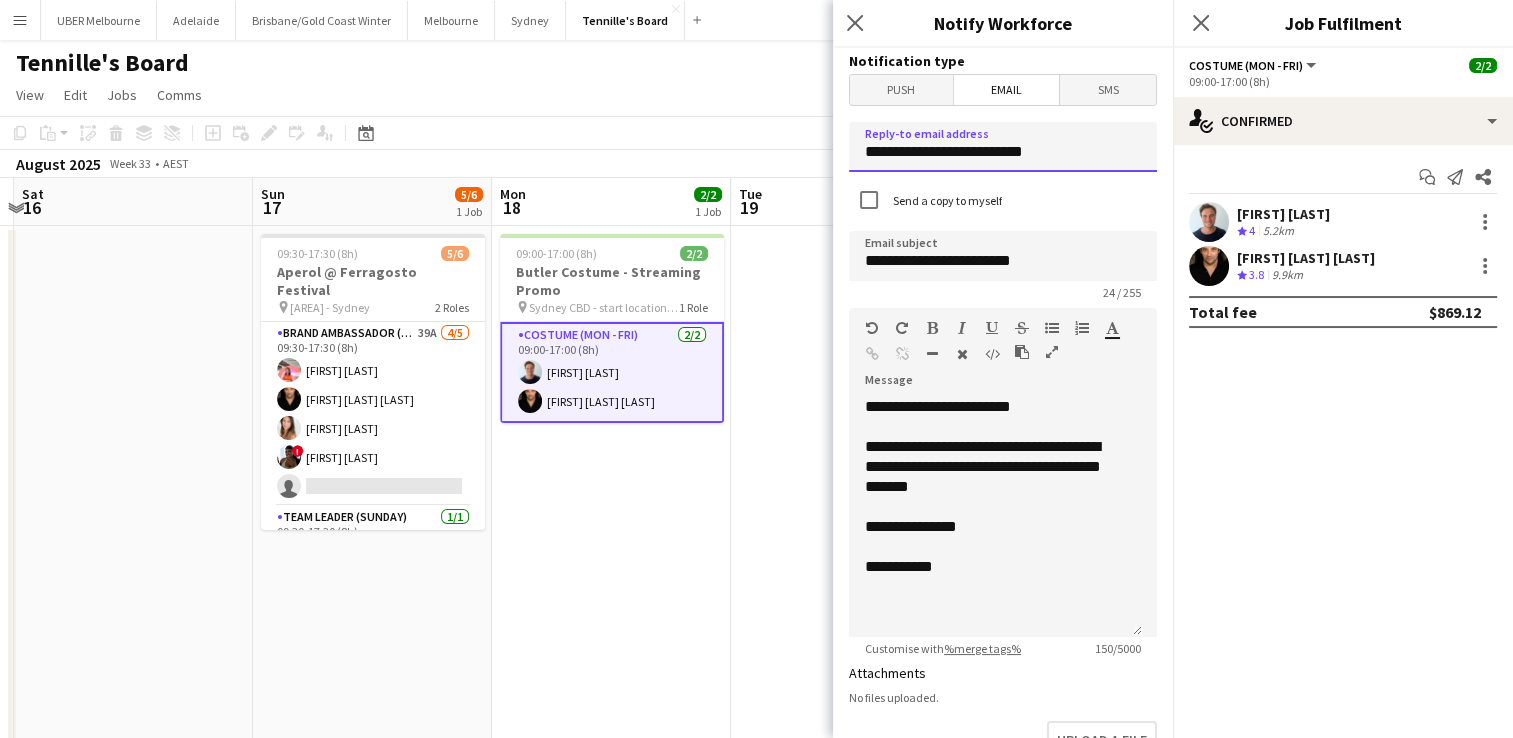 drag, startPoint x: 1092, startPoint y: 158, endPoint x: 759, endPoint y: 152, distance: 333.05405 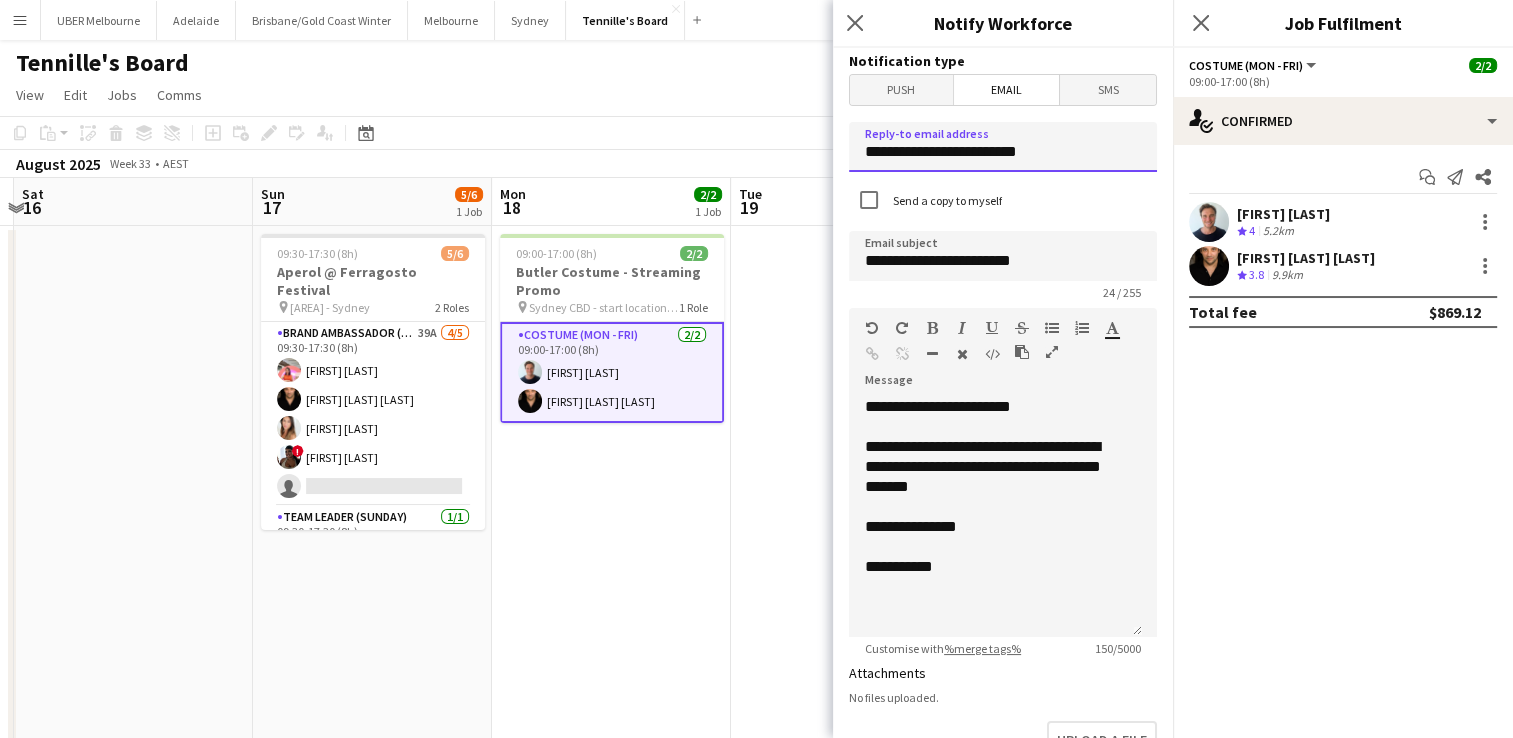 type on "**********" 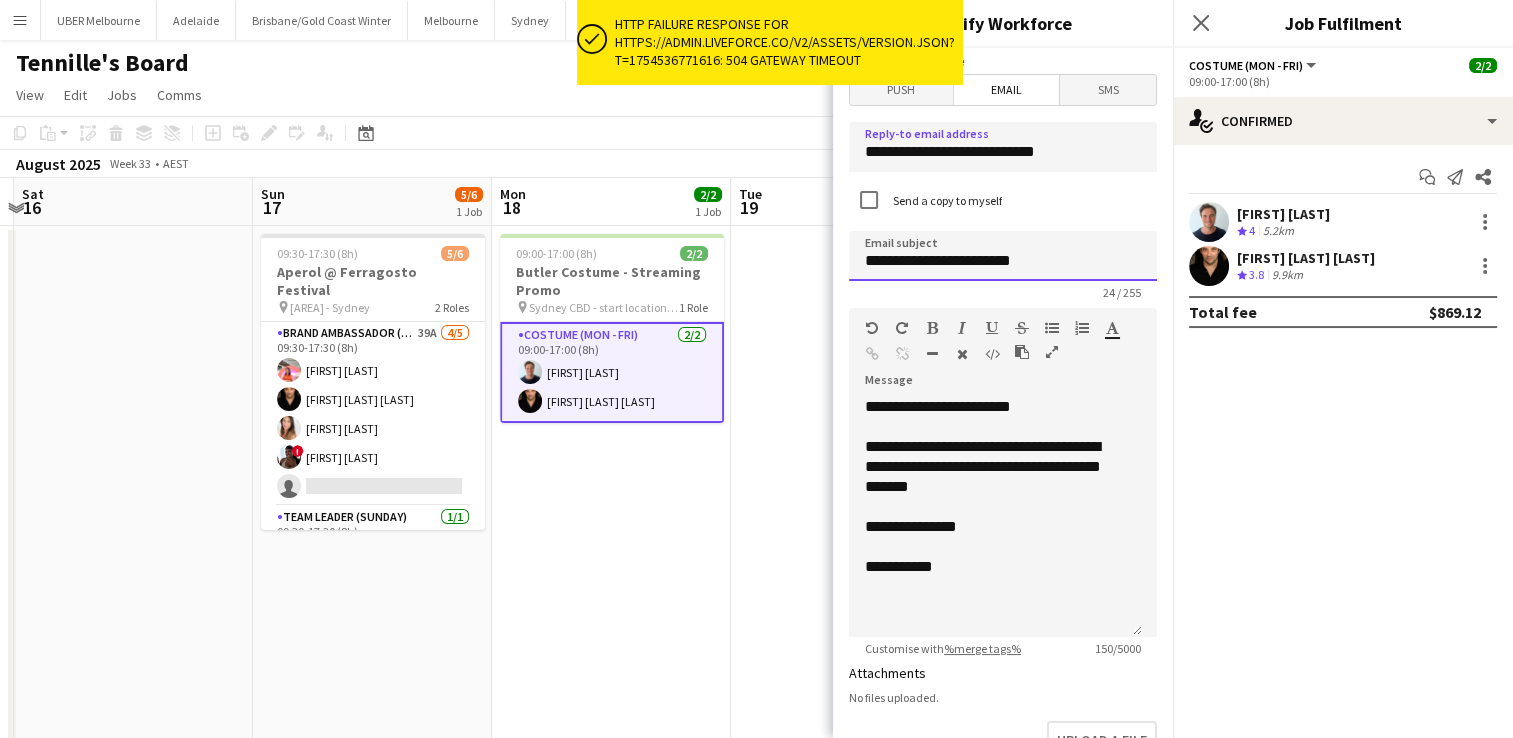 click on "**********" 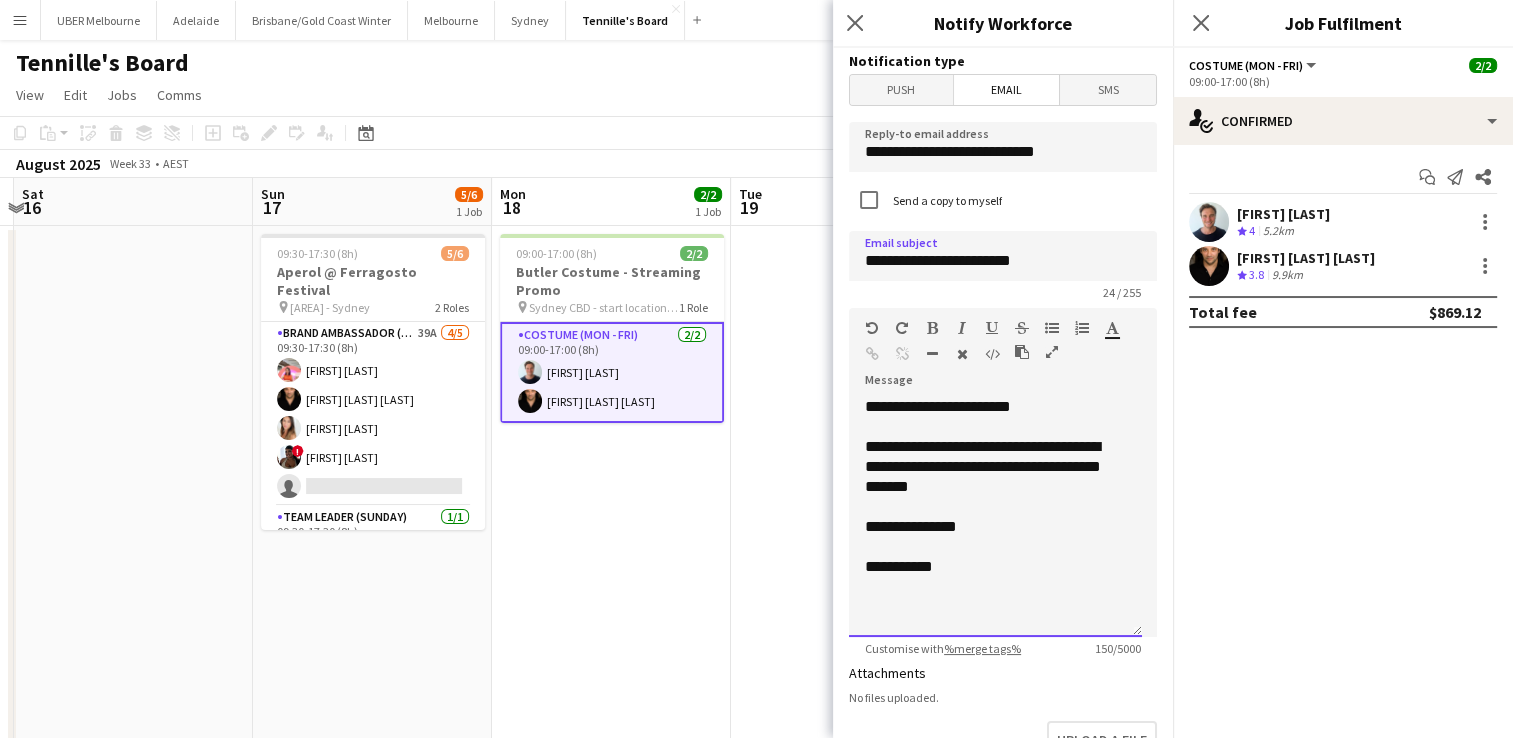 click on "**********" 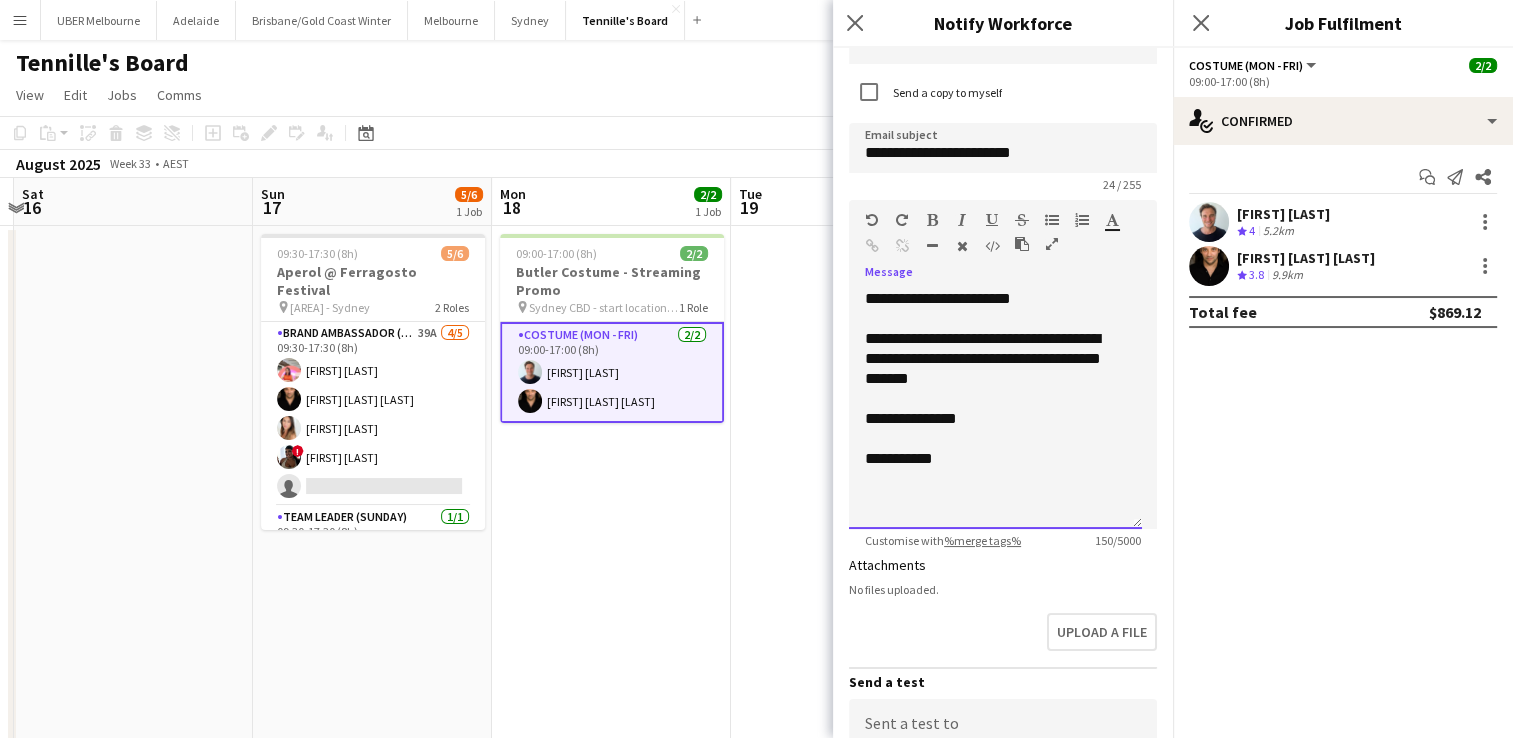 scroll, scrollTop: 418, scrollLeft: 0, axis: vertical 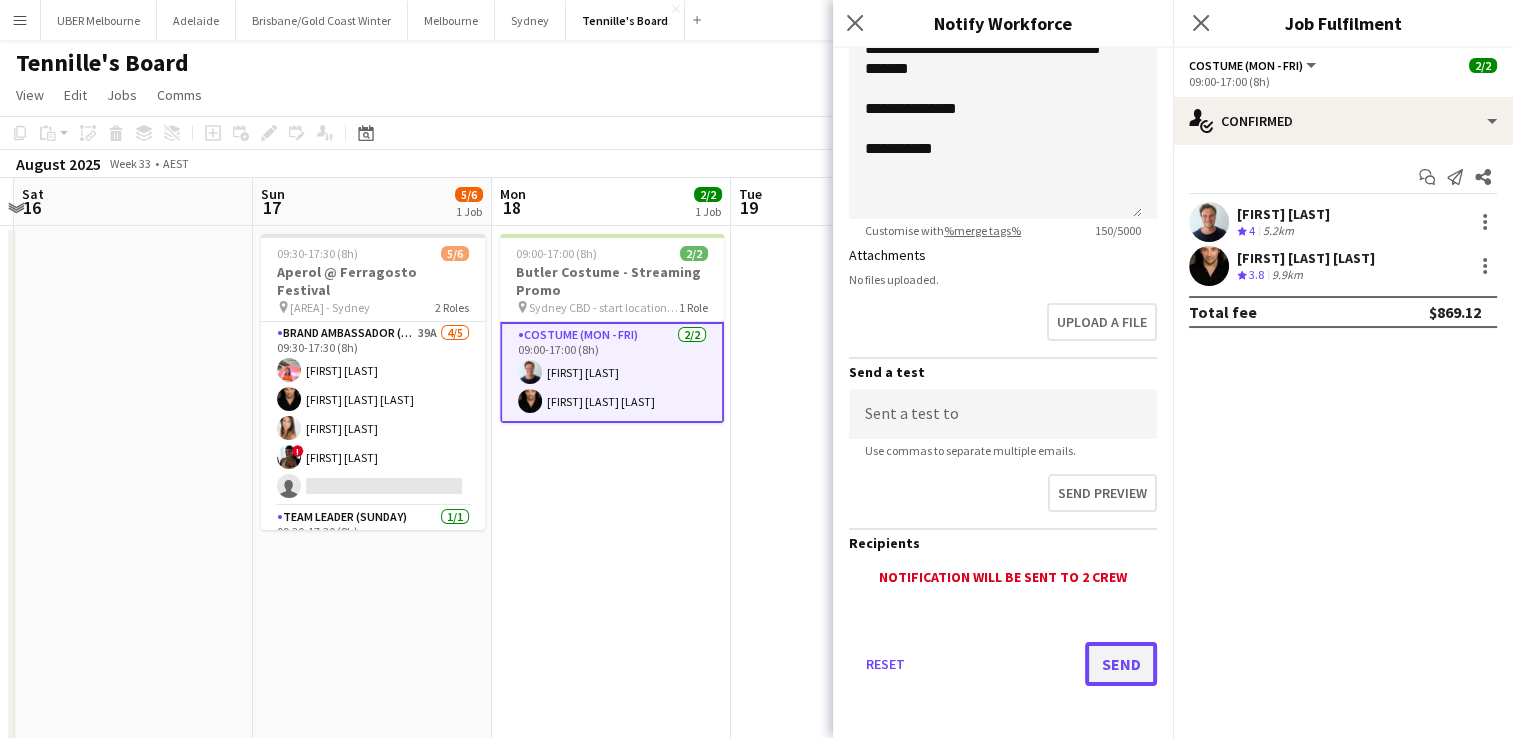 click on "Send" 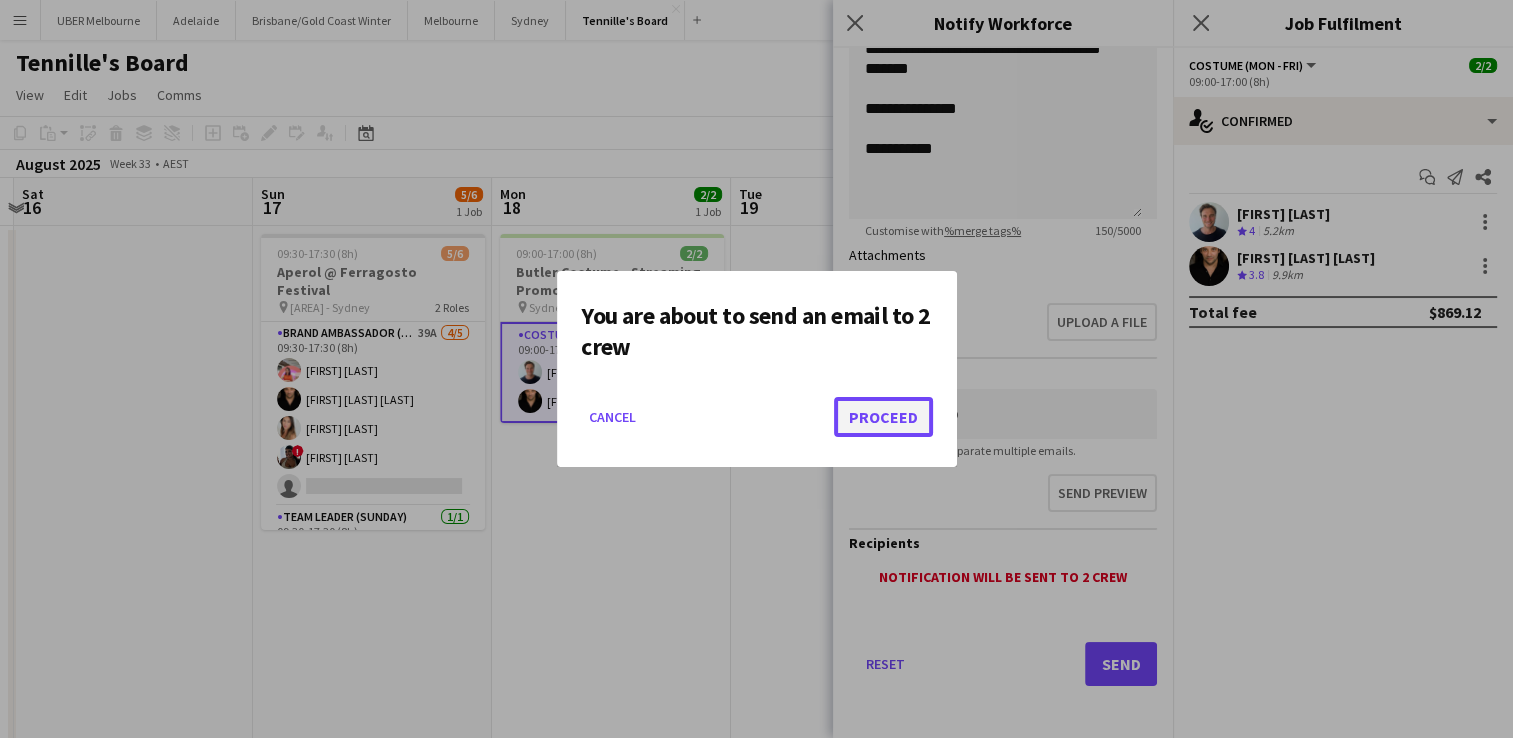 click on "Proceed" 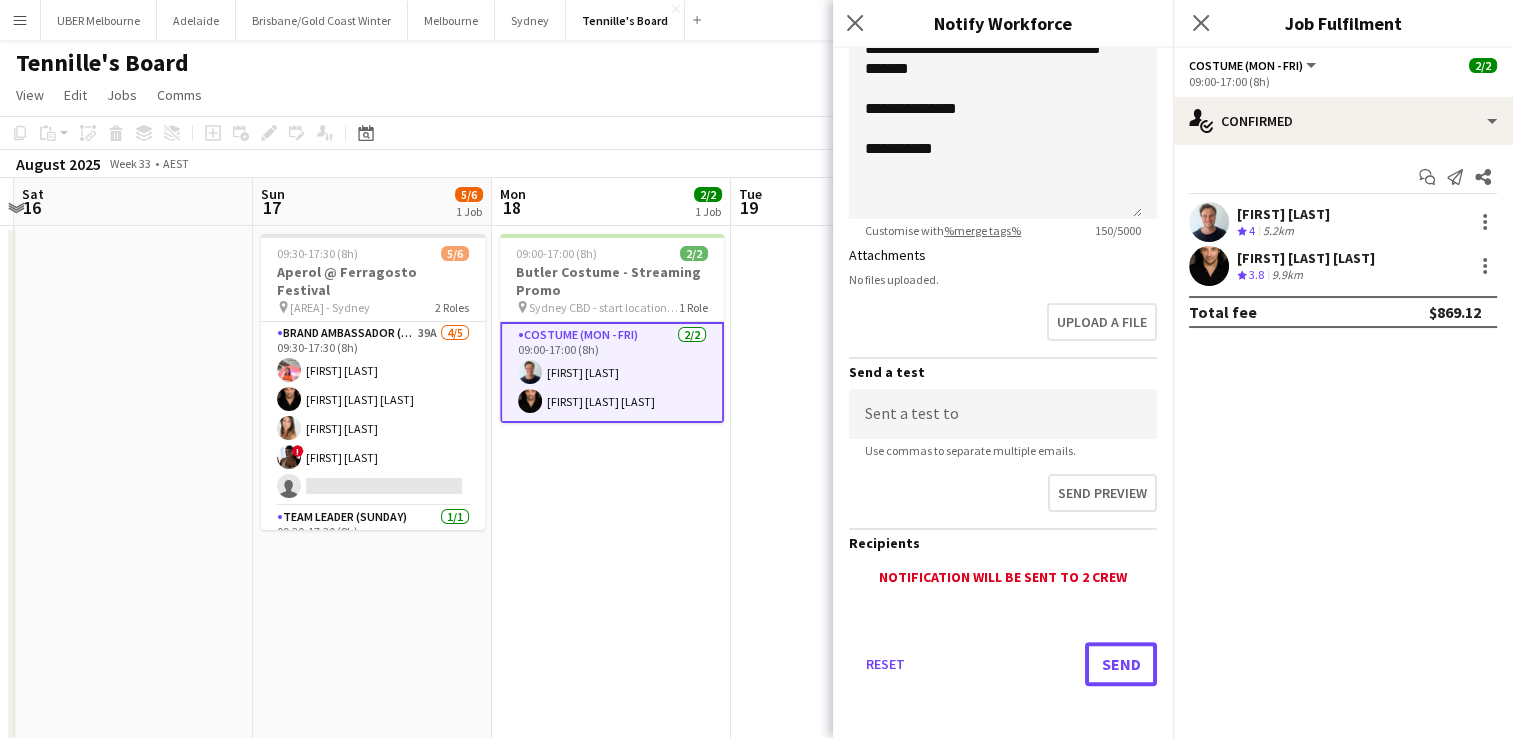 scroll, scrollTop: 417, scrollLeft: 0, axis: vertical 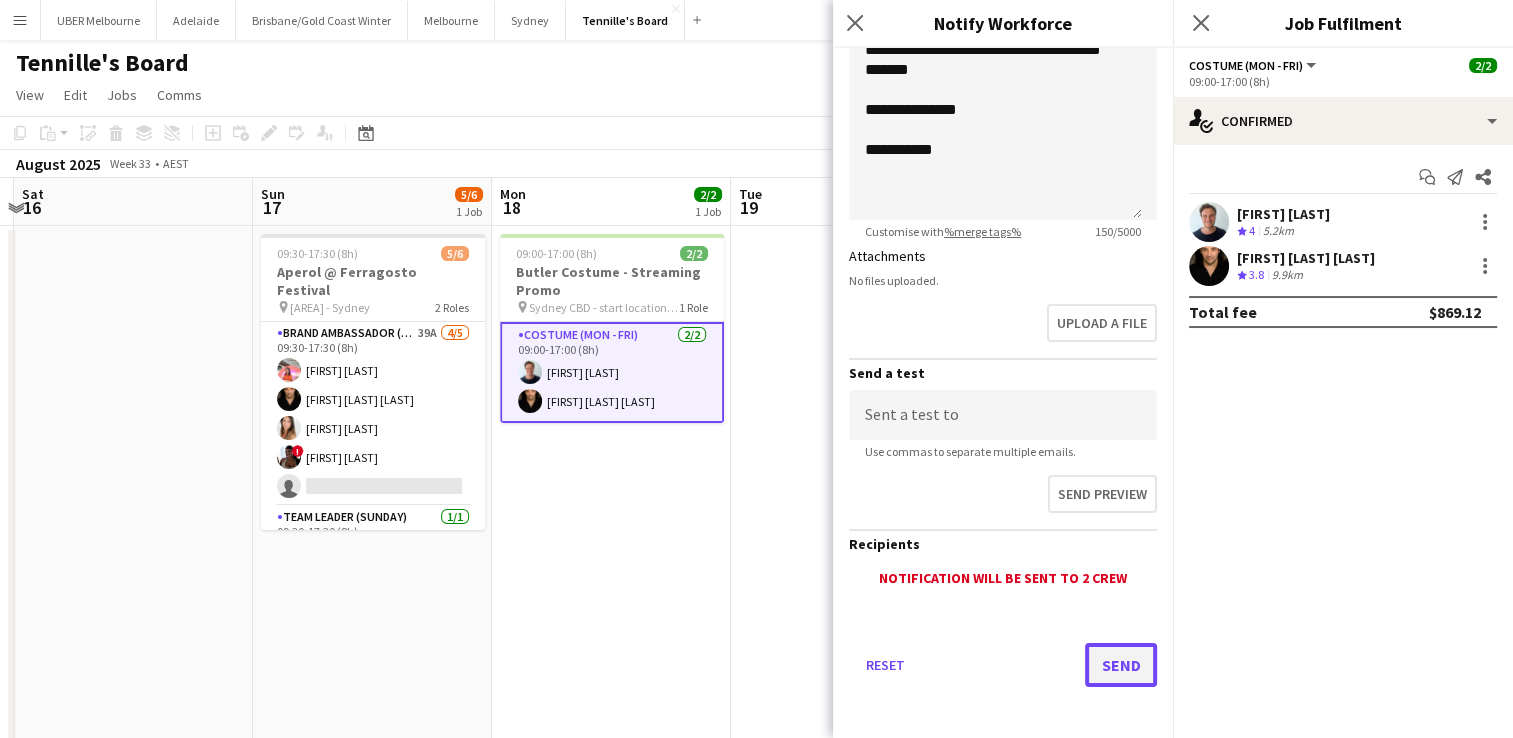 click on "Send" 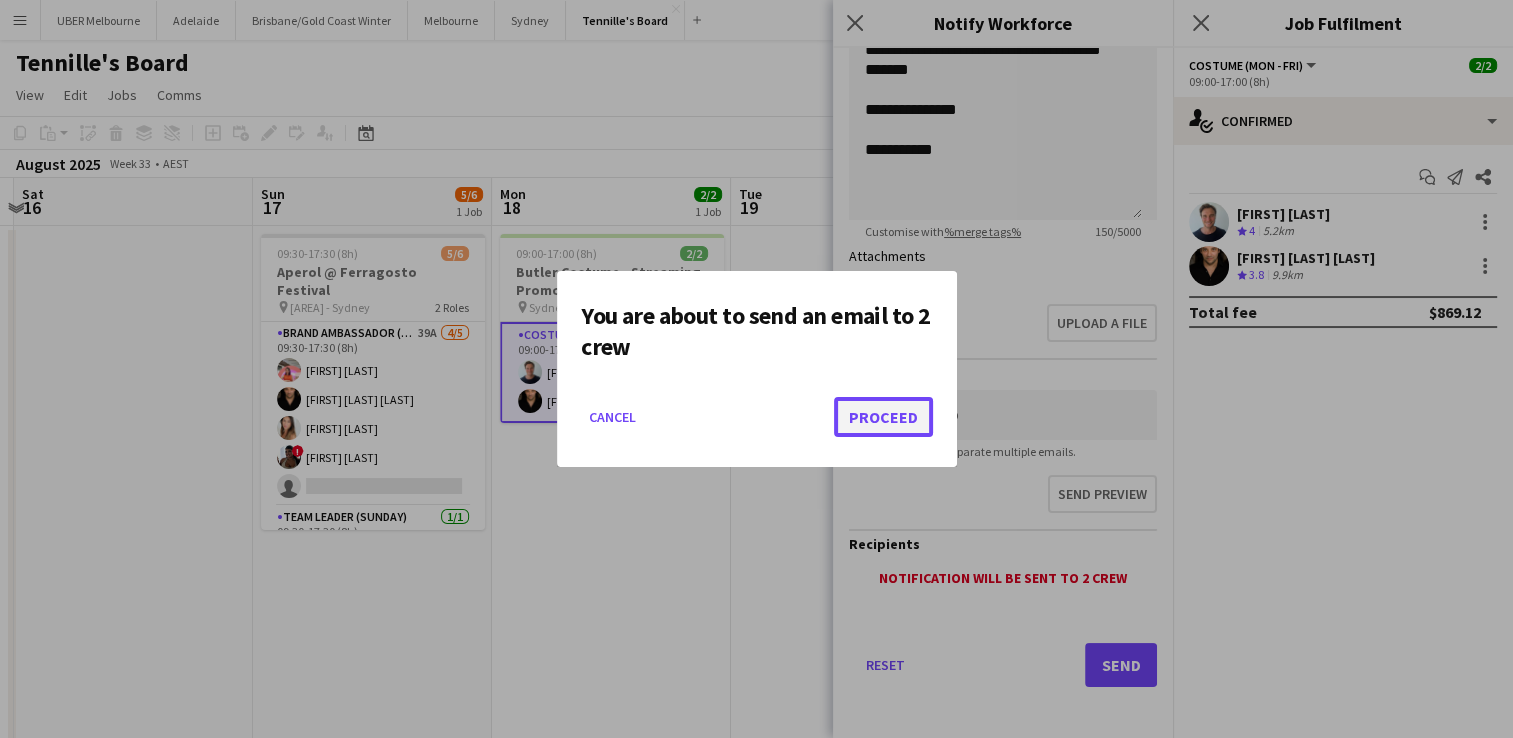 click on "Proceed" 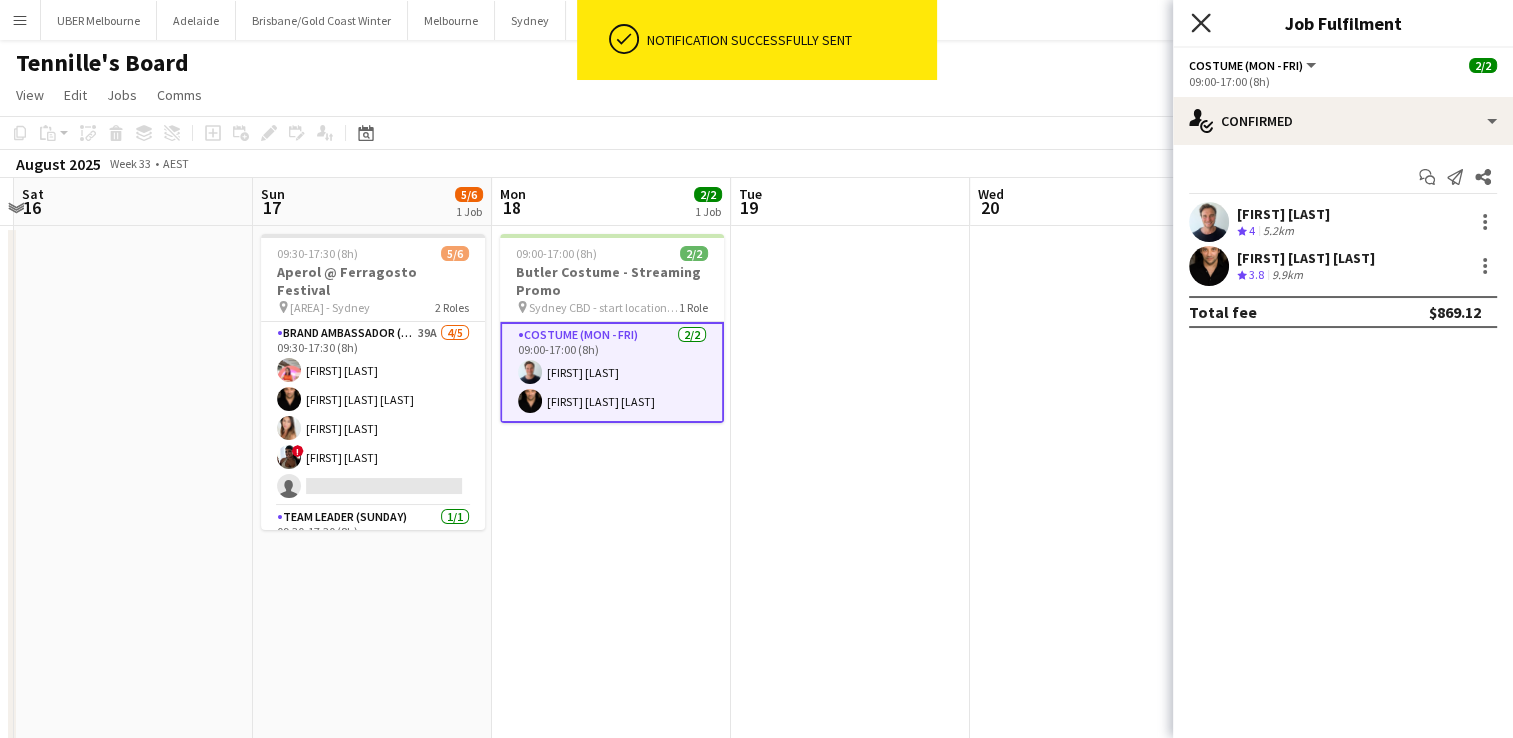 click on "Close pop-in" 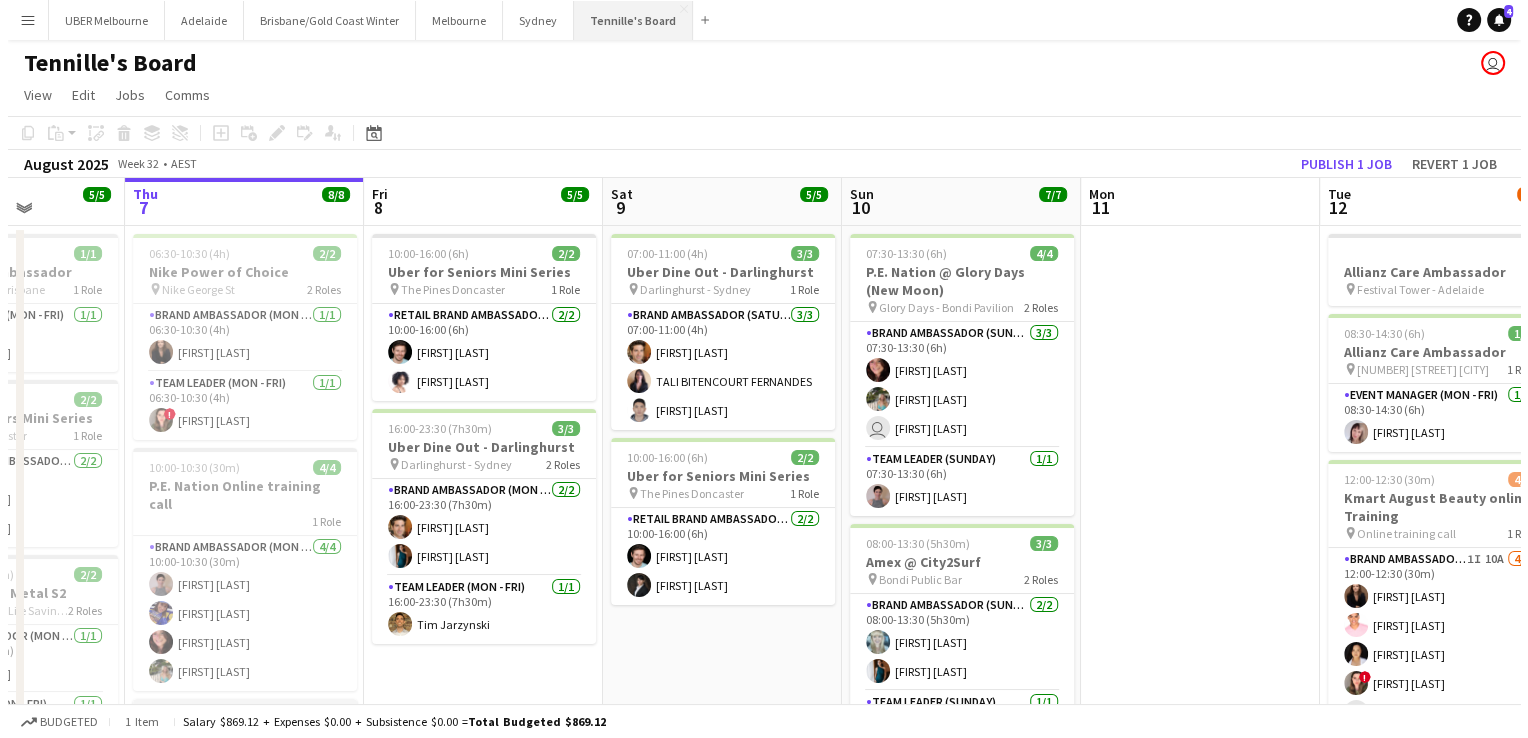 scroll, scrollTop: 0, scrollLeft: 600, axis: horizontal 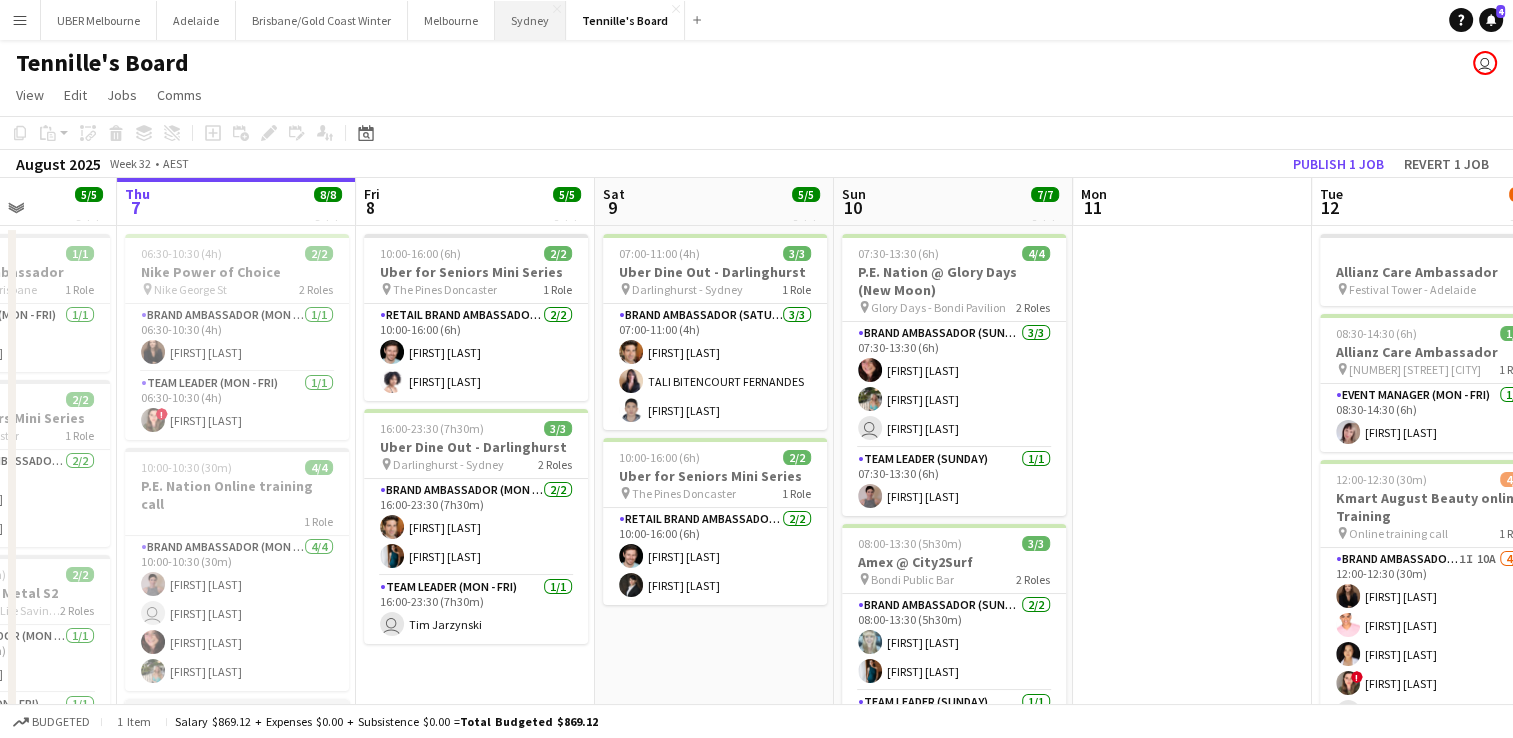 click on "Sydney
Close" at bounding box center (530, 20) 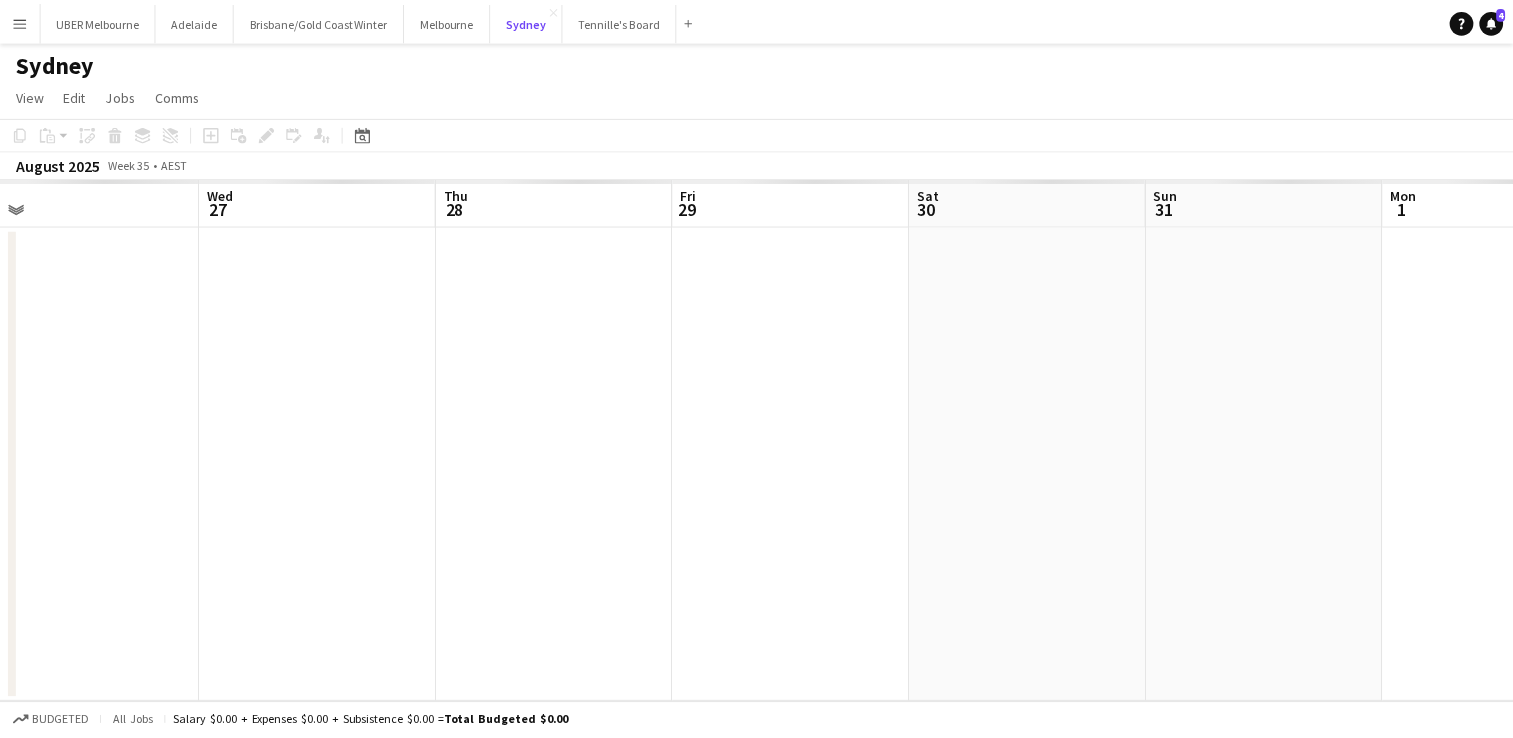 scroll, scrollTop: 0, scrollLeft: 804, axis: horizontal 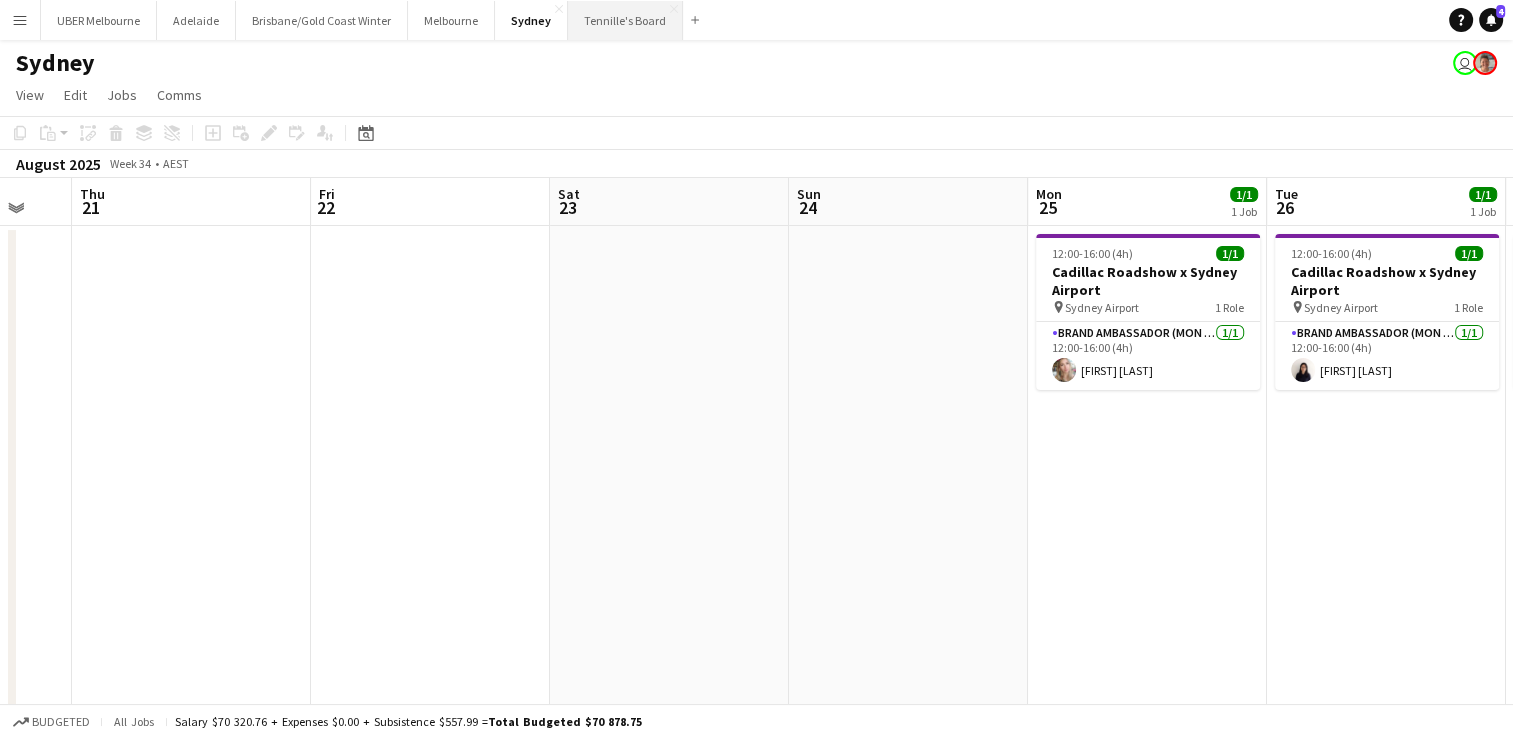 click on "Tennille's Board
Close" at bounding box center [625, 20] 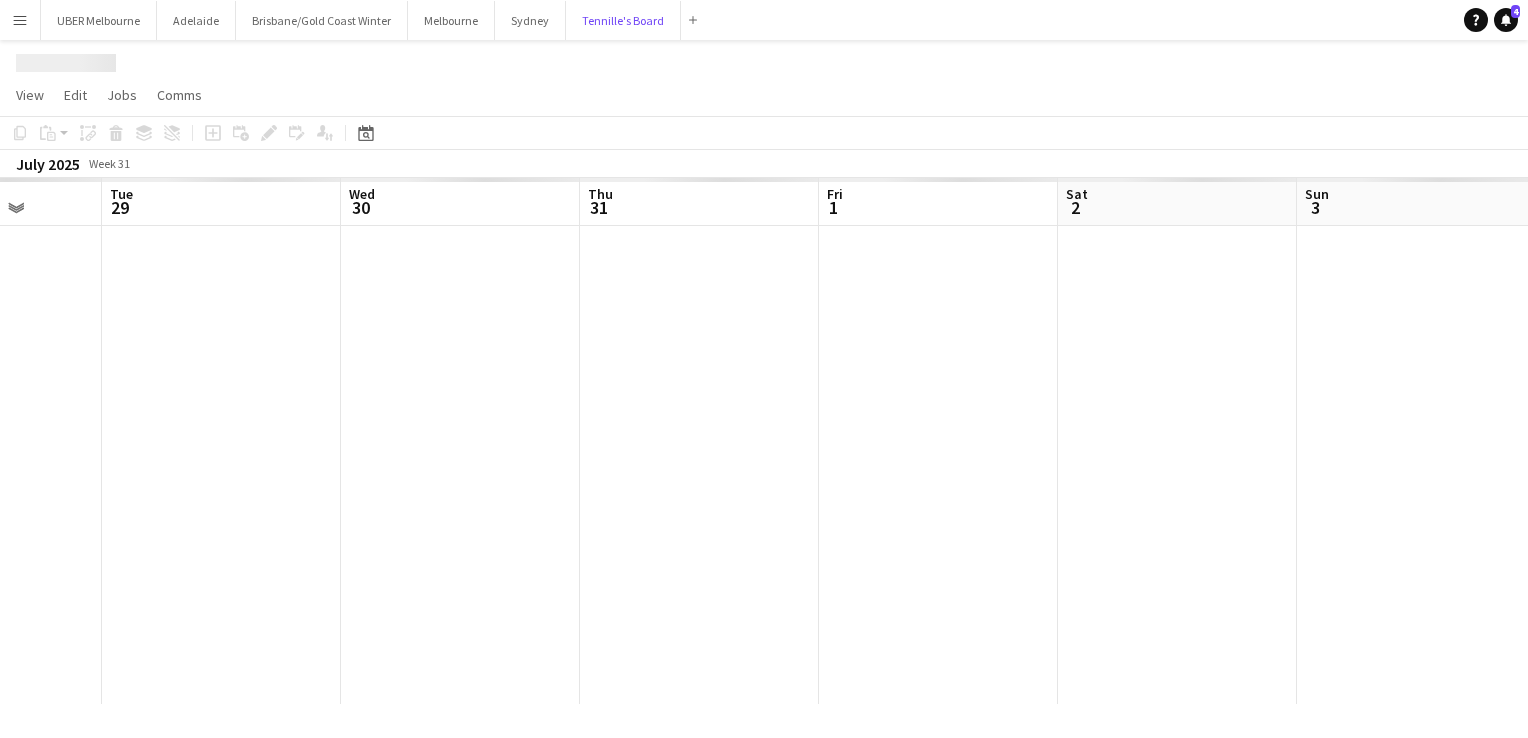 scroll, scrollTop: 0, scrollLeft: 436, axis: horizontal 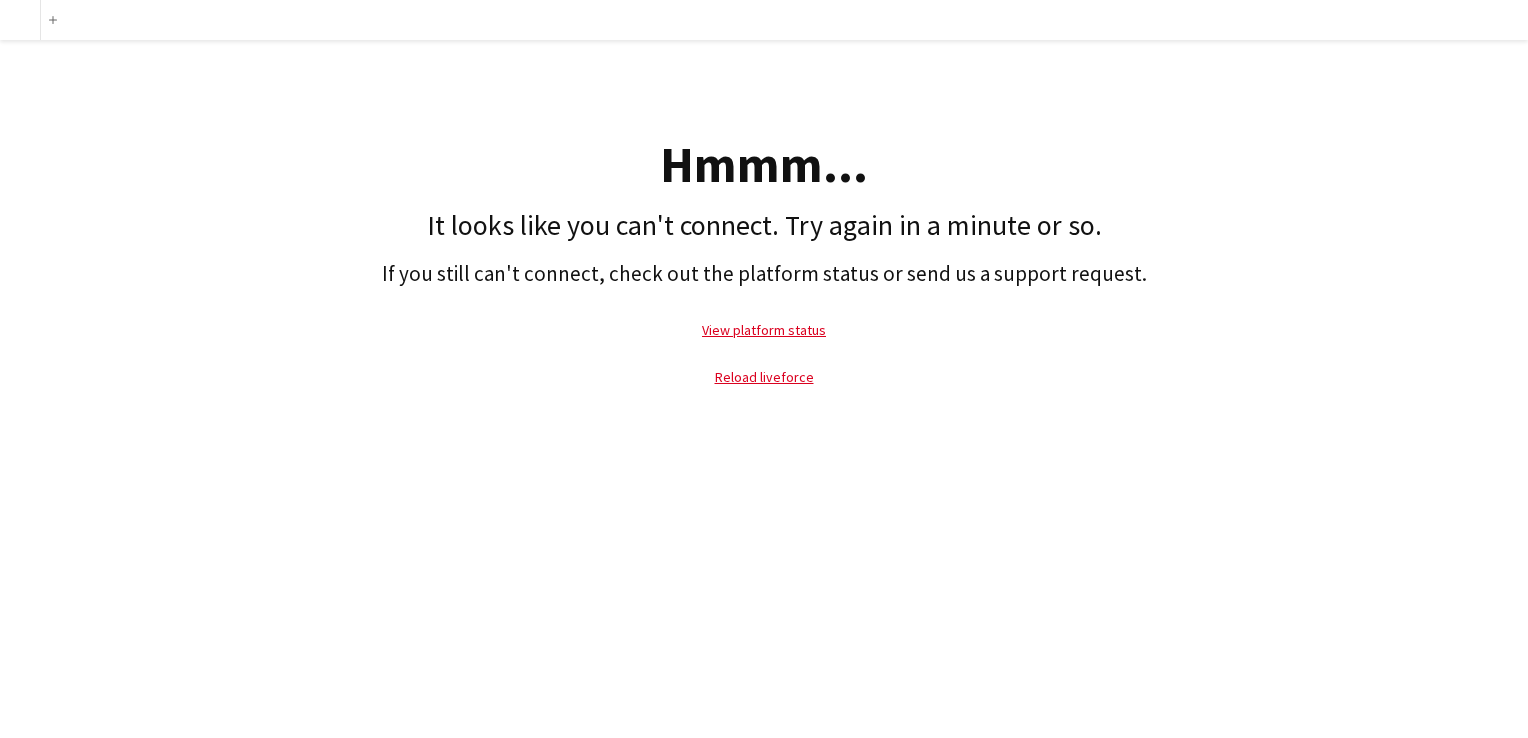 click on "Reload liveforce" 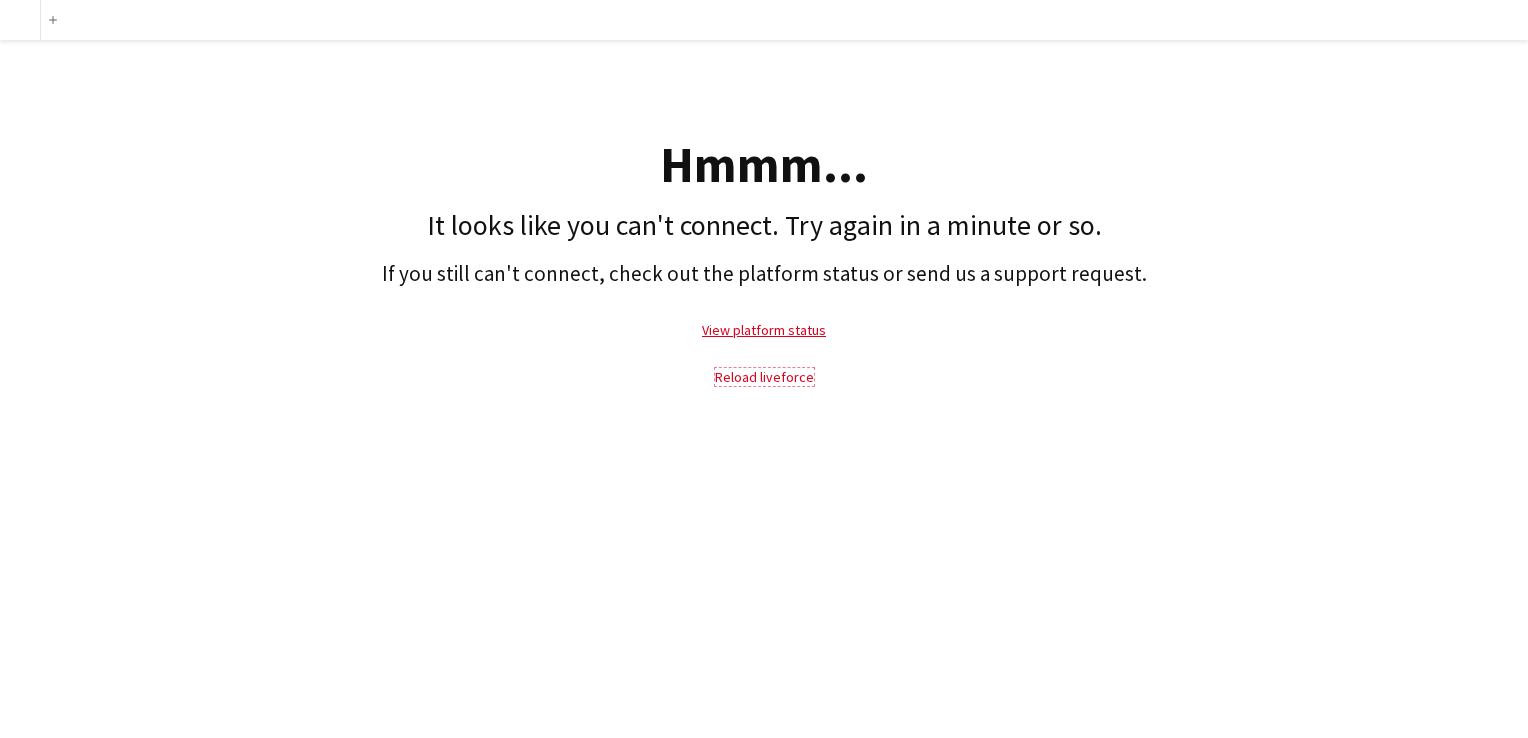 click on "Reload liveforce" 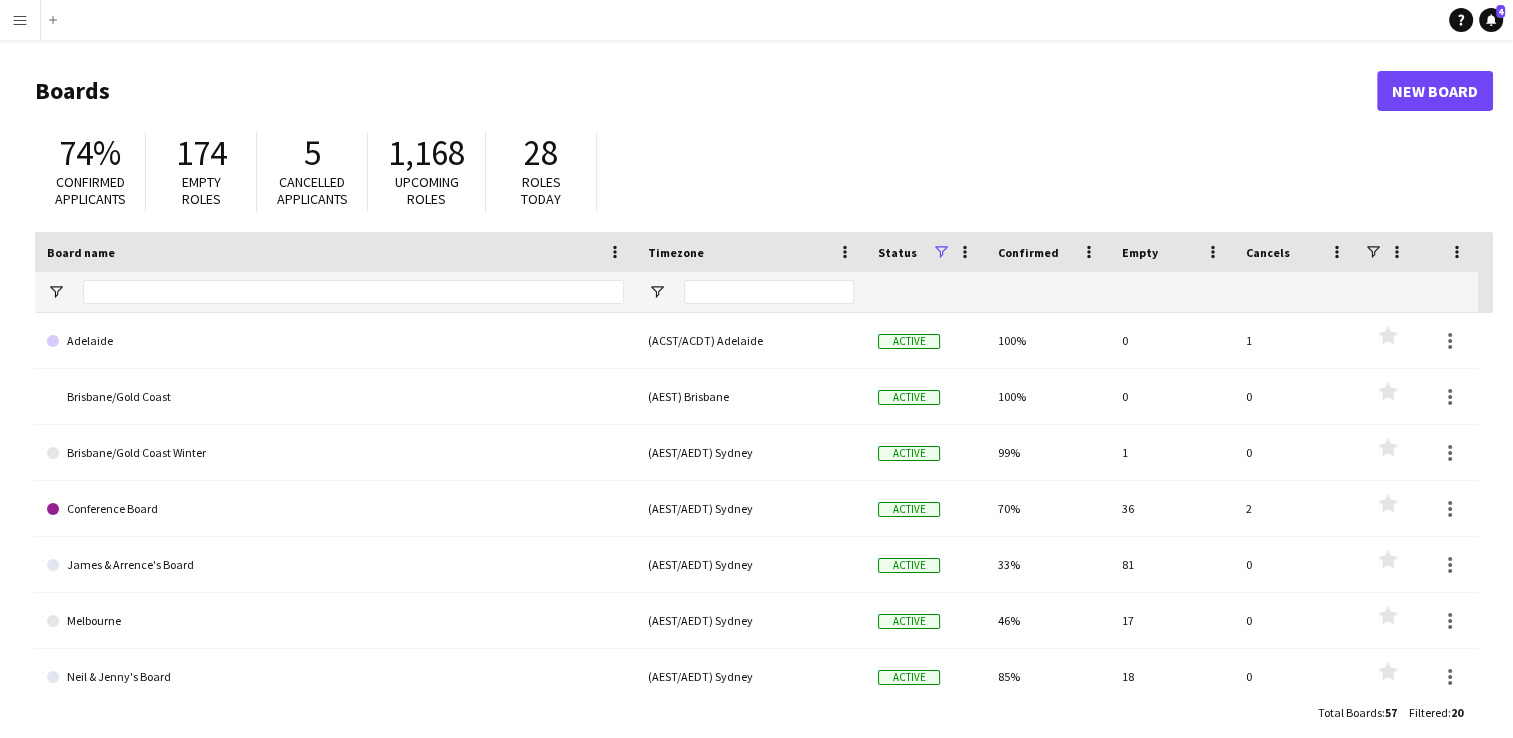 scroll, scrollTop: 355, scrollLeft: 0, axis: vertical 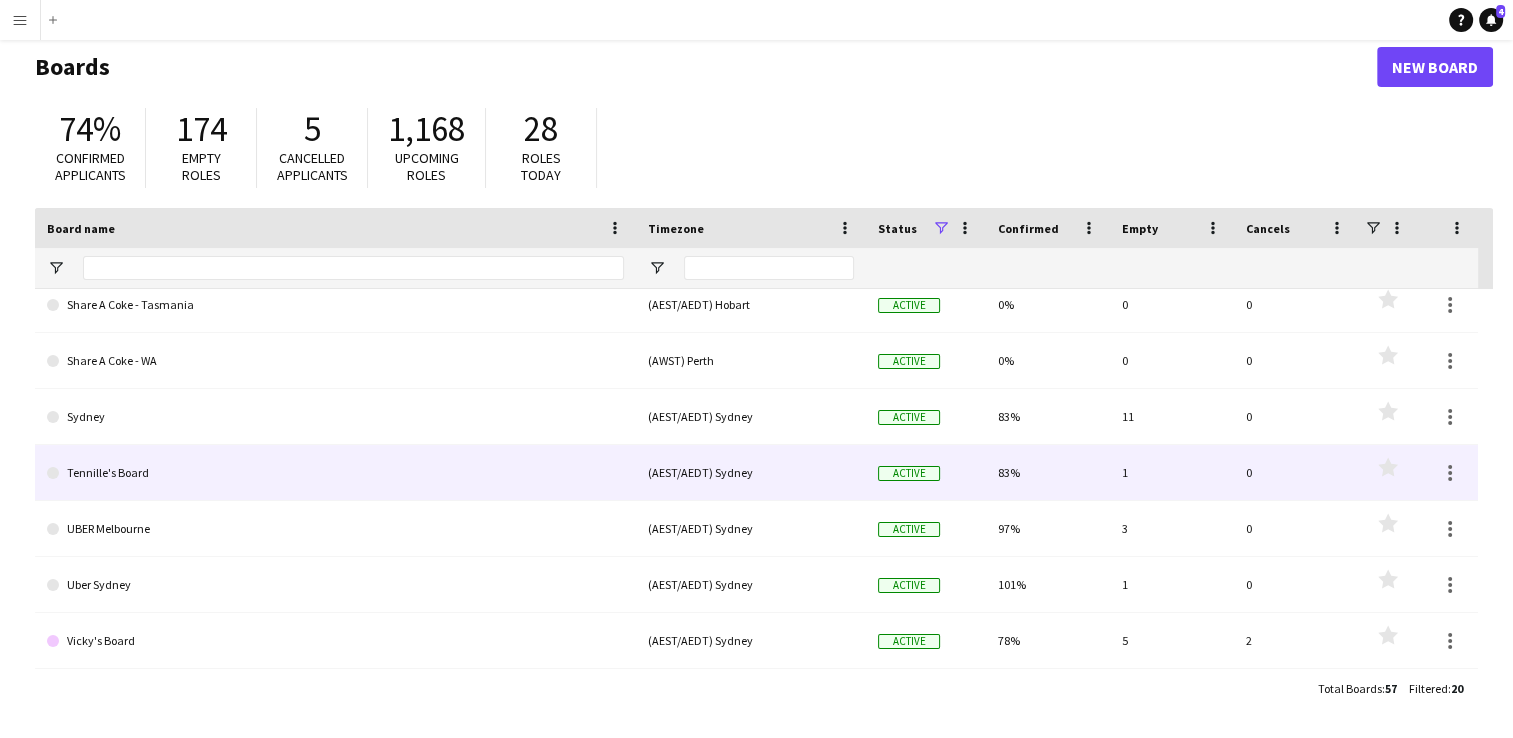 click on "Tennille's Board" 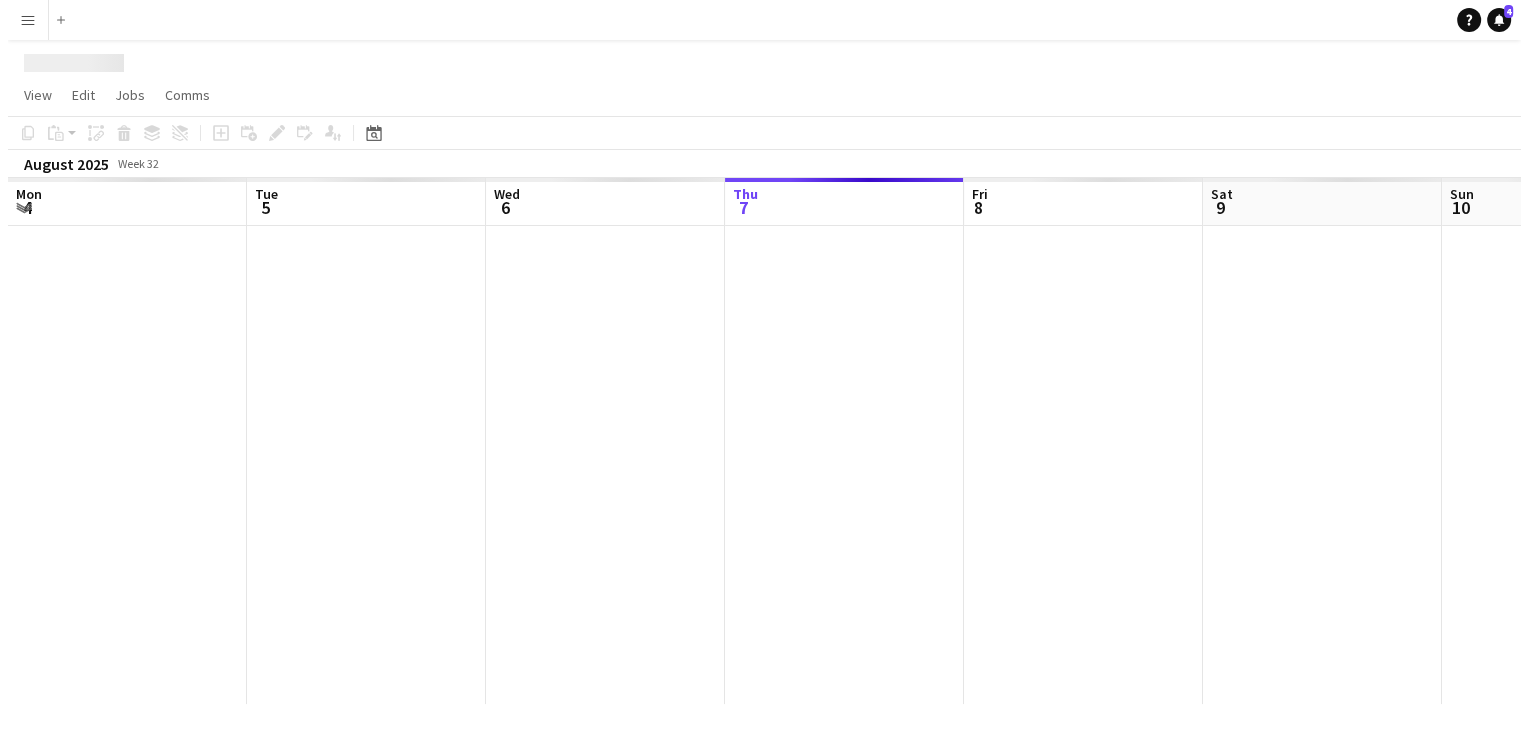 scroll, scrollTop: 0, scrollLeft: 0, axis: both 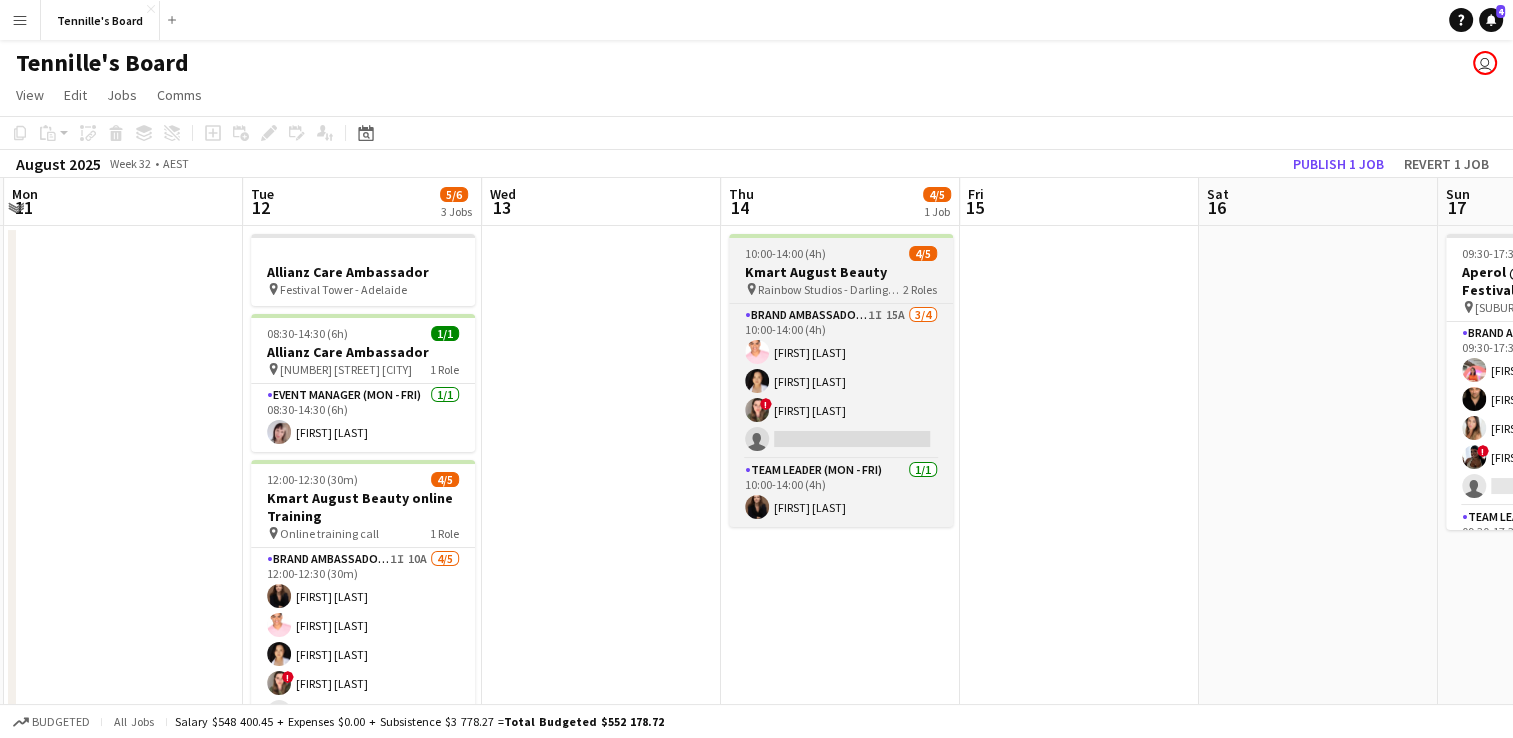 click on "10:00-14:00 (4h)    4/5" at bounding box center [841, 253] 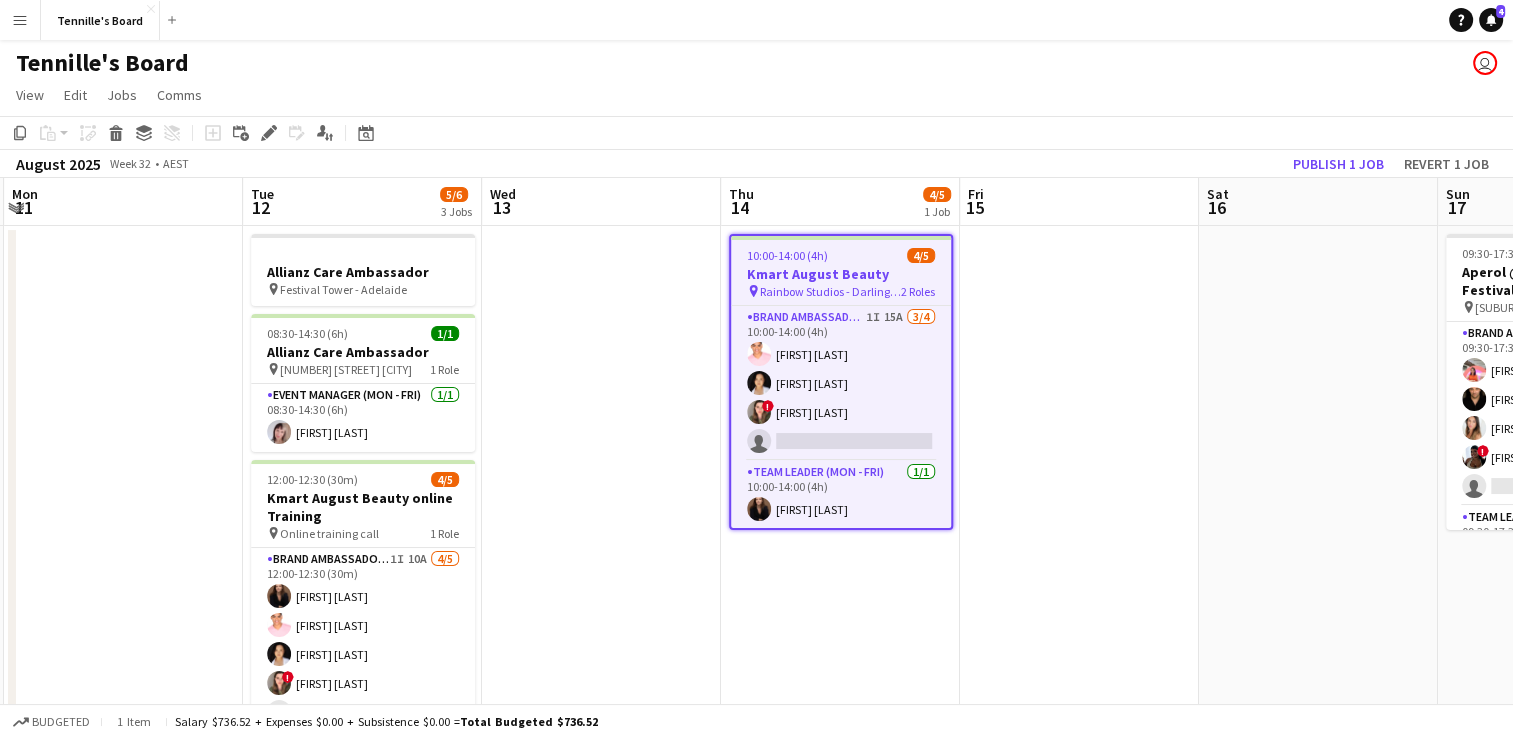 click on "10:00-14:00 (4h)    4/5" at bounding box center (841, 255) 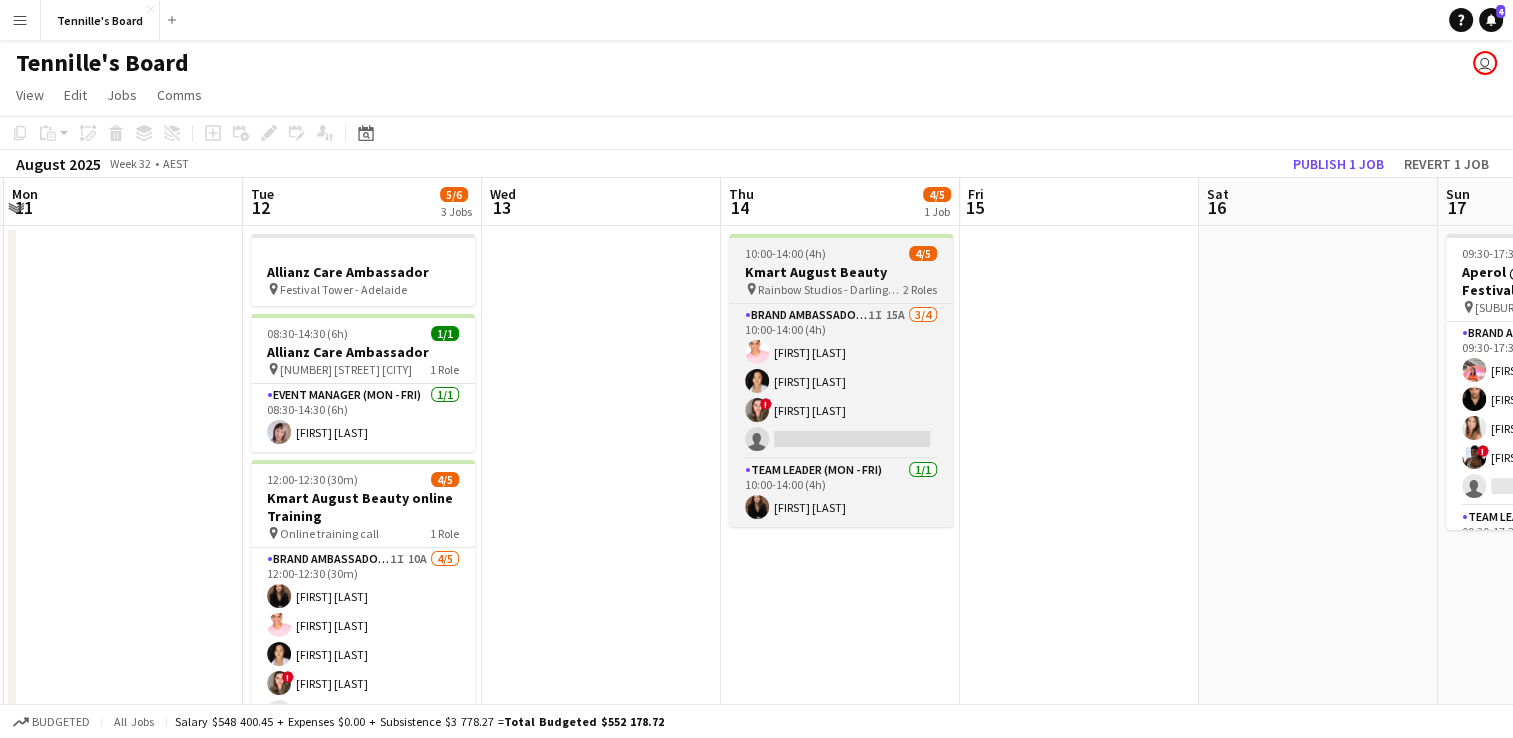 click on "Kmart August Beauty" at bounding box center [841, 272] 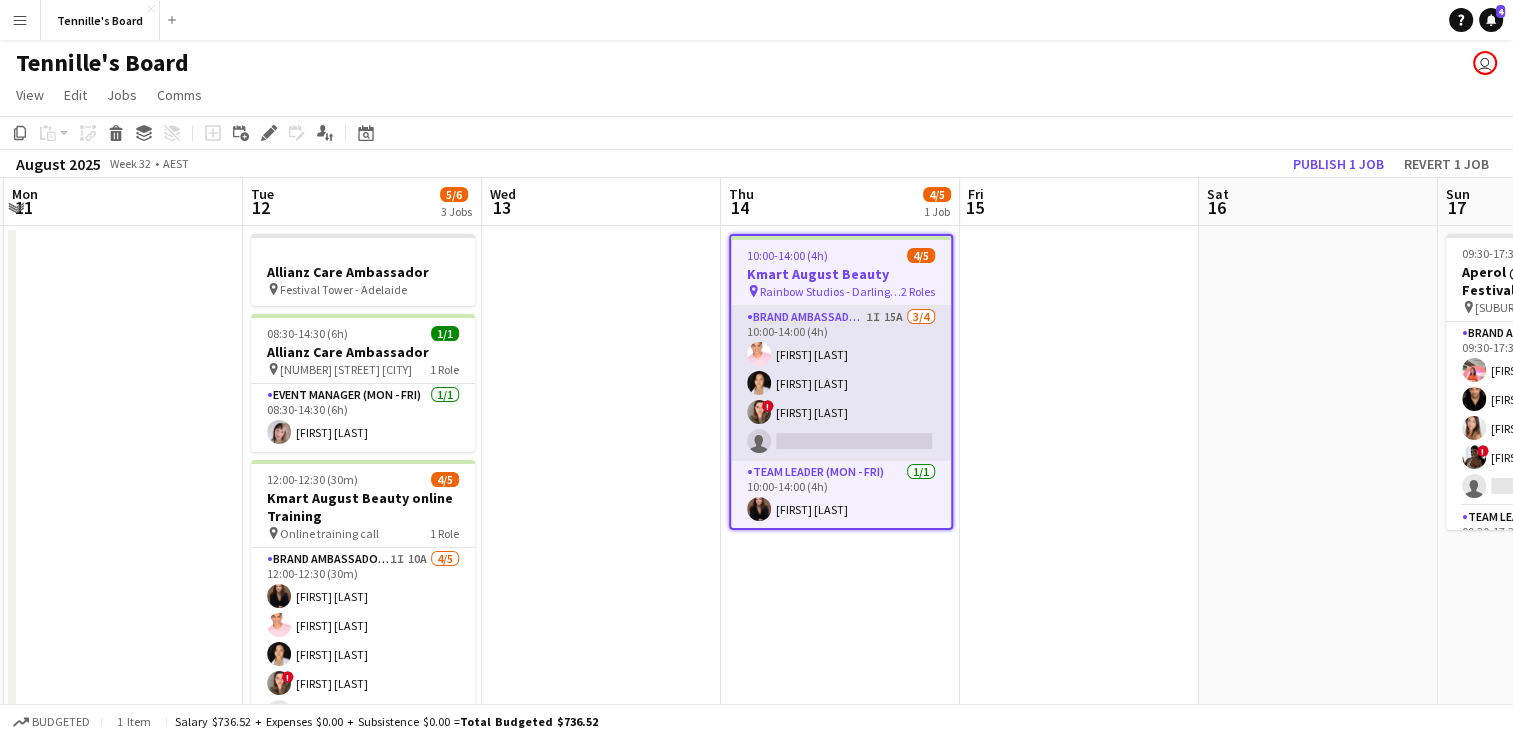 click on "Brand Ambassador (Mon - Fri)   1I   15A   3/4   10:00-14:00 (4h)
Sean Perez Vanessa Ou ! Bonnie Renwick
single-neutral-actions" at bounding box center [841, 383] 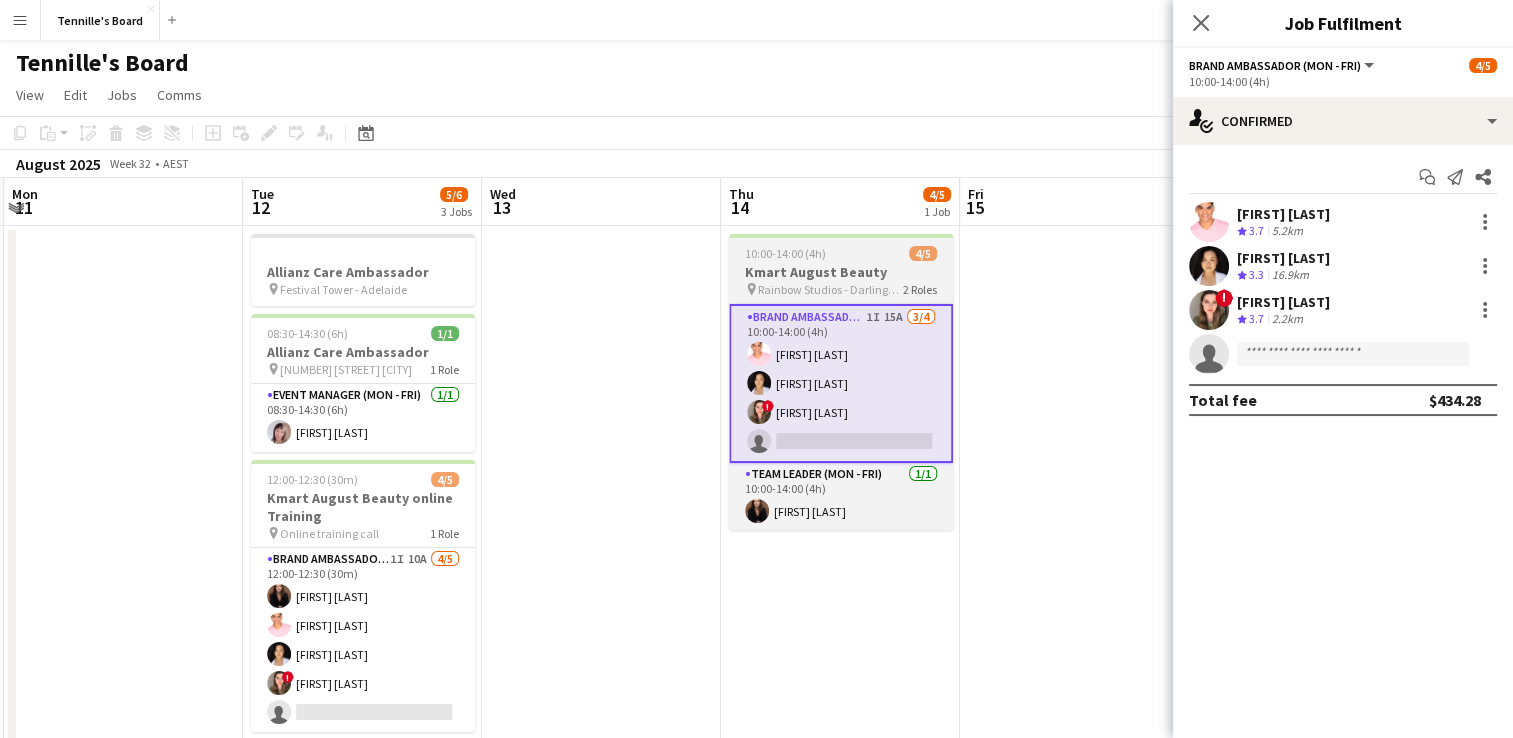 click on "Rainbow Studios - Darlinghurst" at bounding box center (830, 289) 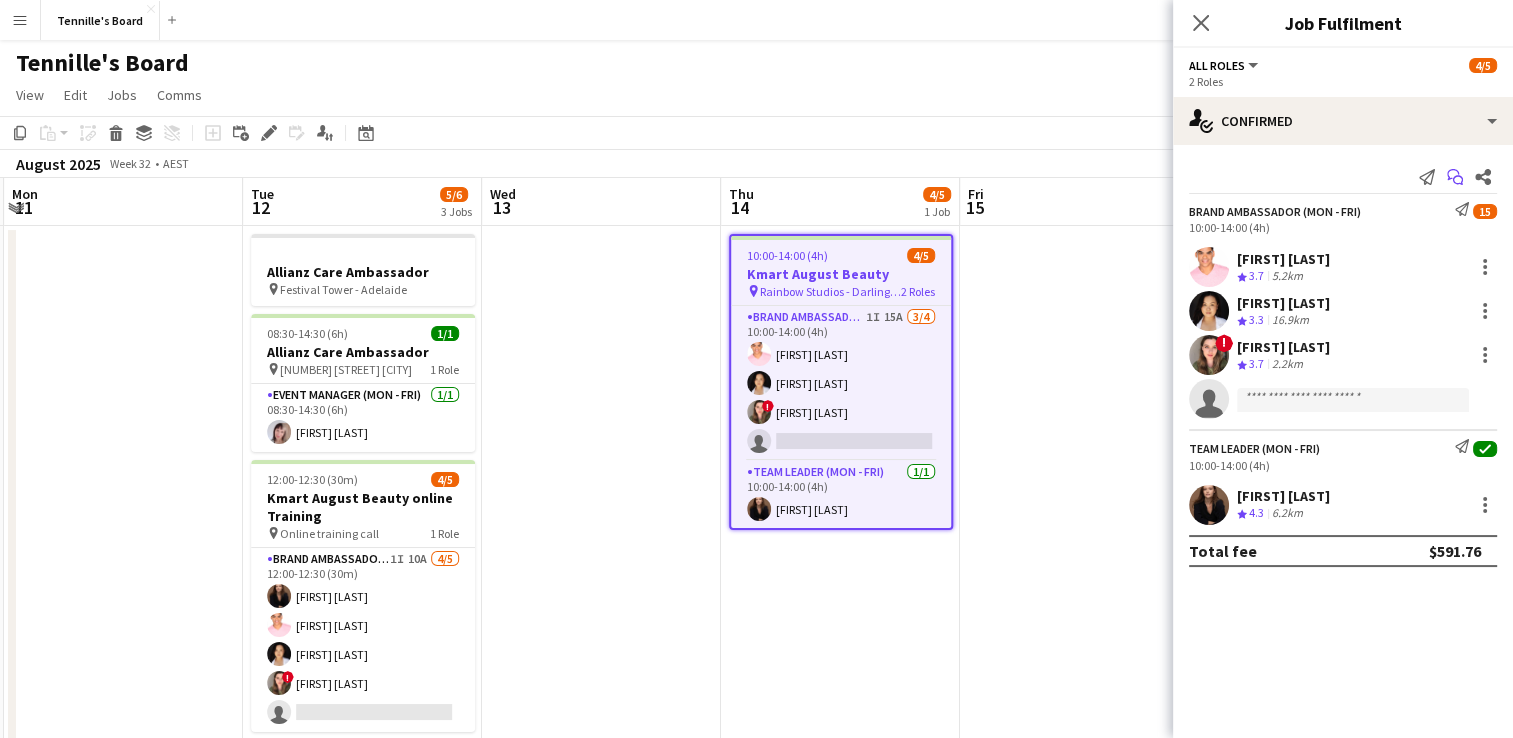 click on "Start chat" 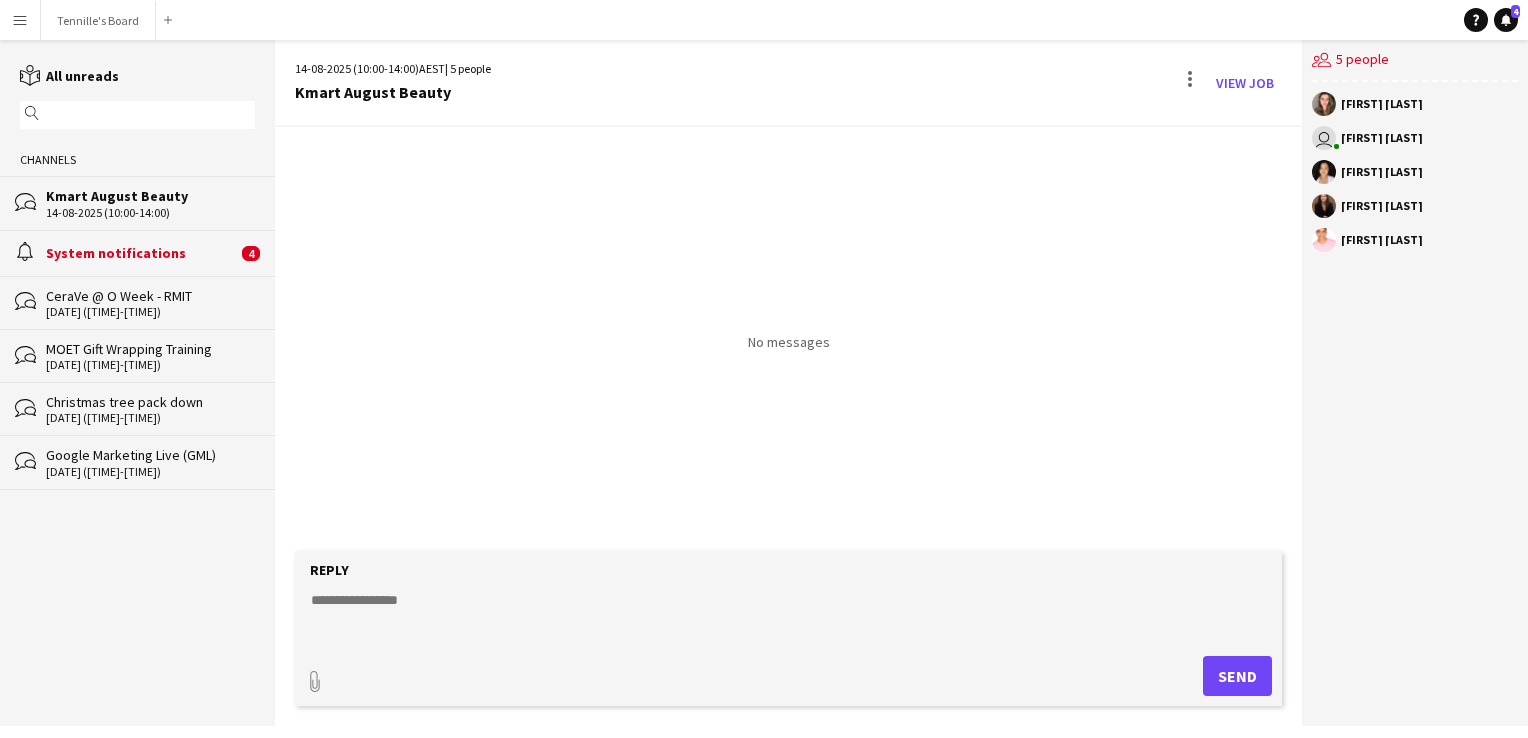 click on "14-08-2025 (10:00-14:00)" 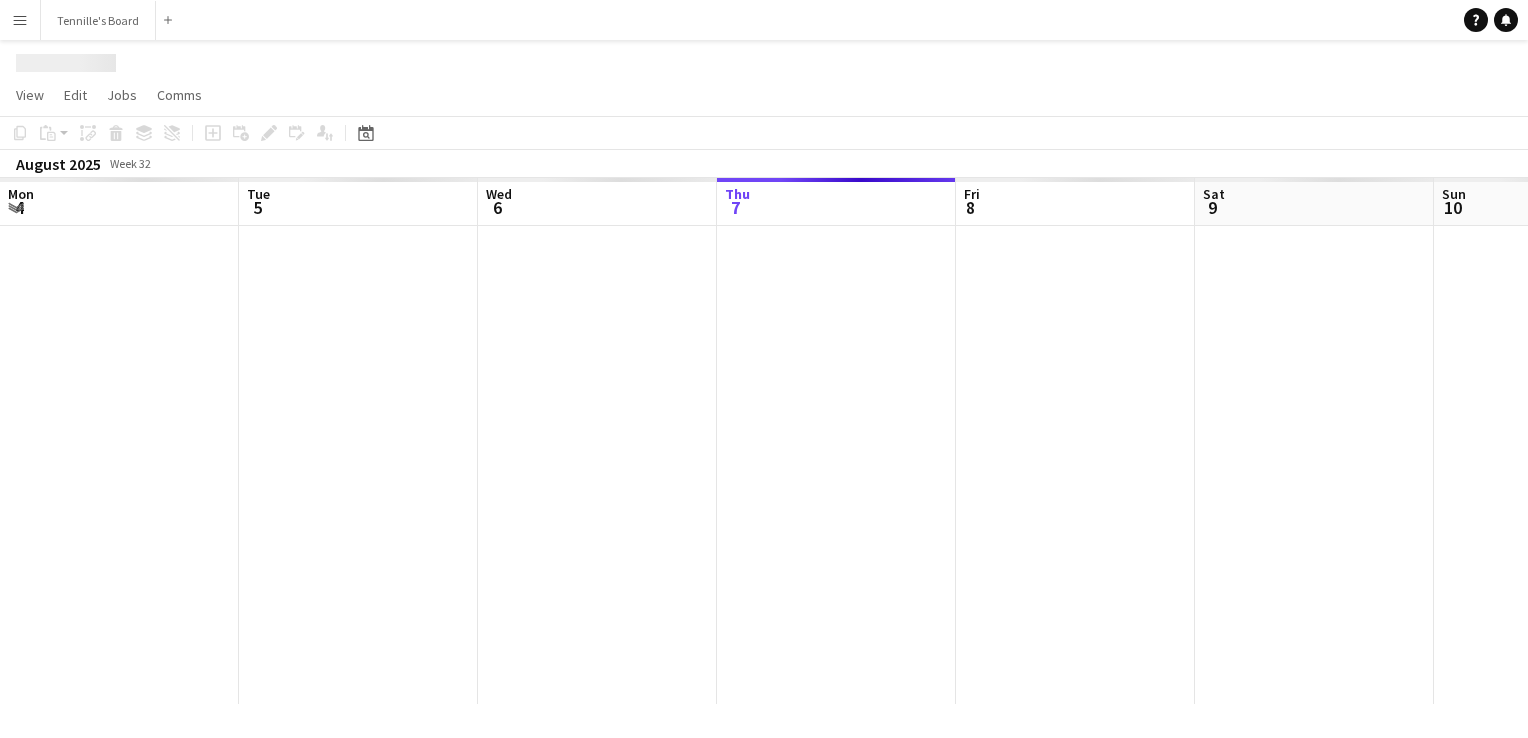 scroll, scrollTop: 0, scrollLeft: 0, axis: both 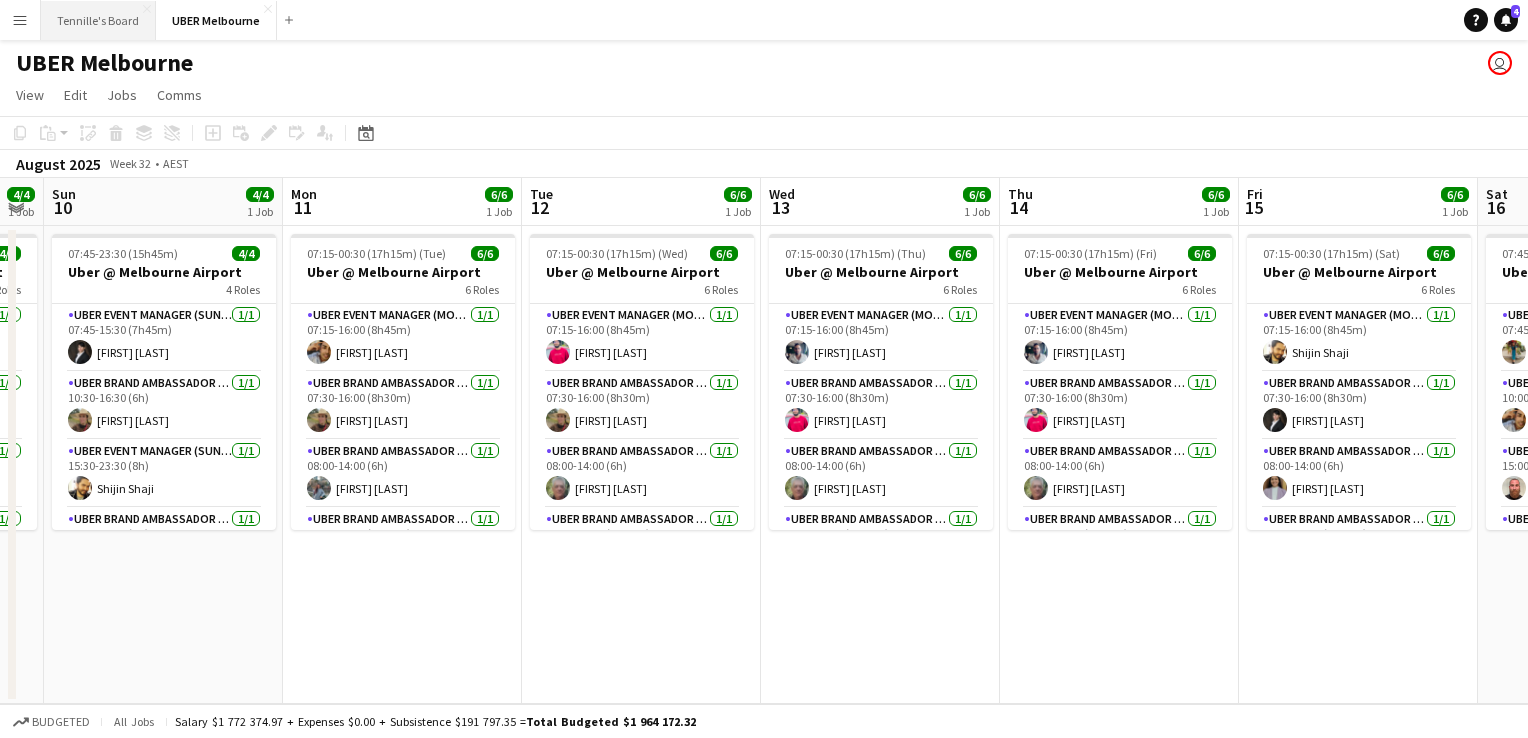 drag, startPoint x: 680, startPoint y: 576, endPoint x: 84, endPoint y: 12, distance: 820.5559 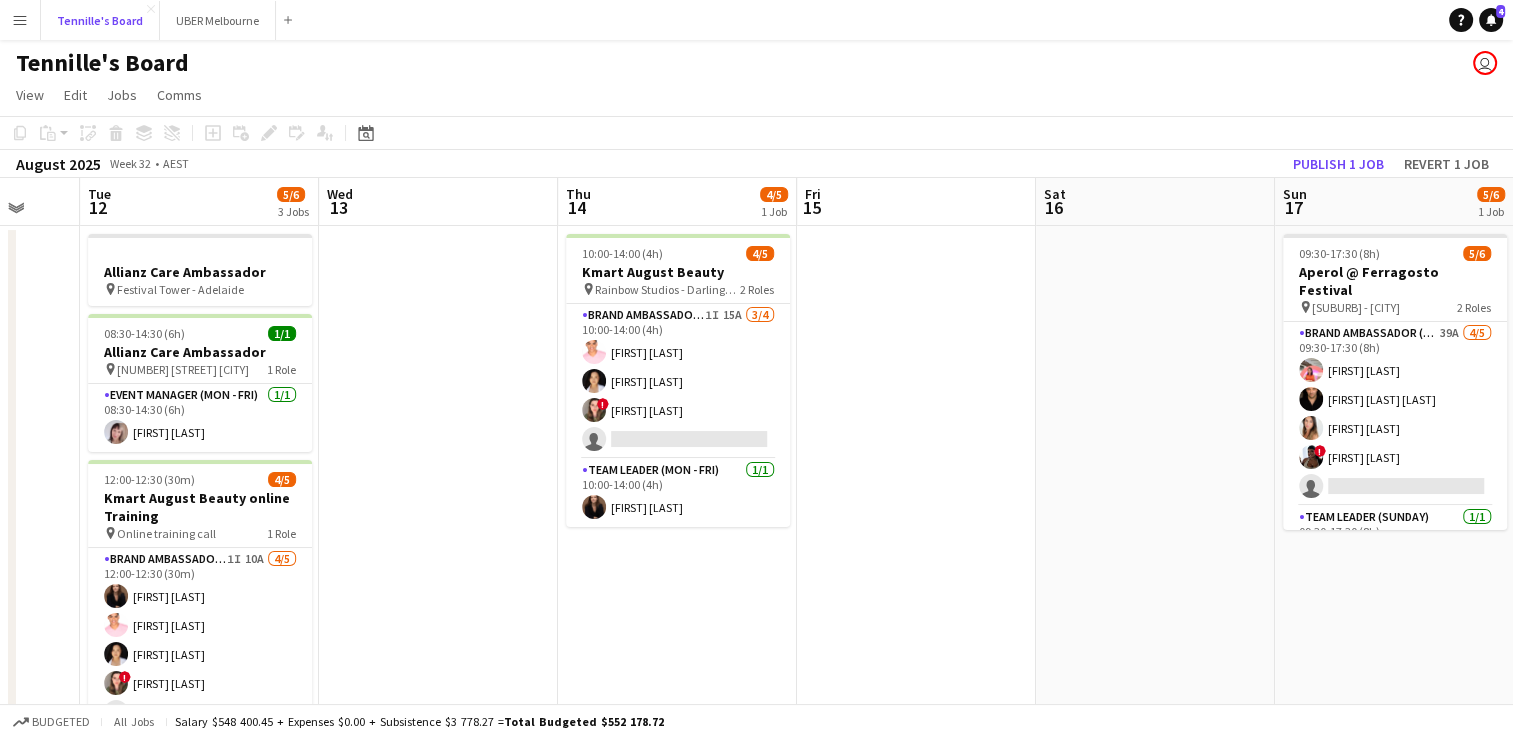 scroll, scrollTop: 0, scrollLeft: 716, axis: horizontal 